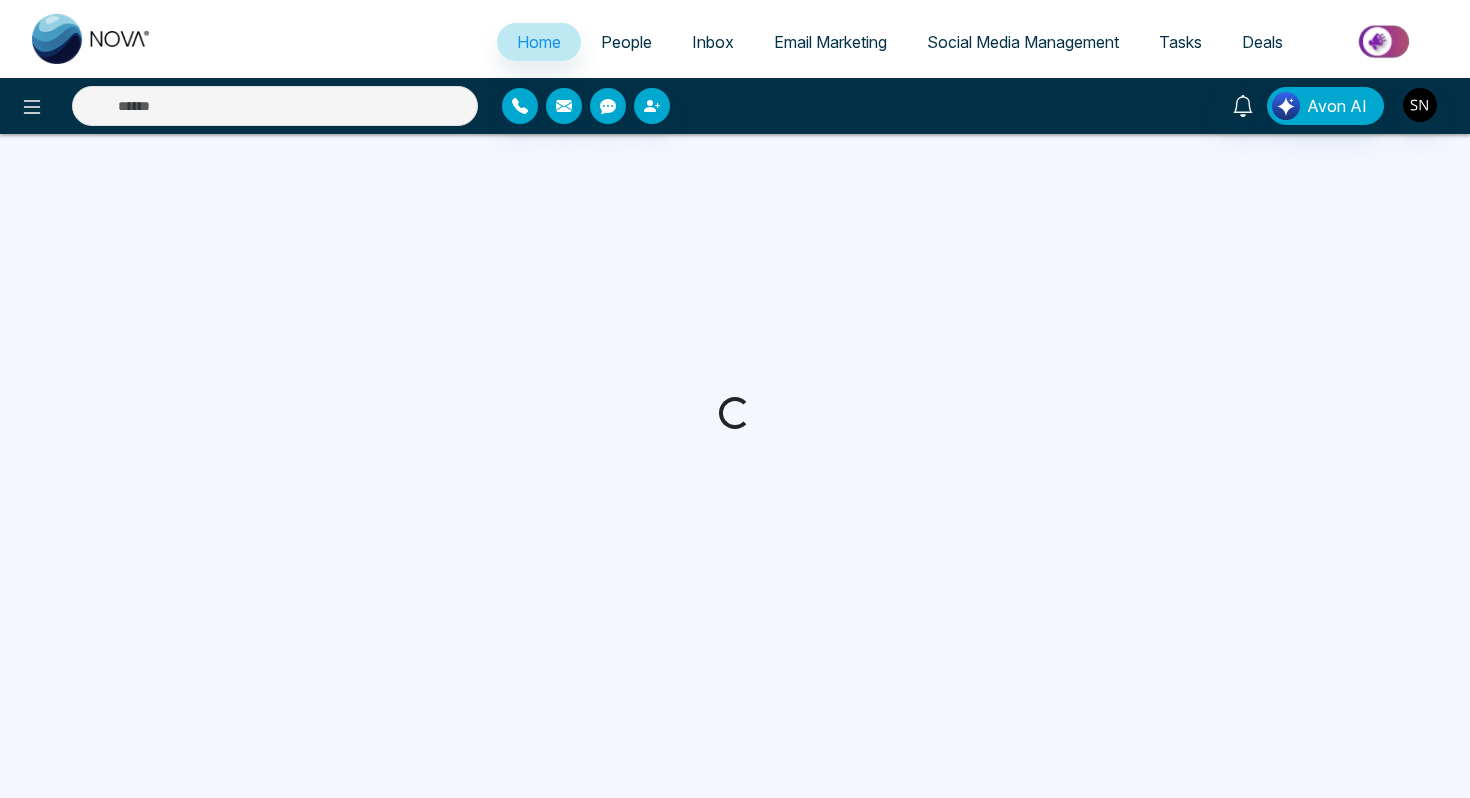scroll, scrollTop: 0, scrollLeft: 0, axis: both 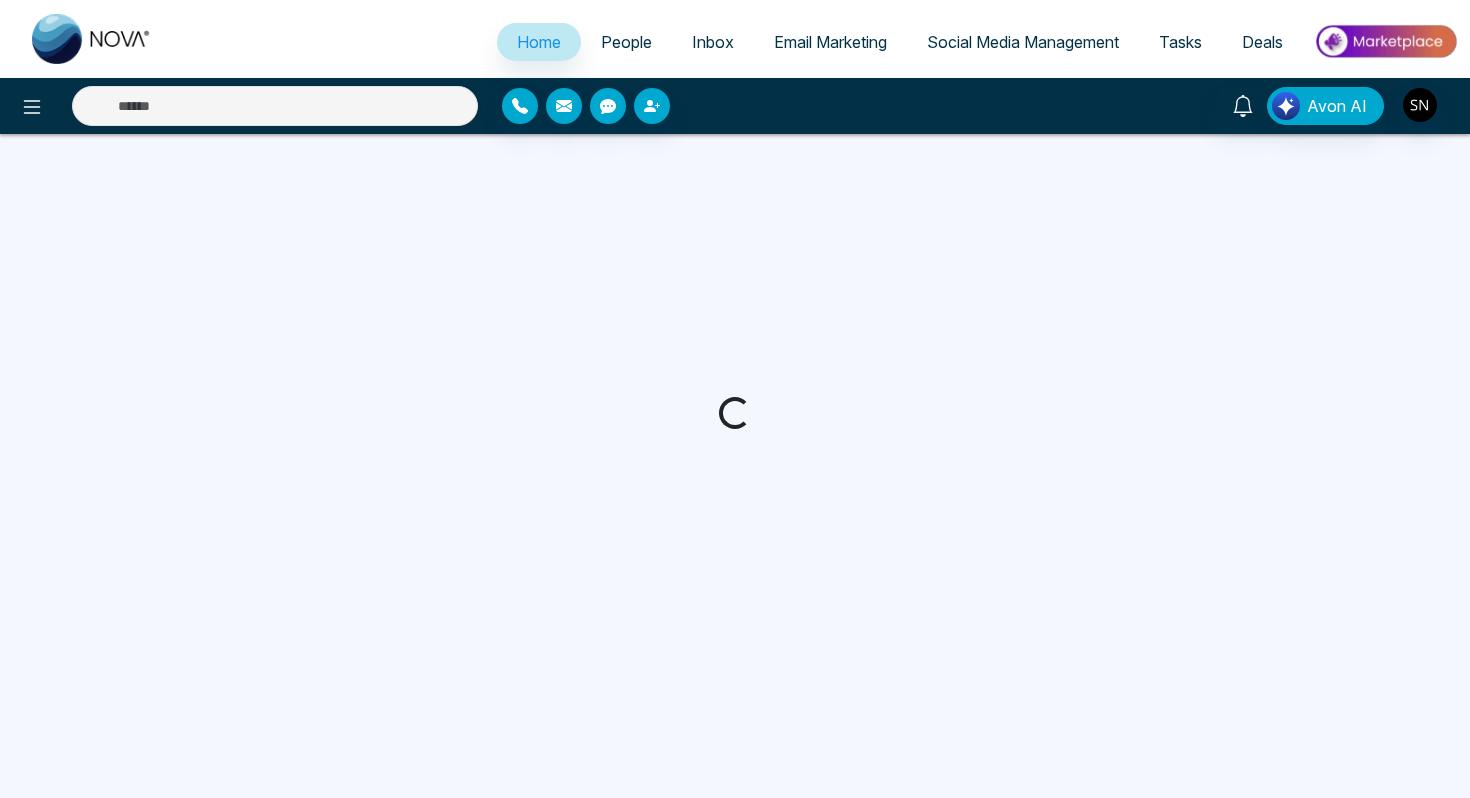 select on "*" 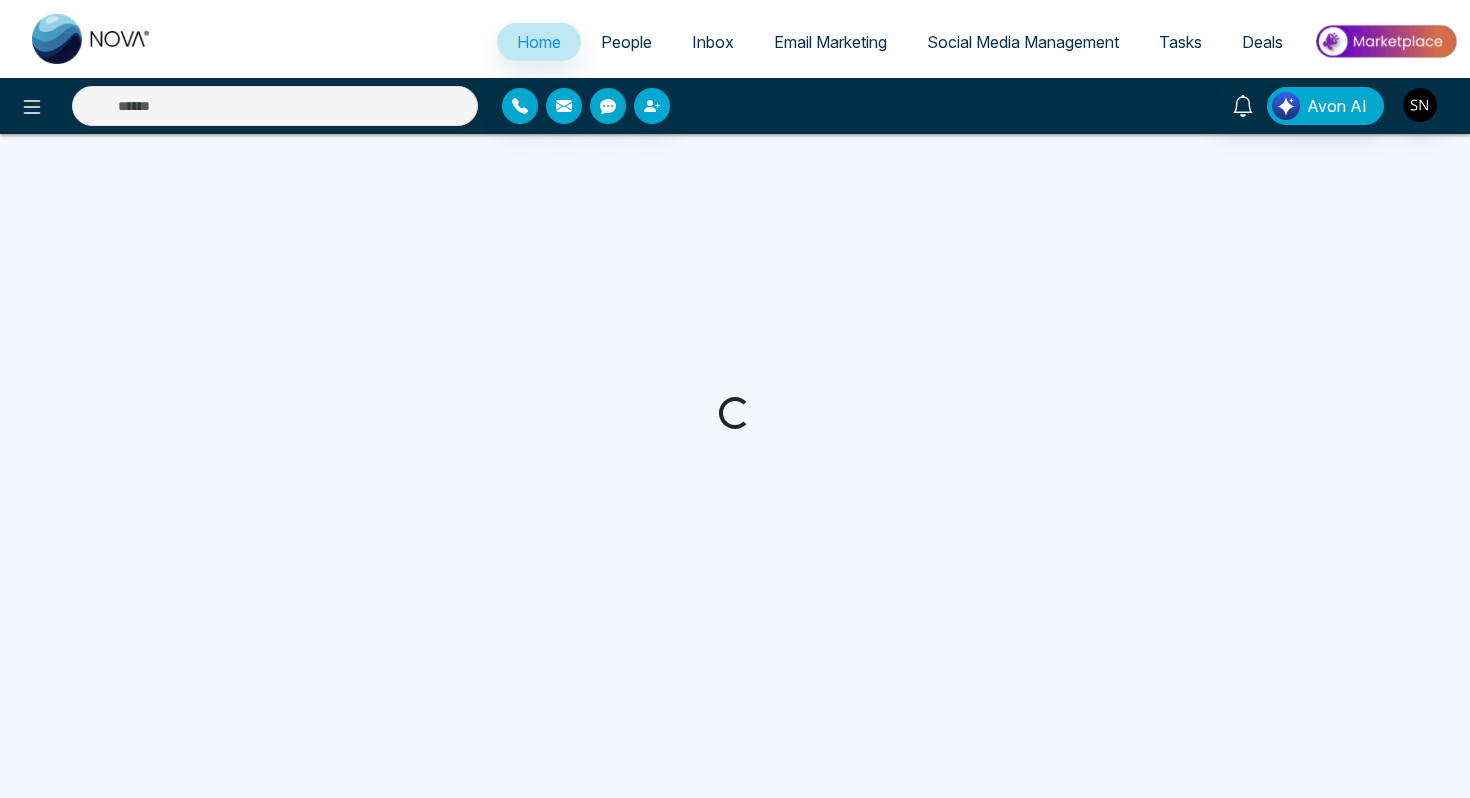 select on "*" 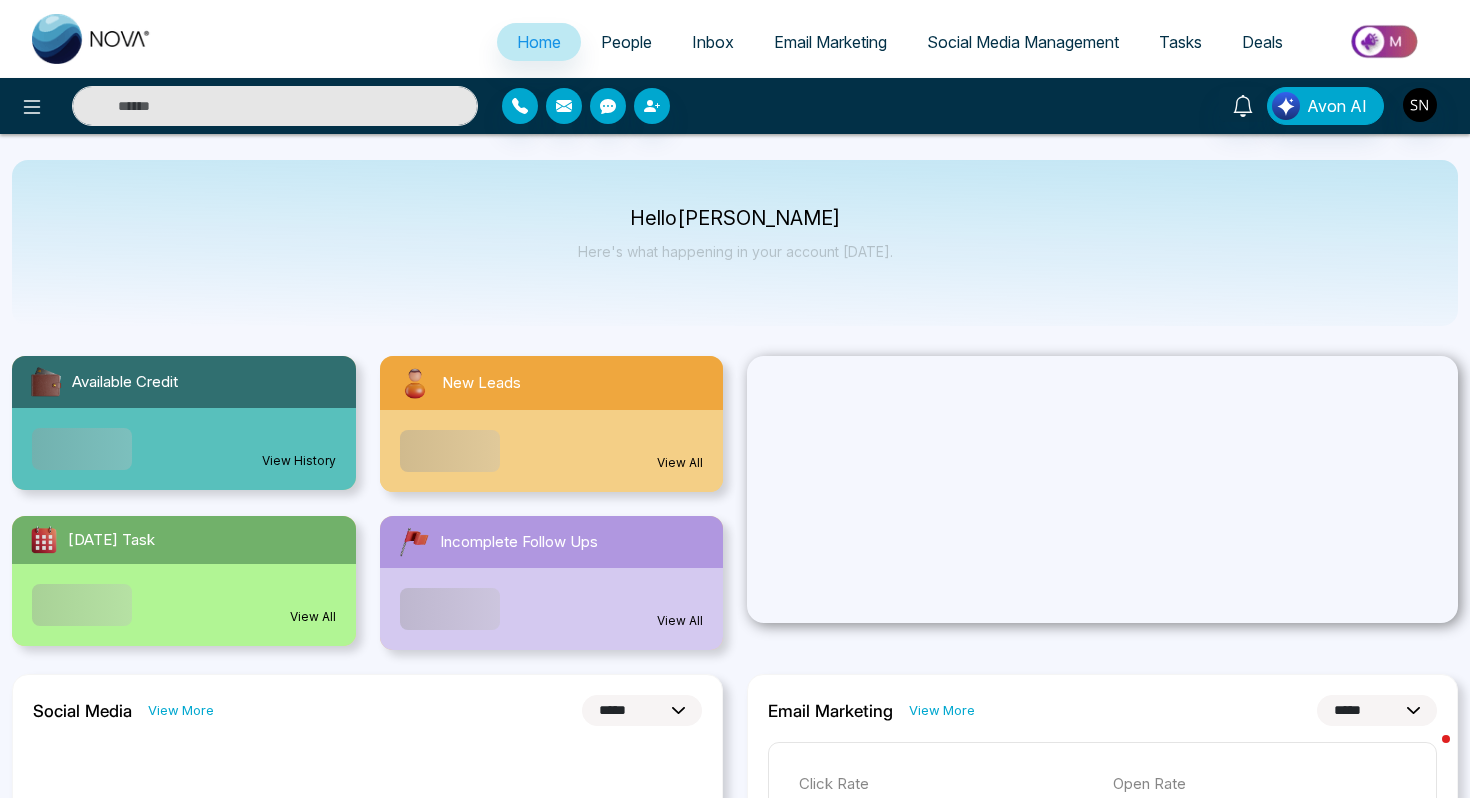 click at bounding box center [275, 106] 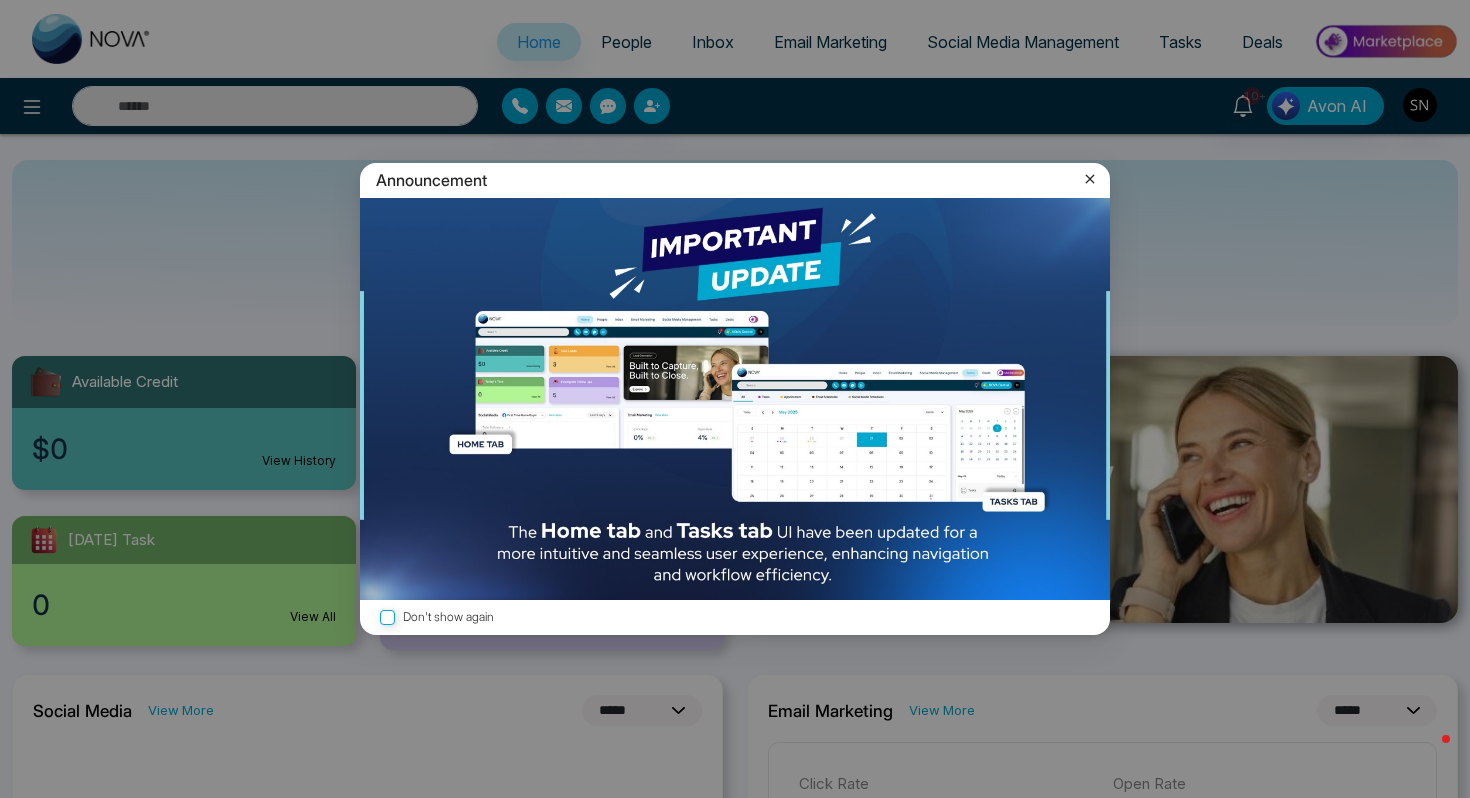 click 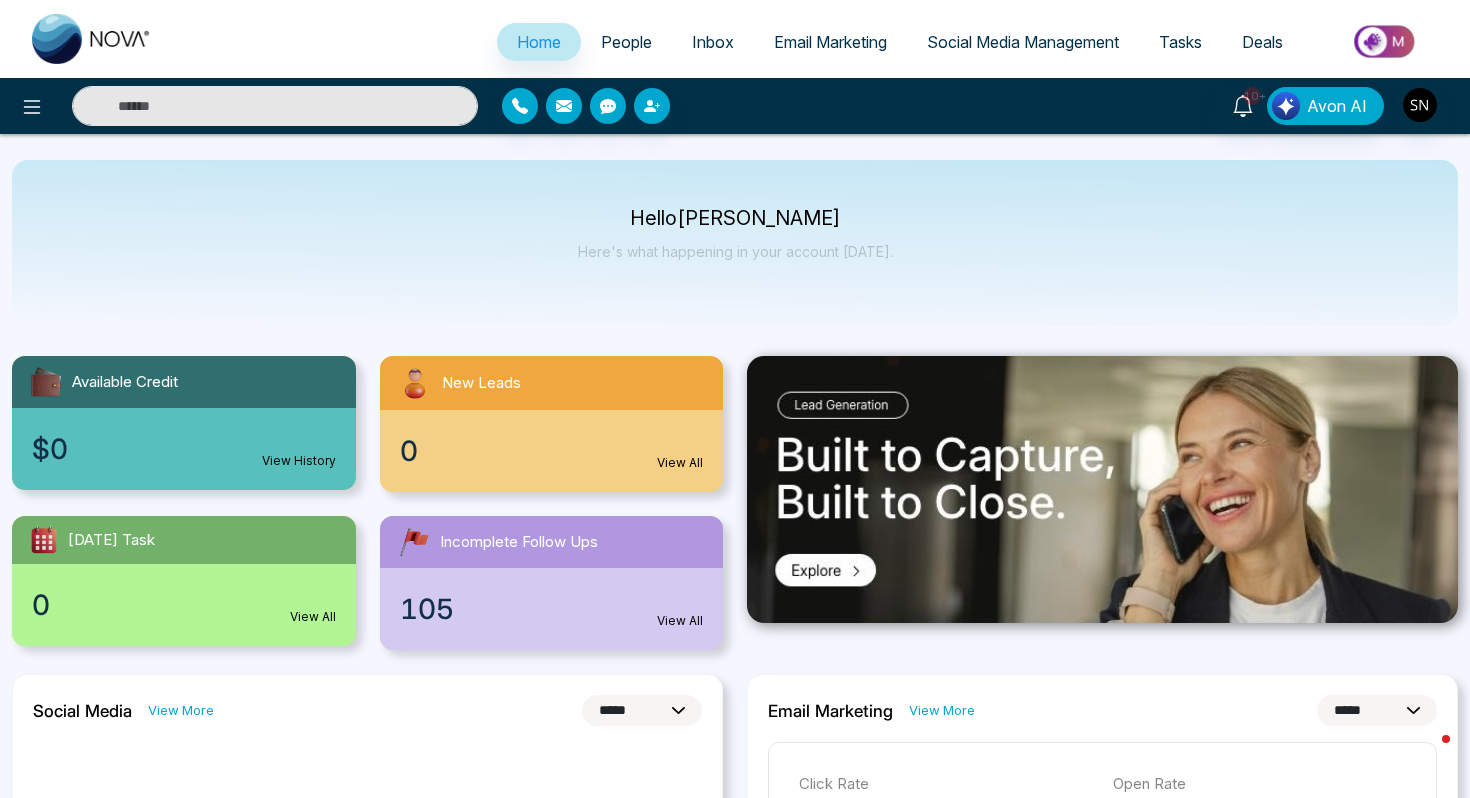 click at bounding box center [275, 106] 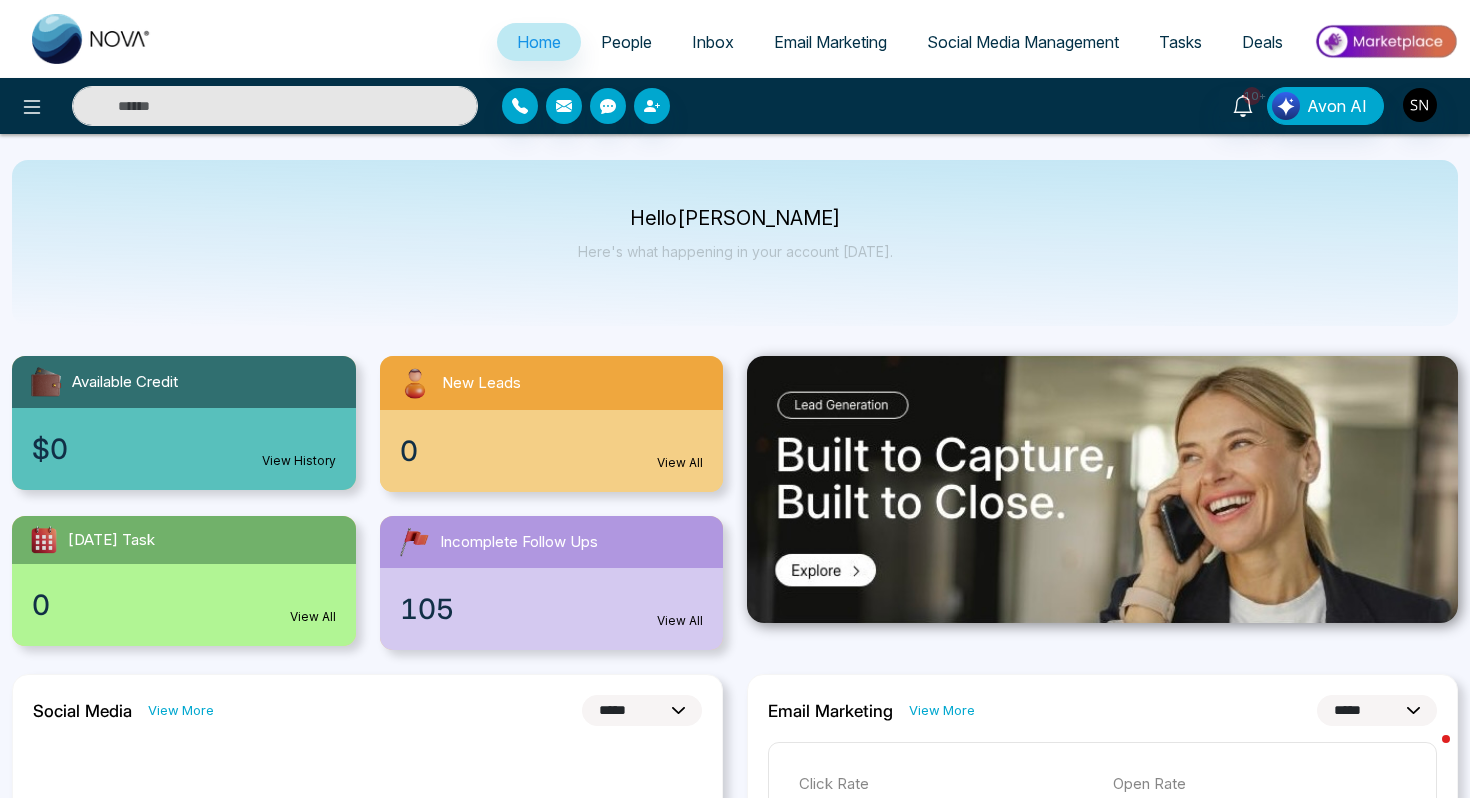paste on "**********" 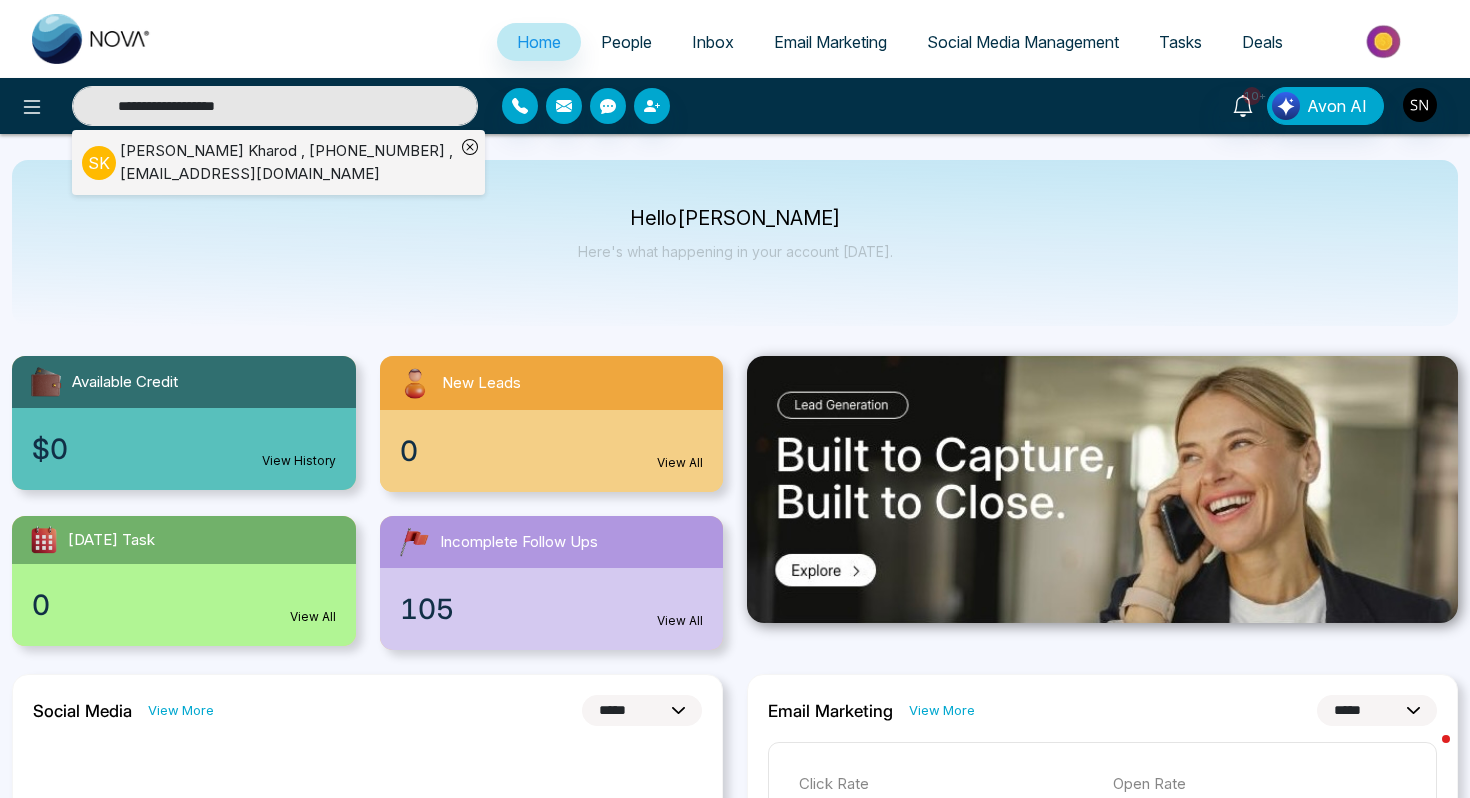 type on "**********" 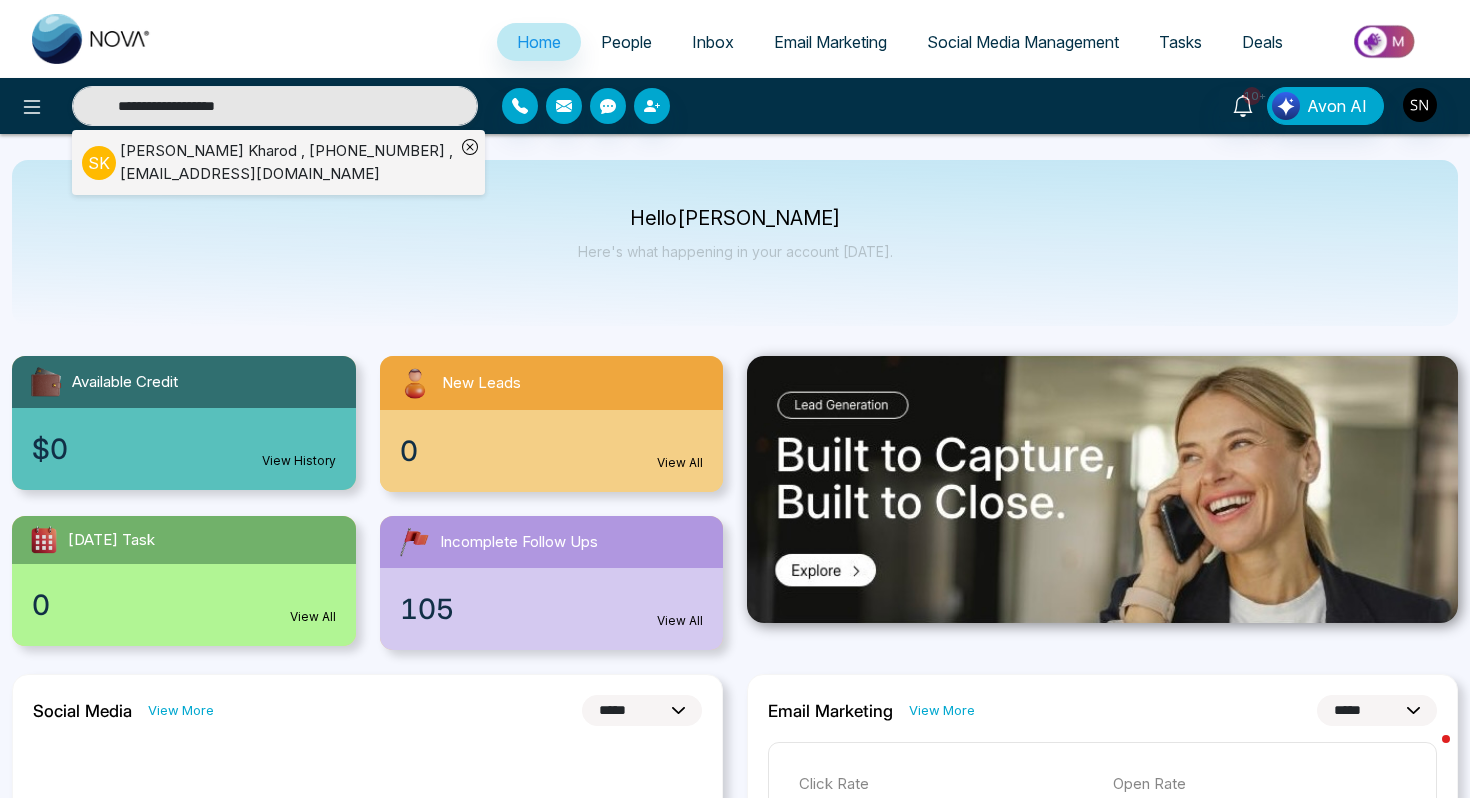 click on "Surjit   Kharod   , +16472999922   , Skharod13@gmail.com" at bounding box center [287, 162] 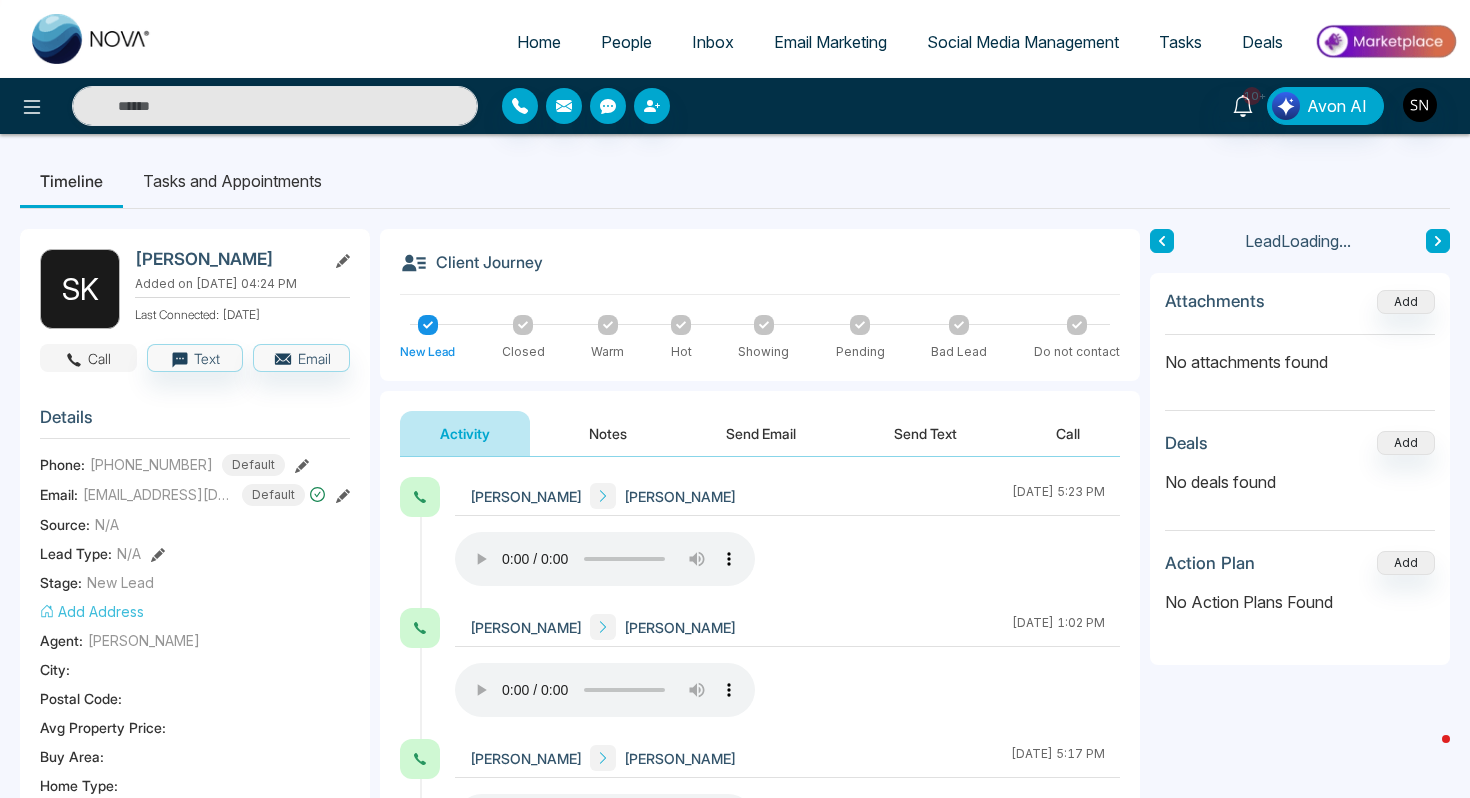 click on "Call" at bounding box center (88, 358) 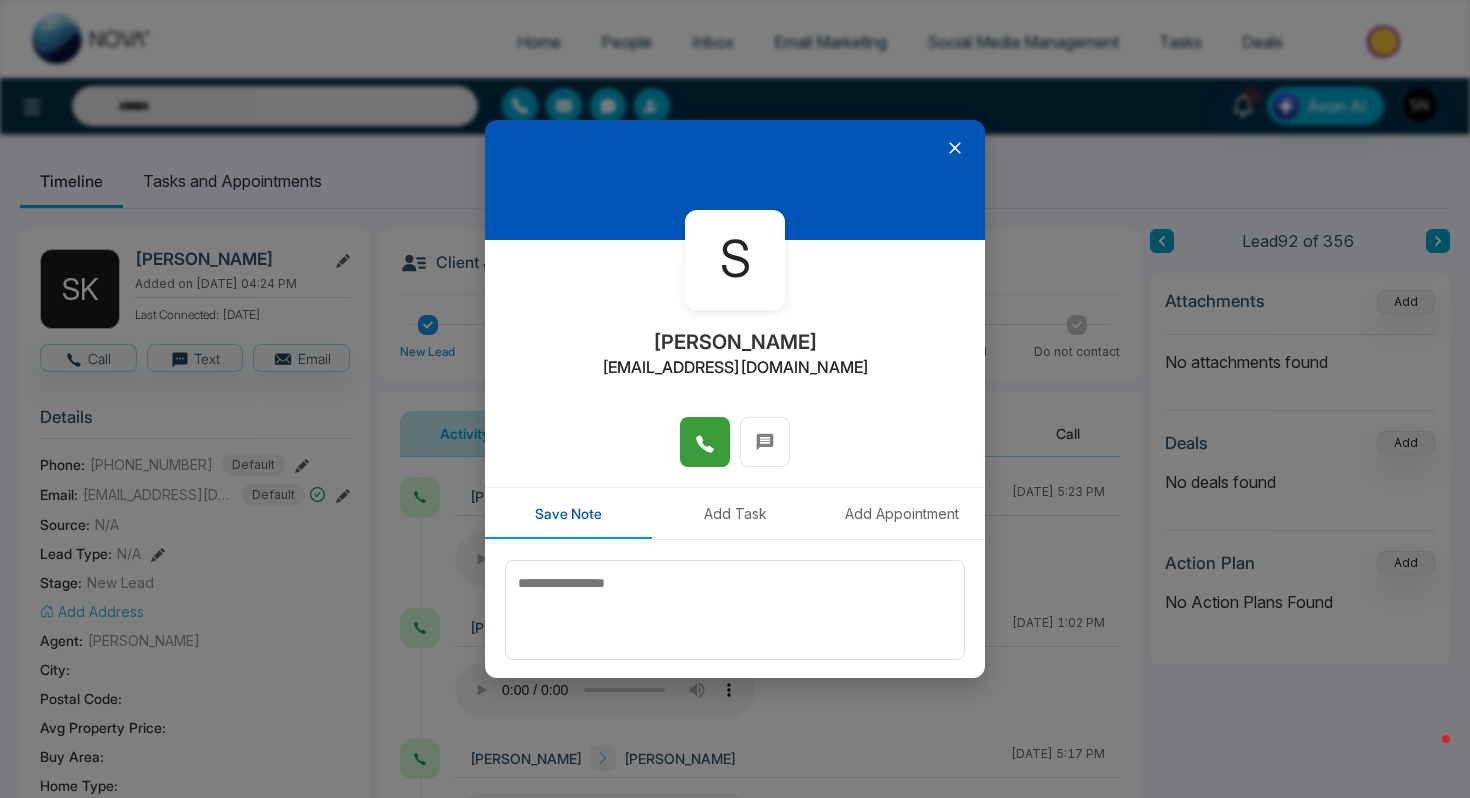 click at bounding box center (705, 442) 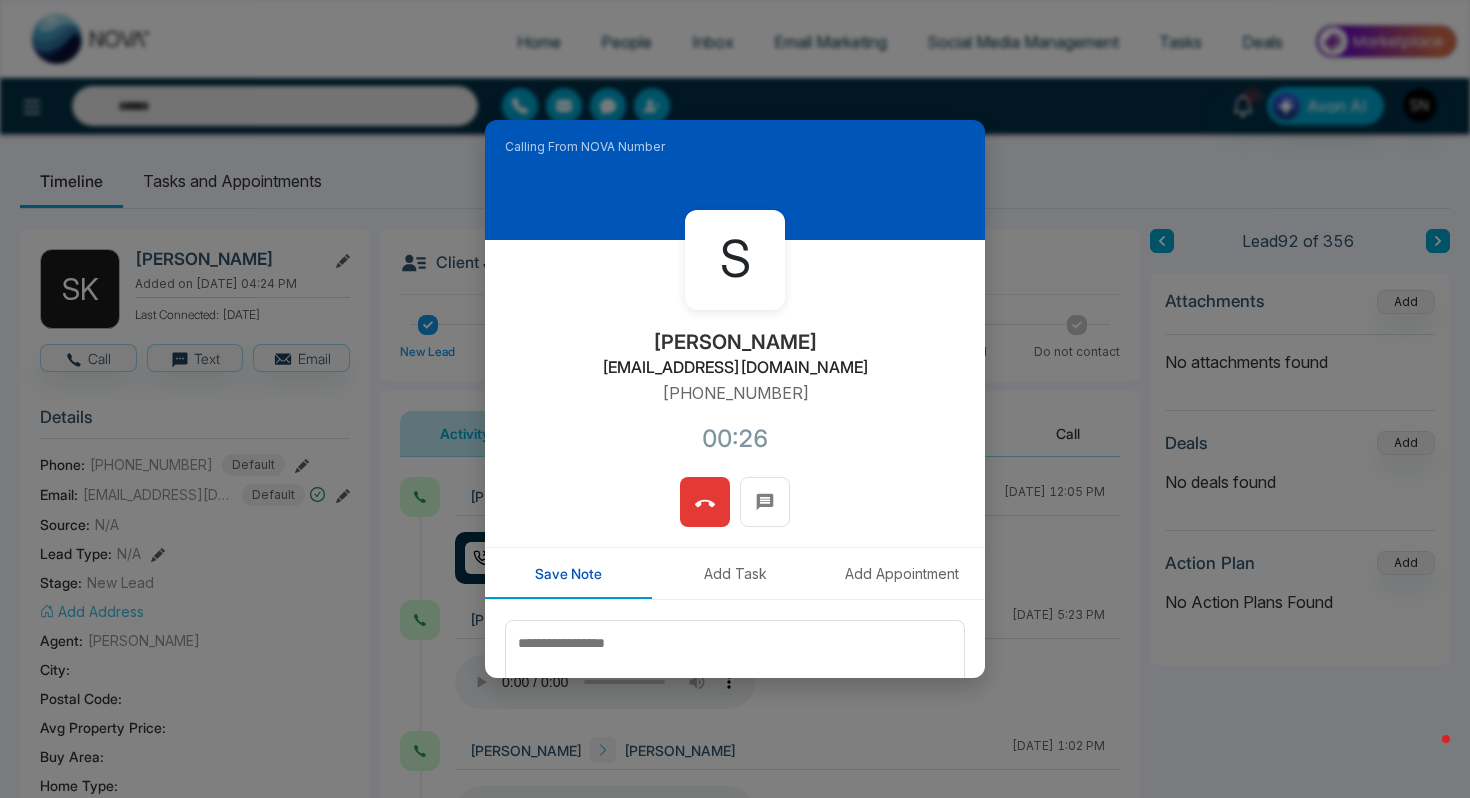 click at bounding box center (705, 502) 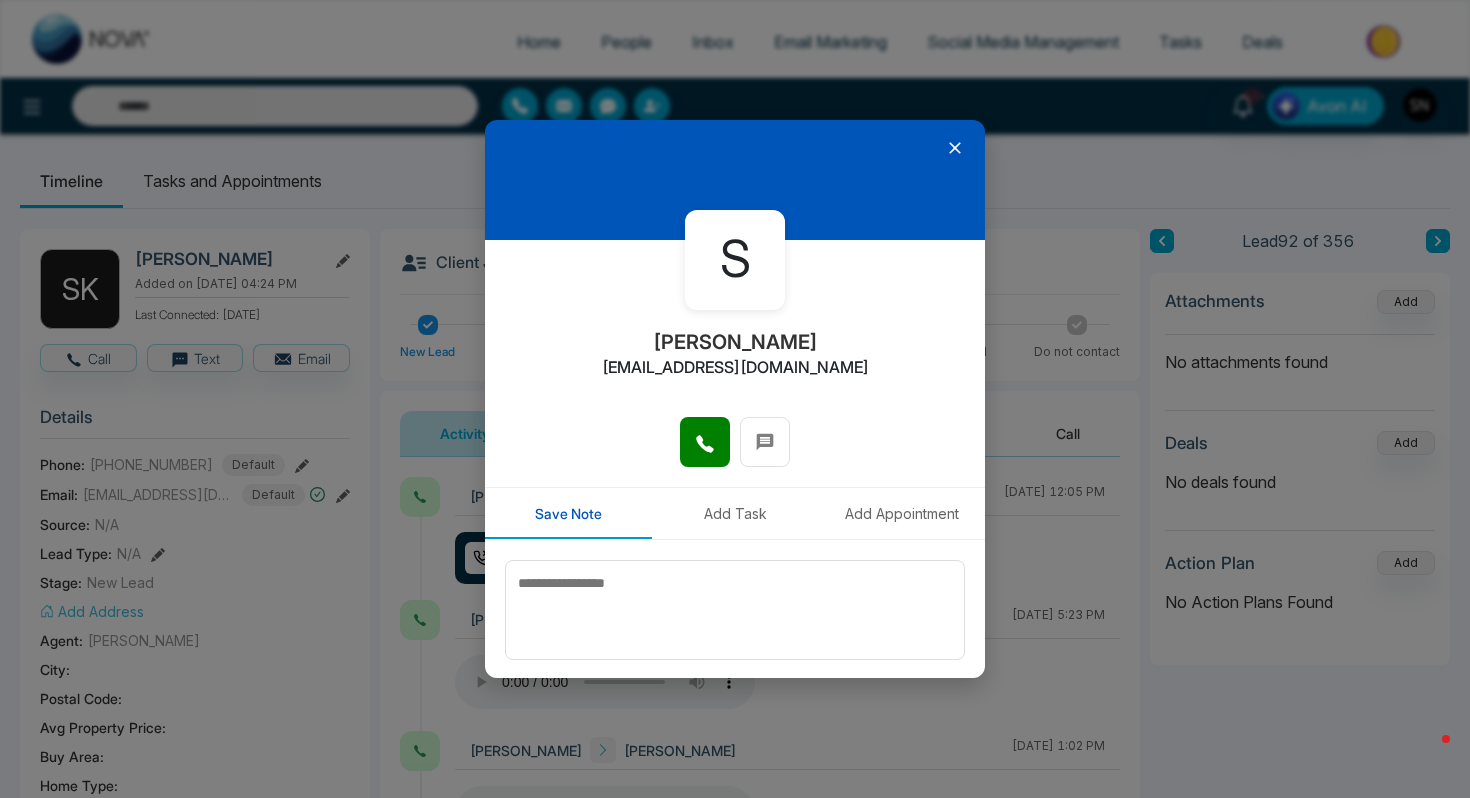 click 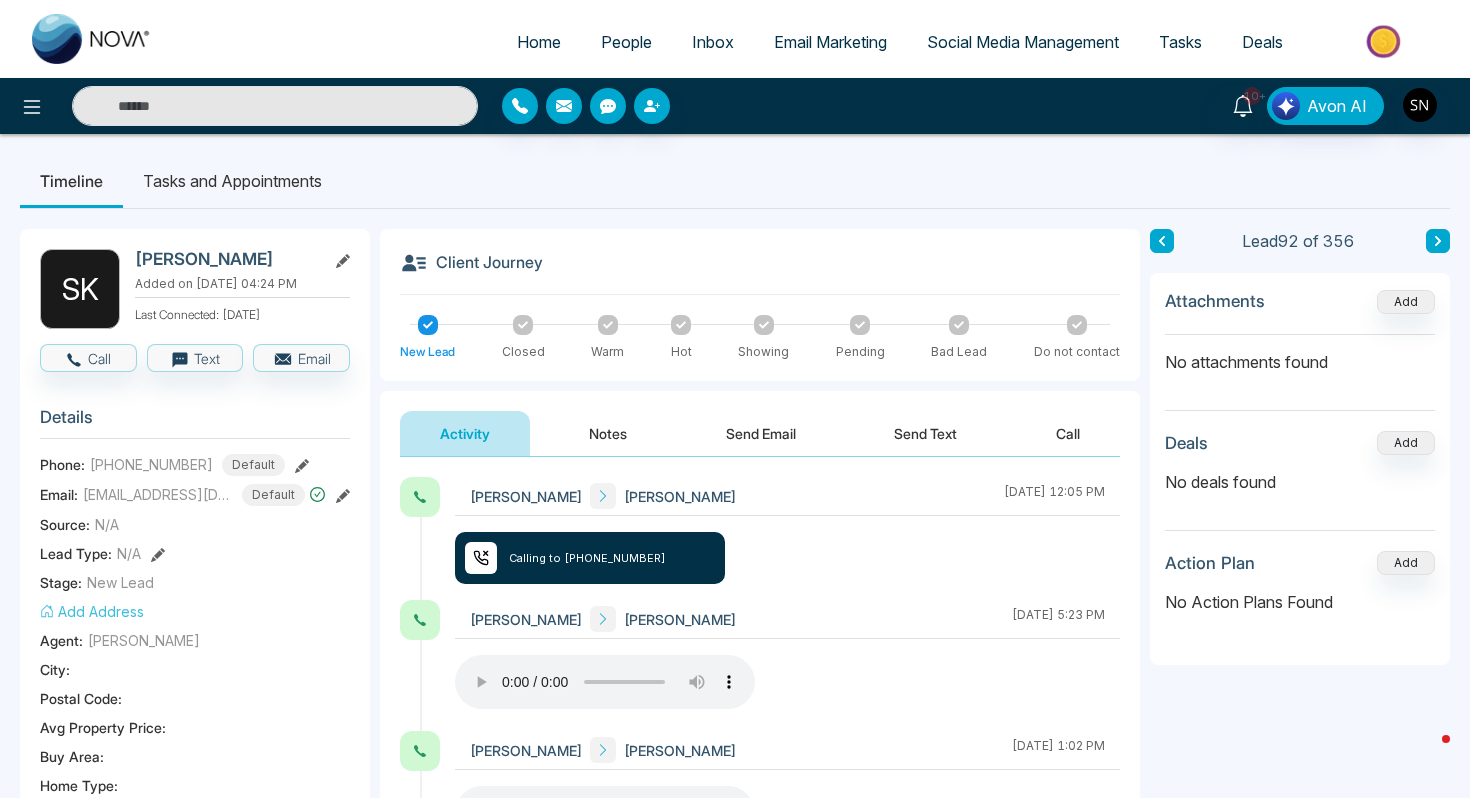 click on "People" at bounding box center [626, 42] 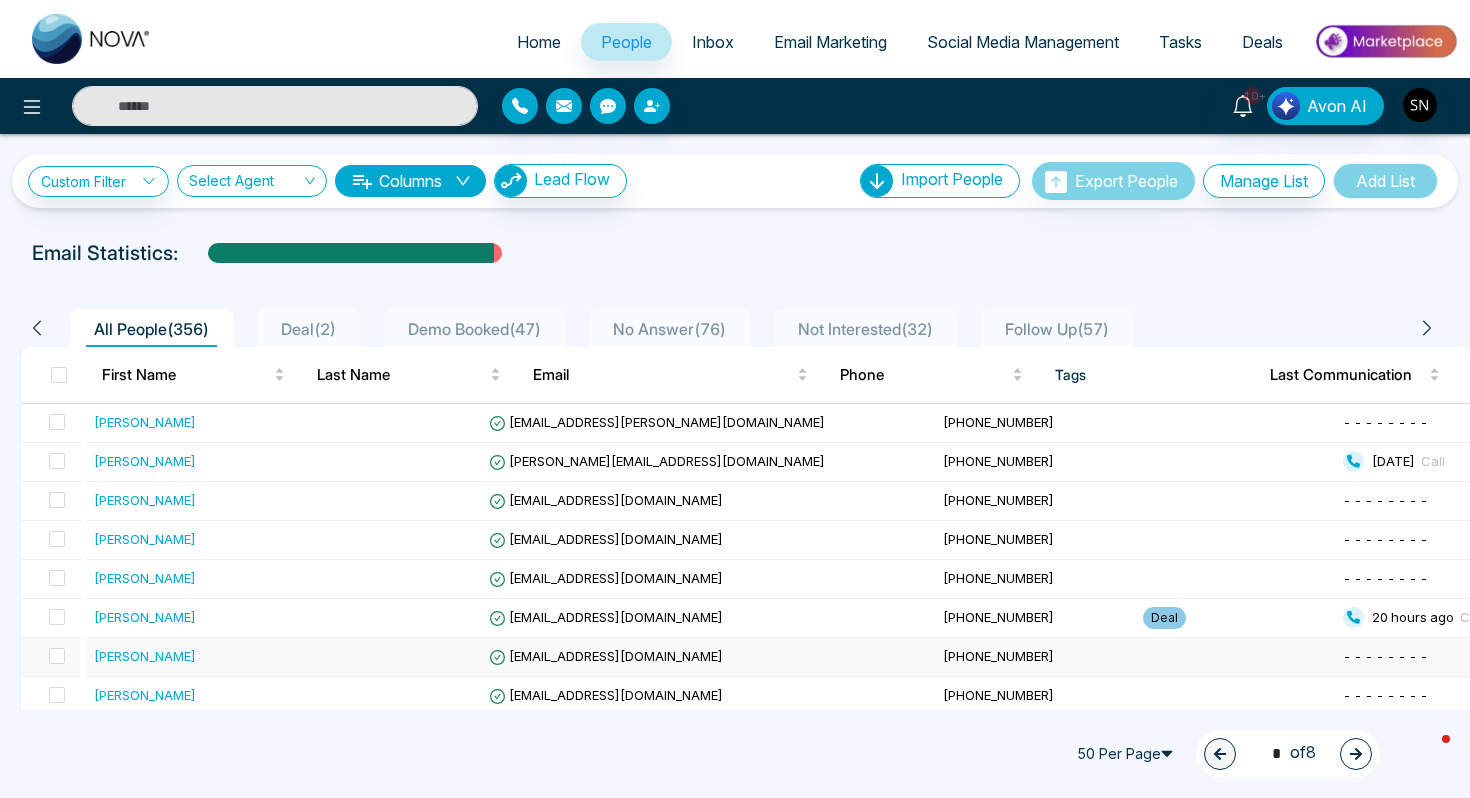 scroll, scrollTop: 60, scrollLeft: 0, axis: vertical 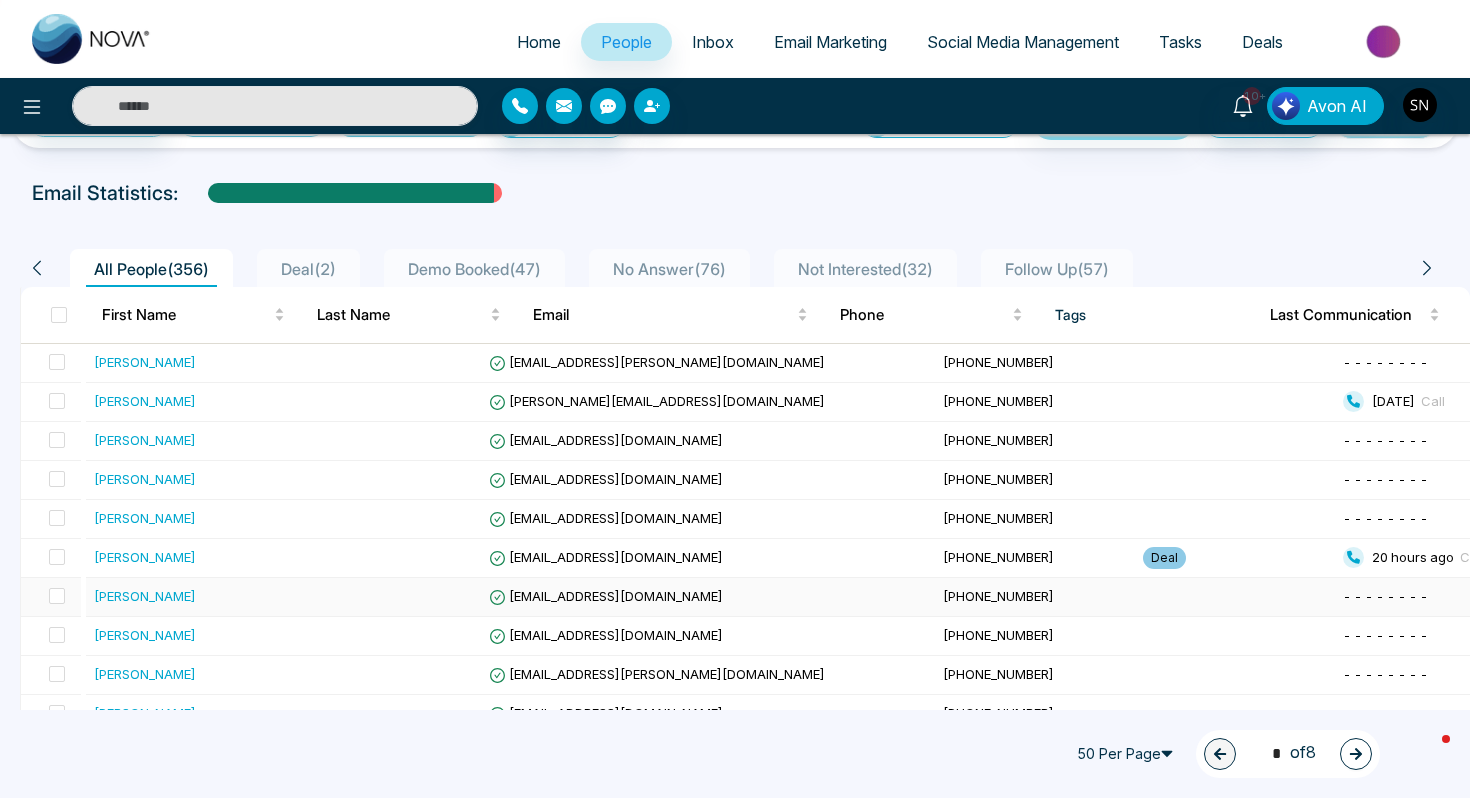 click on "Fahad Shah" at bounding box center [186, 596] 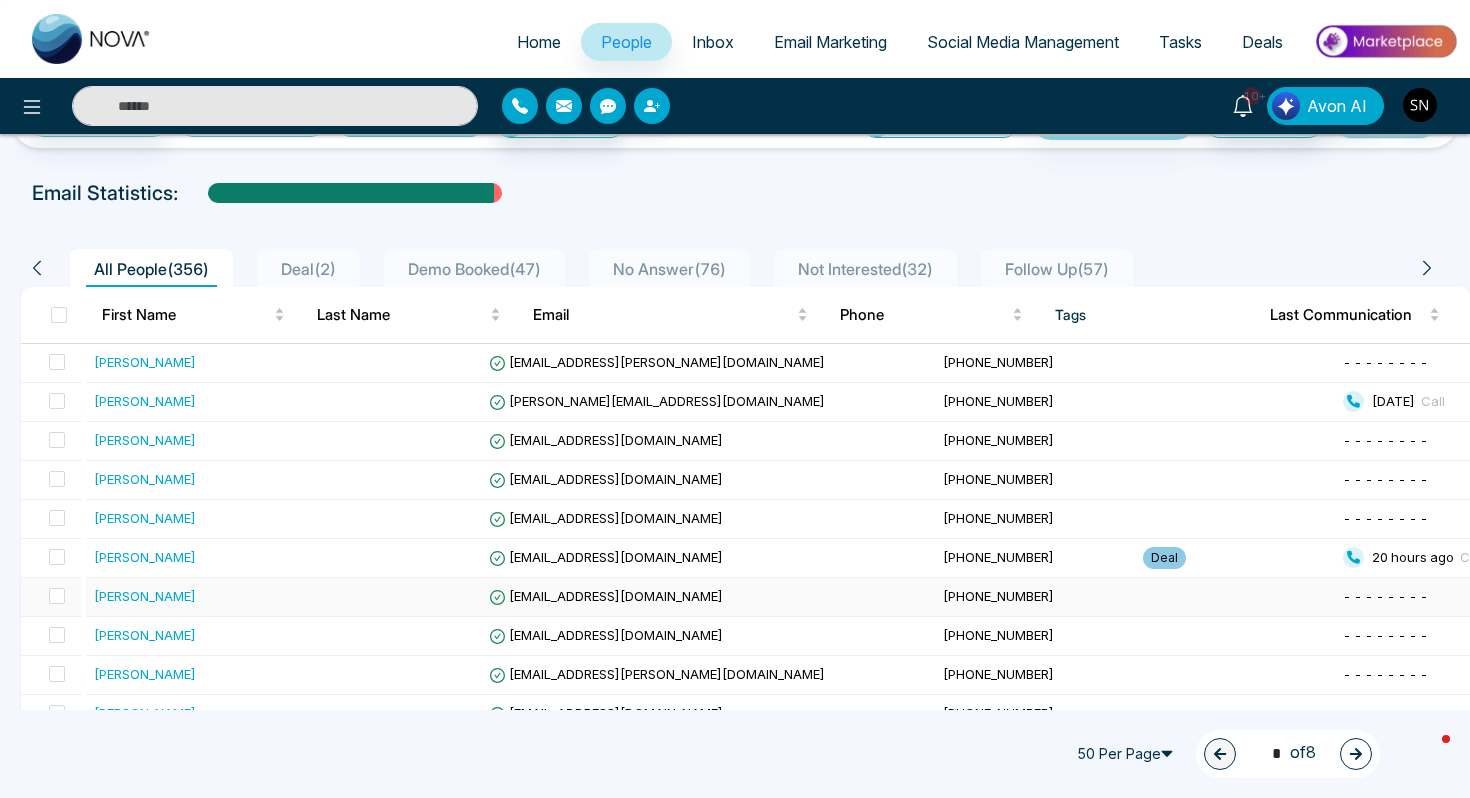 scroll, scrollTop: 0, scrollLeft: 0, axis: both 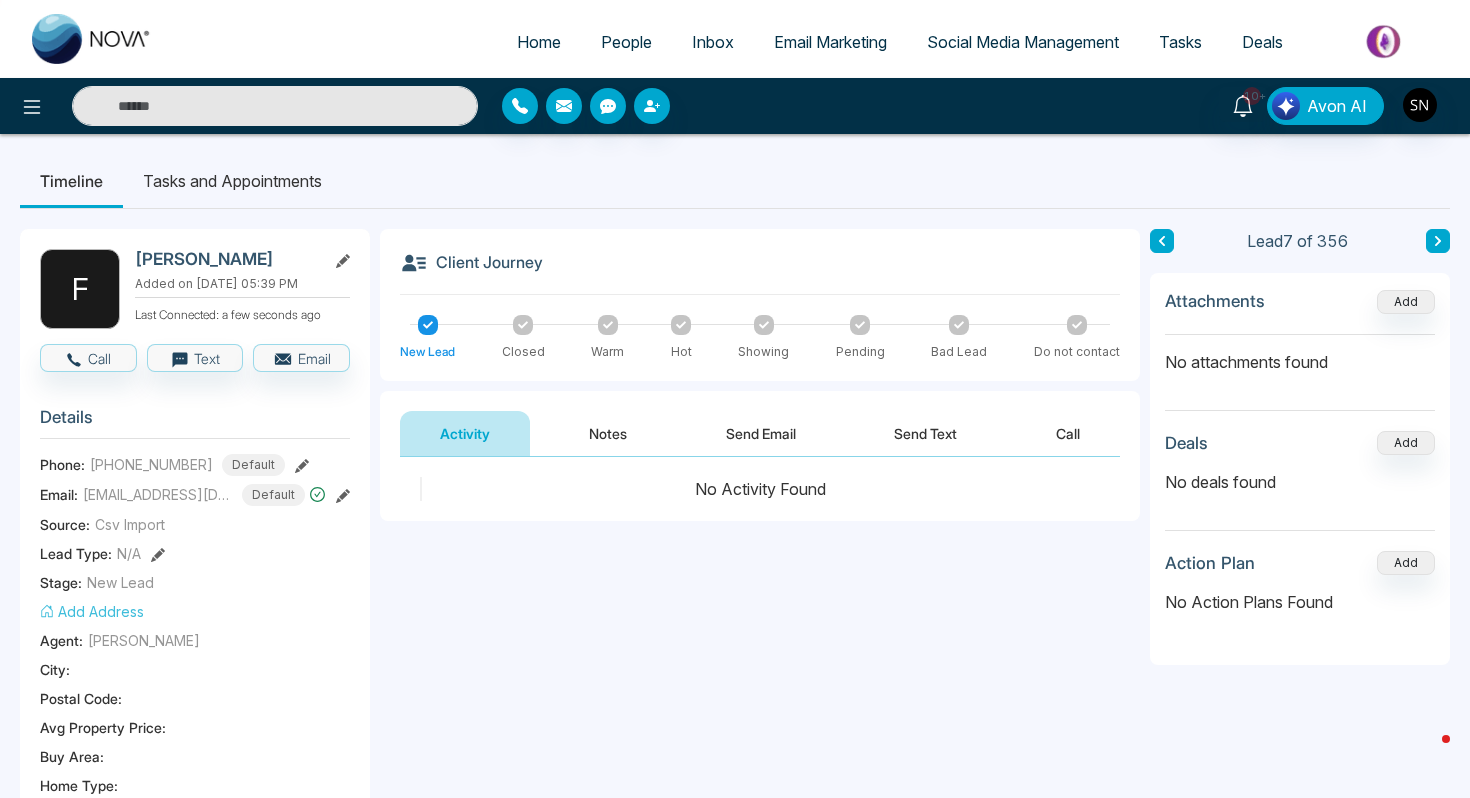 click at bounding box center [275, 106] 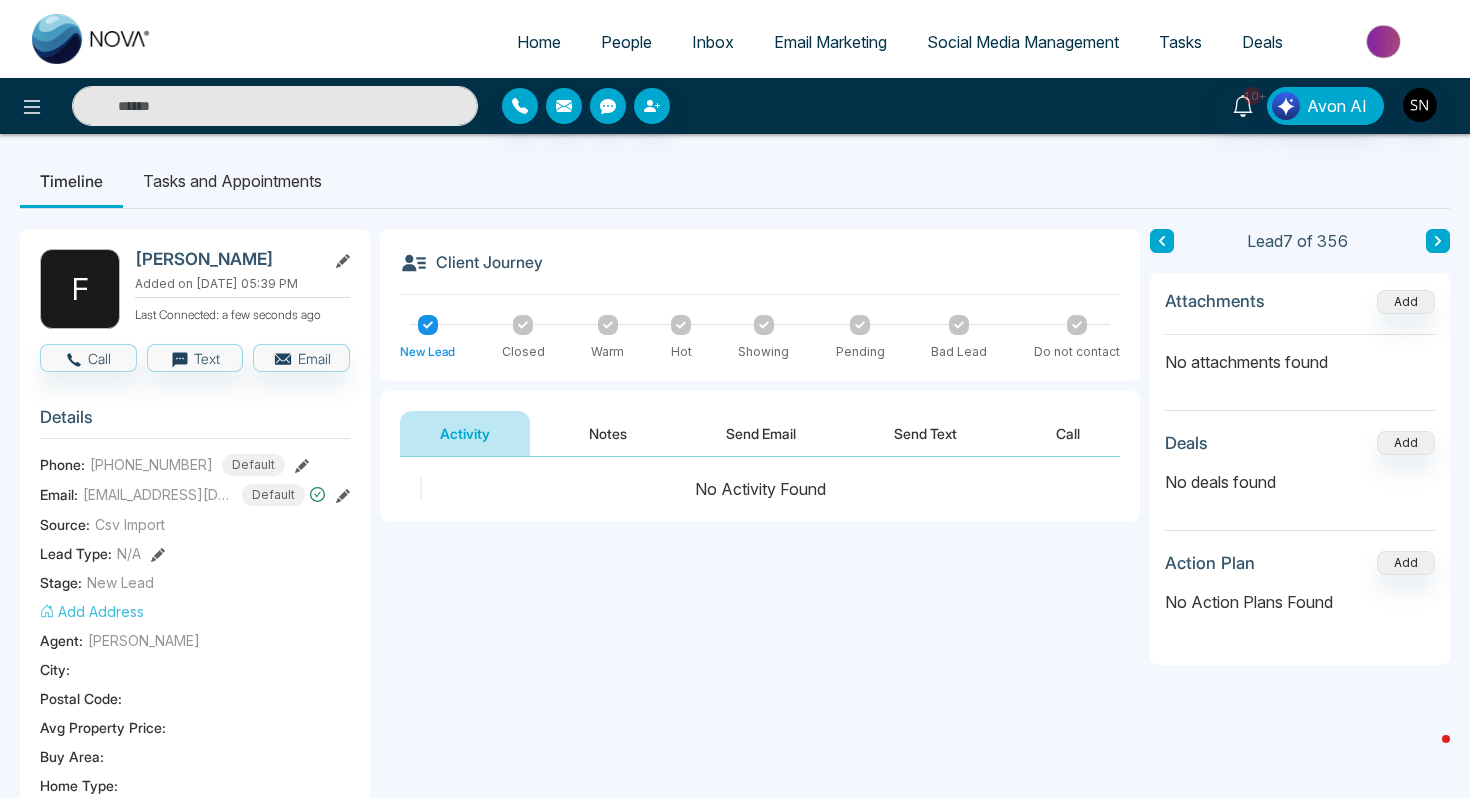 paste on "**********" 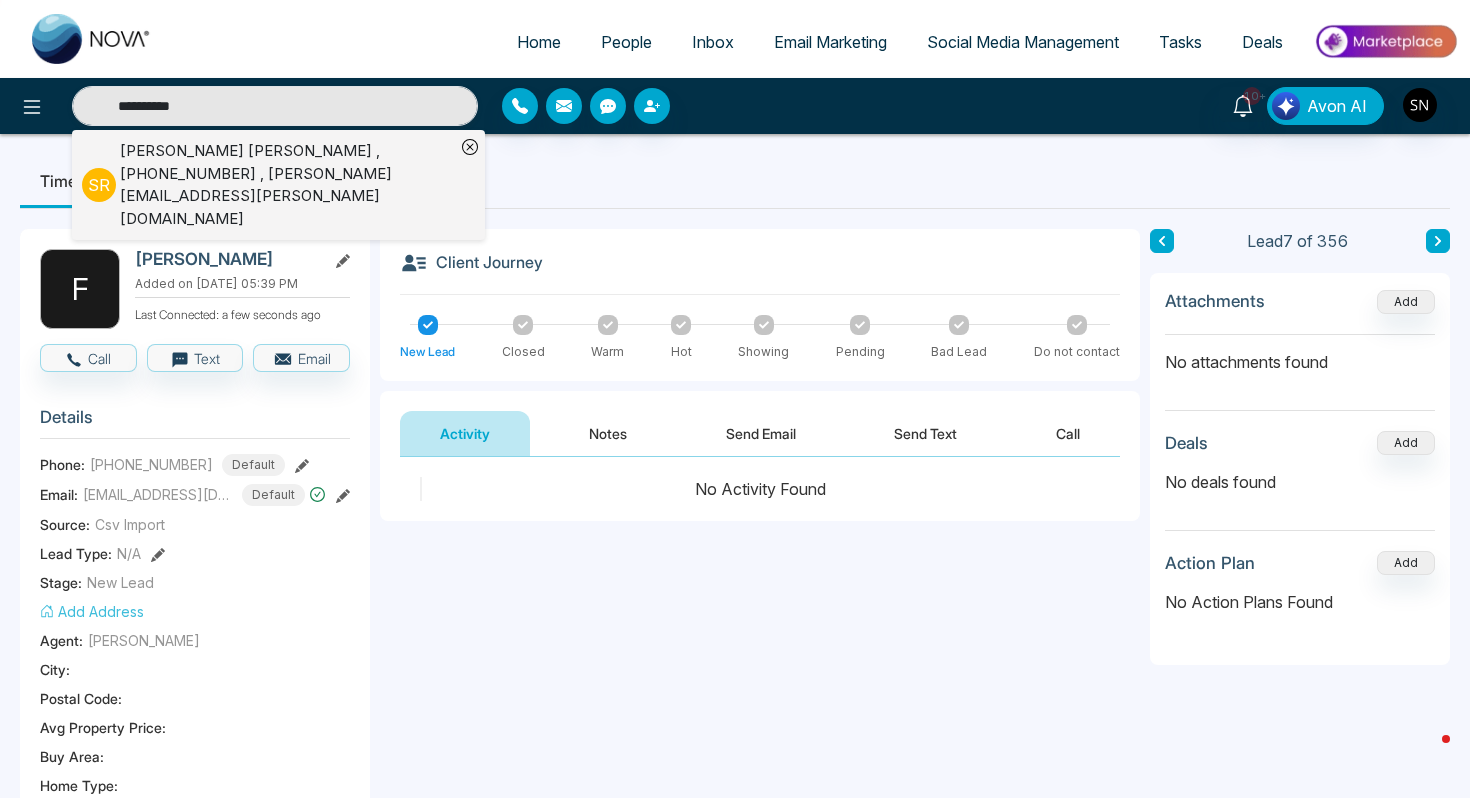 click on "Shahida   Rzeszutek   , +14162773552   , shahida.rzeszutek@gmail.com" at bounding box center [287, 185] 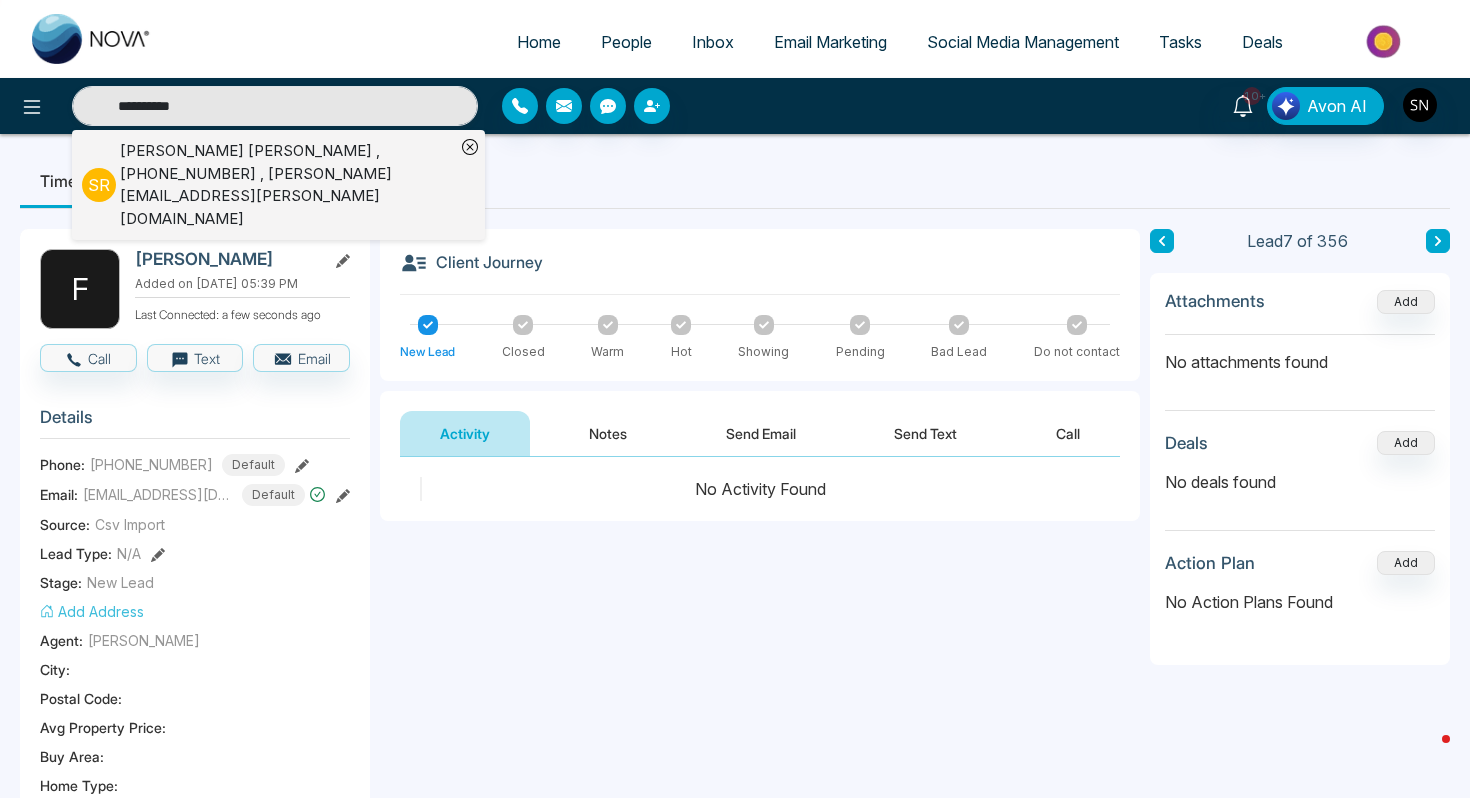 type on "**********" 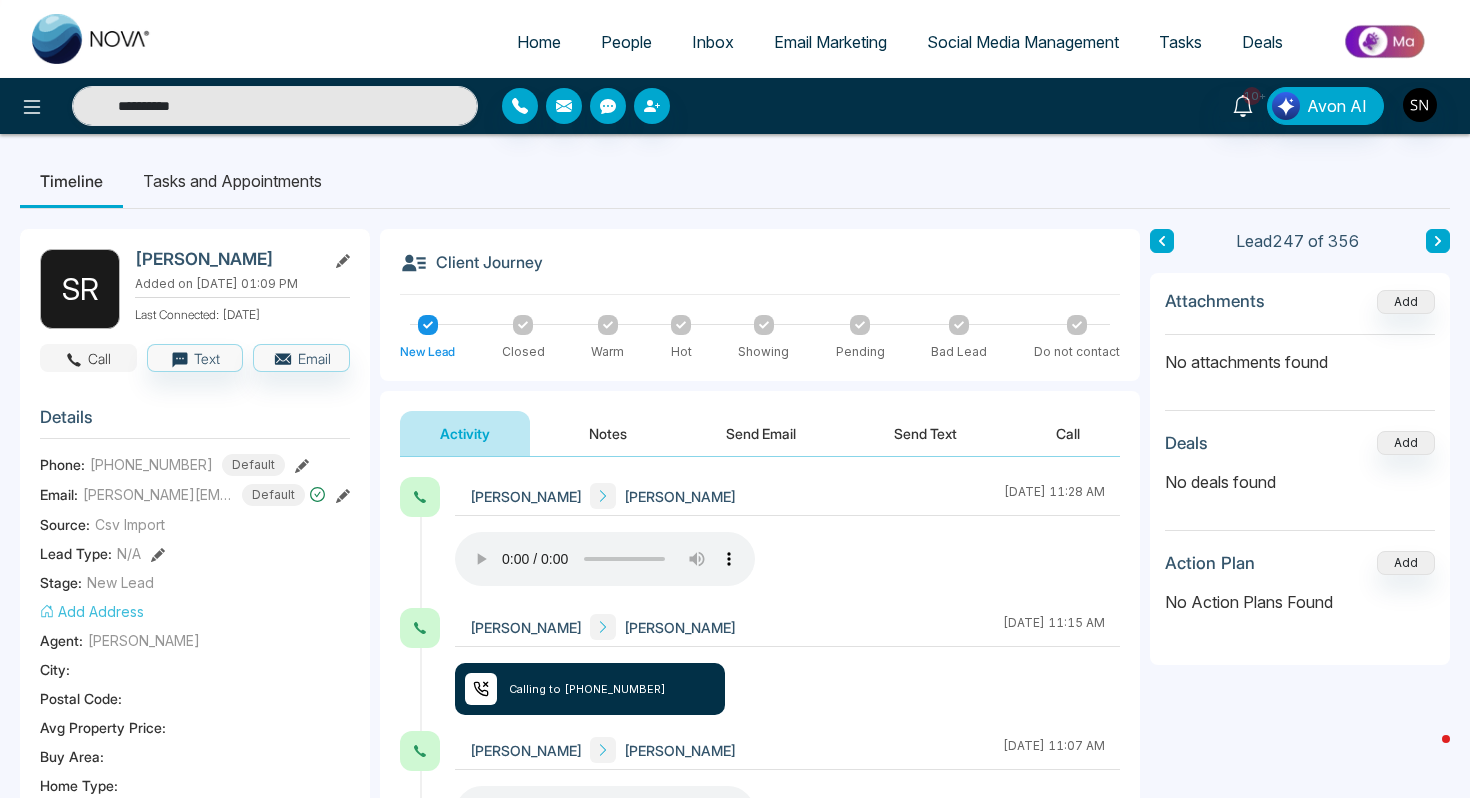 click on "Call" at bounding box center [88, 358] 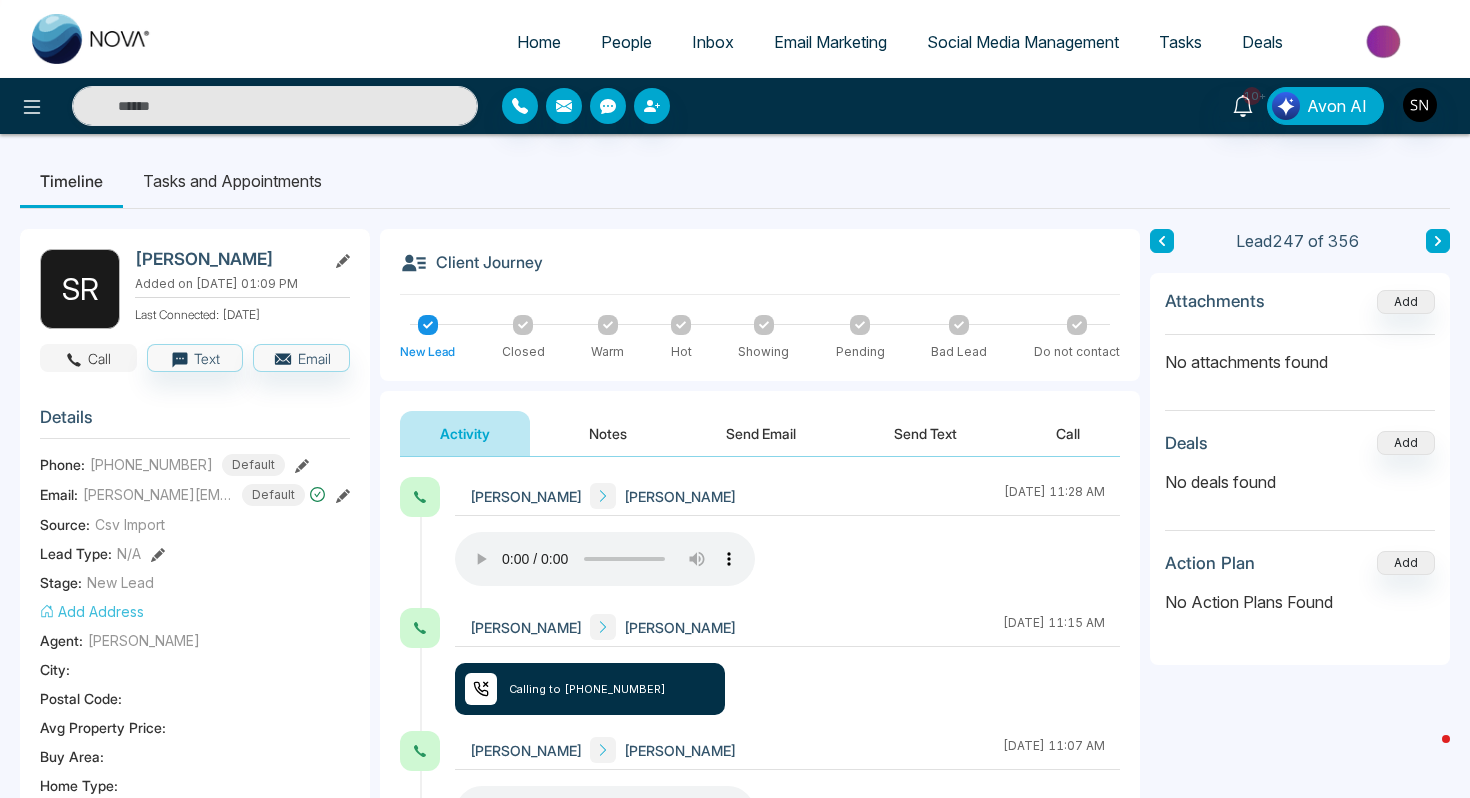 type on "**********" 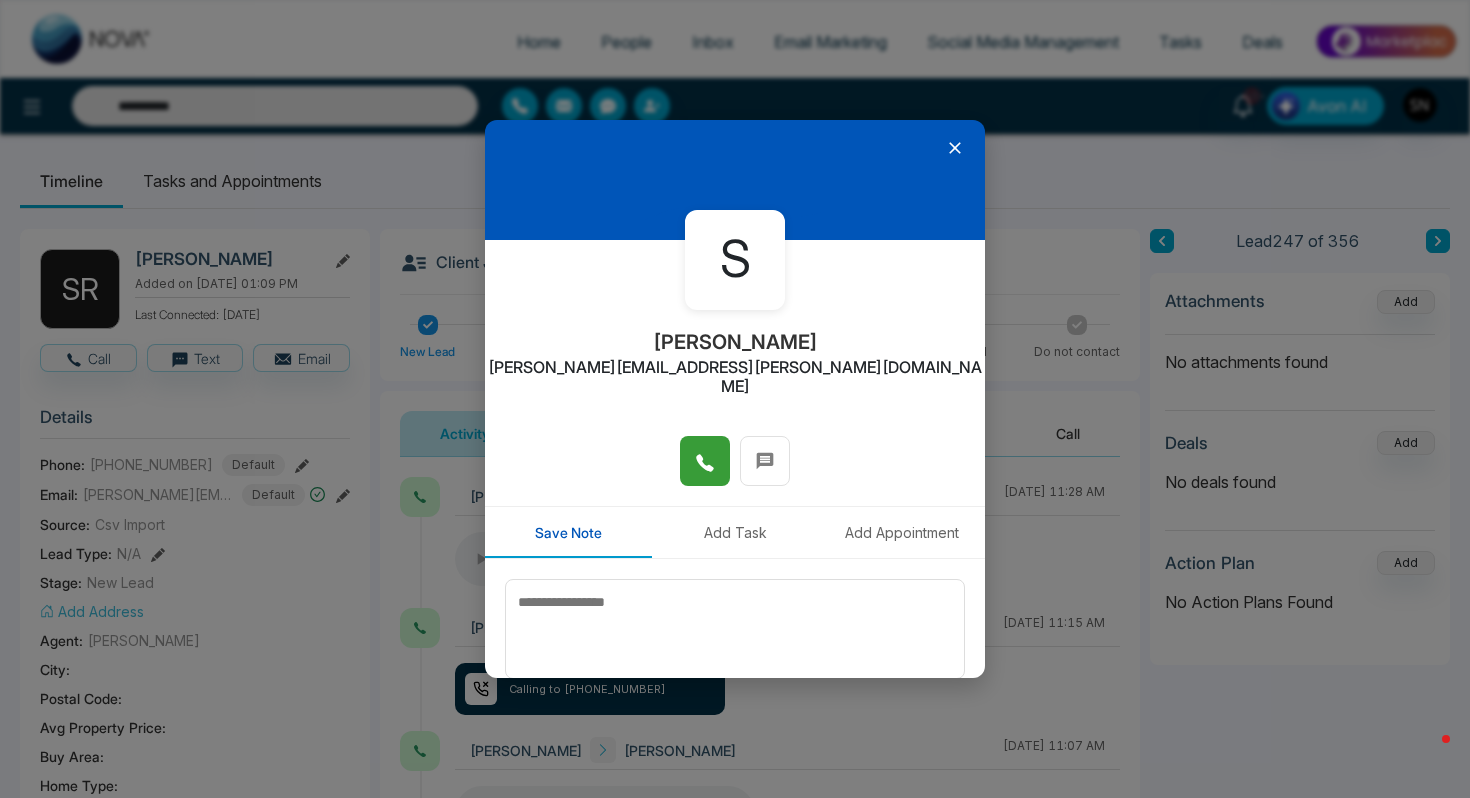 click 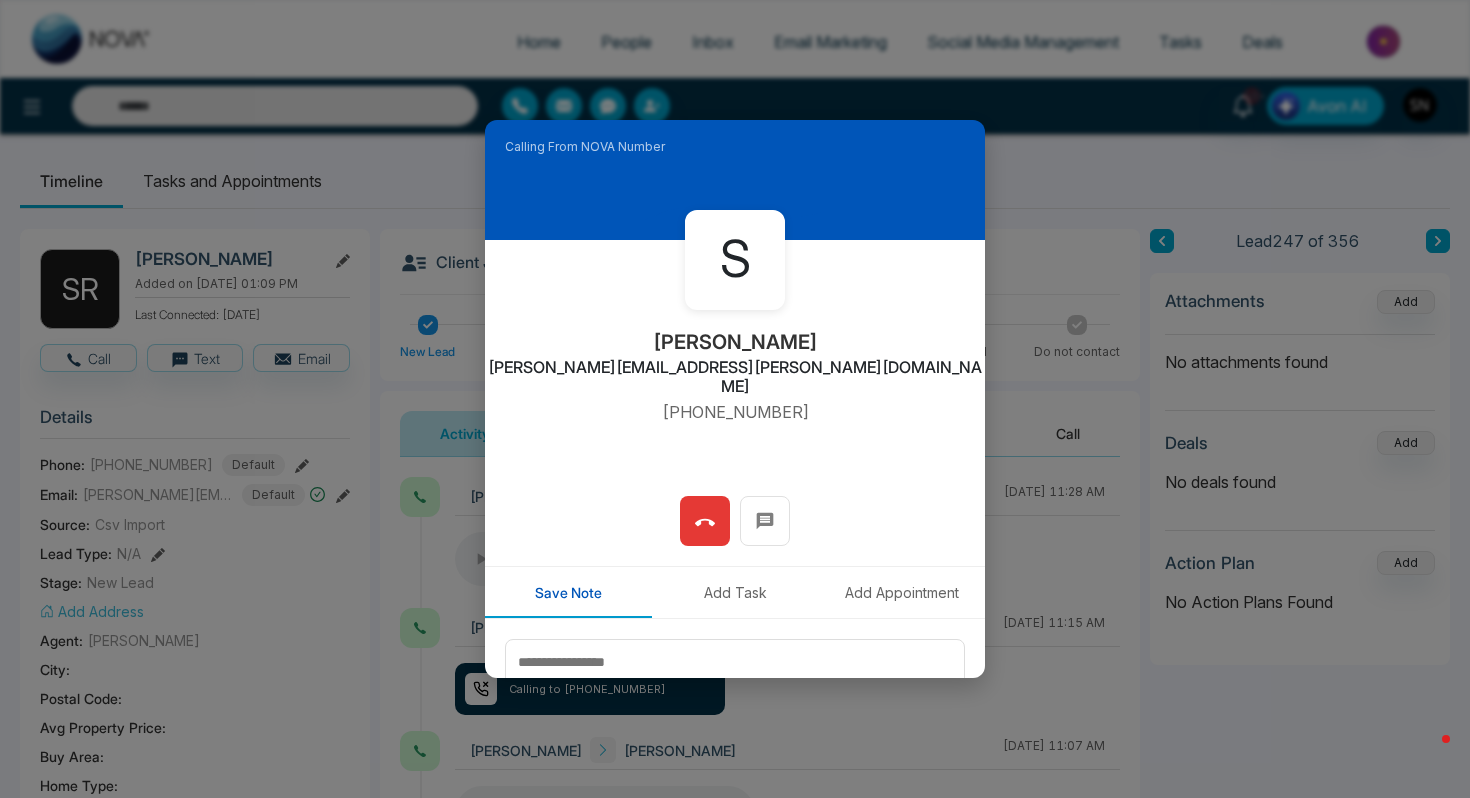 type on "**********" 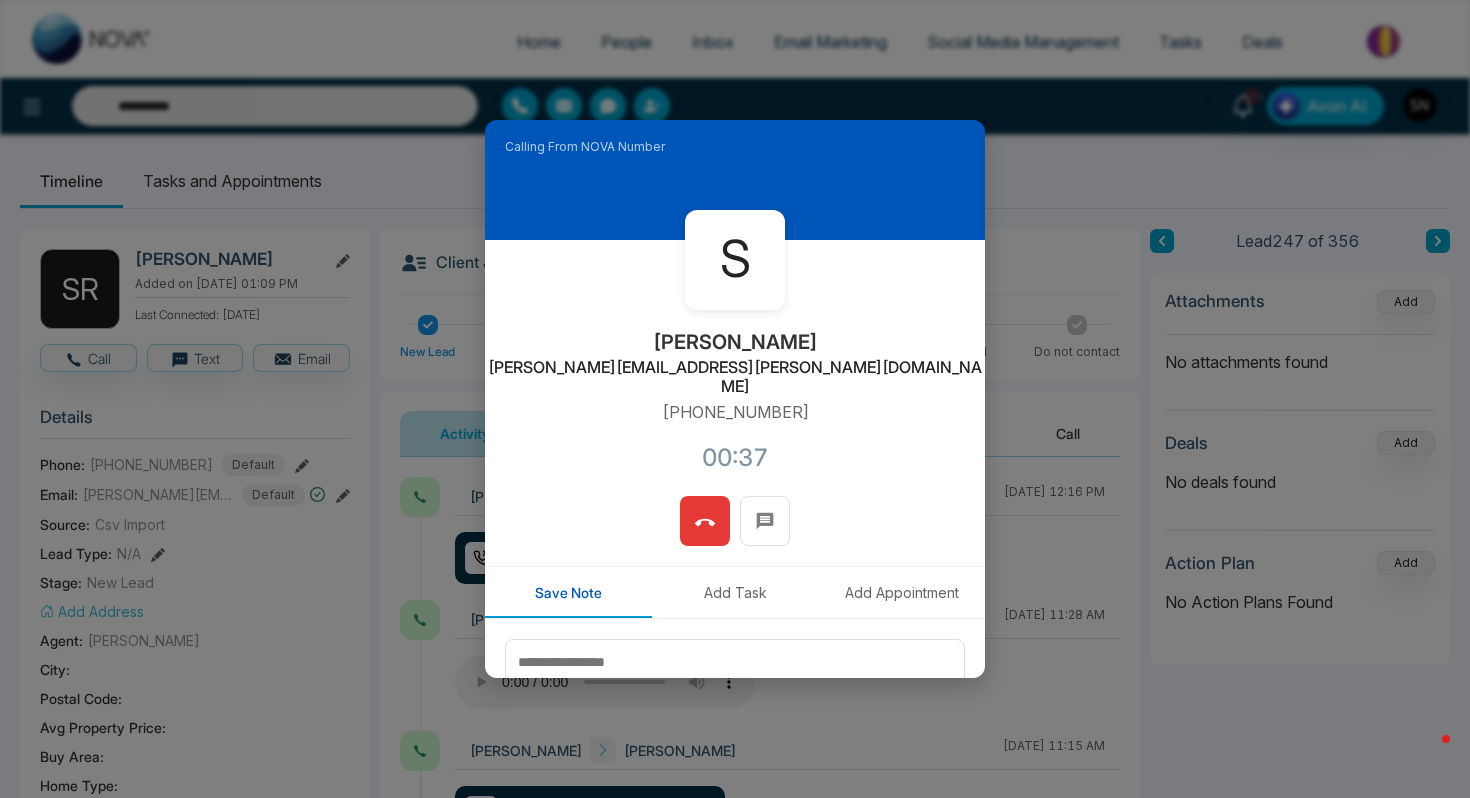 click at bounding box center [705, 521] 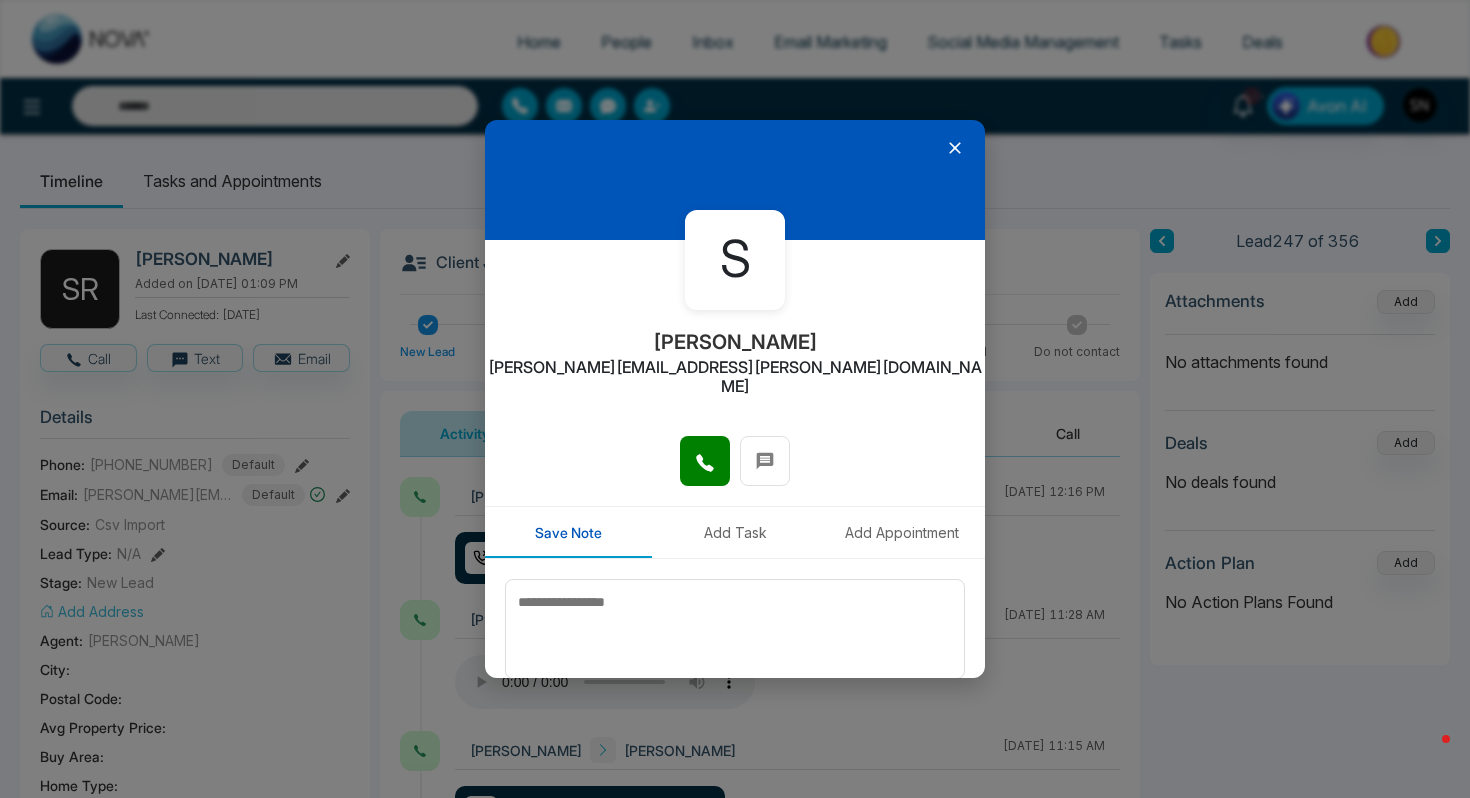 click at bounding box center (735, 180) 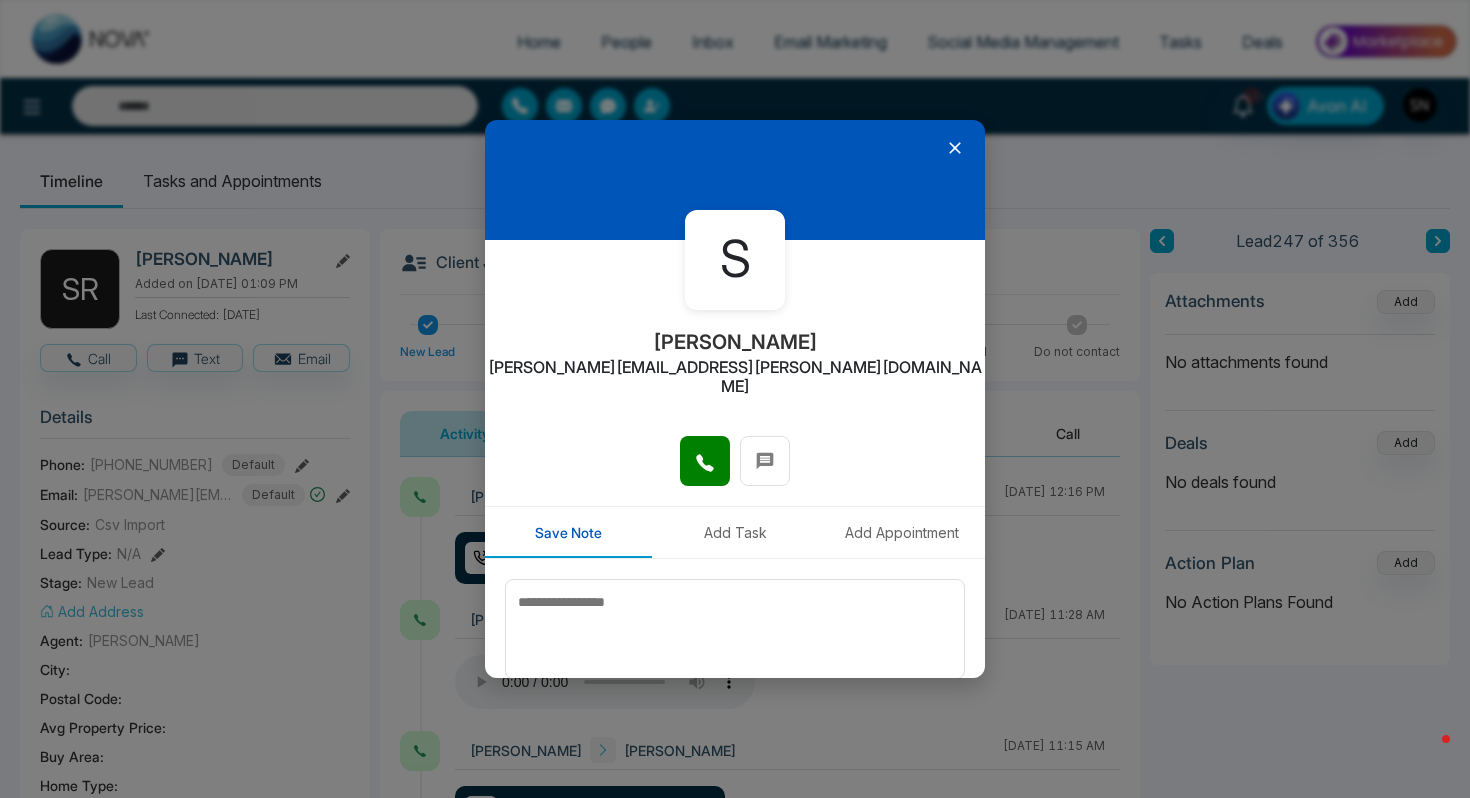 click 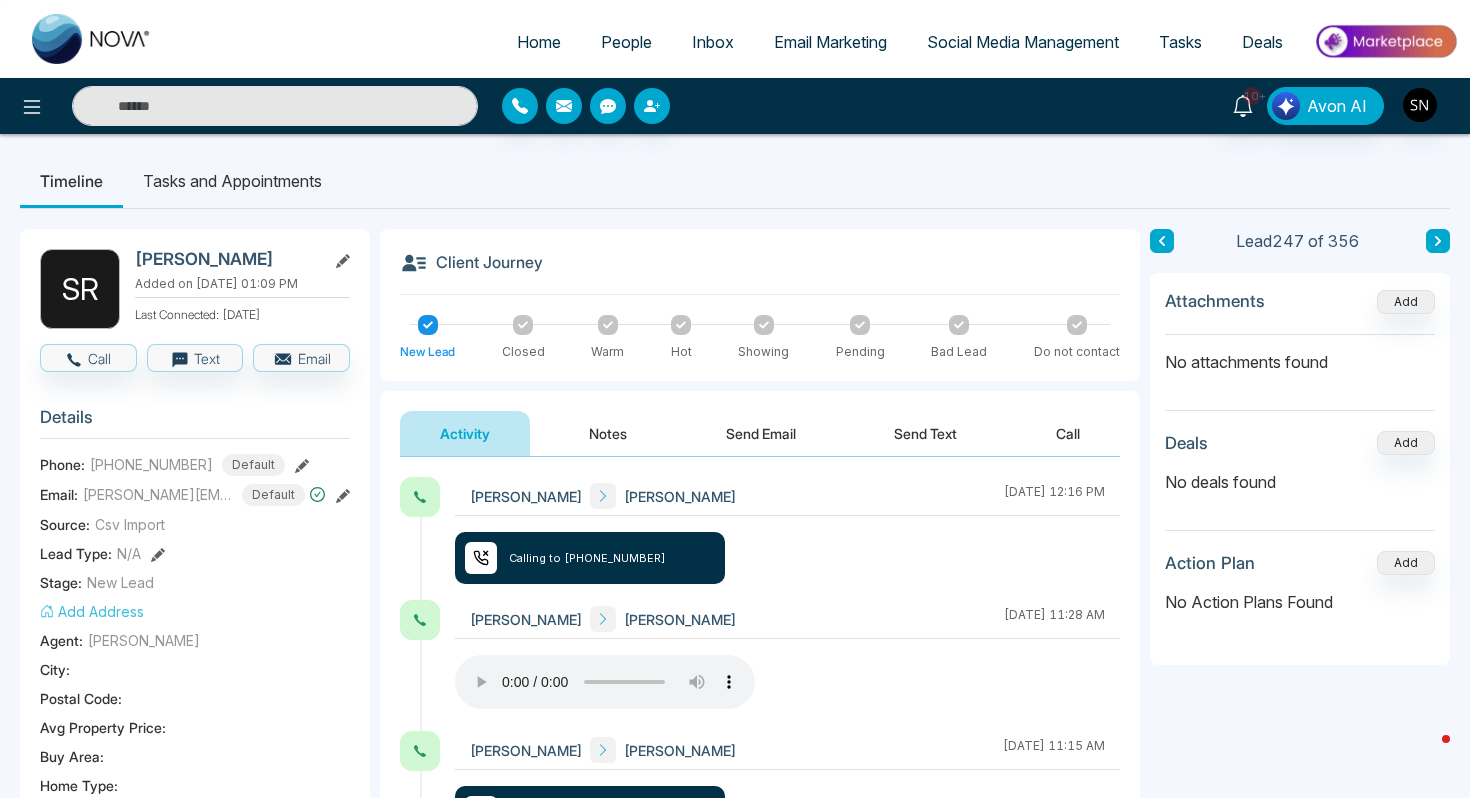 type on "**********" 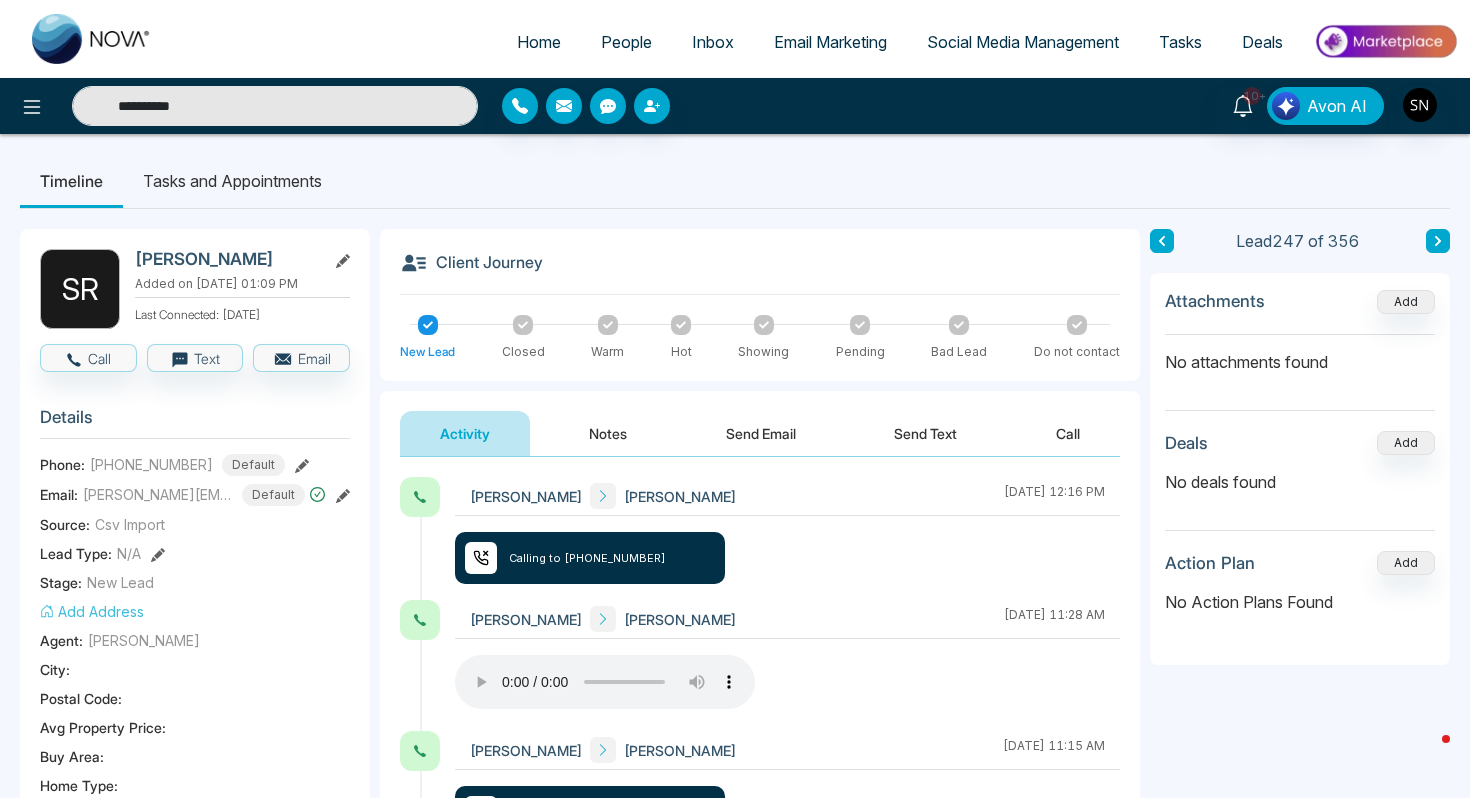 click on "**********" at bounding box center [275, 106] 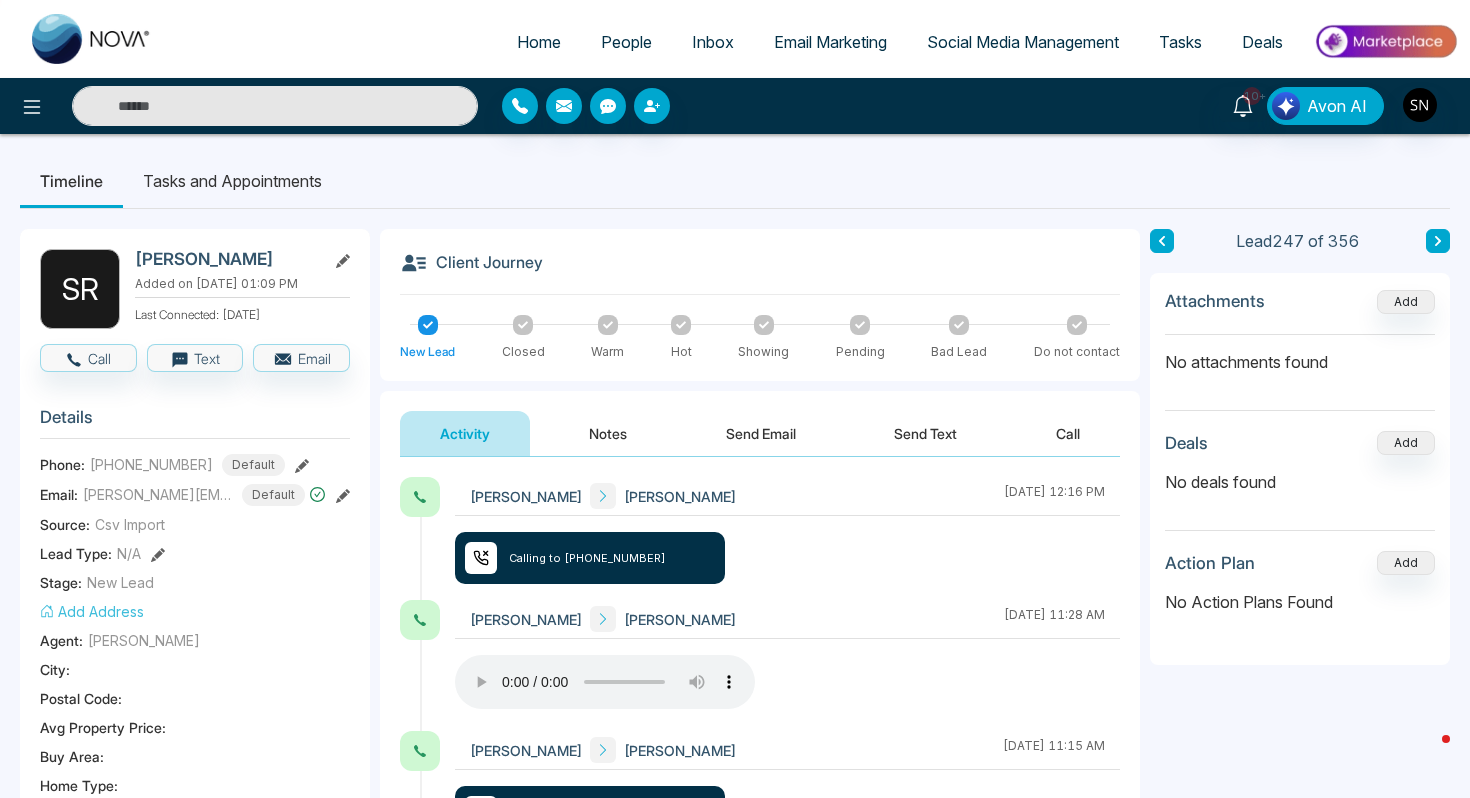 paste on "**********" 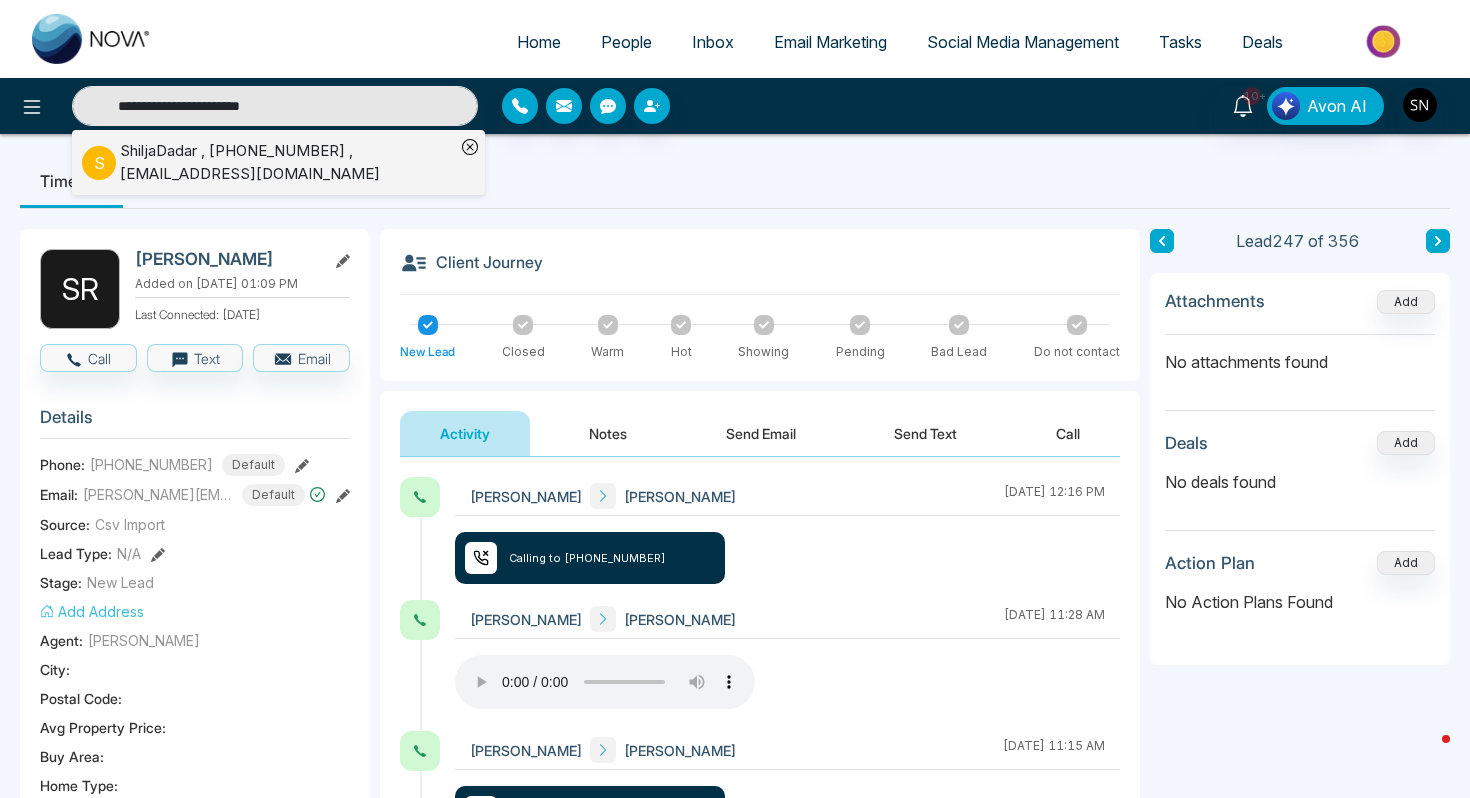 type on "**********" 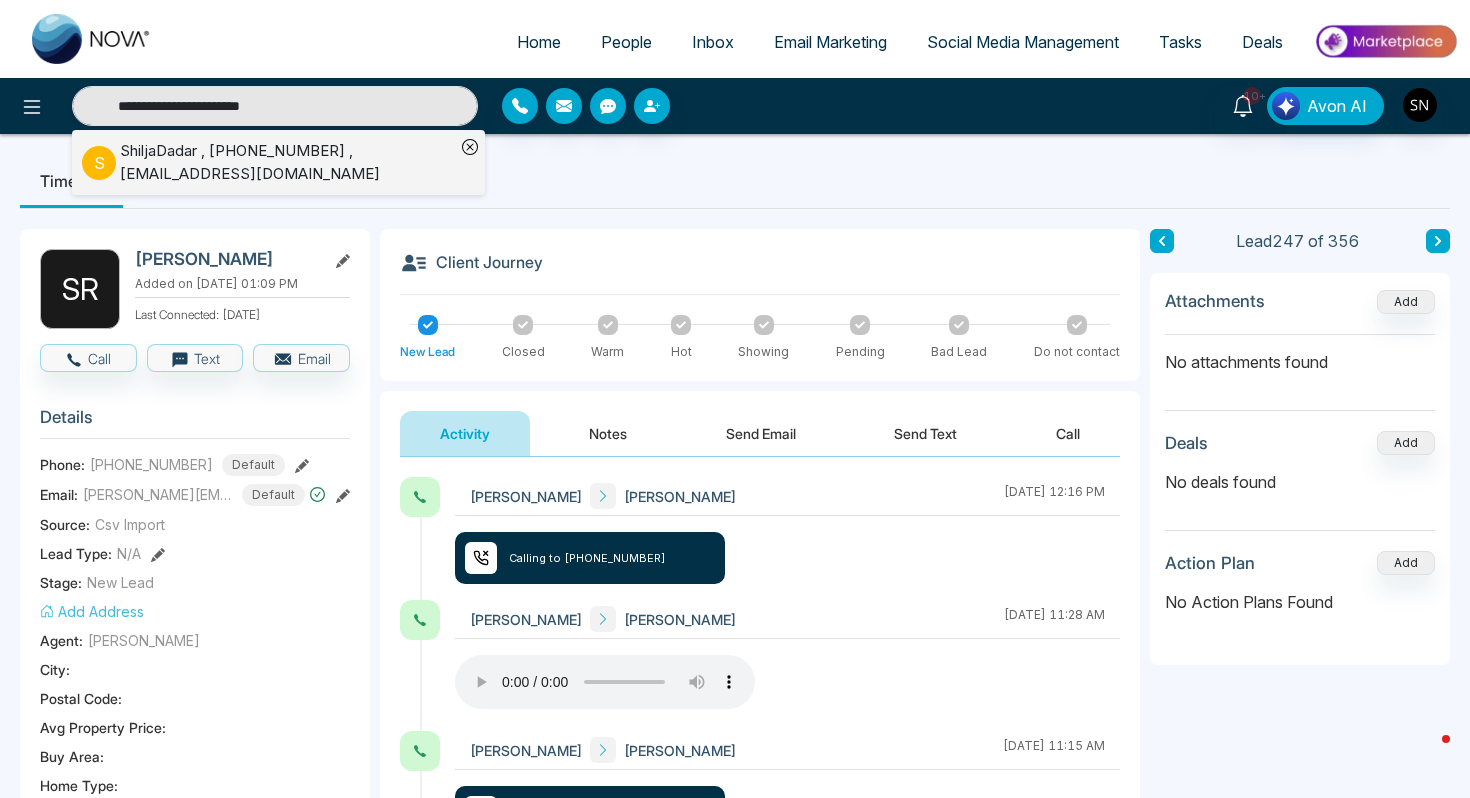 click on "ShiljaDadar     , +14169021296   , bluejaysrealty@gmail.com" at bounding box center (287, 162) 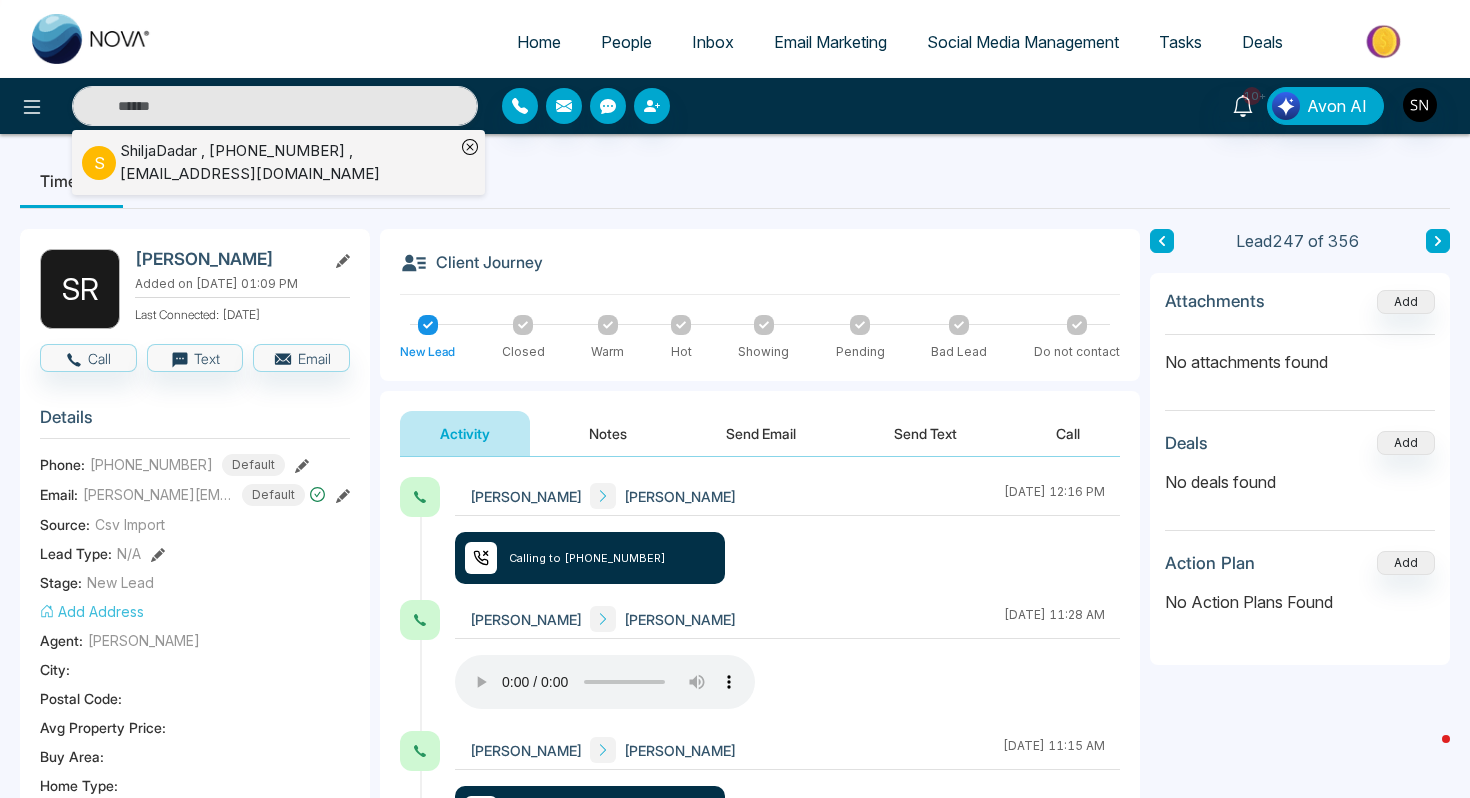 type on "**********" 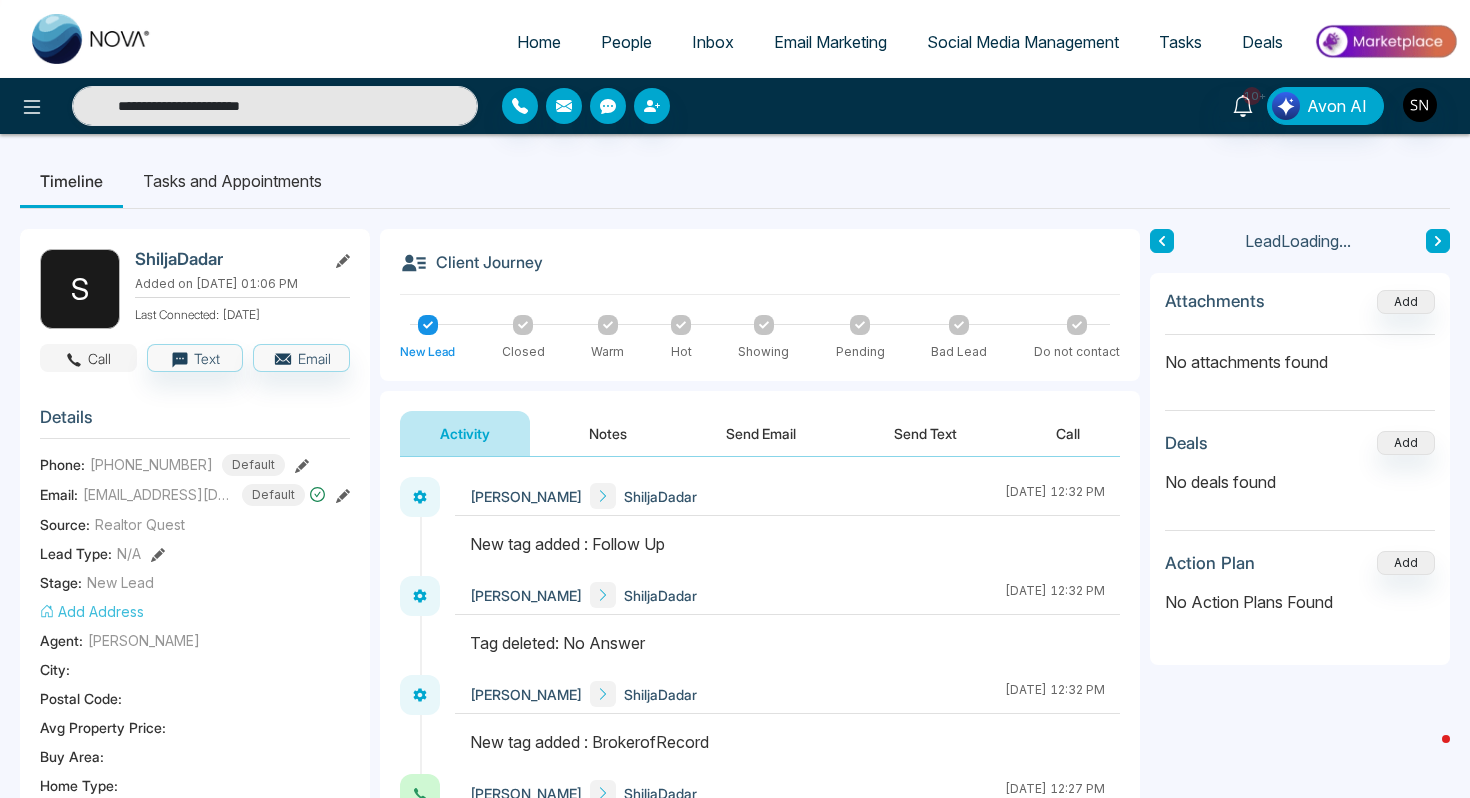 click on "Call" at bounding box center (88, 358) 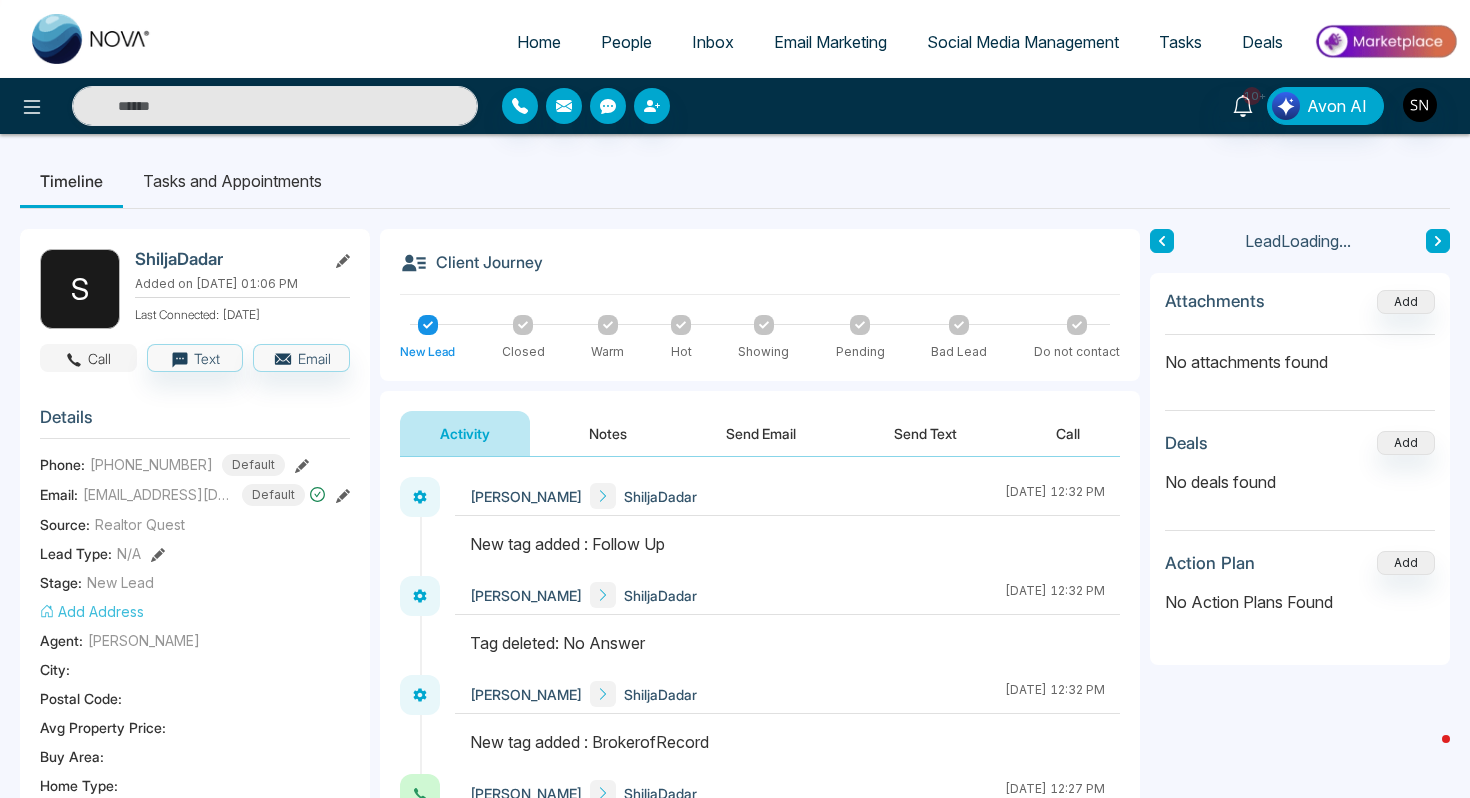 type on "**********" 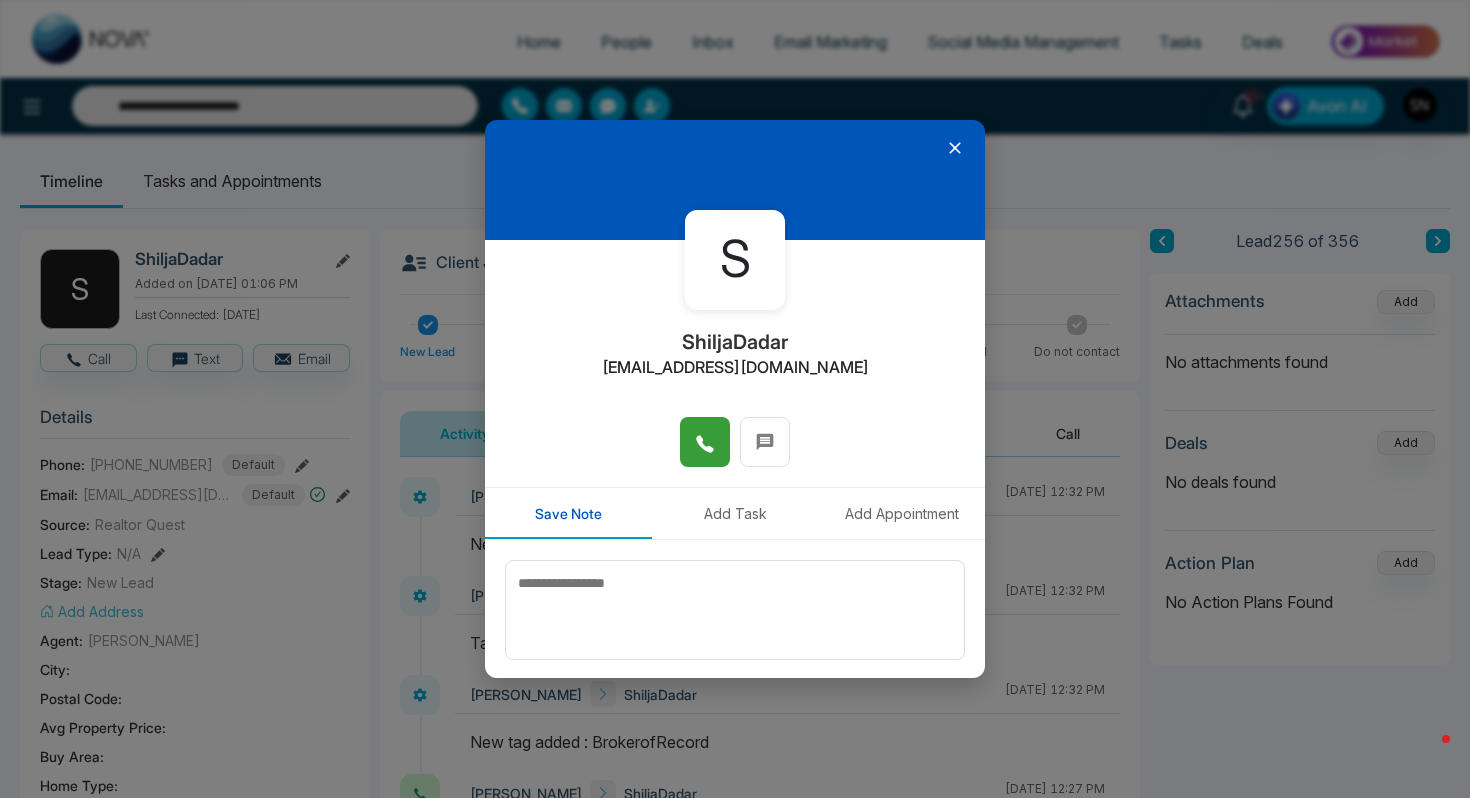 click at bounding box center [705, 442] 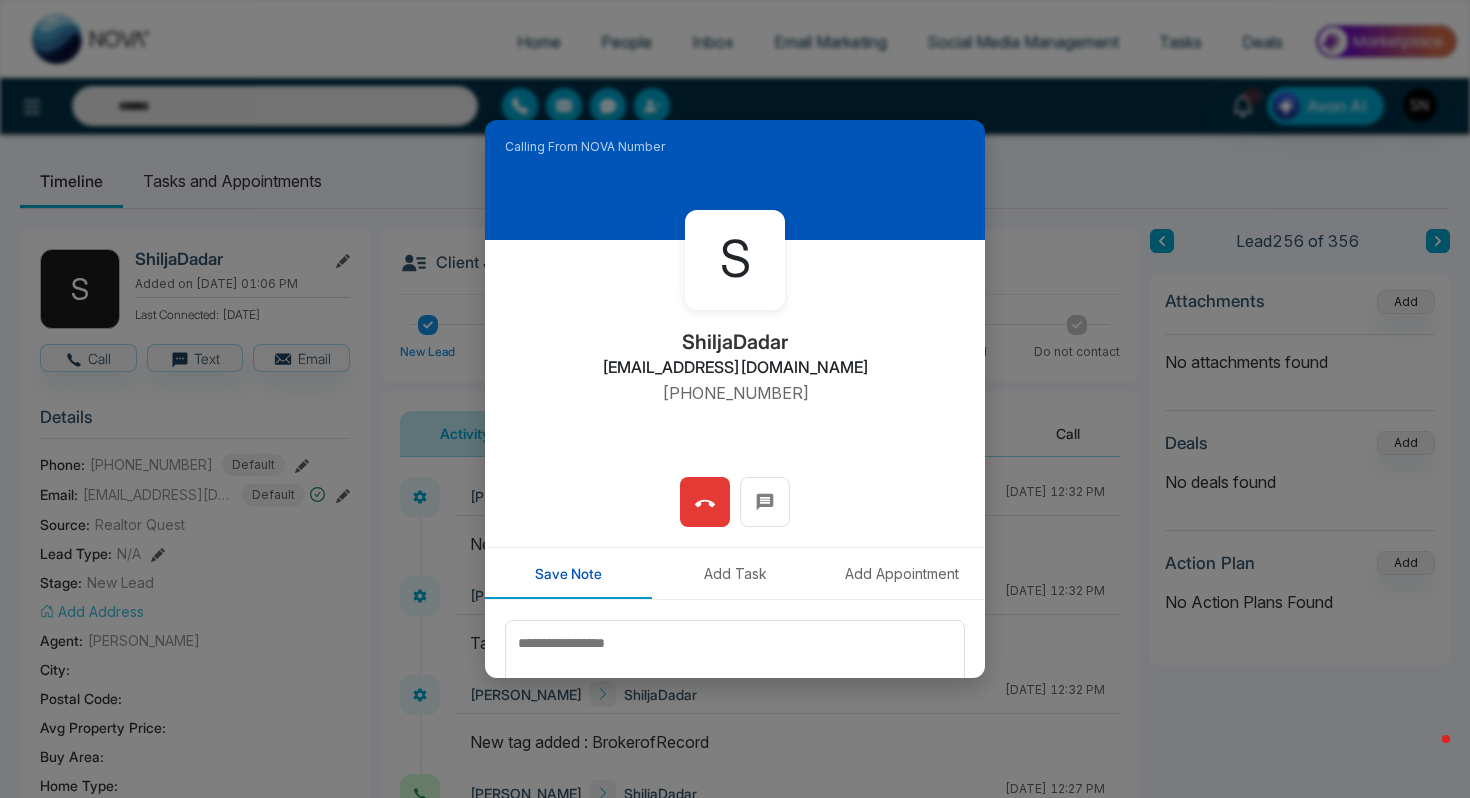 type on "**********" 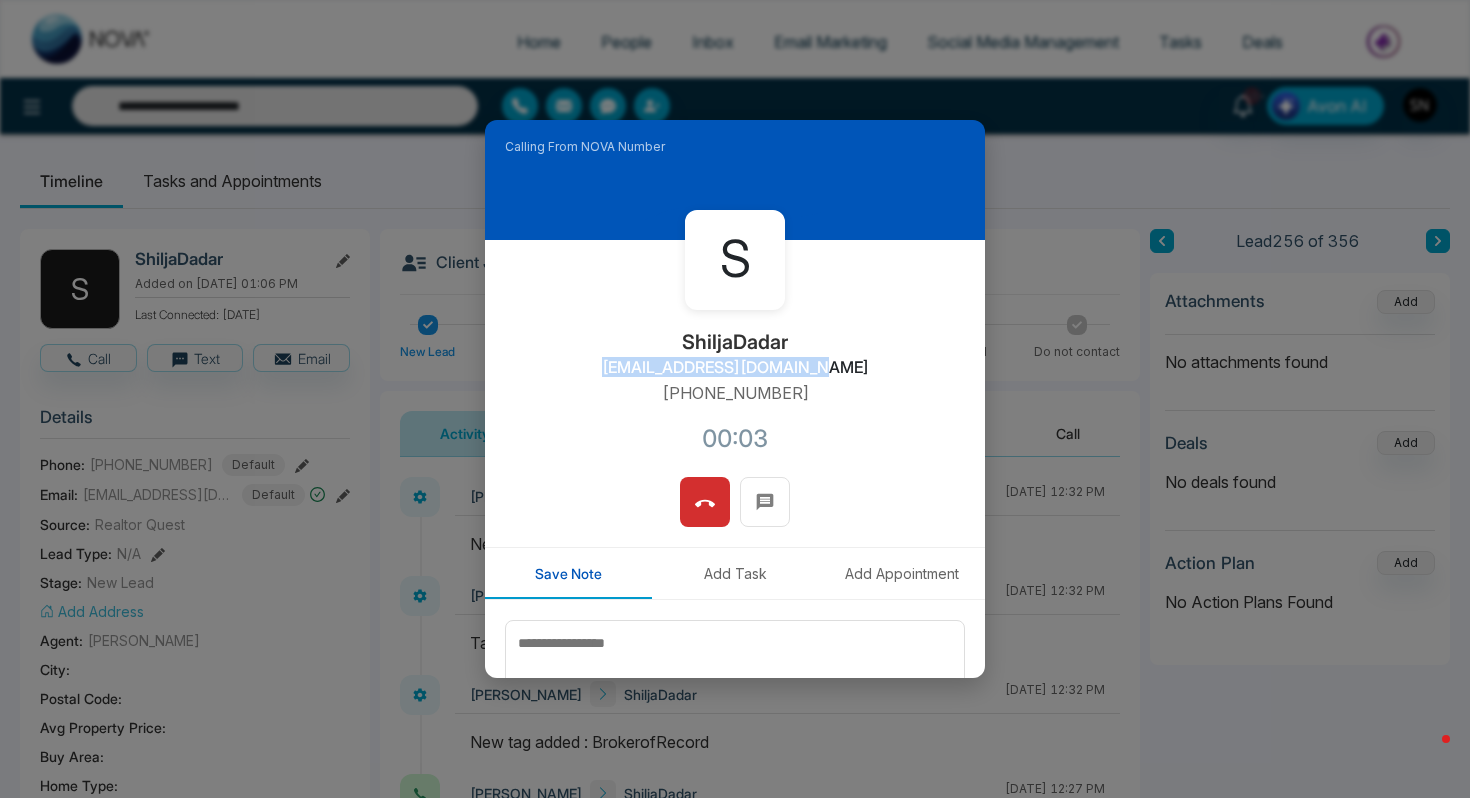 drag, startPoint x: 641, startPoint y: 368, endPoint x: 835, endPoint y: 367, distance: 194.00258 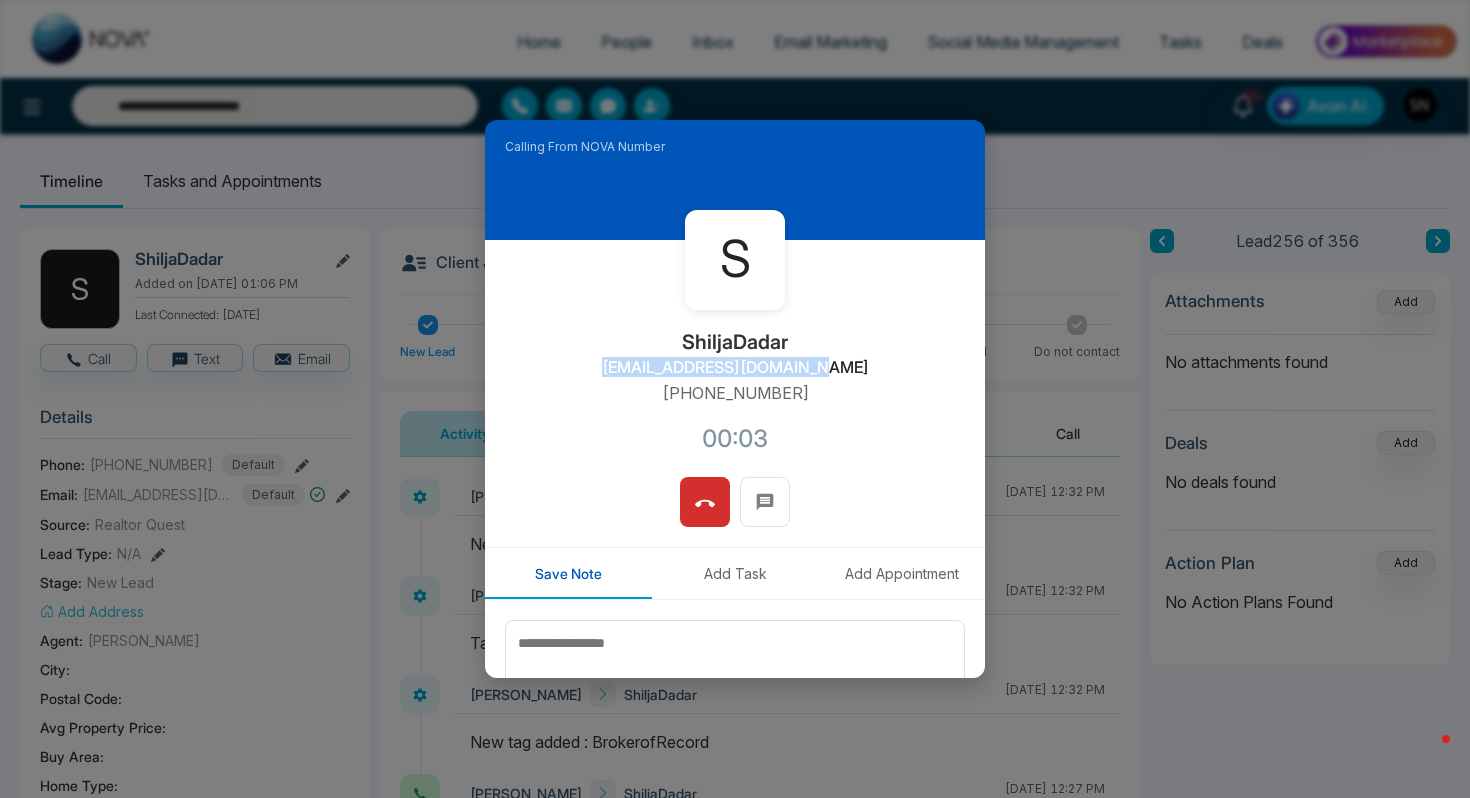 click on "S ShiljaDadar bluejaysrealty@gmail.com +14169021296 00:03" at bounding box center [735, 358] 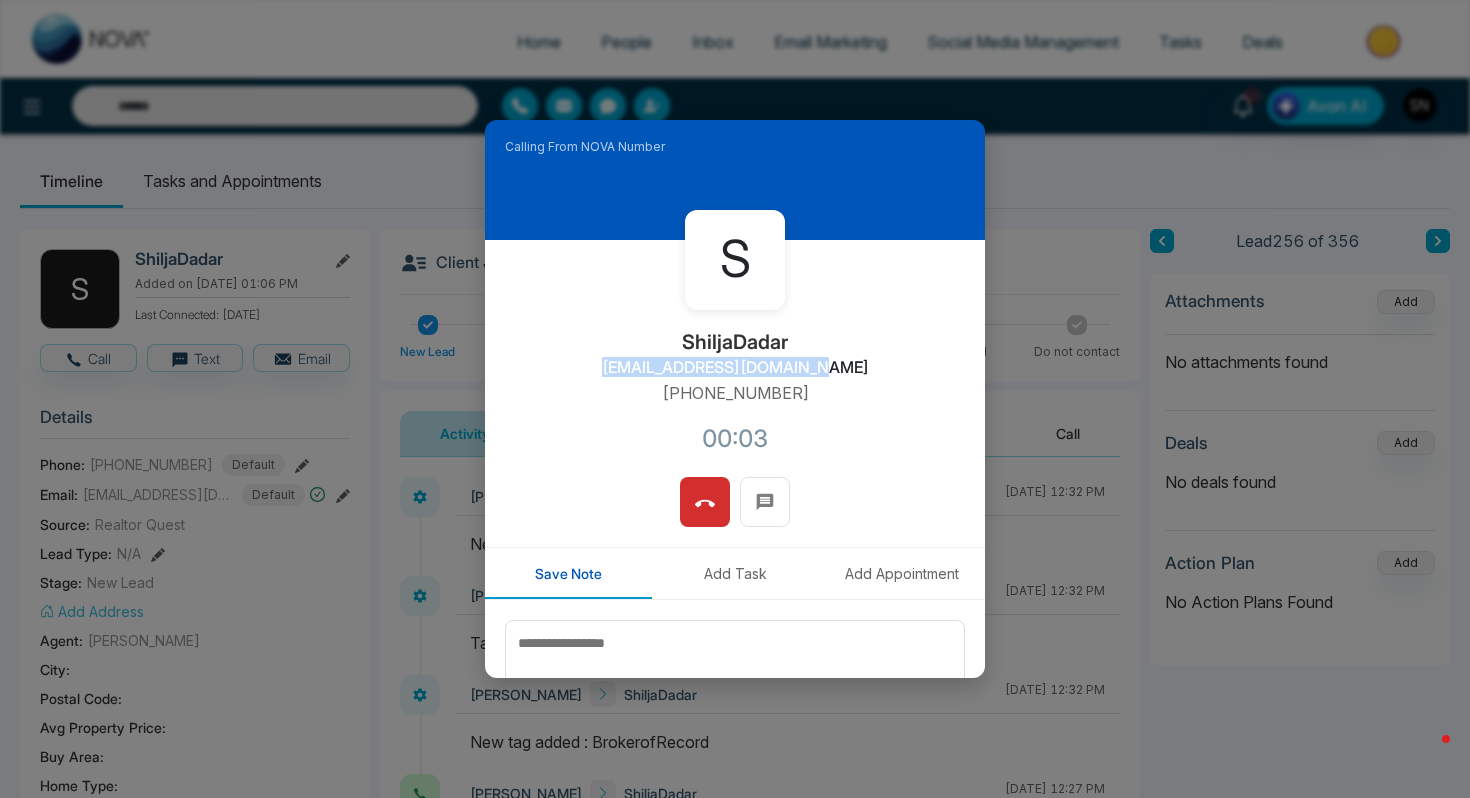 type on "**********" 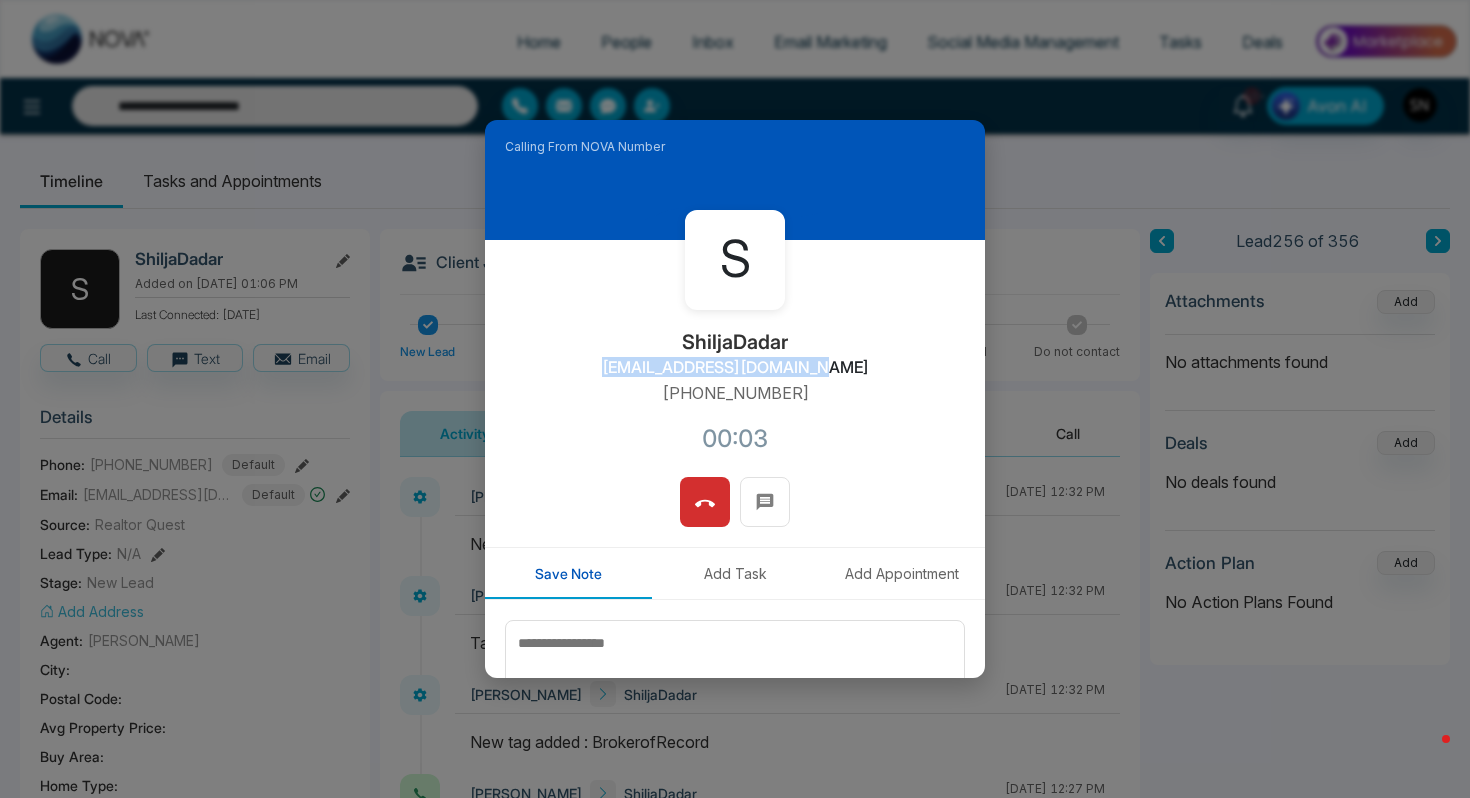copy on "bluejaysrealty@gmail.com" 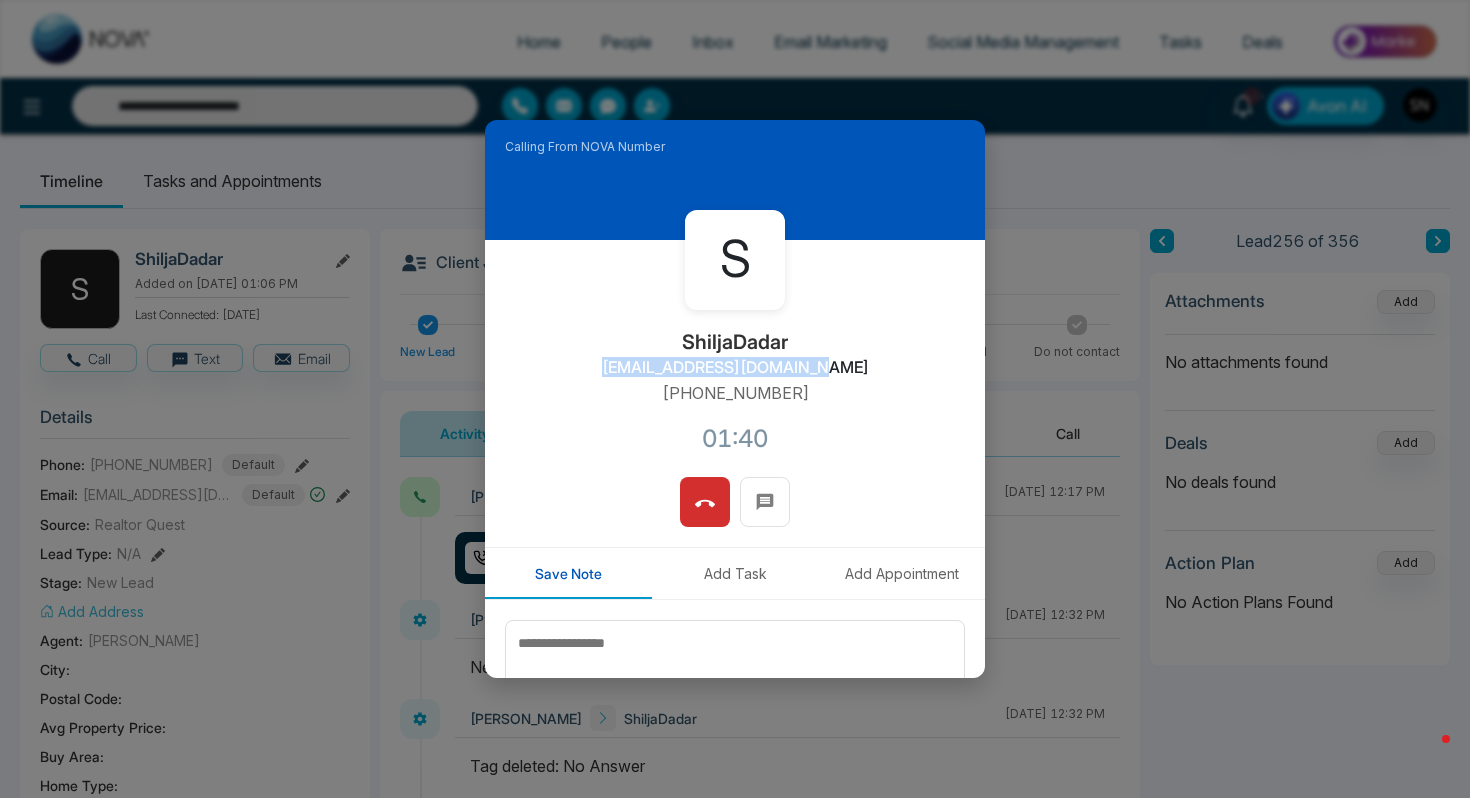 click 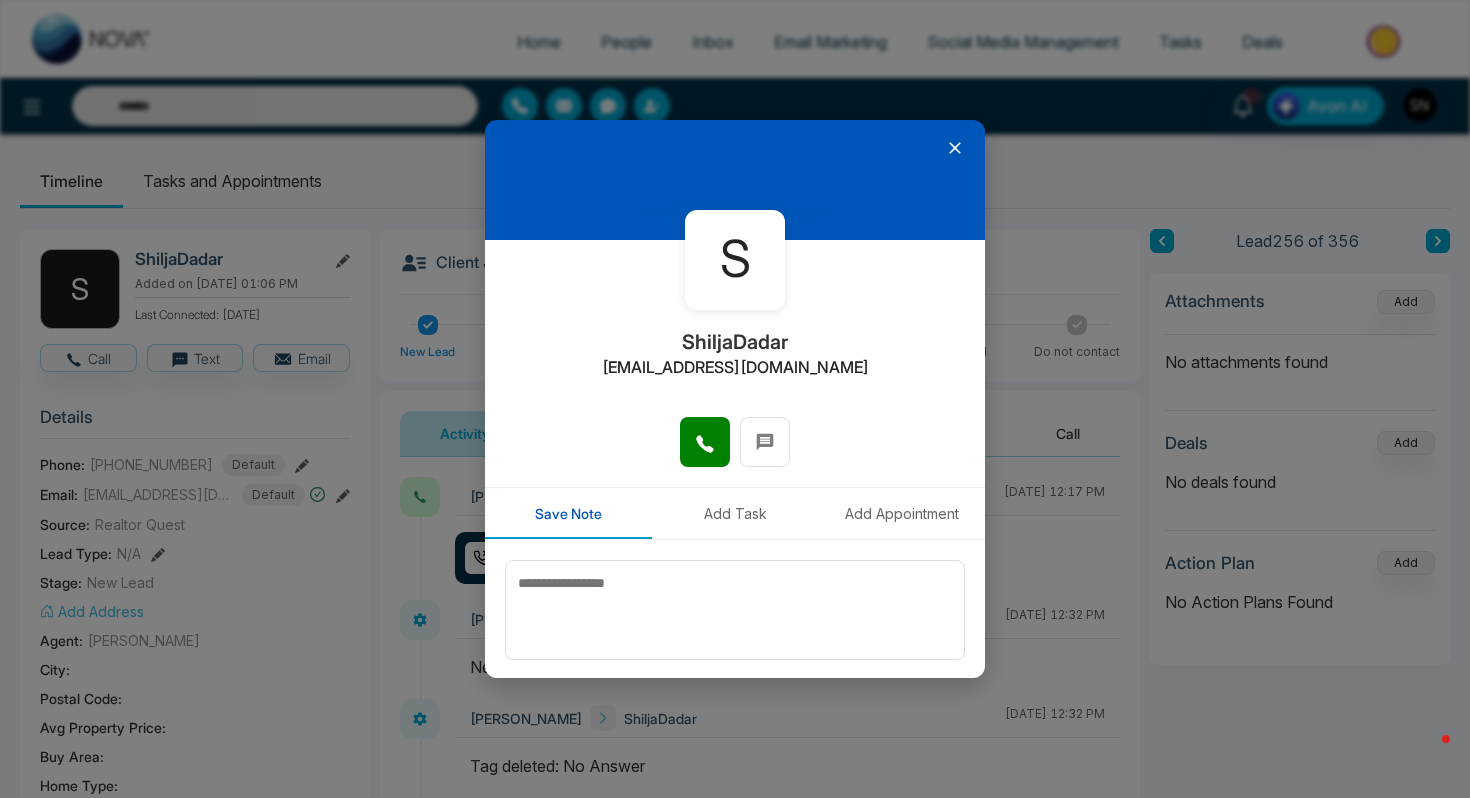 click 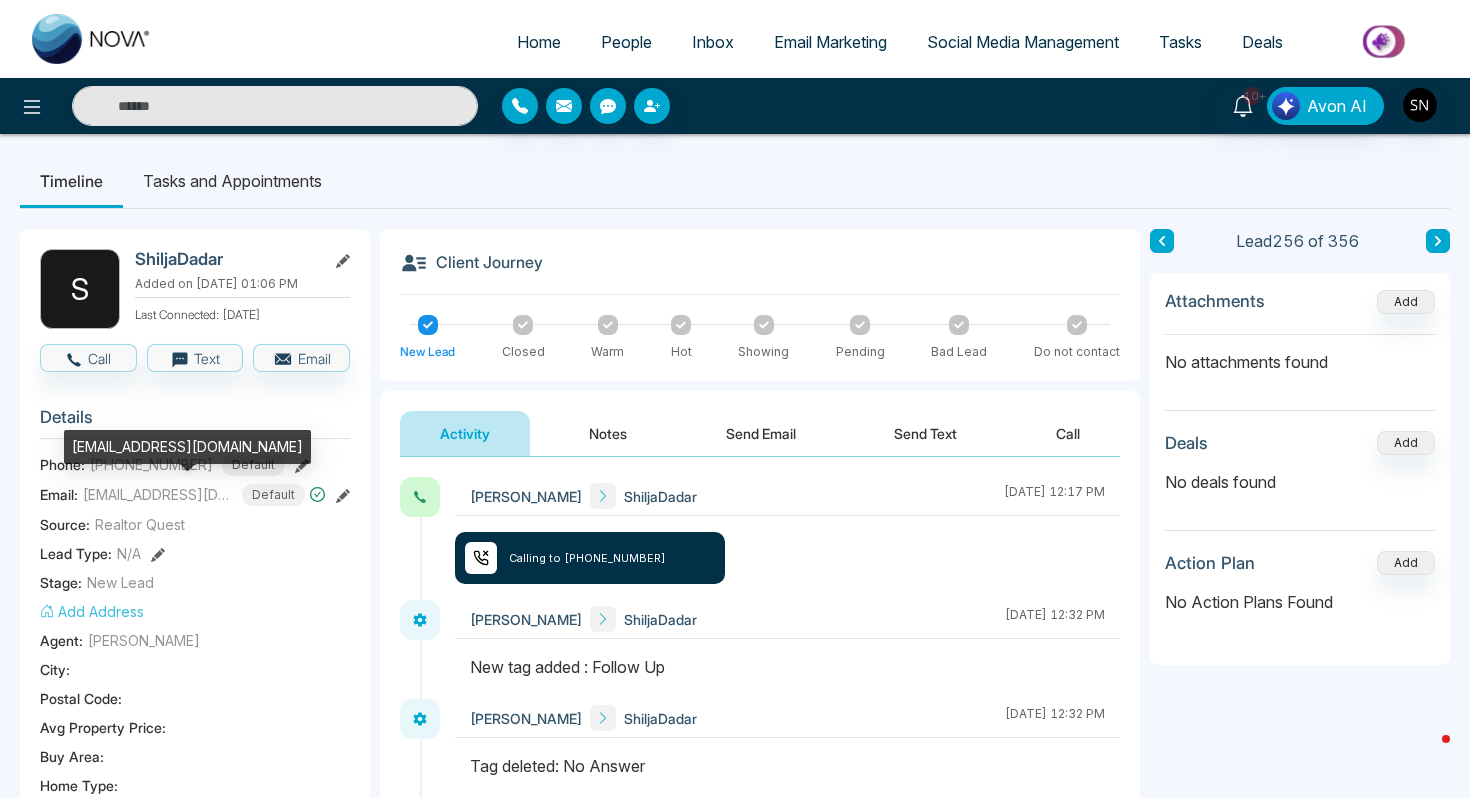 type on "**********" 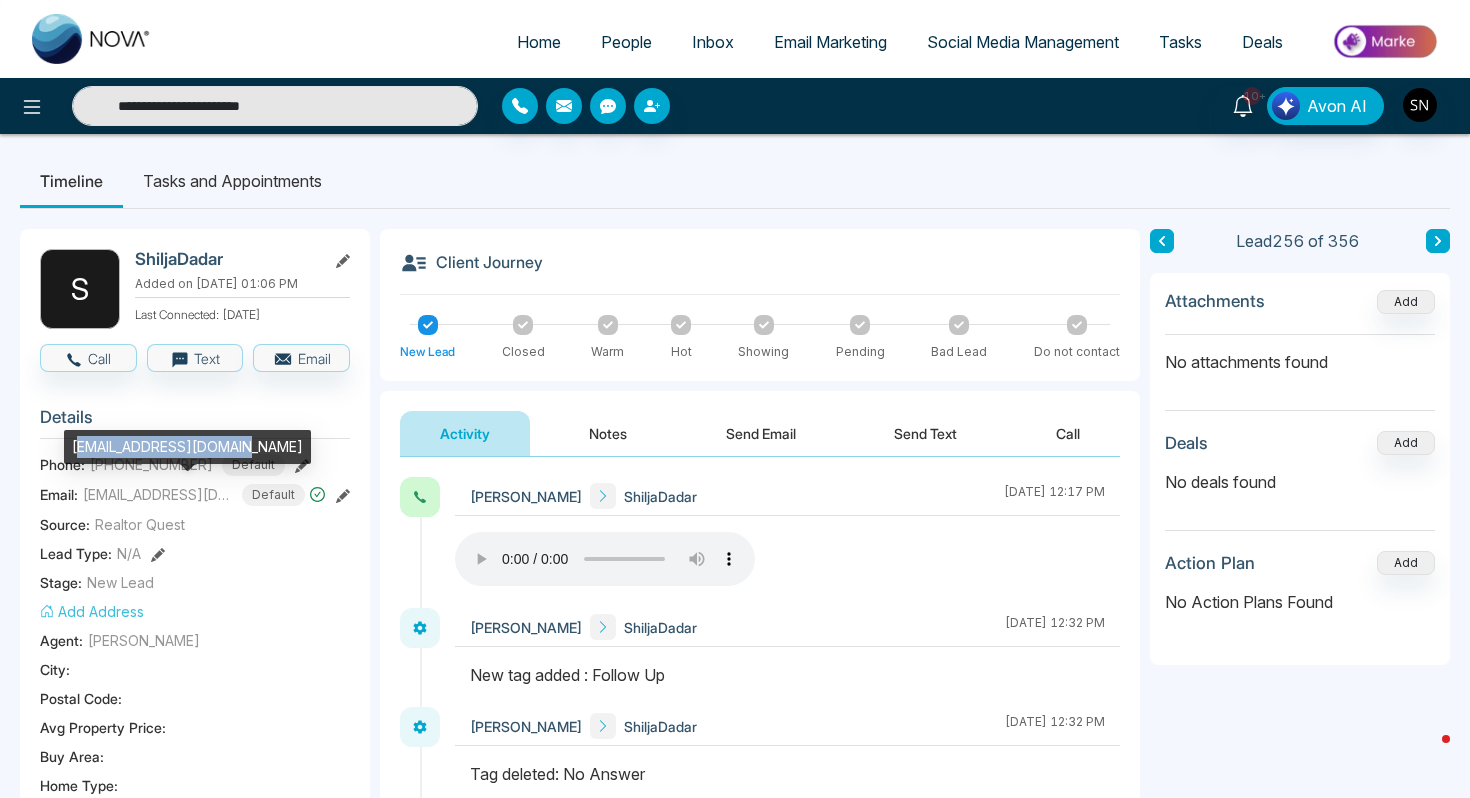 drag, startPoint x: 76, startPoint y: 446, endPoint x: 225, endPoint y: 446, distance: 149 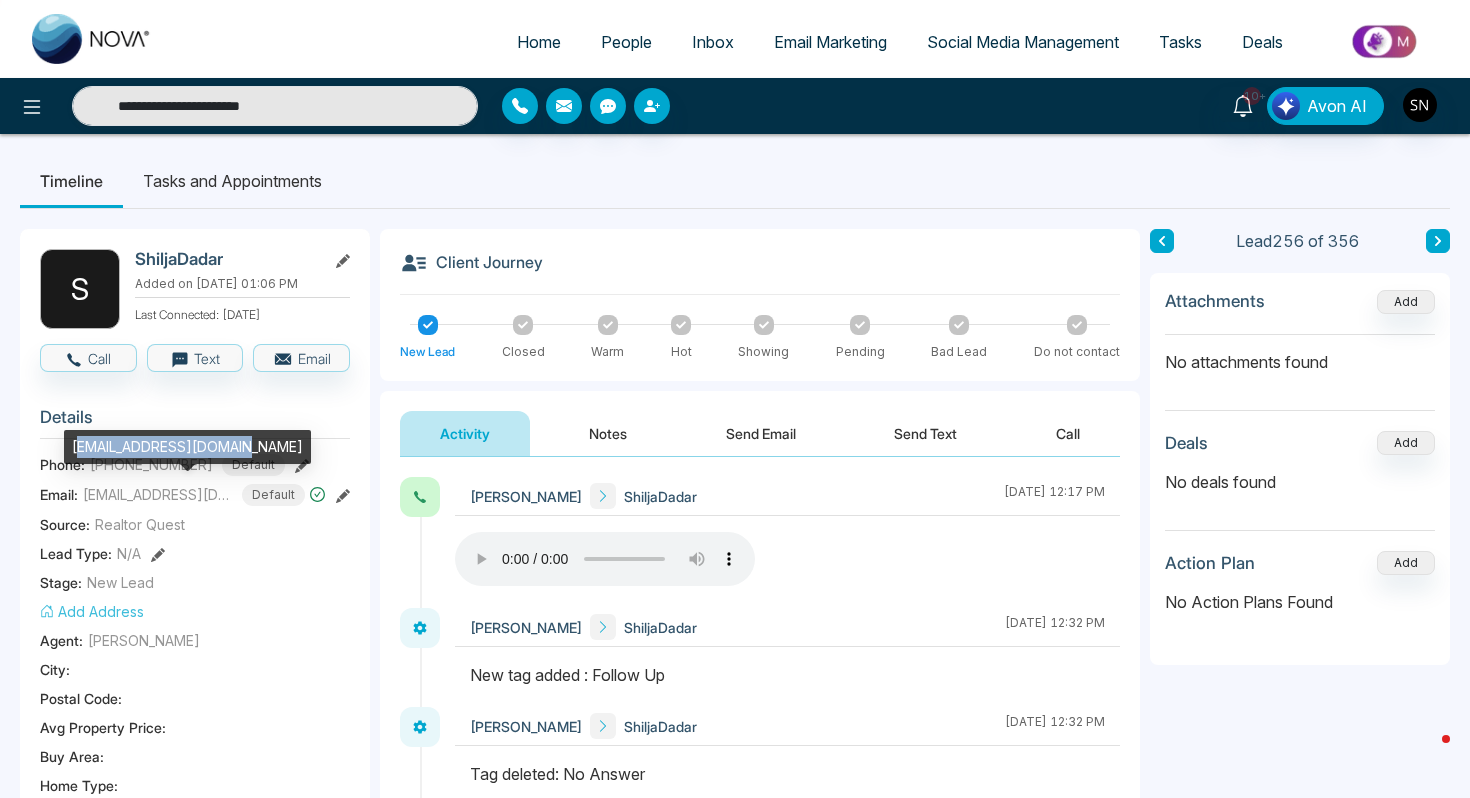 click on "bluejaysrealty@gmail.com" at bounding box center (187, 447) 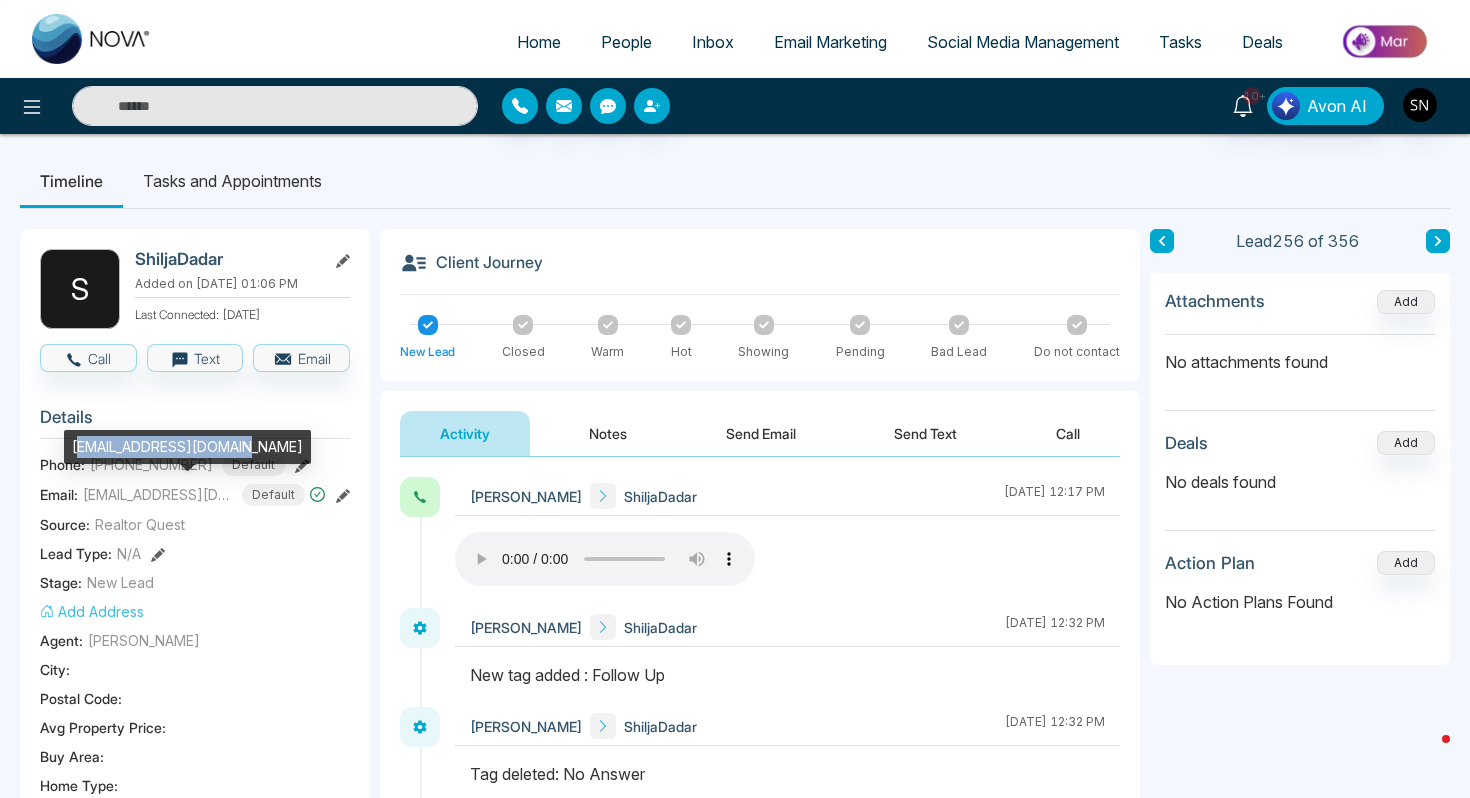 click on "bluejaysrealty@gmail.com" at bounding box center (187, 447) 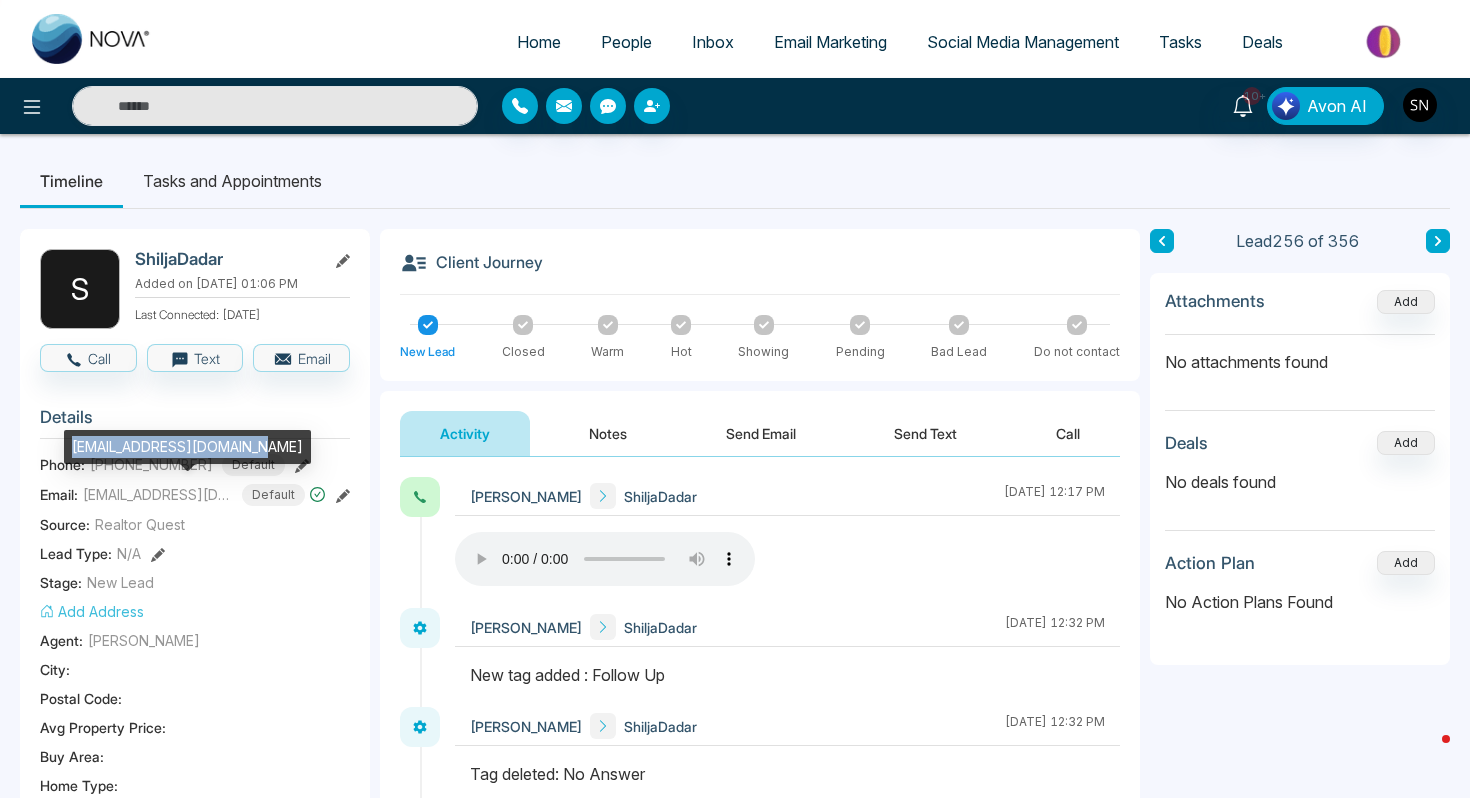 drag, startPoint x: 73, startPoint y: 449, endPoint x: 247, endPoint y: 451, distance: 174.01149 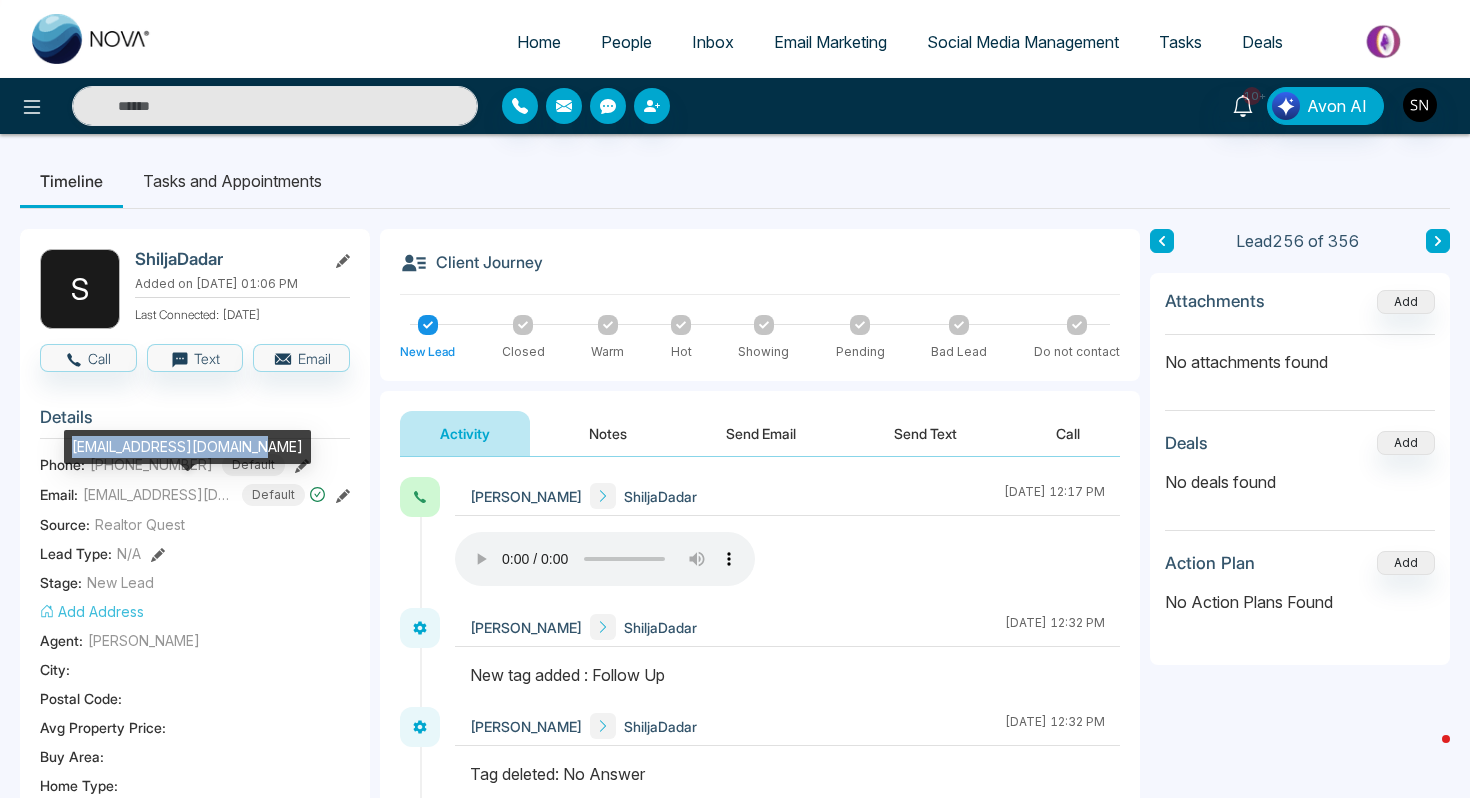 click on "bluejaysrealty@gmail.com" at bounding box center [187, 447] 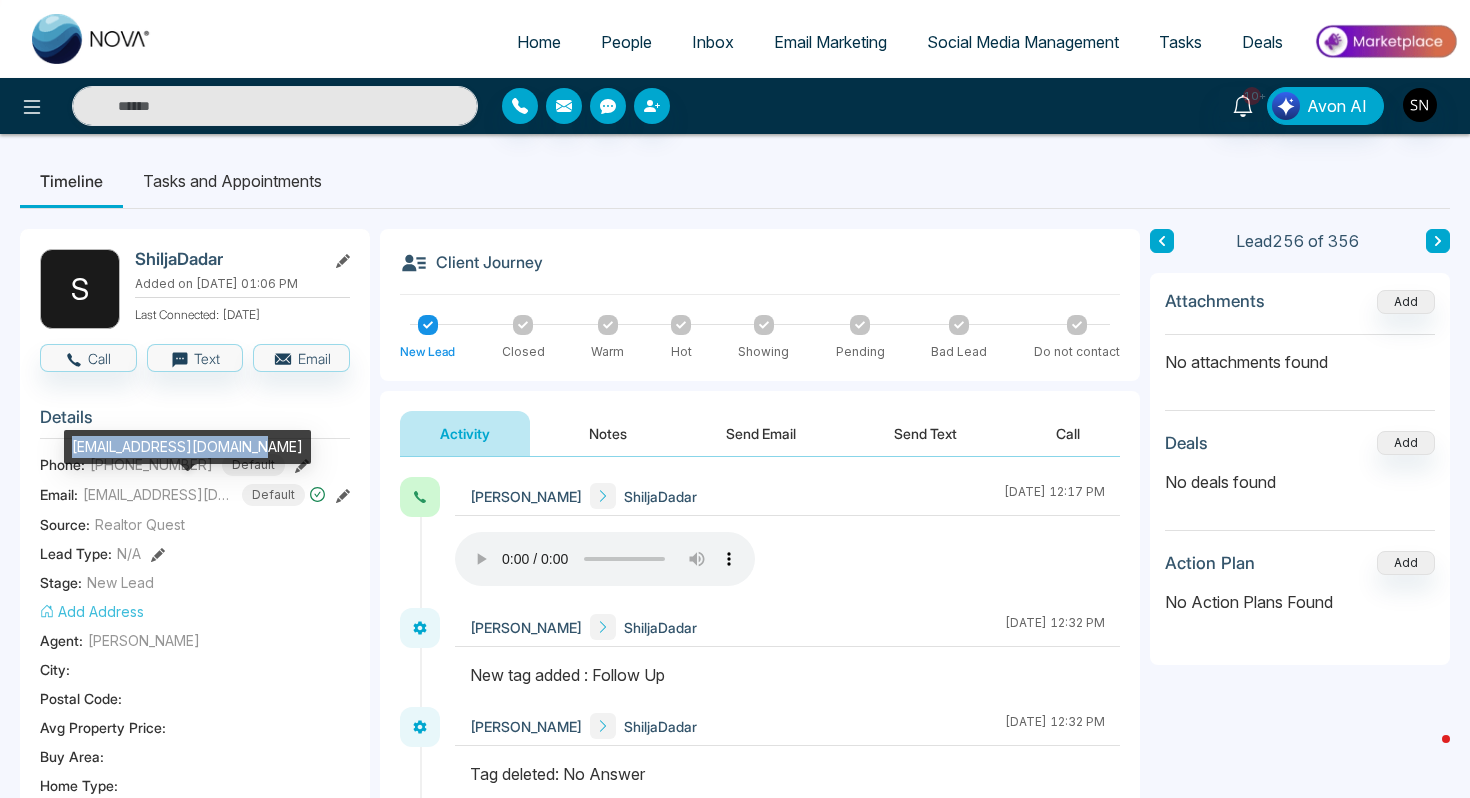 copy on "bluejaysrealty@gmail.com" 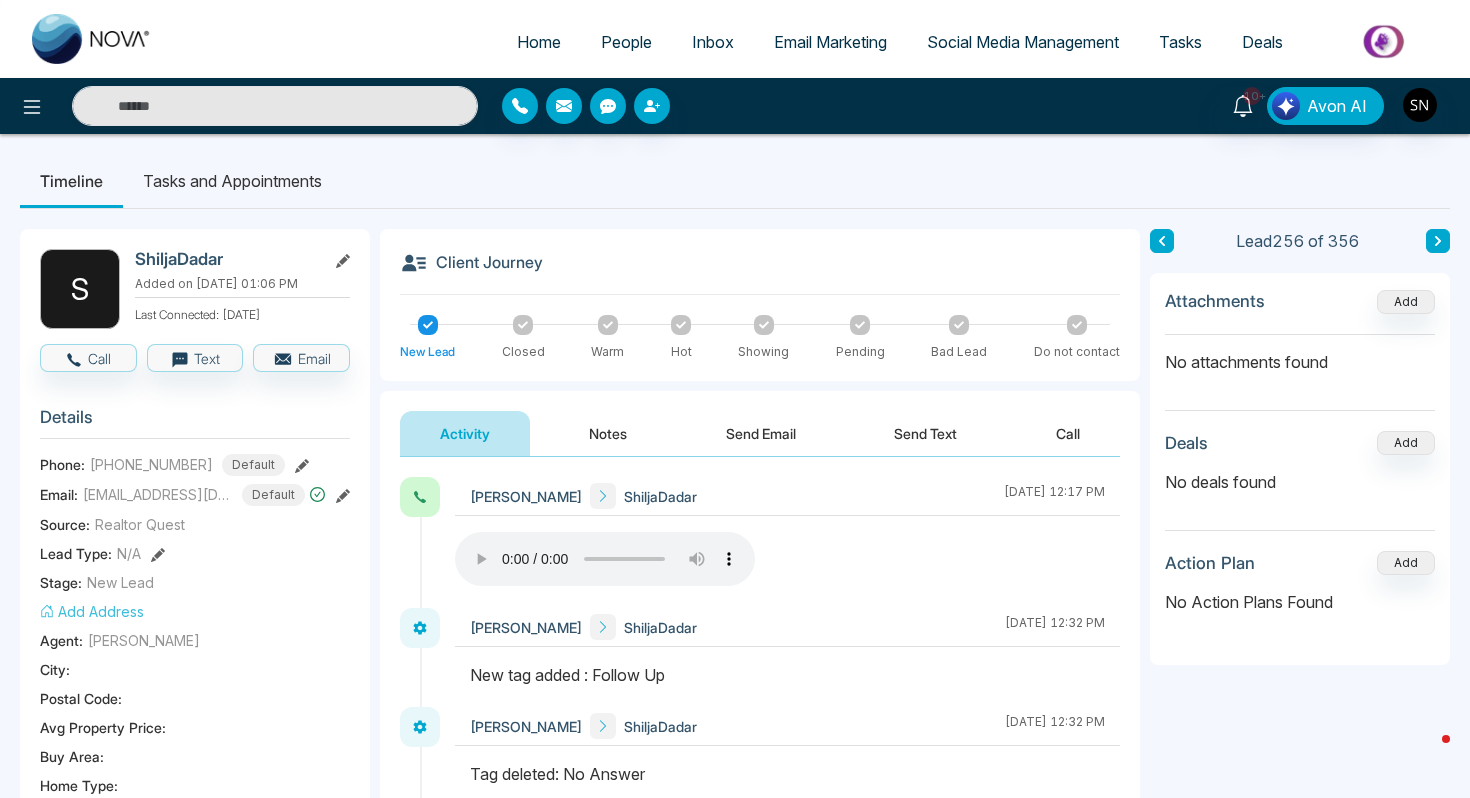 type on "**********" 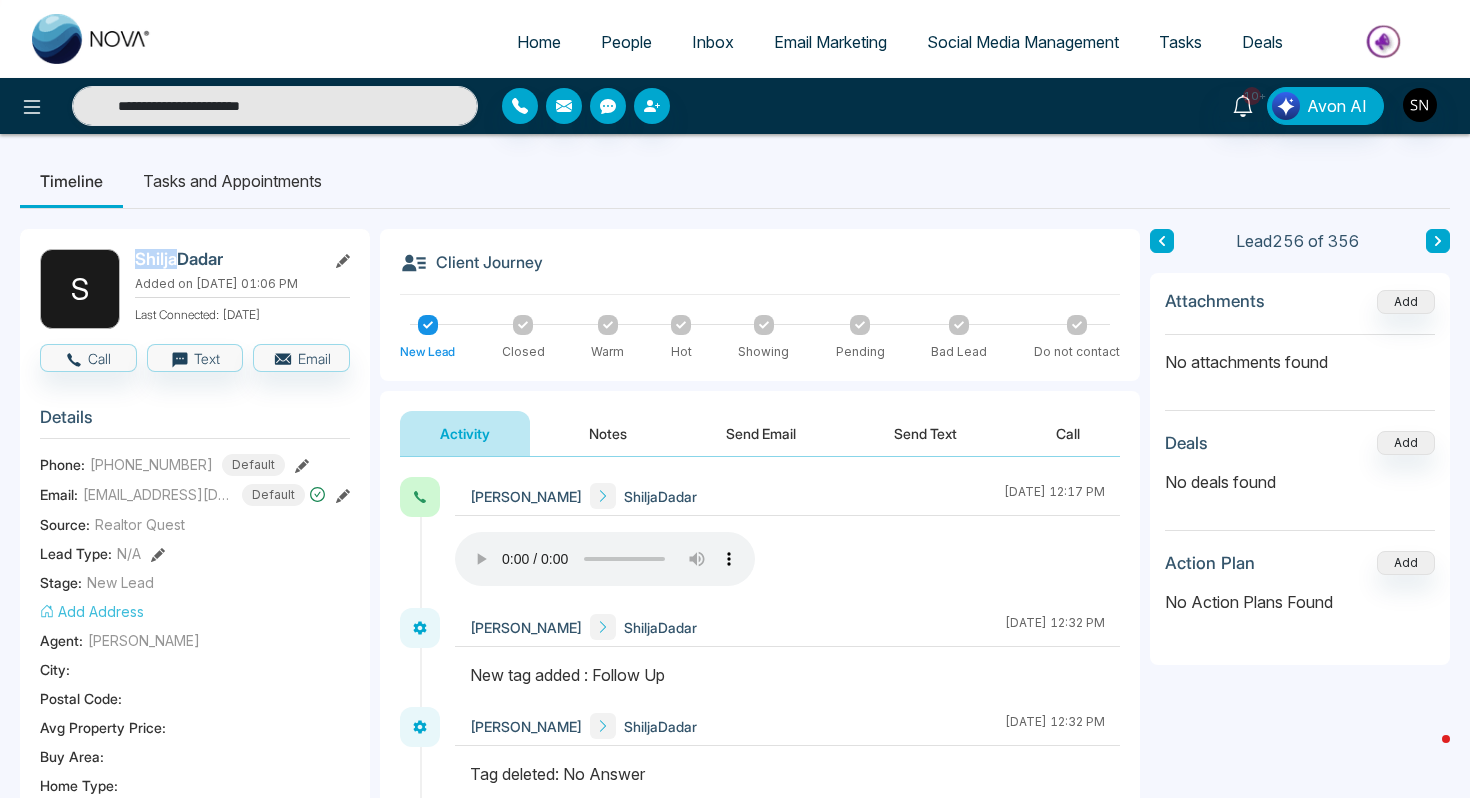 drag, startPoint x: 136, startPoint y: 260, endPoint x: 177, endPoint y: 263, distance: 41.109608 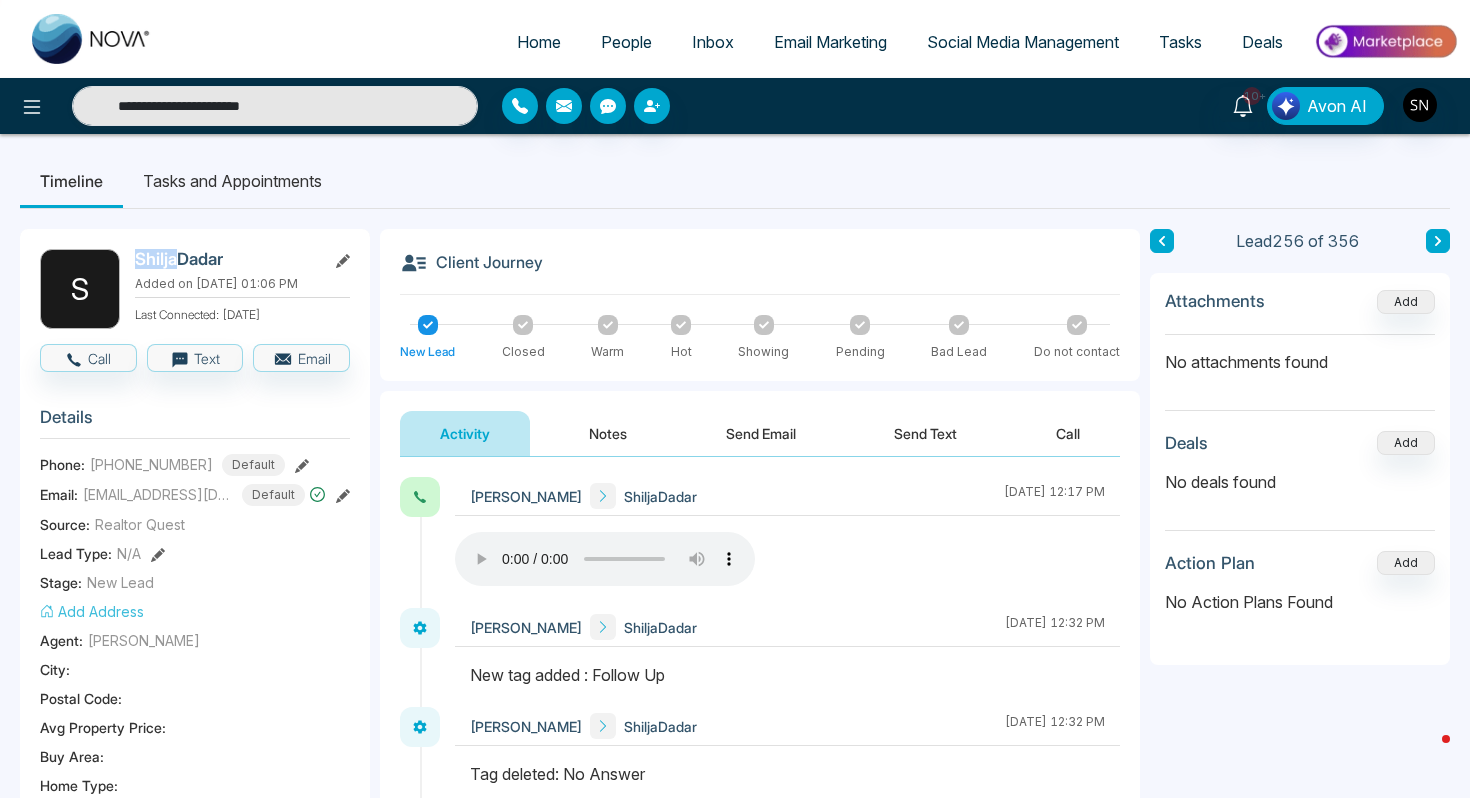 click on "ShiljaDadar" at bounding box center [226, 259] 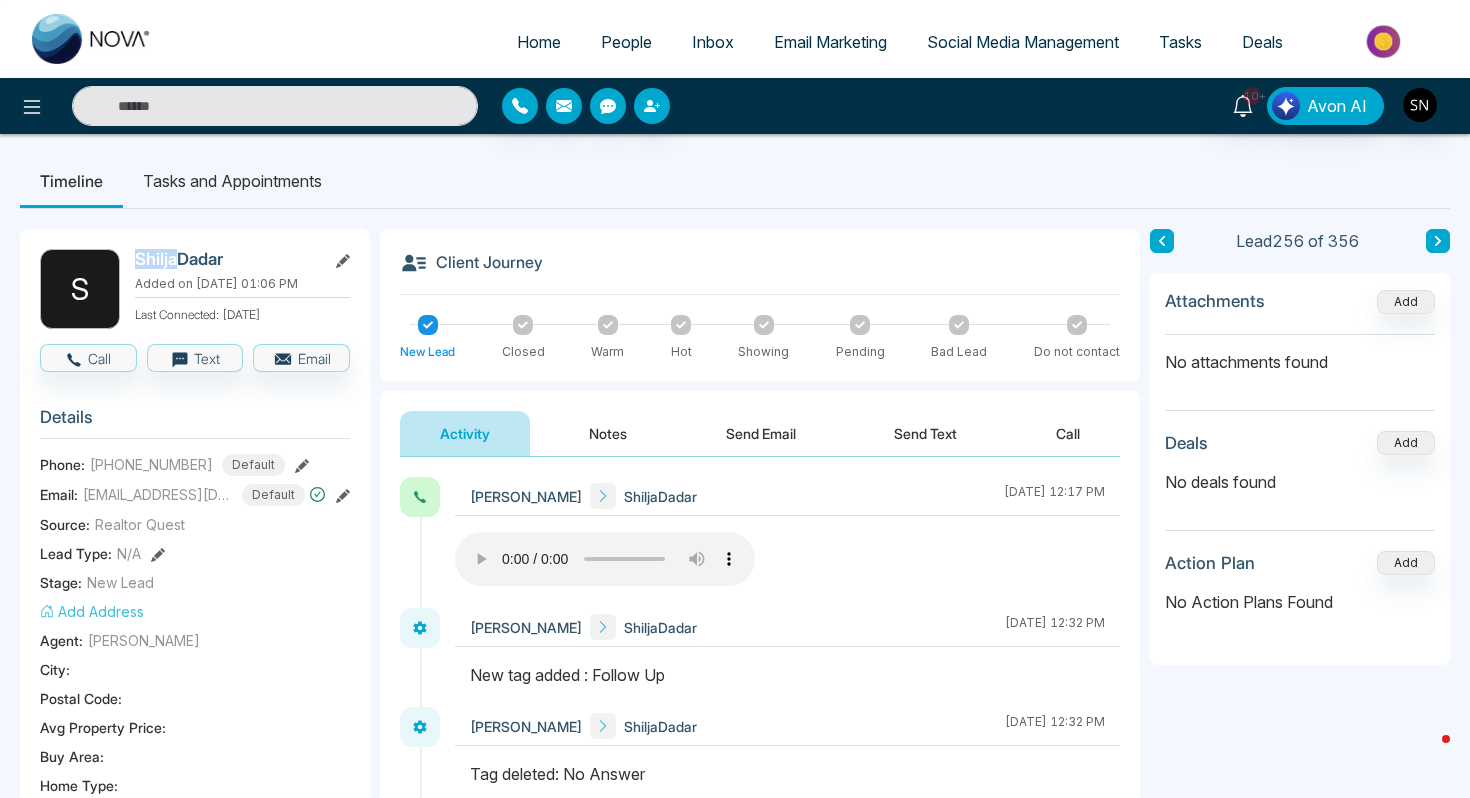 copy on "Shilja" 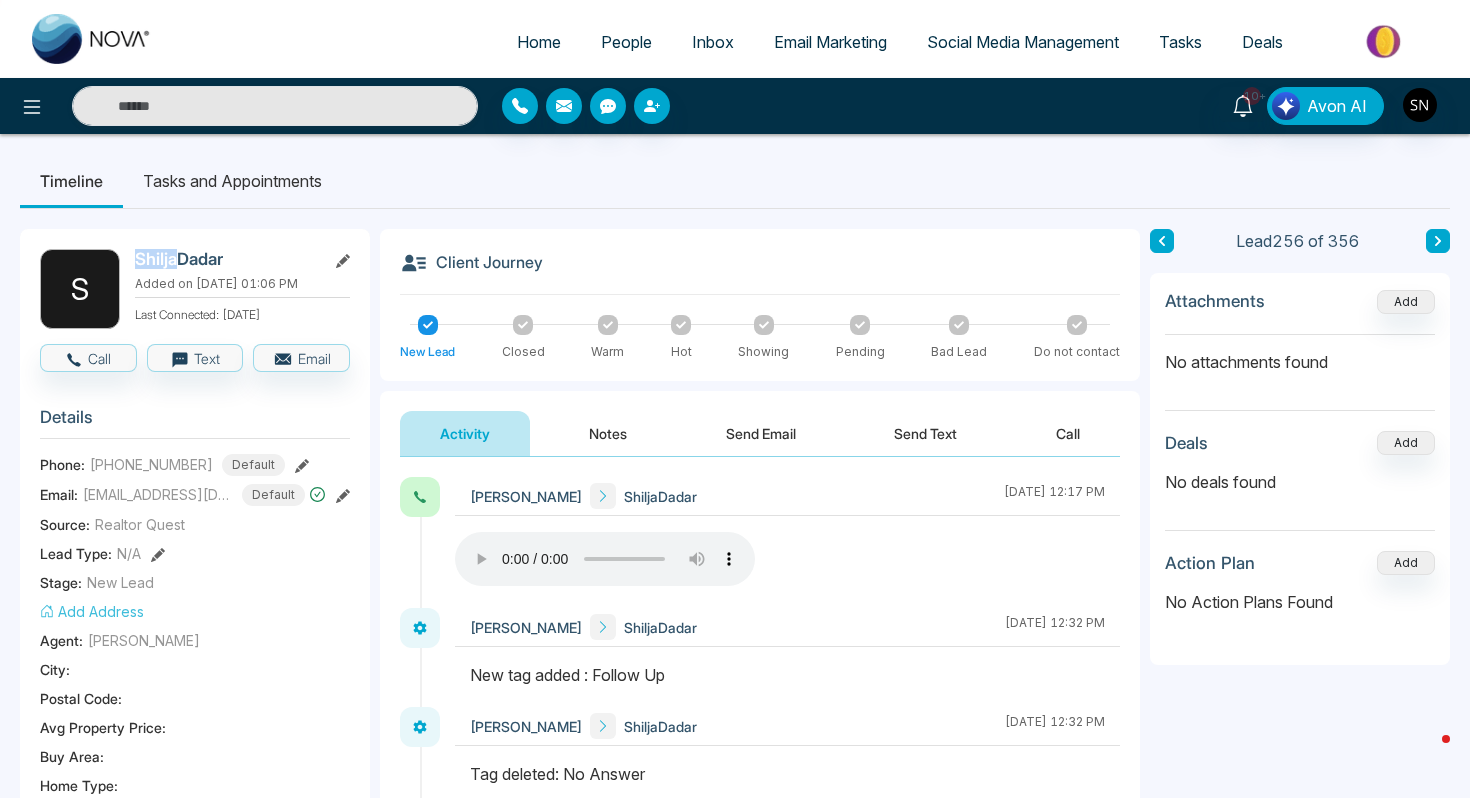 type on "**********" 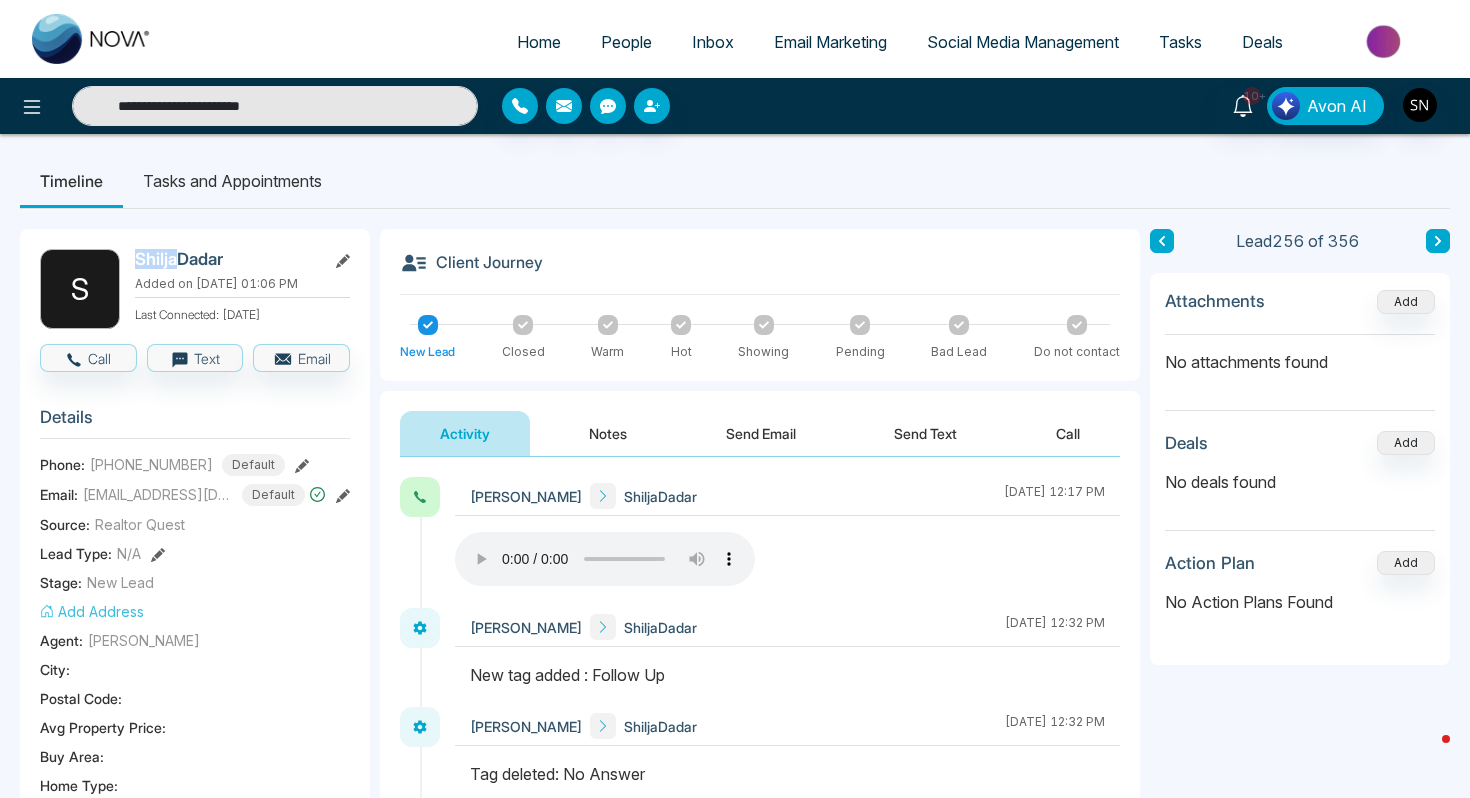 click on "Timeline Tasks and Appointments" at bounding box center (735, 181) 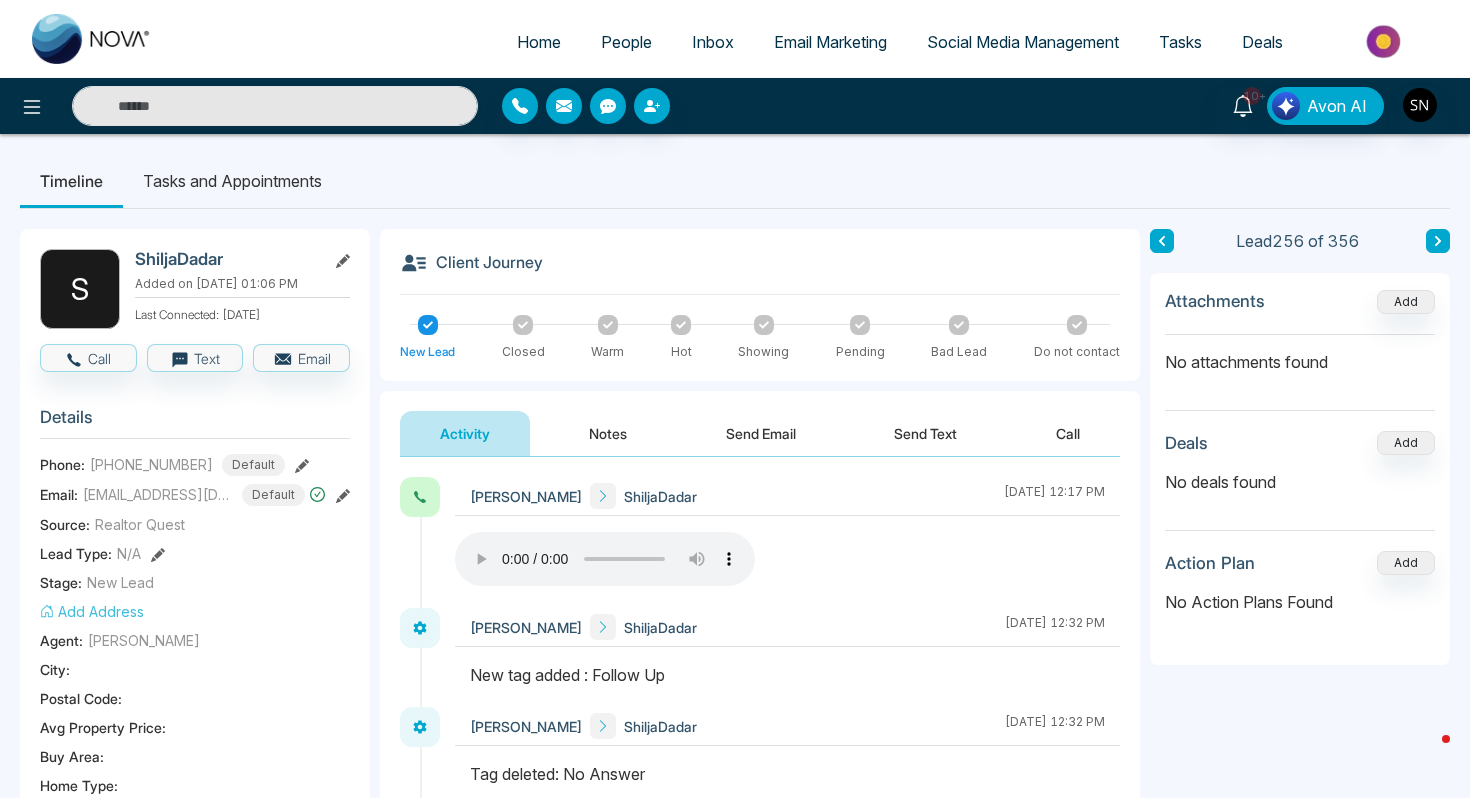 type on "**********" 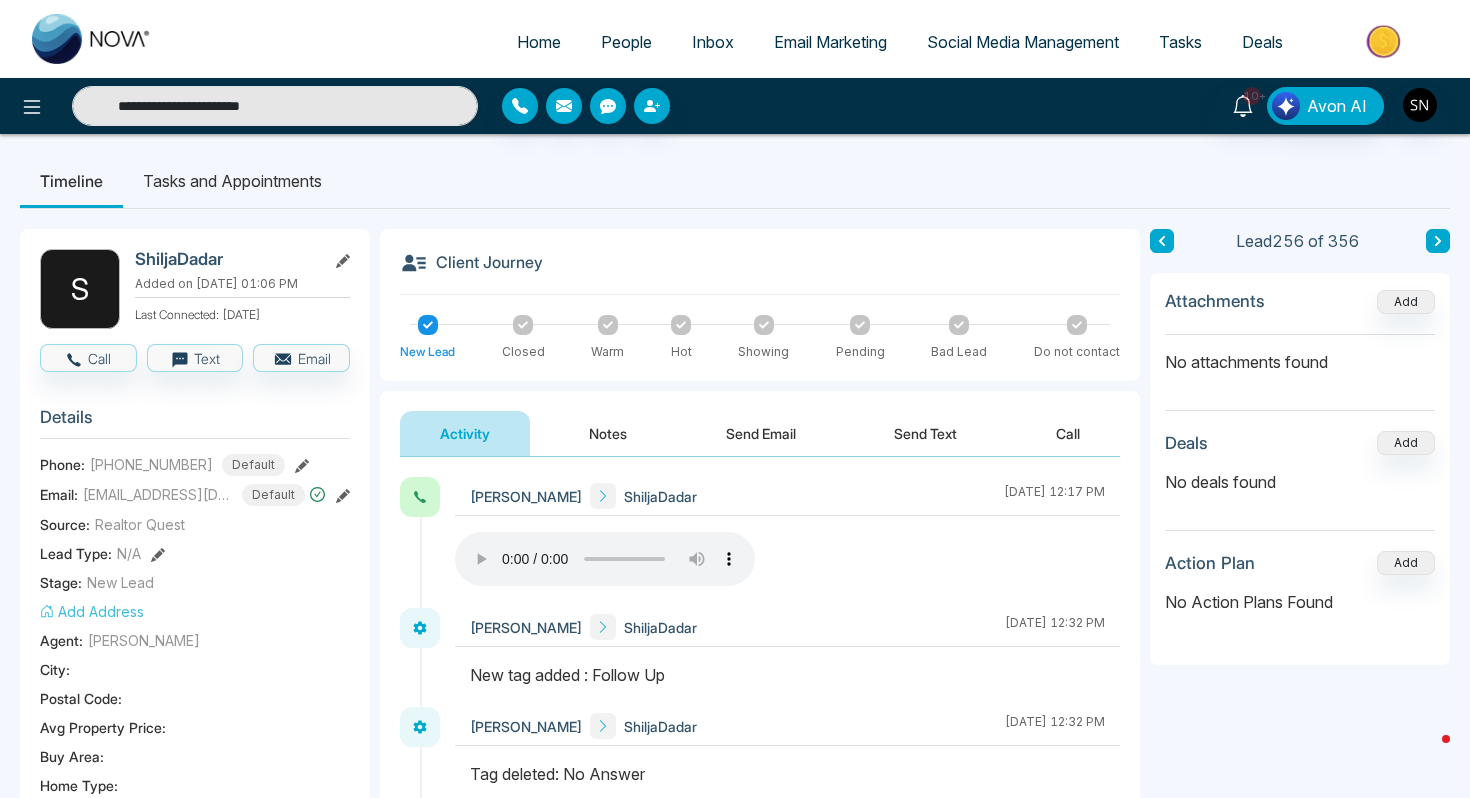 click on "People" at bounding box center (626, 42) 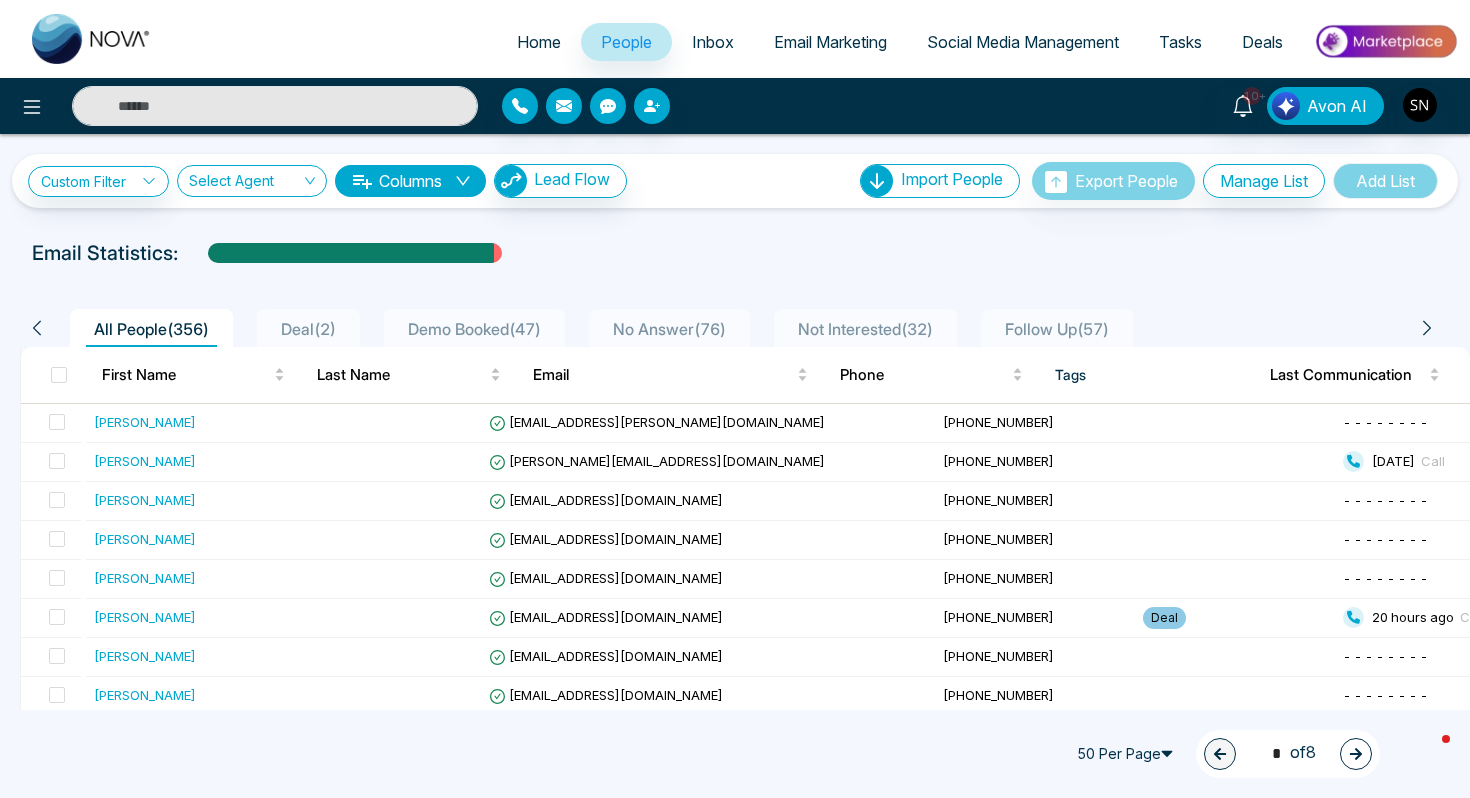 click on "**********" at bounding box center (735, 171) 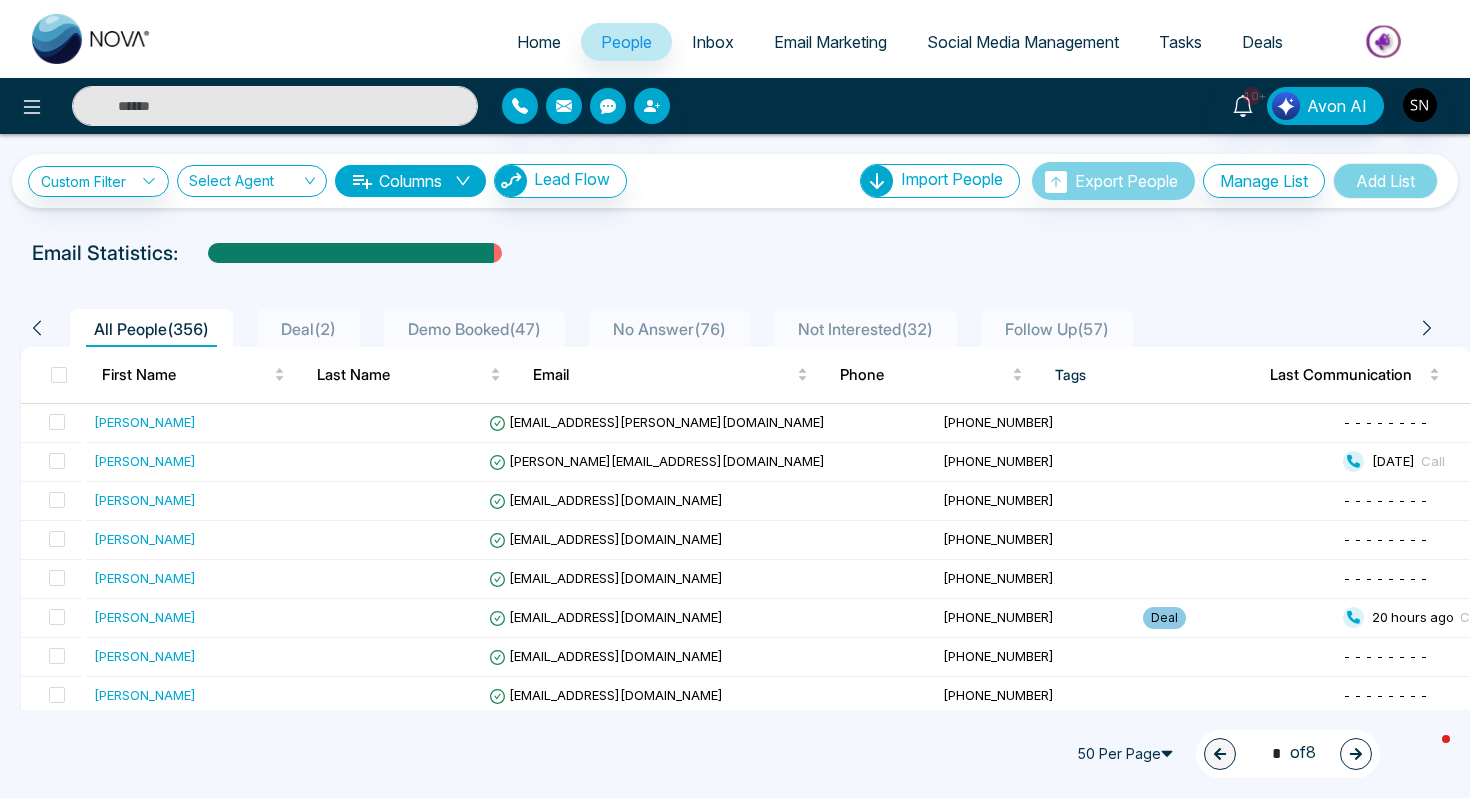 click at bounding box center [275, 106] 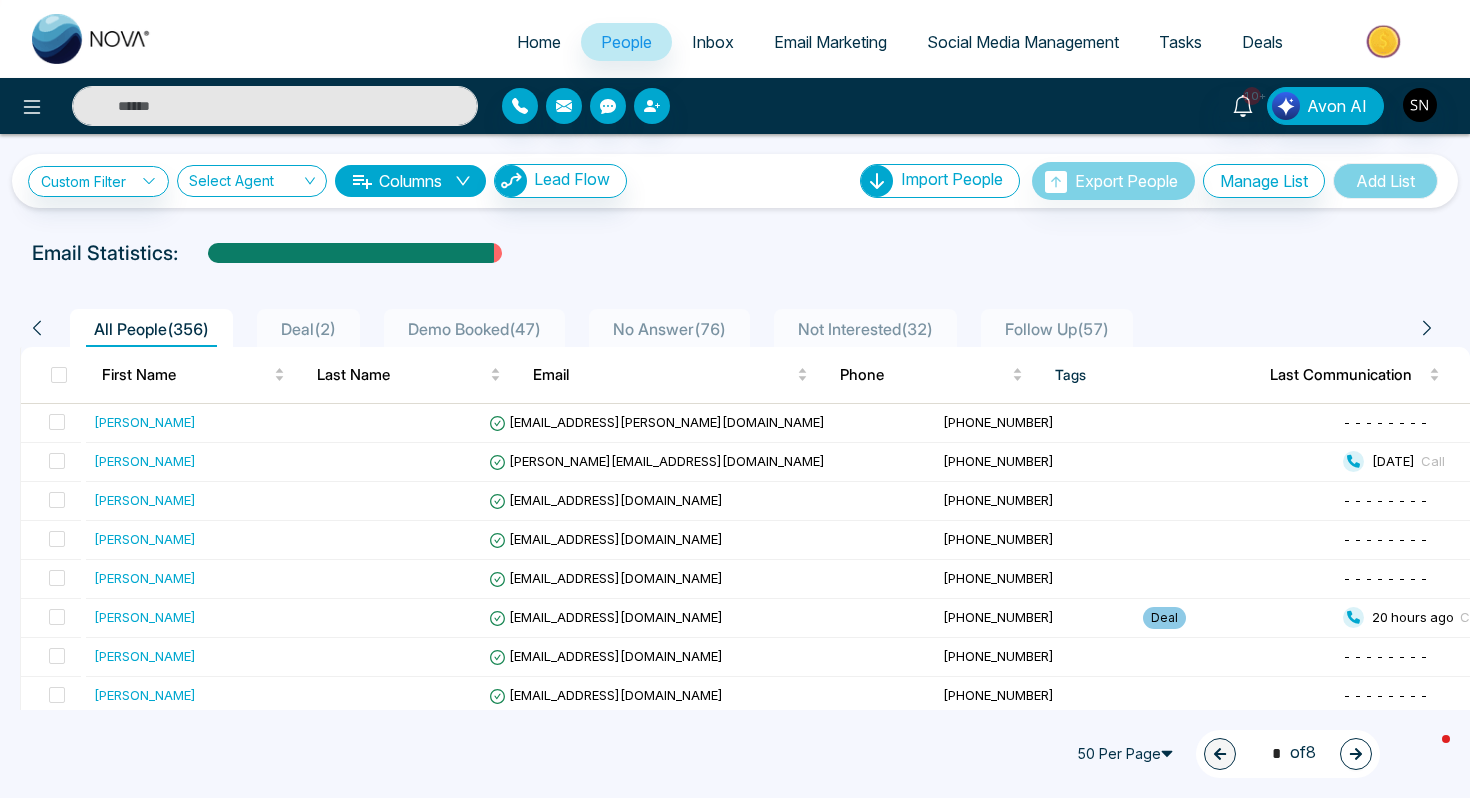 paste on "**********" 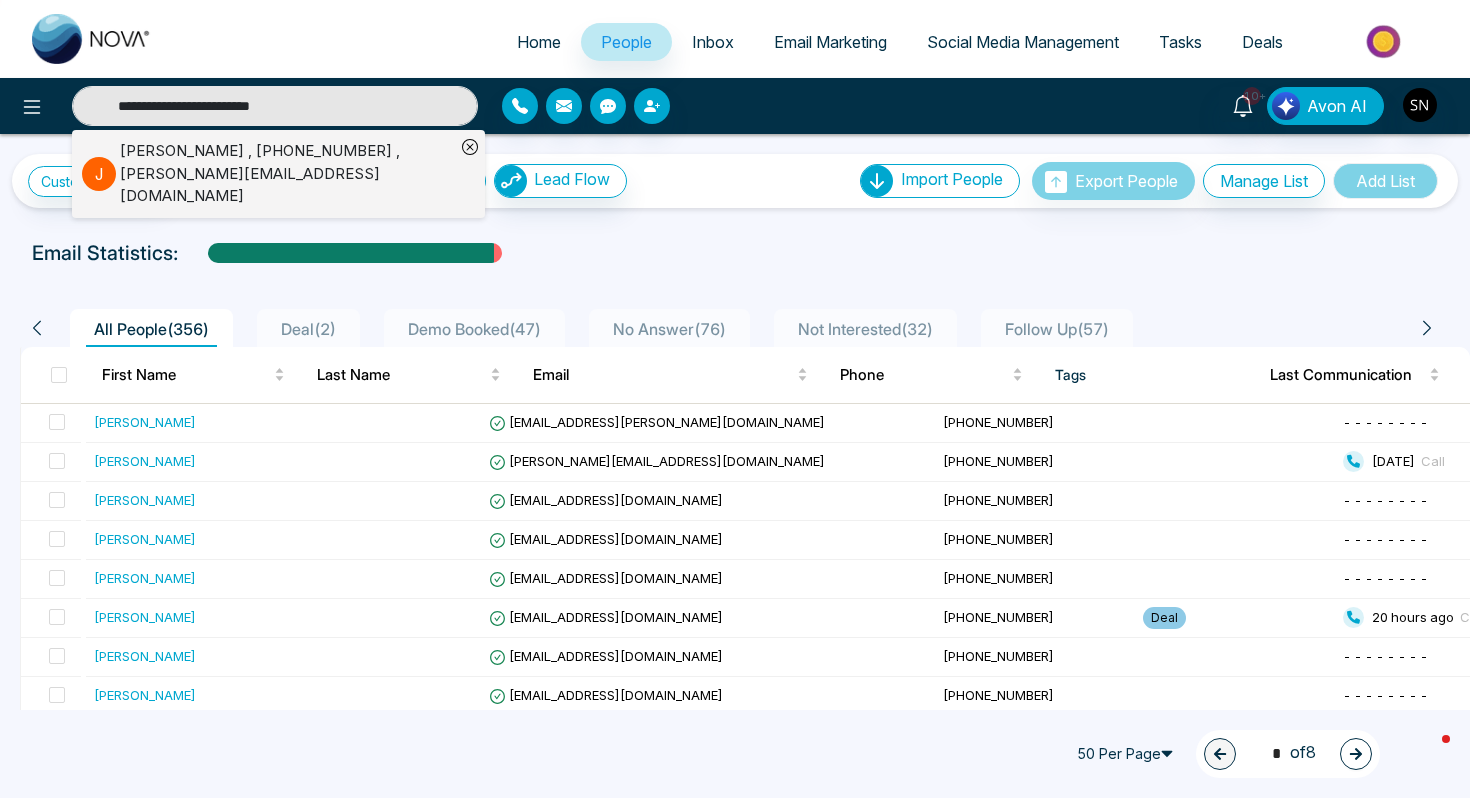 type on "**********" 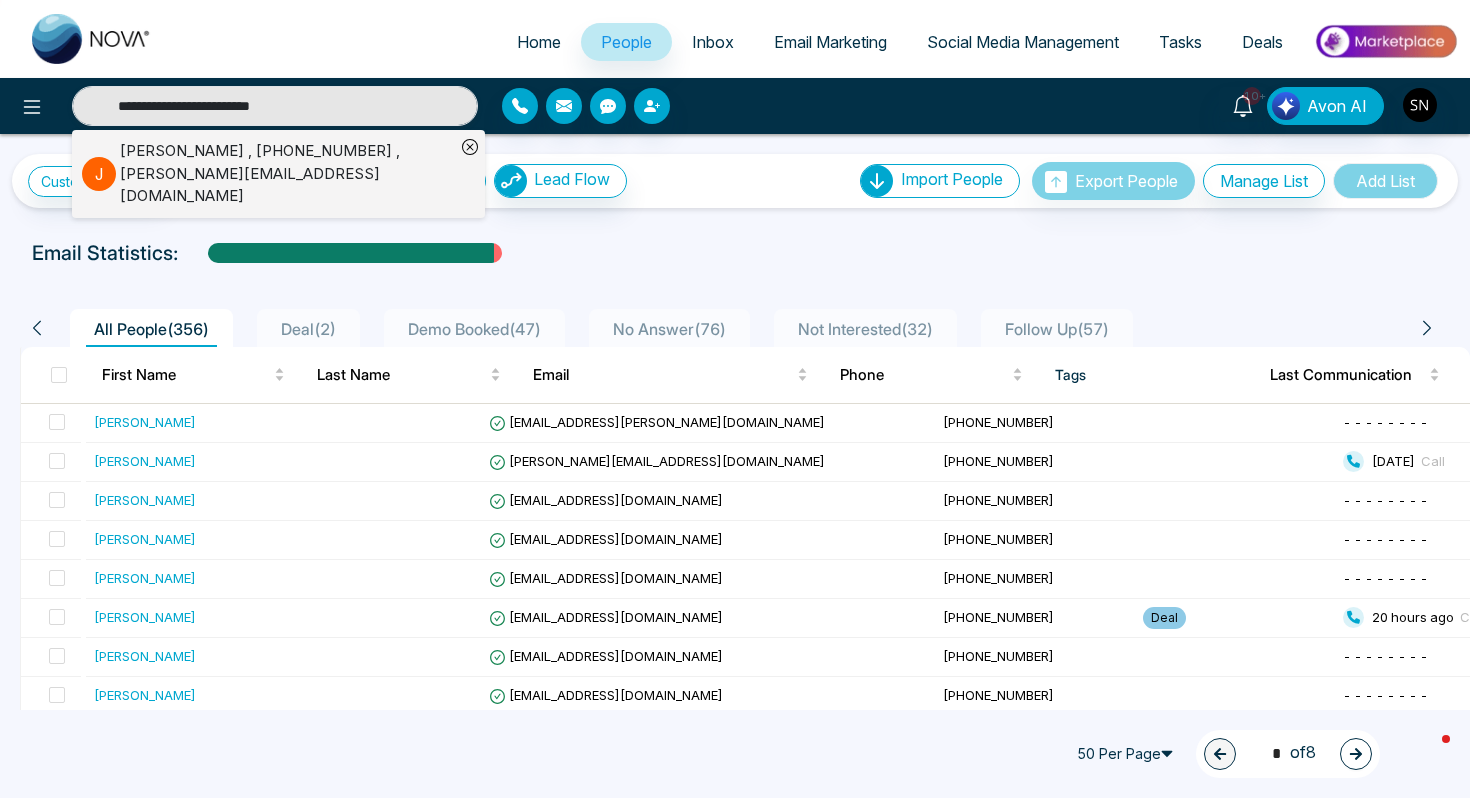 click on "James Rea     , +14033321900   , james@thebeardedrealtor.ca" at bounding box center (287, 174) 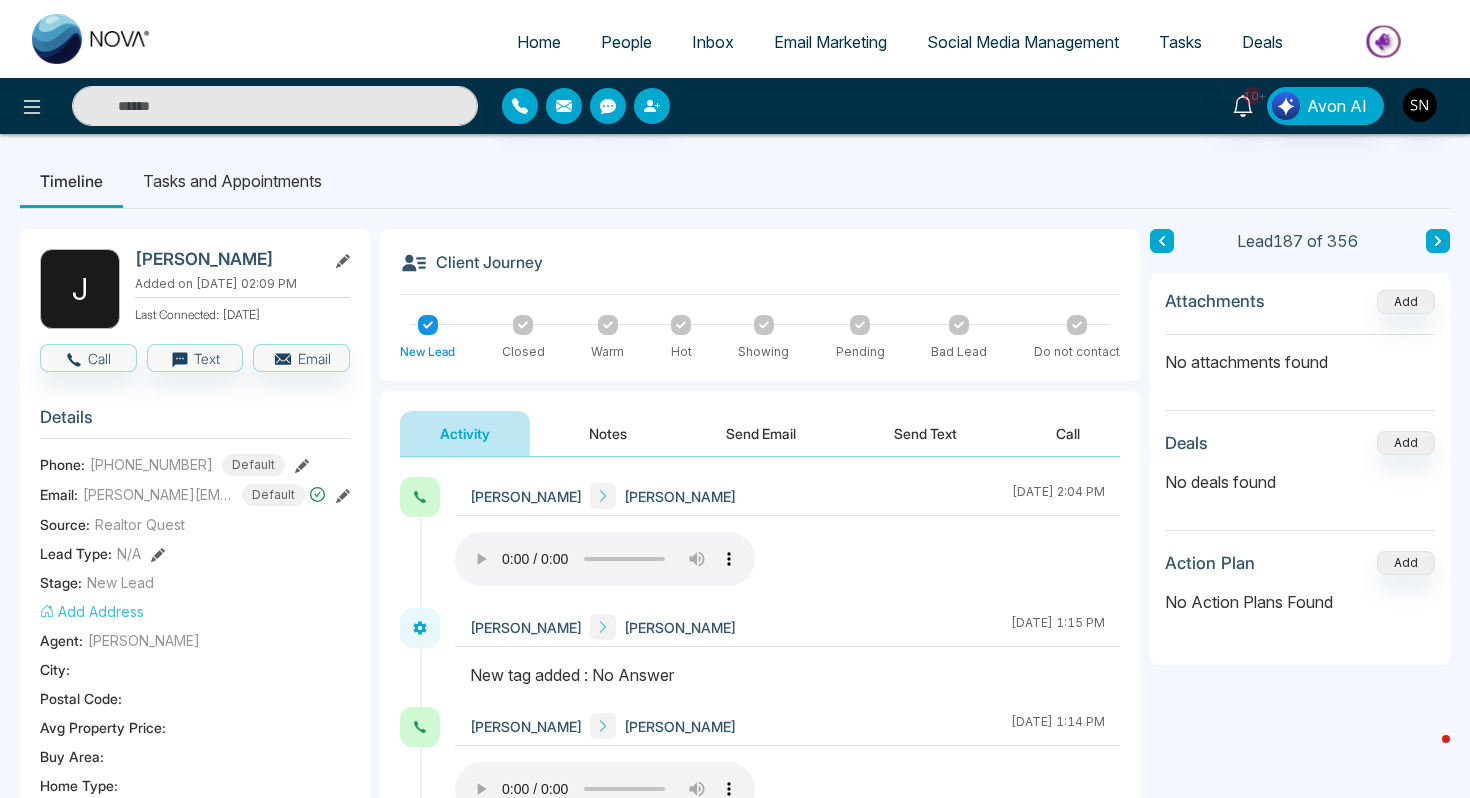 click at bounding box center (275, 106) 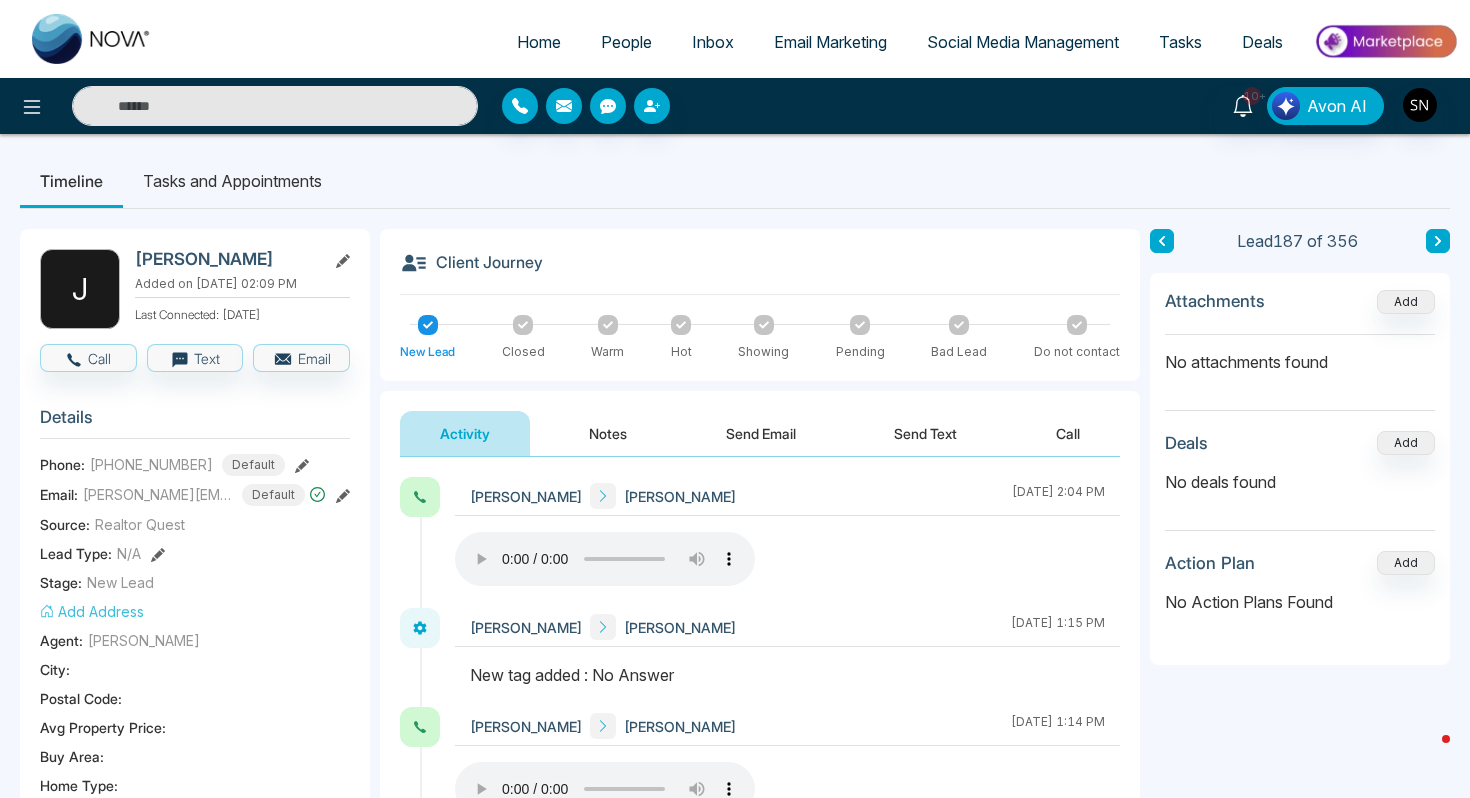 paste on "**********" 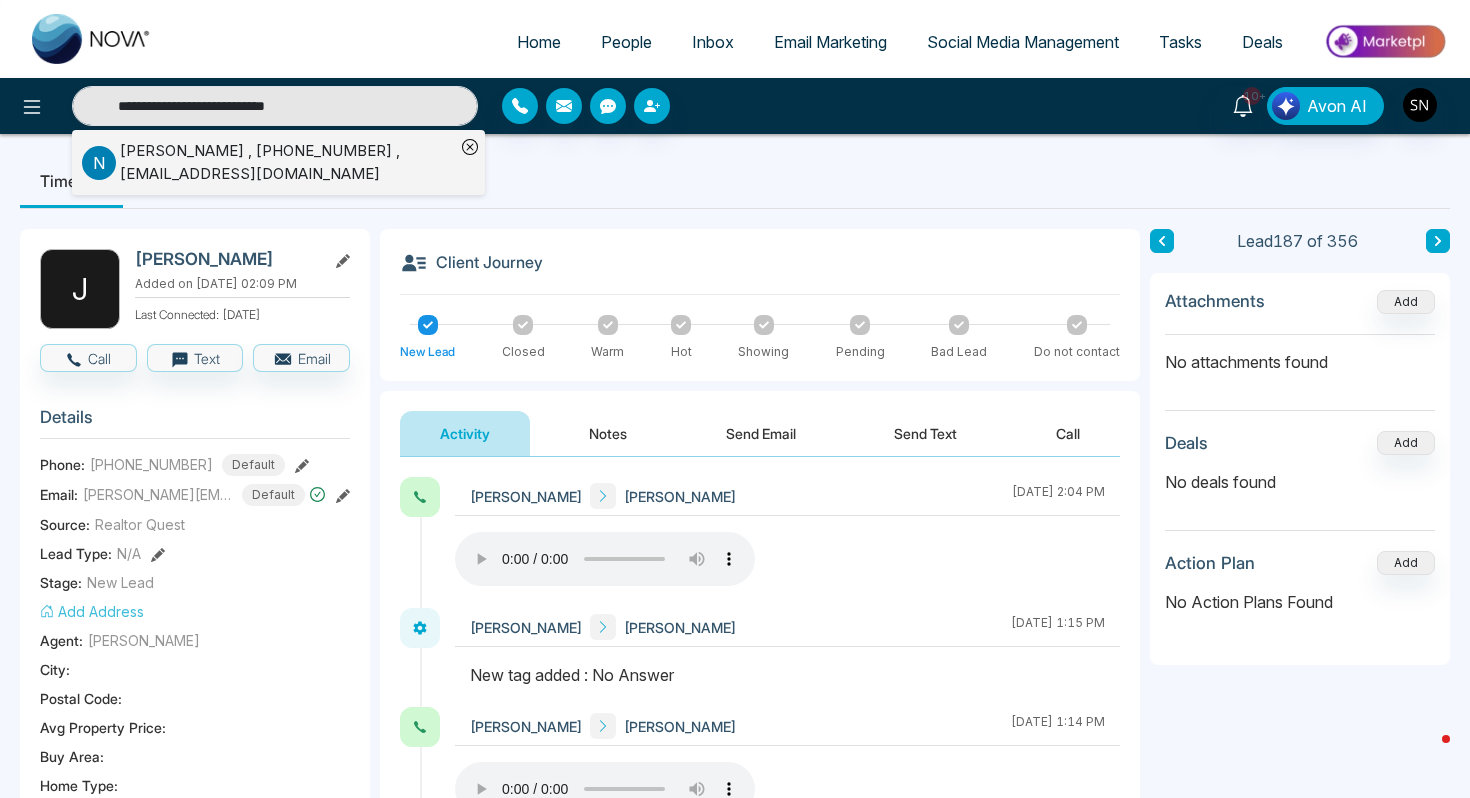 click on "Namrata Shah     , +16477860401   , realtor.namratashah@gmail.com" at bounding box center (287, 162) 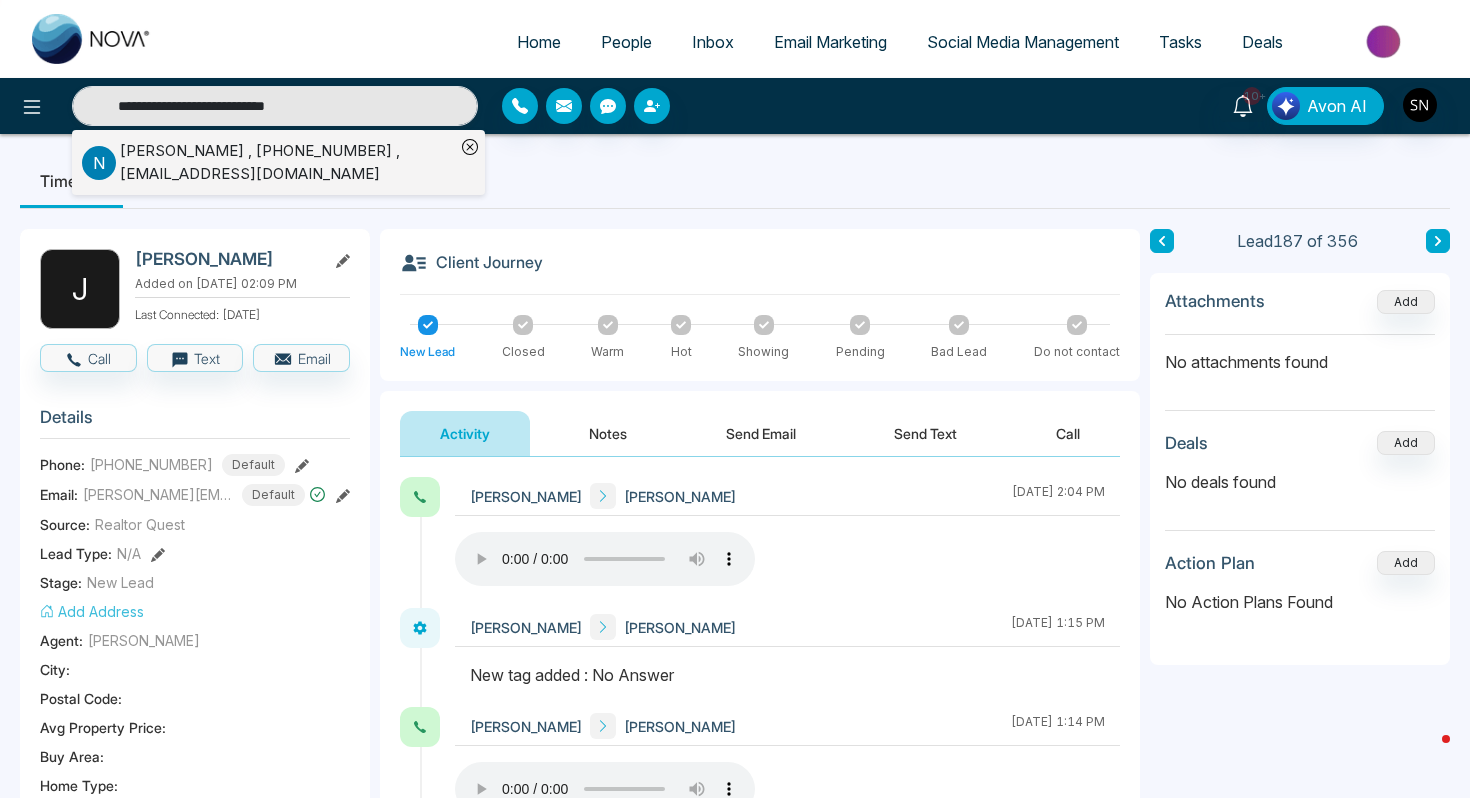 type on "**********" 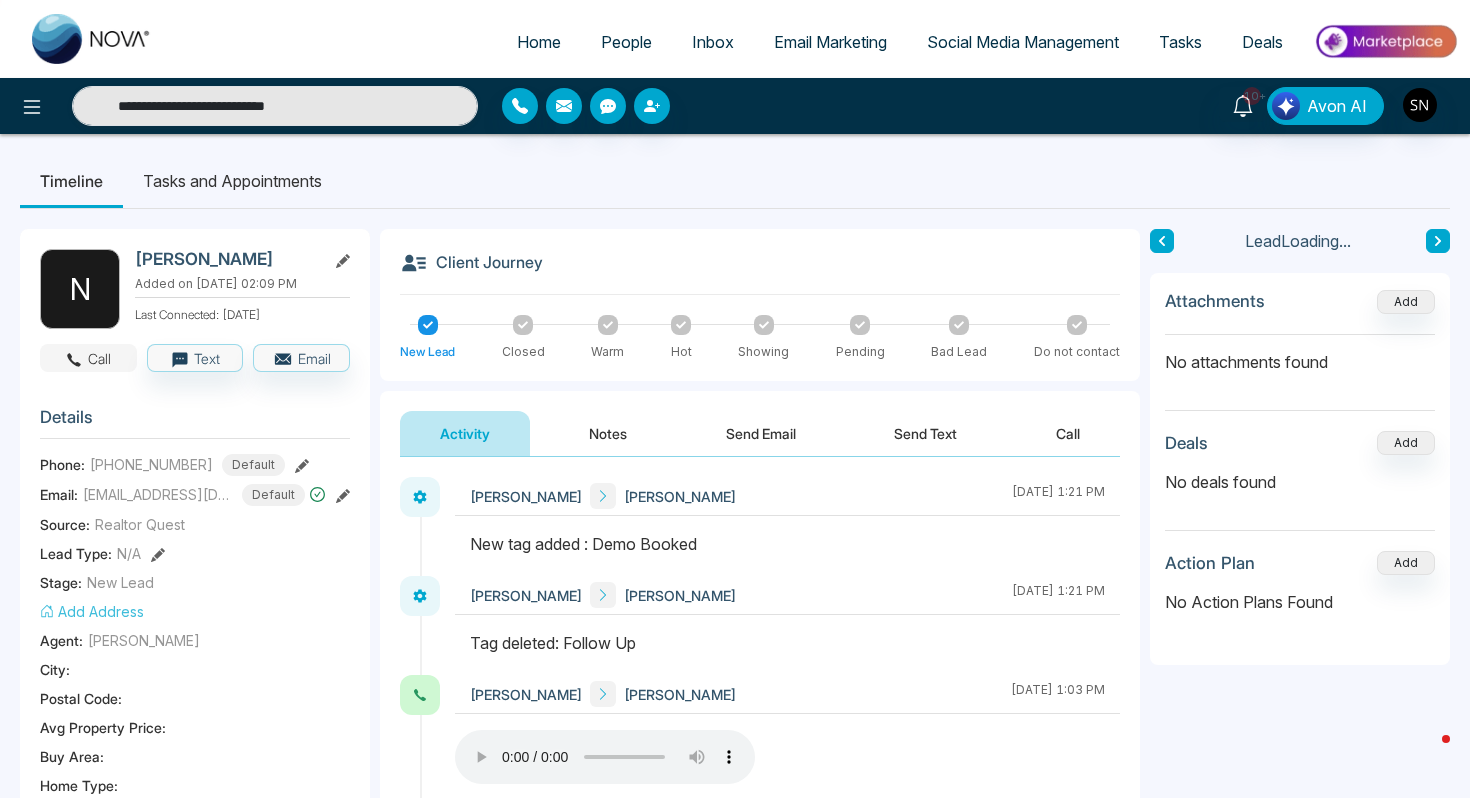 click on "Call" at bounding box center (88, 358) 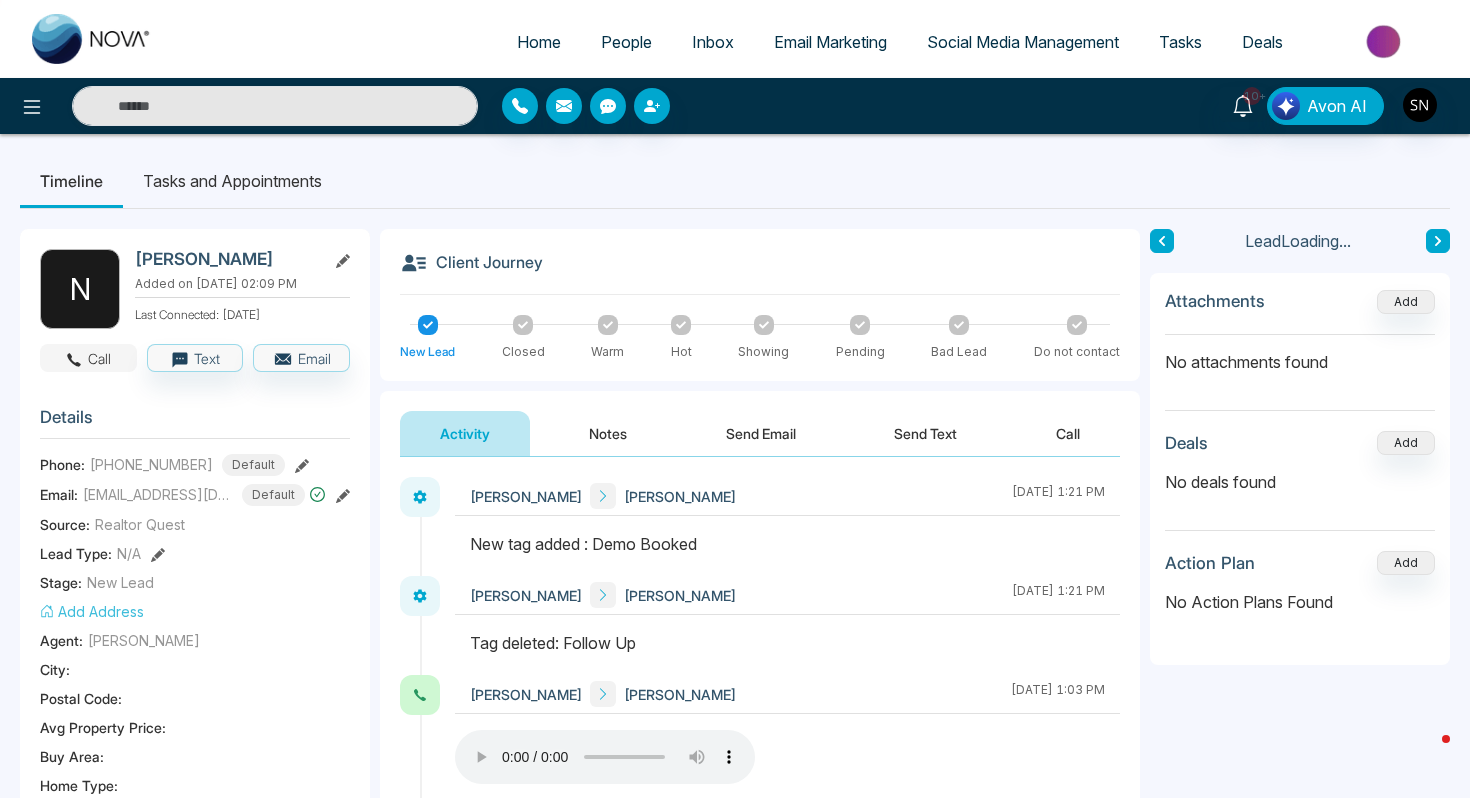 type on "**********" 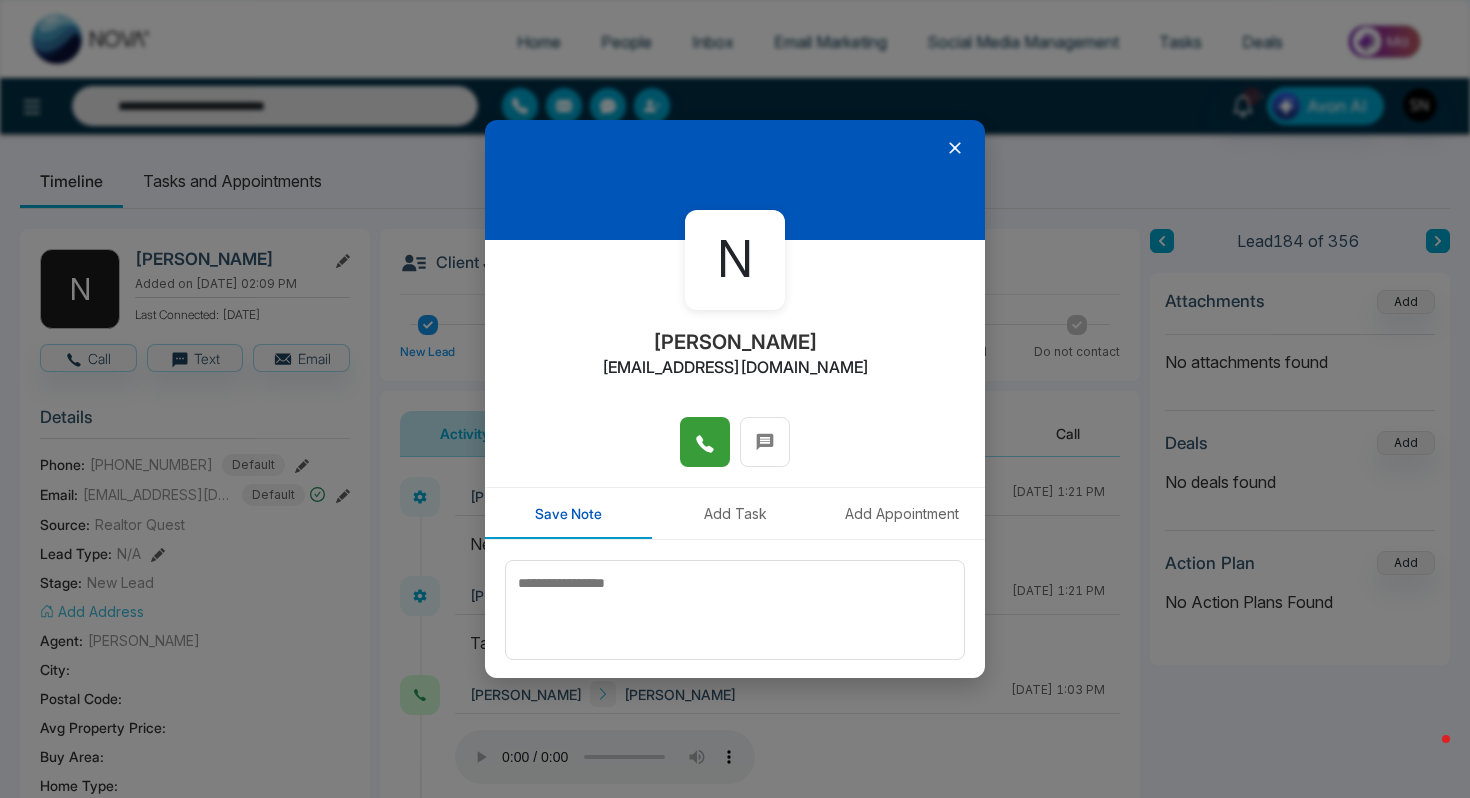 click at bounding box center (705, 442) 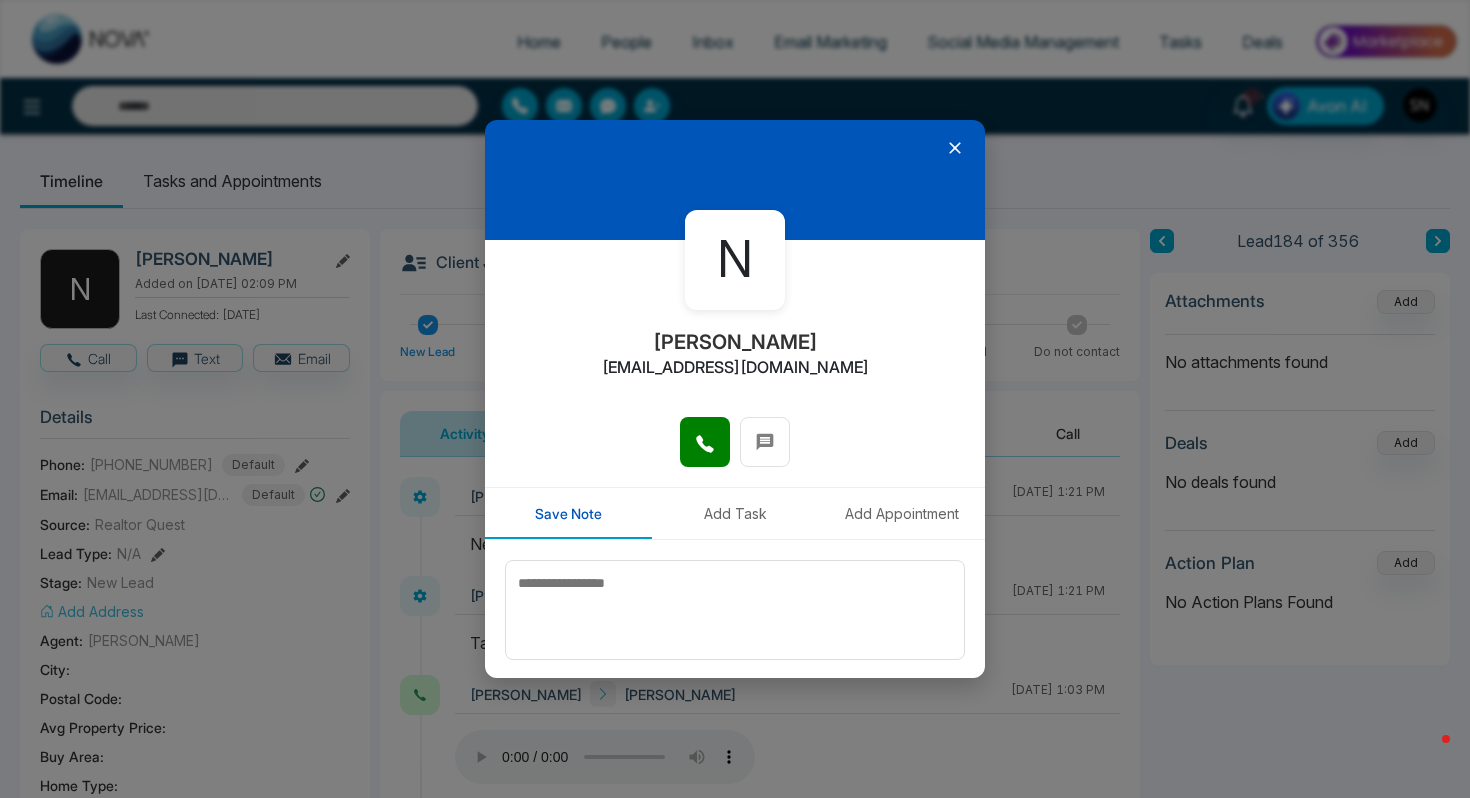 type on "**********" 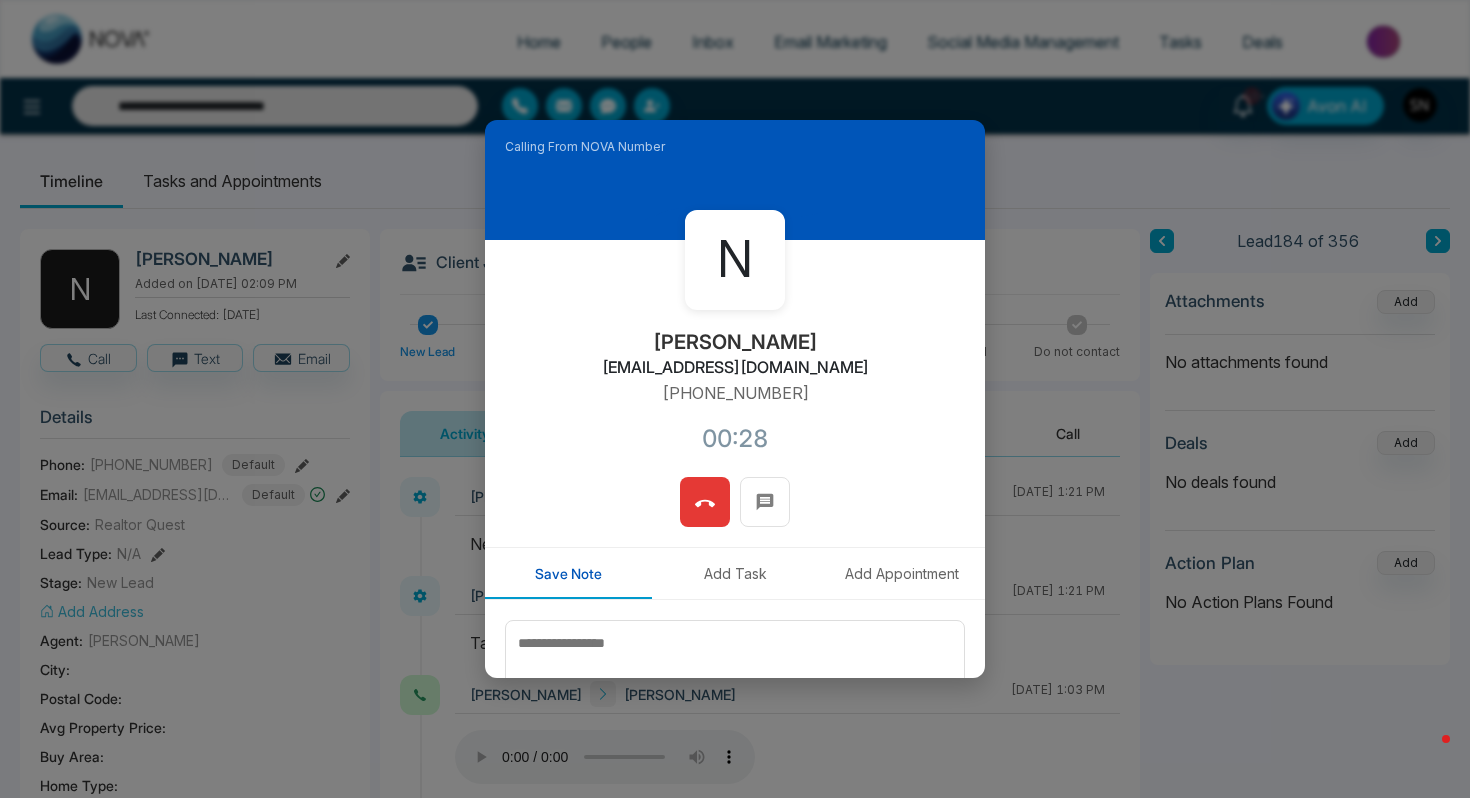 click at bounding box center [705, 502] 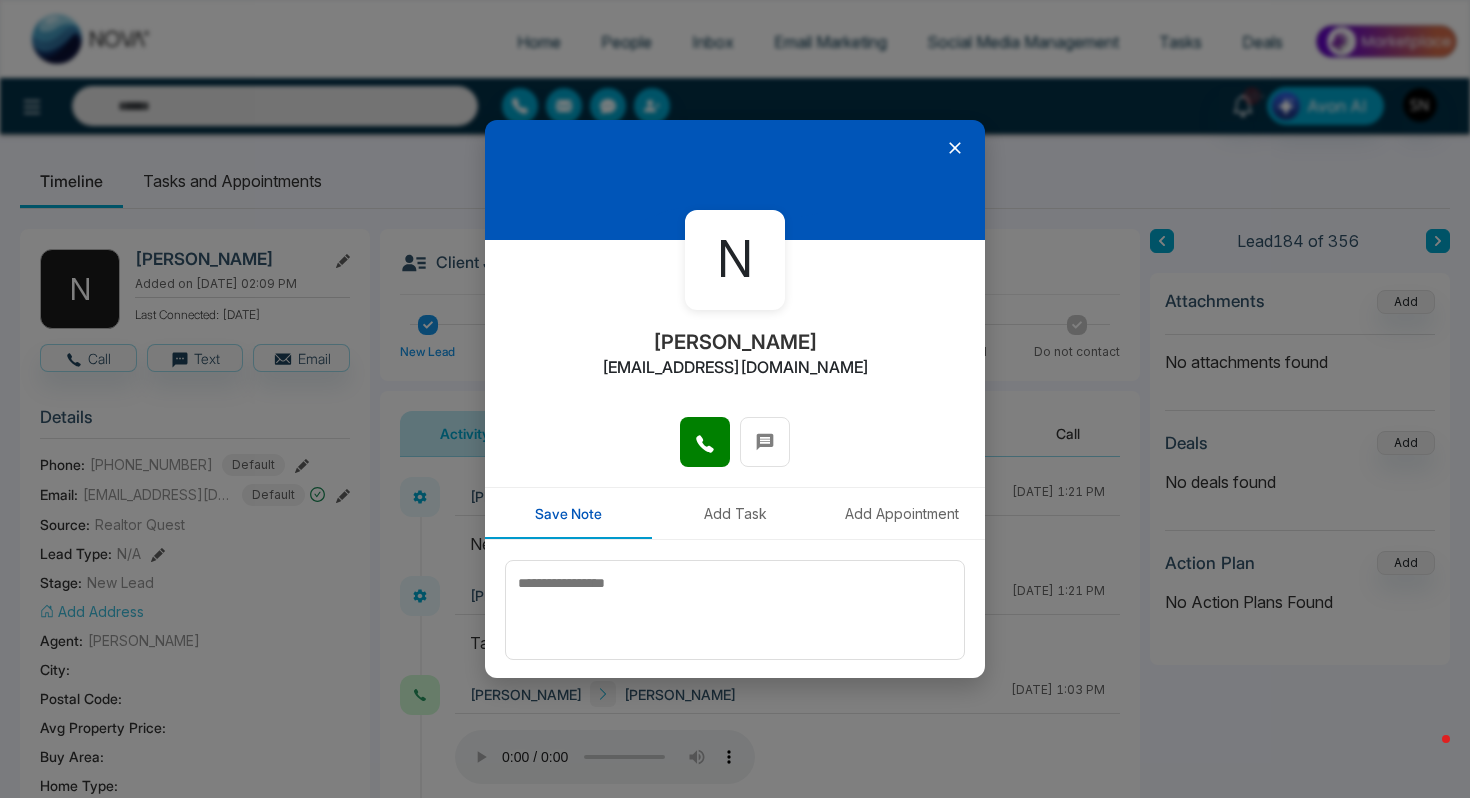 type on "**********" 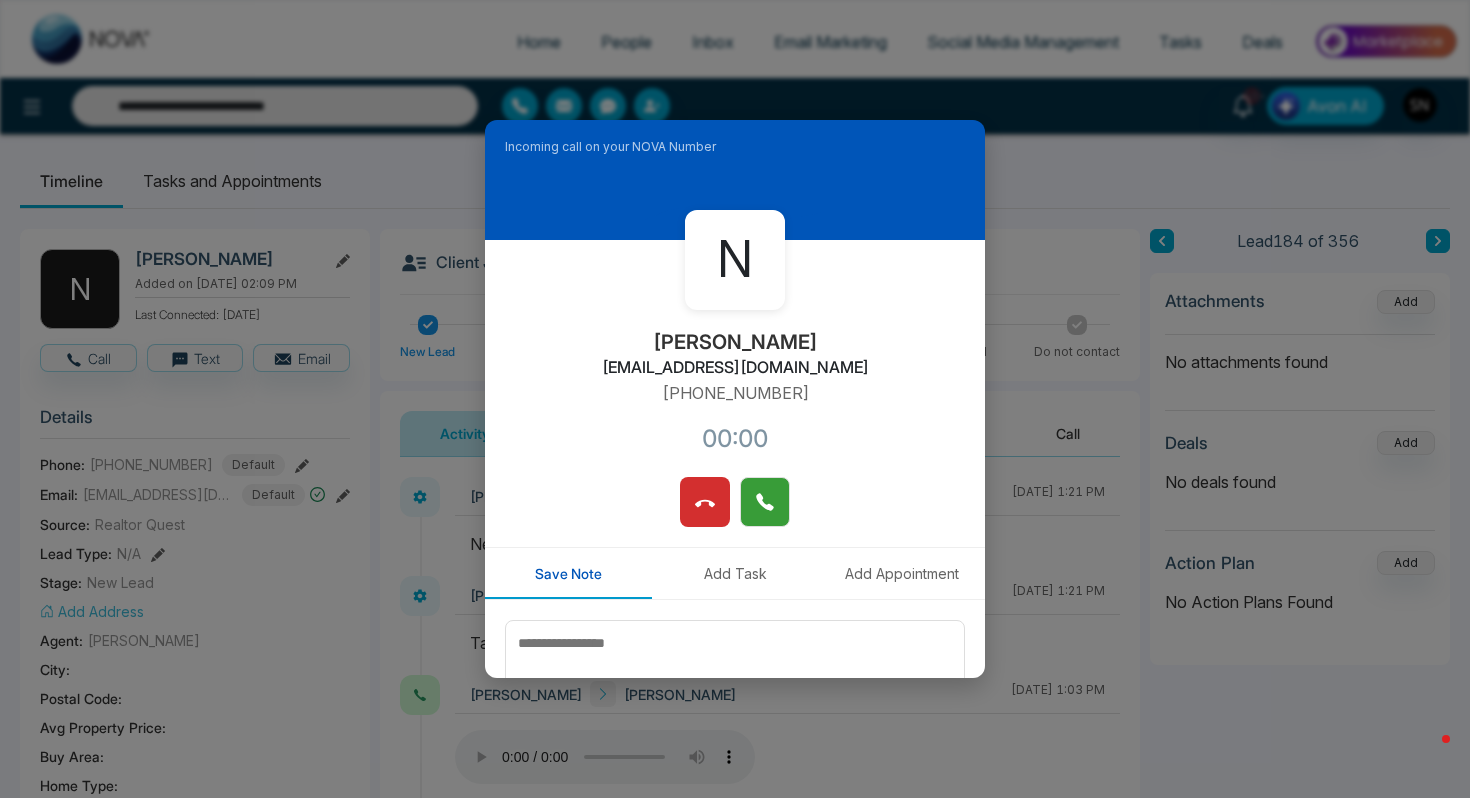 click at bounding box center [765, 502] 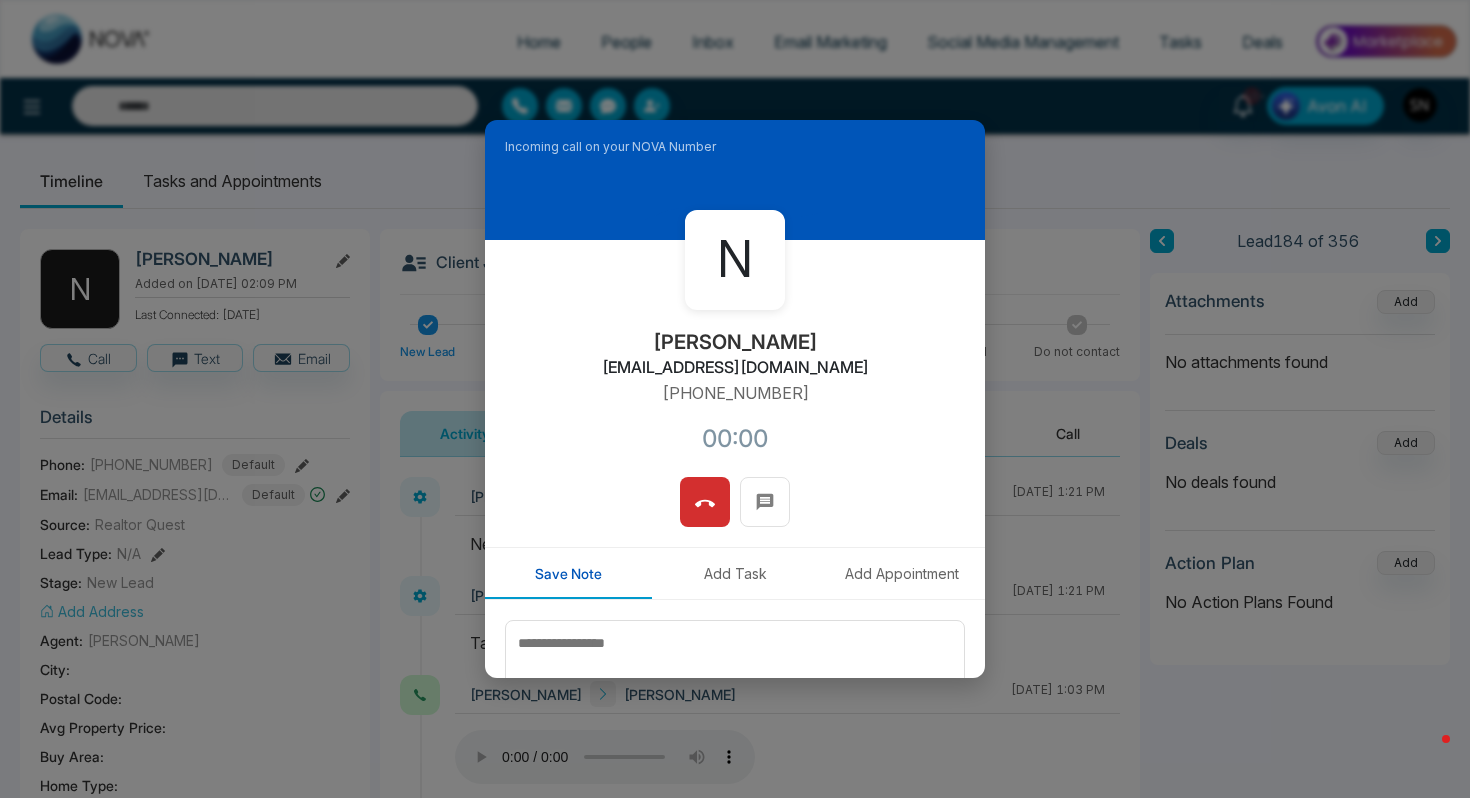 type on "**********" 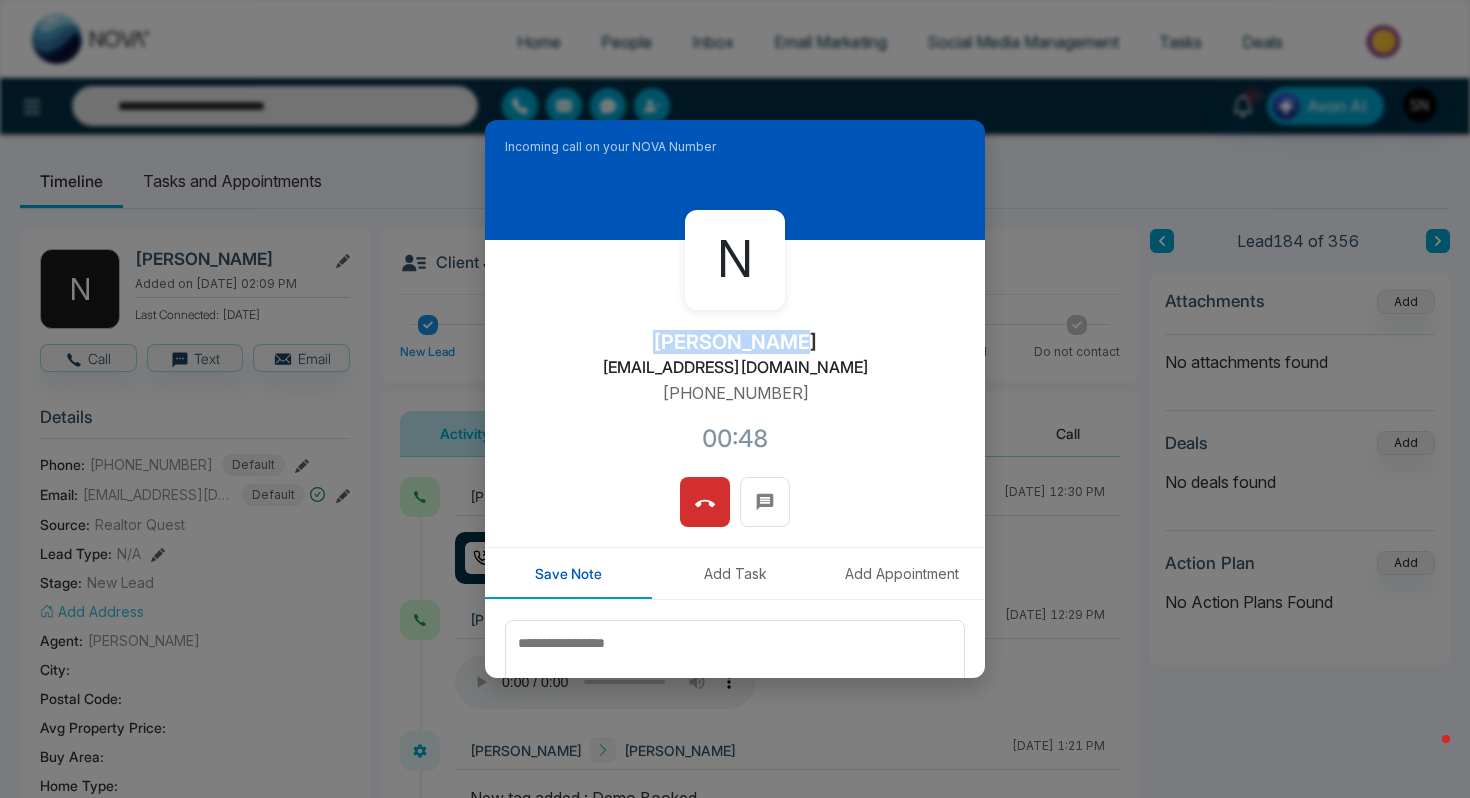 drag, startPoint x: 661, startPoint y: 341, endPoint x: 805, endPoint y: 340, distance: 144.00348 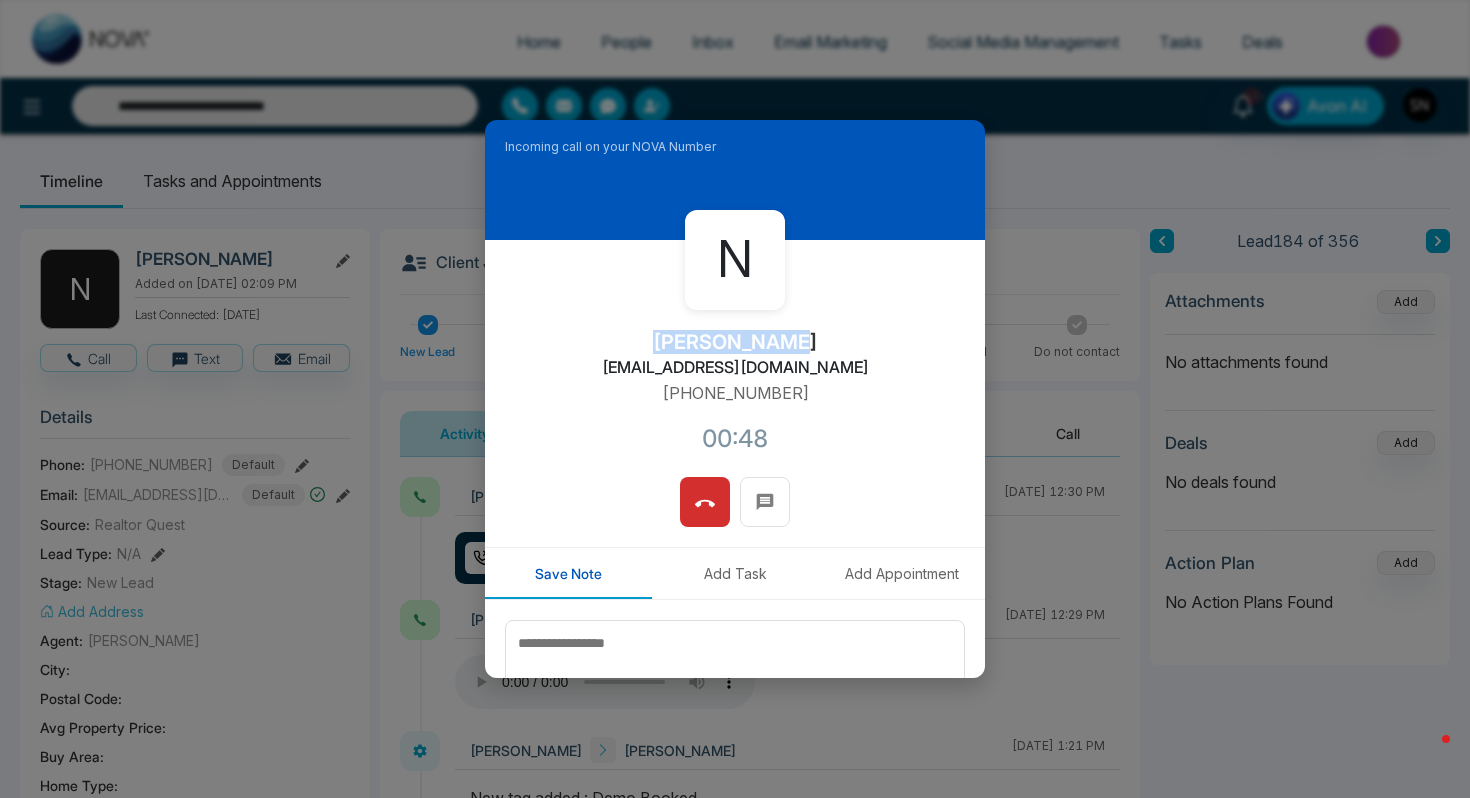 click on "N Namrata Shah  realtor.namratashah@gmail.com +16477860401 00:48" at bounding box center (735, 358) 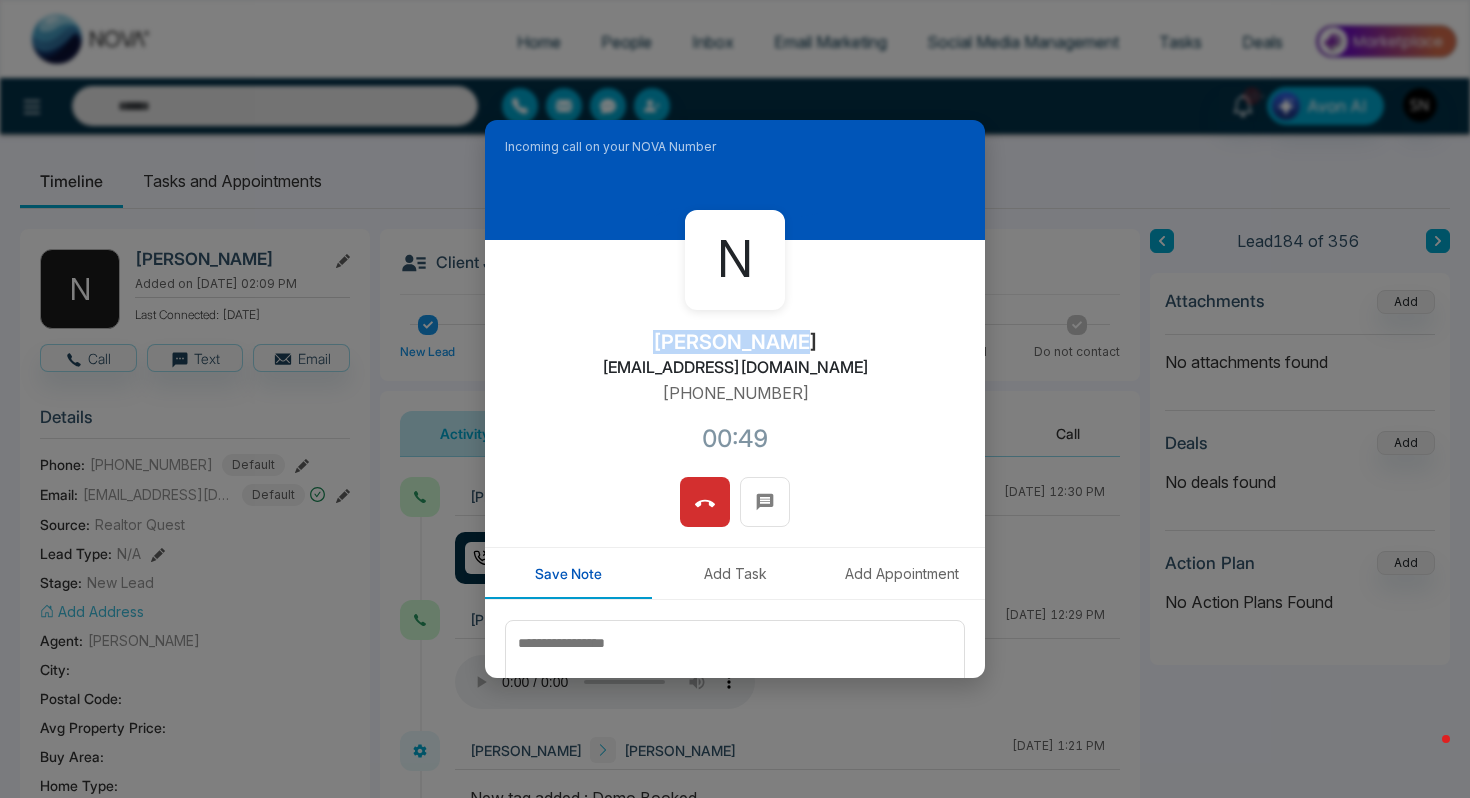 copy on "Namrata Shah" 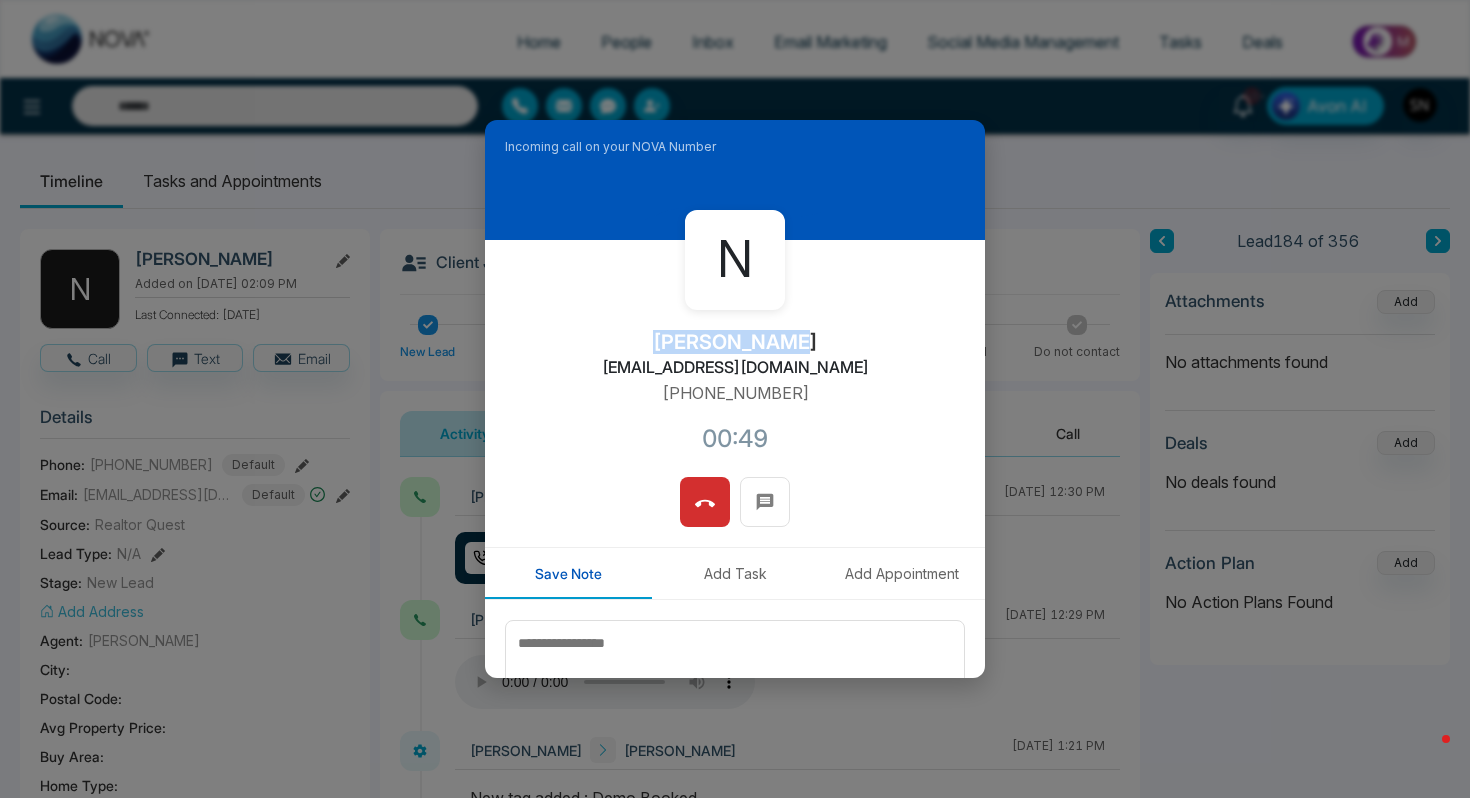 type on "**********" 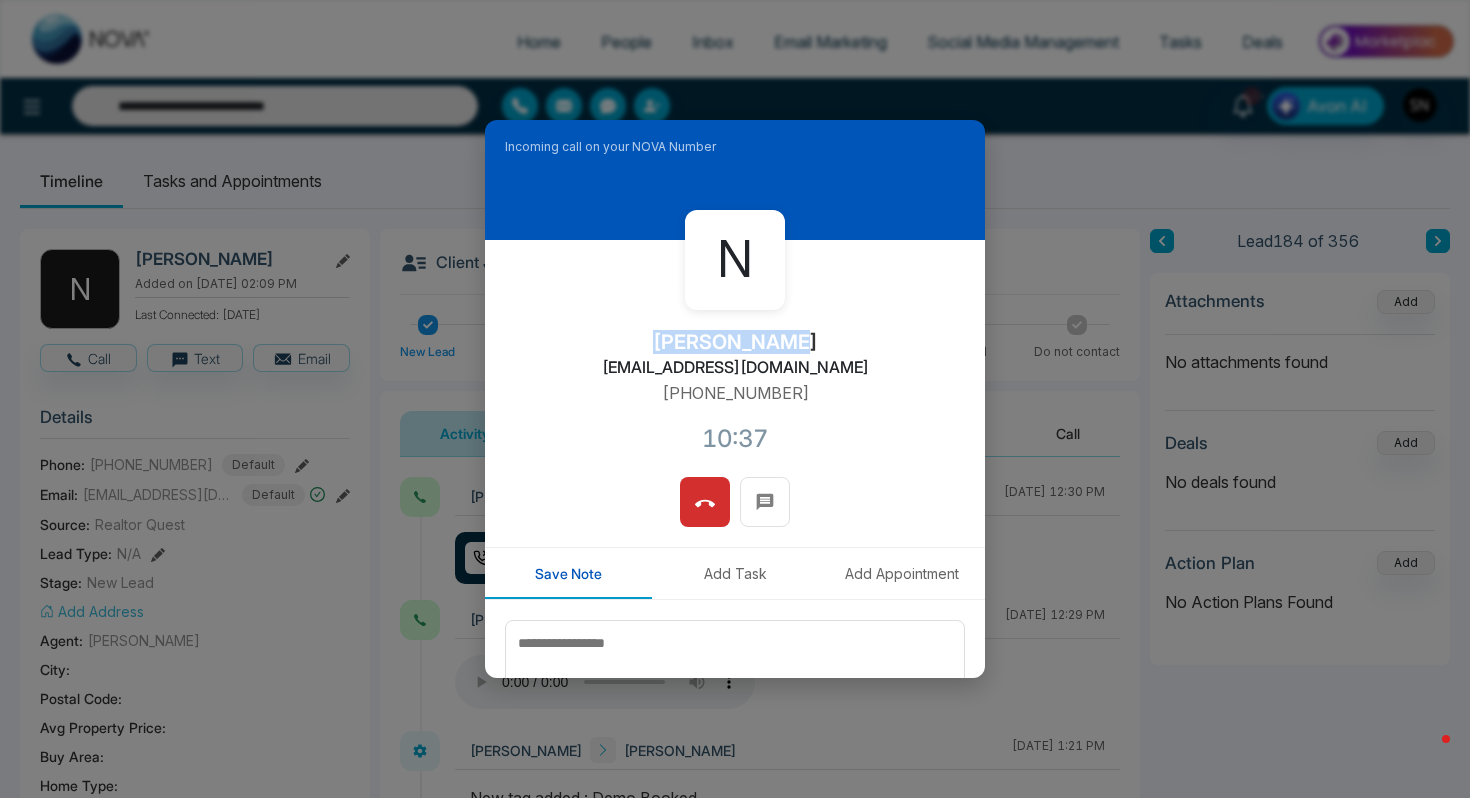 drag, startPoint x: 610, startPoint y: 368, endPoint x: 866, endPoint y: 381, distance: 256.32986 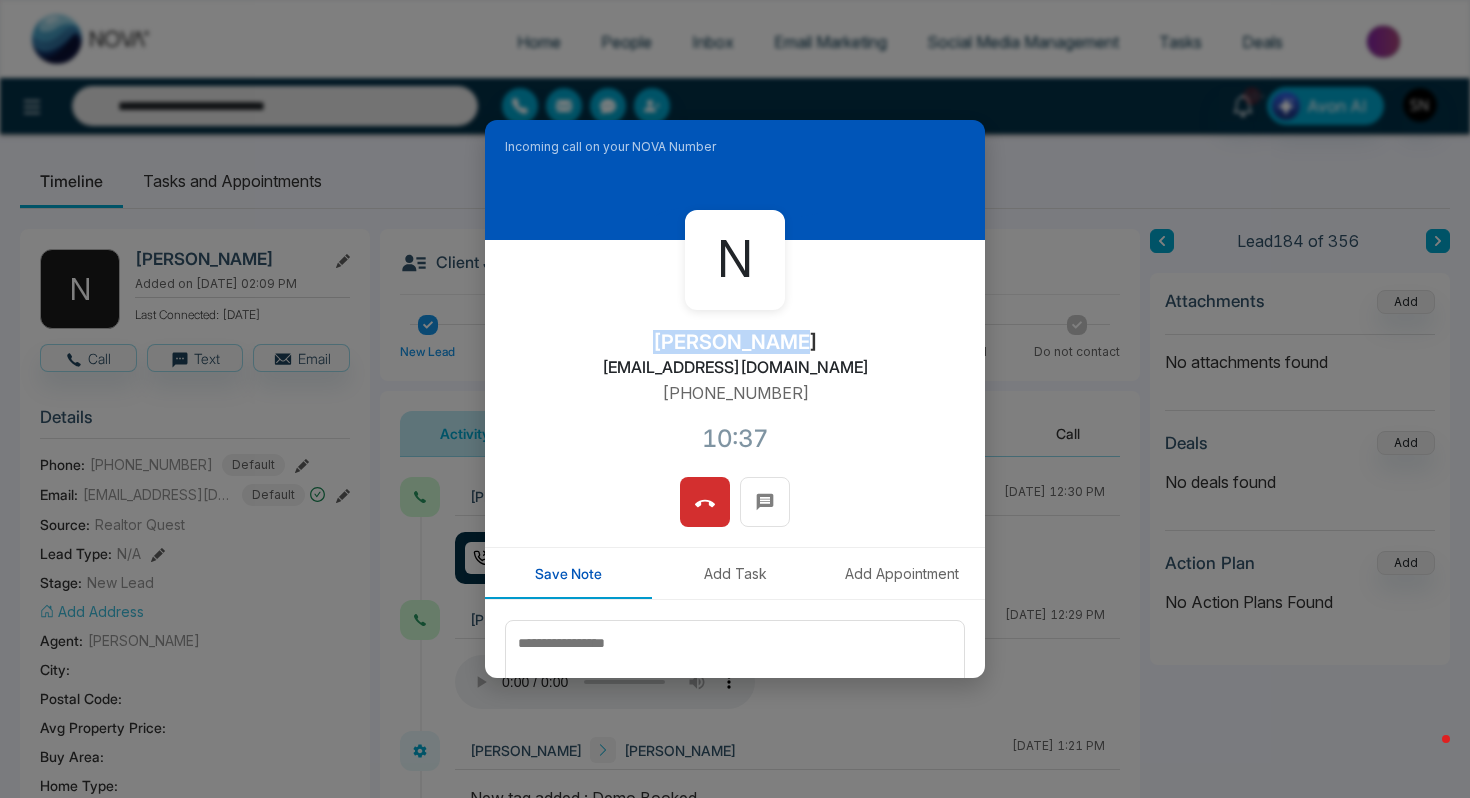 click on "N Namrata Shah  realtor.namratashah@gmail.com +16477860401 10:37" at bounding box center (735, 358) 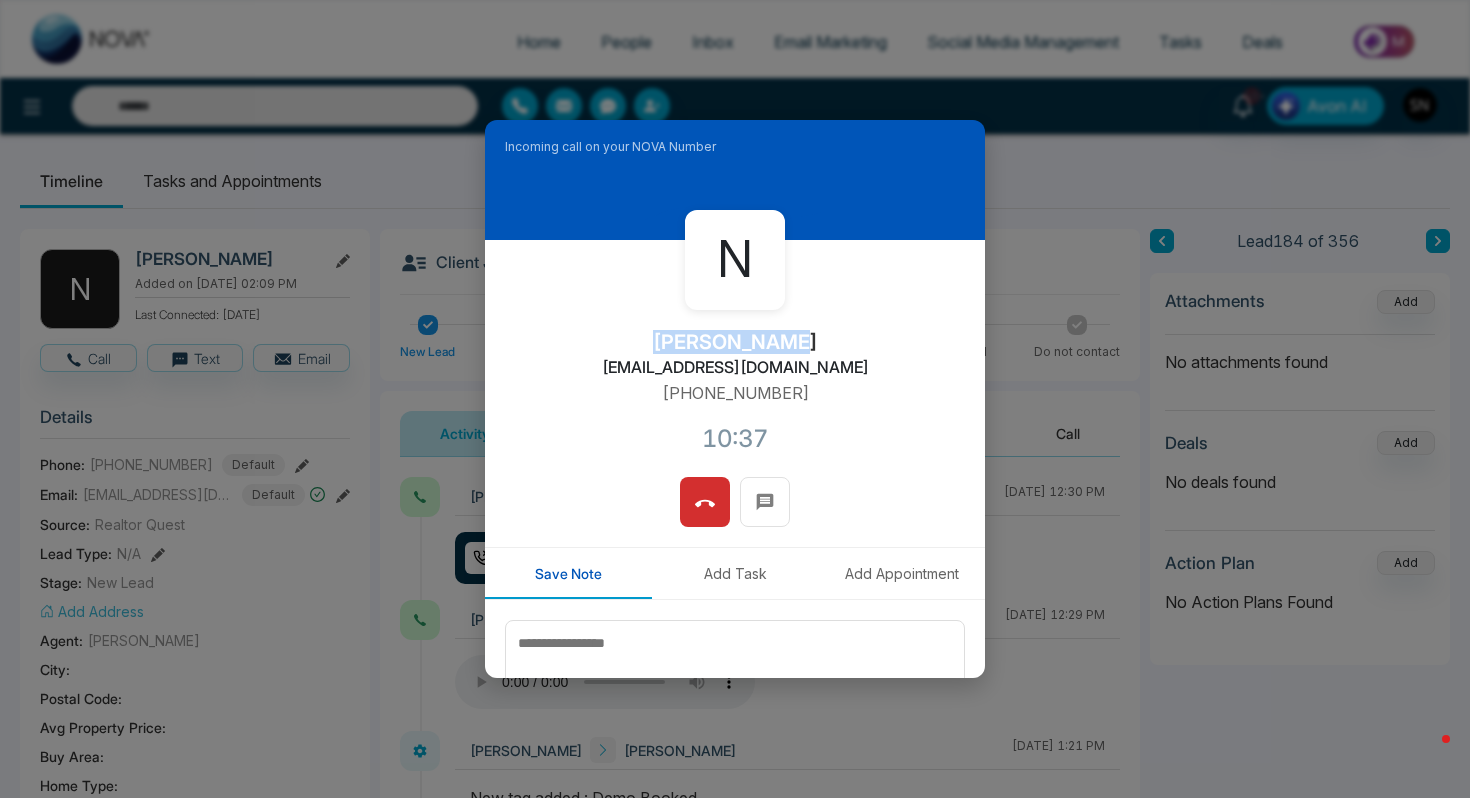 type on "**********" 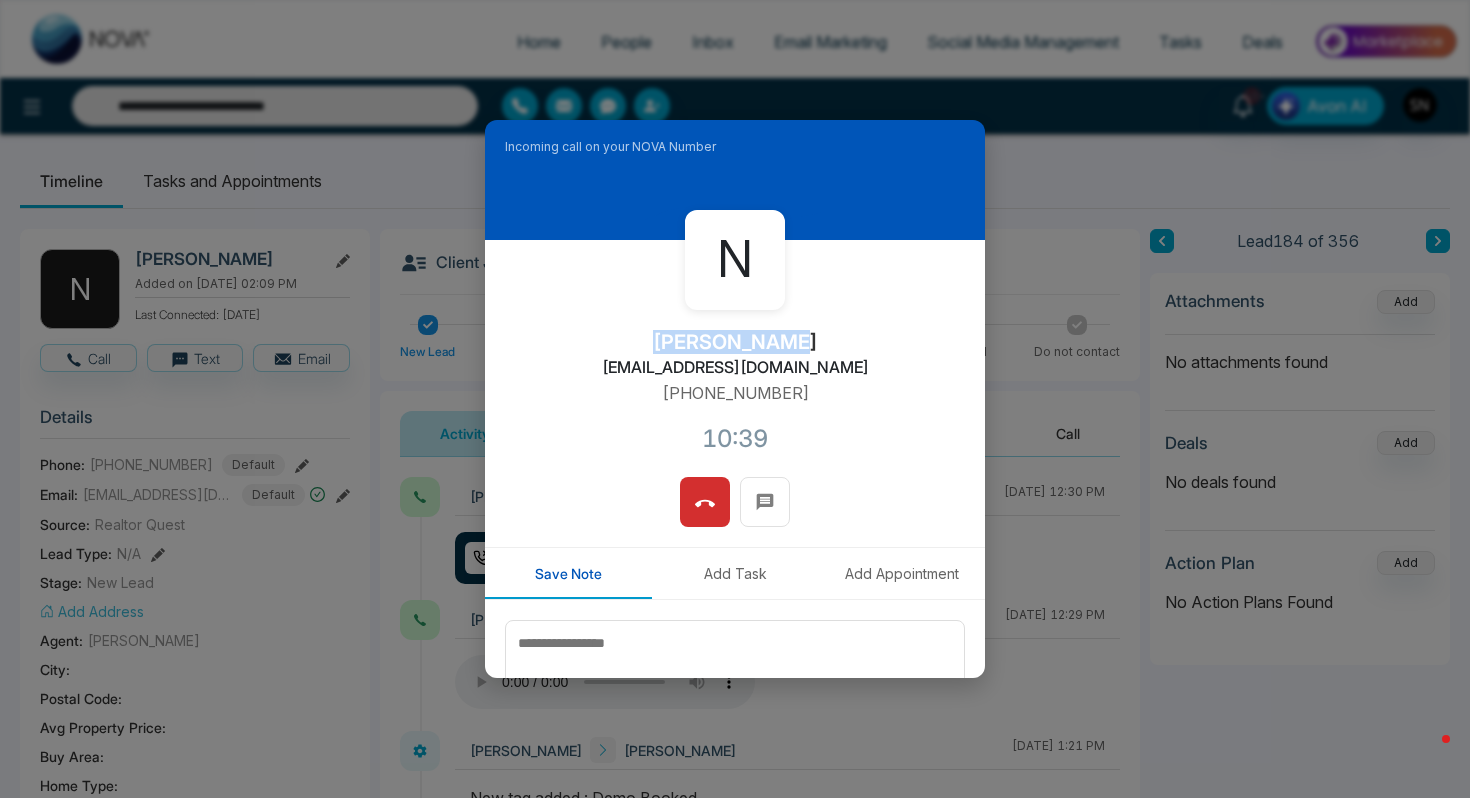 copy on "realtor.namratashah@gmail.com" 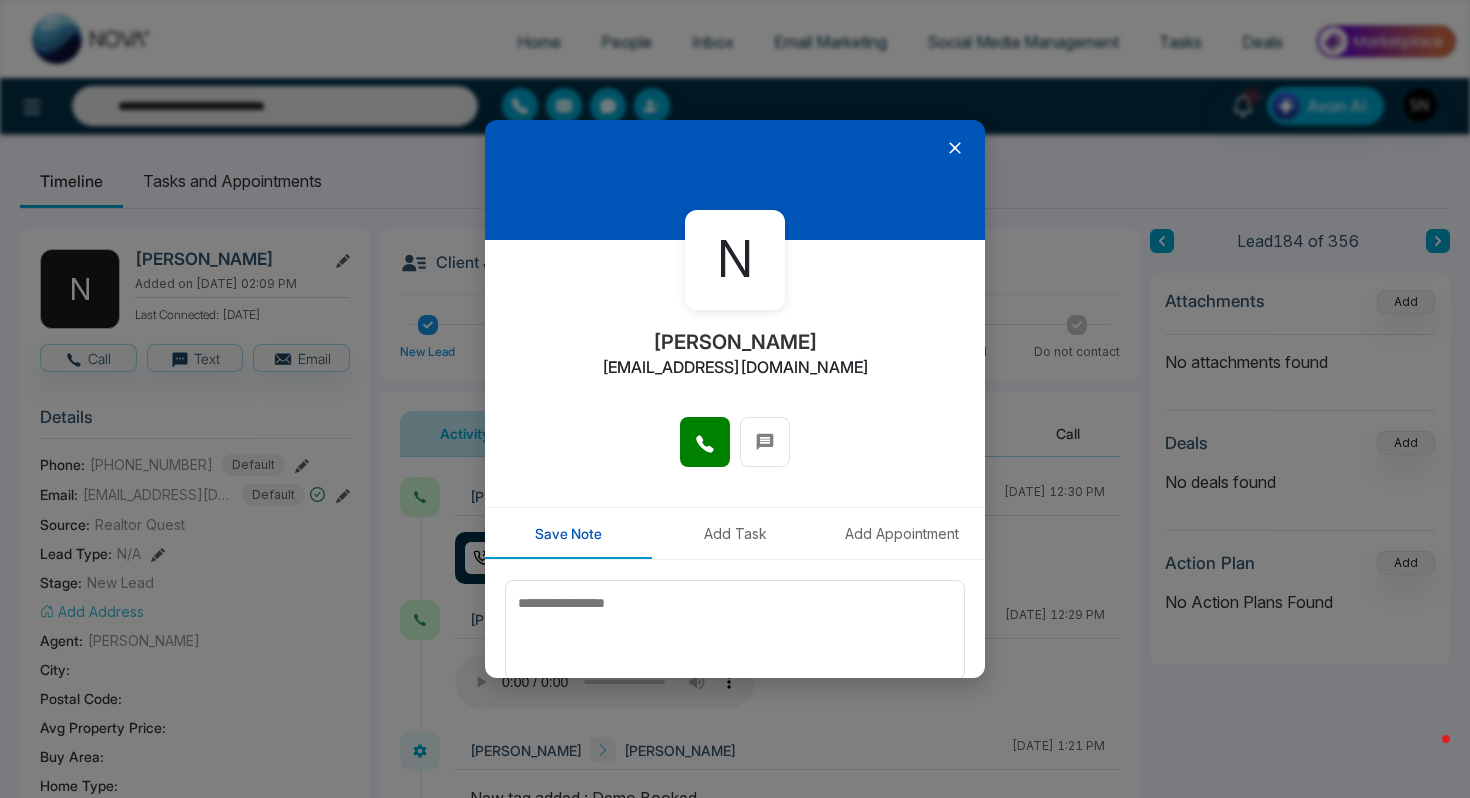 click 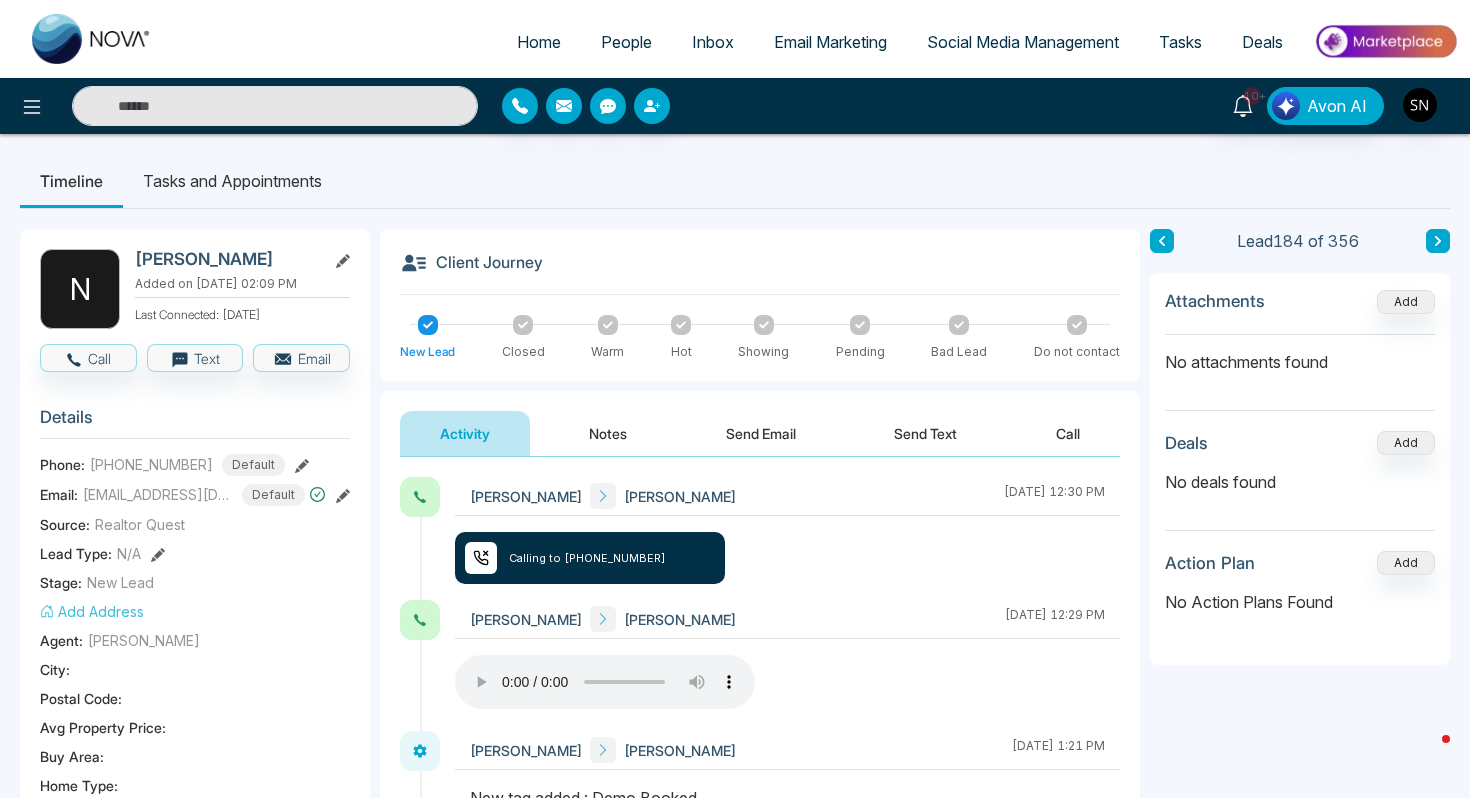 type on "**********" 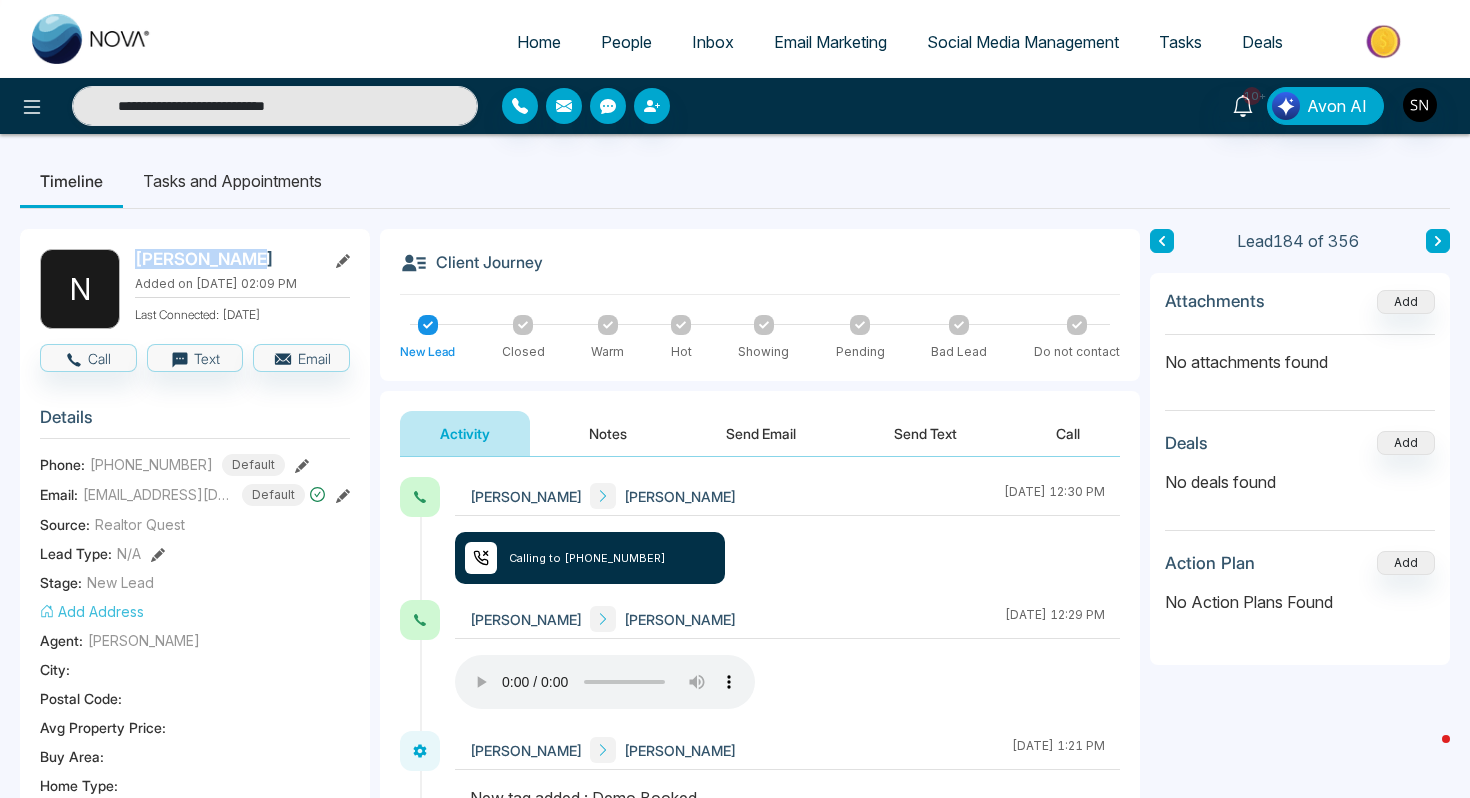 drag, startPoint x: 132, startPoint y: 249, endPoint x: 262, endPoint y: 250, distance: 130.00385 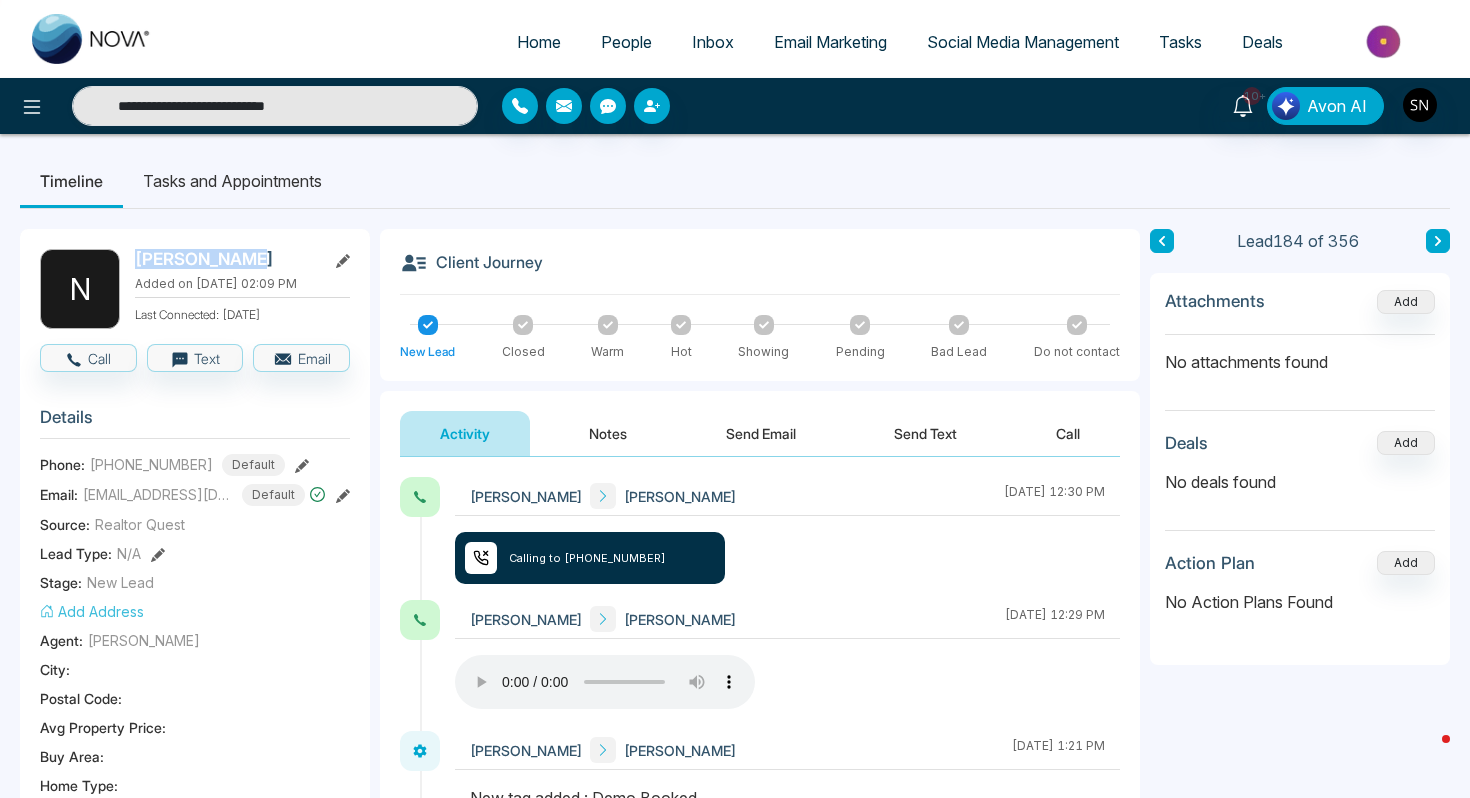 click on "N Namrata Shah  Added on   May 19, 2025 at 02:09 PM Last Connected:   12 days ago" at bounding box center [195, 289] 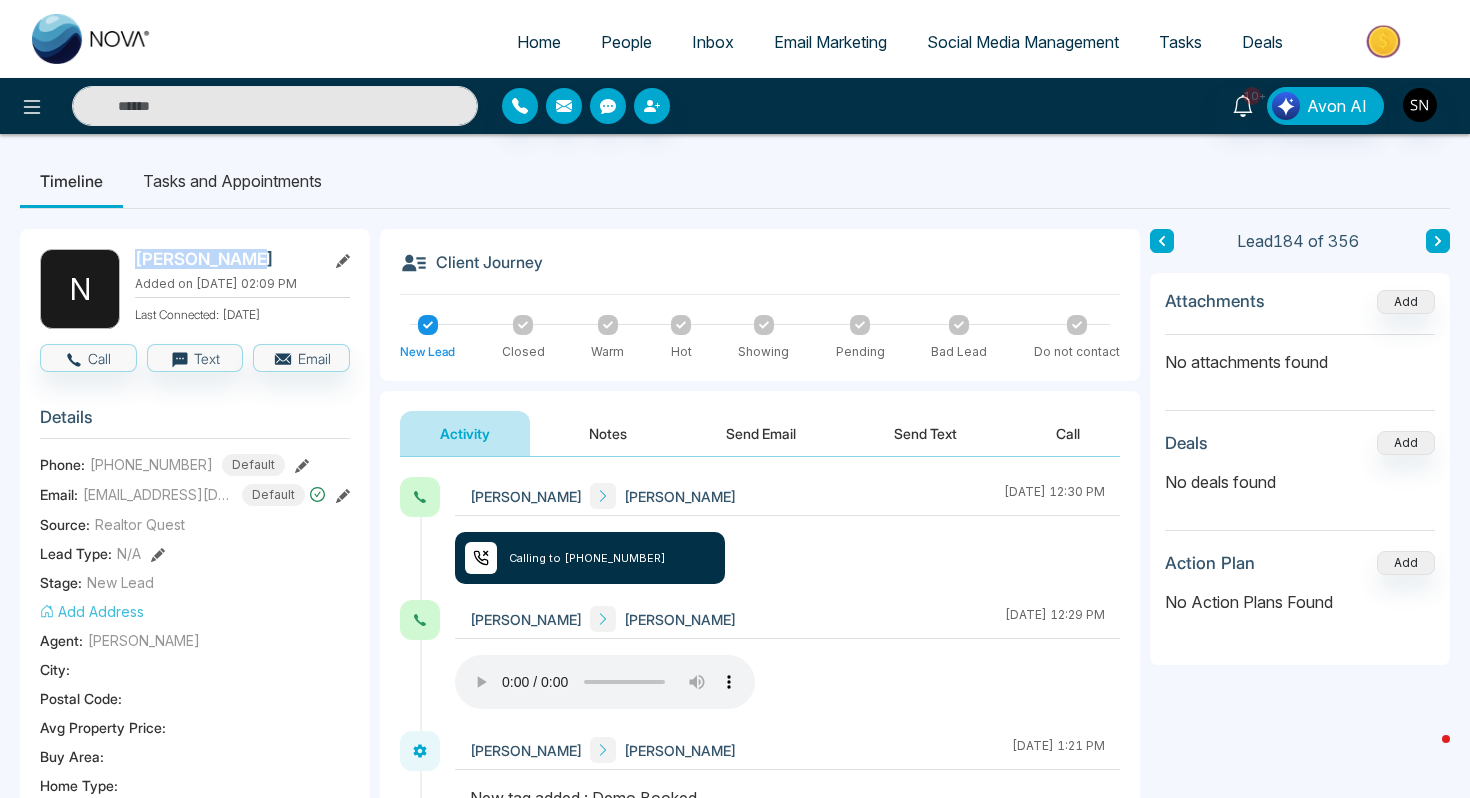 copy on "Namrata Shah" 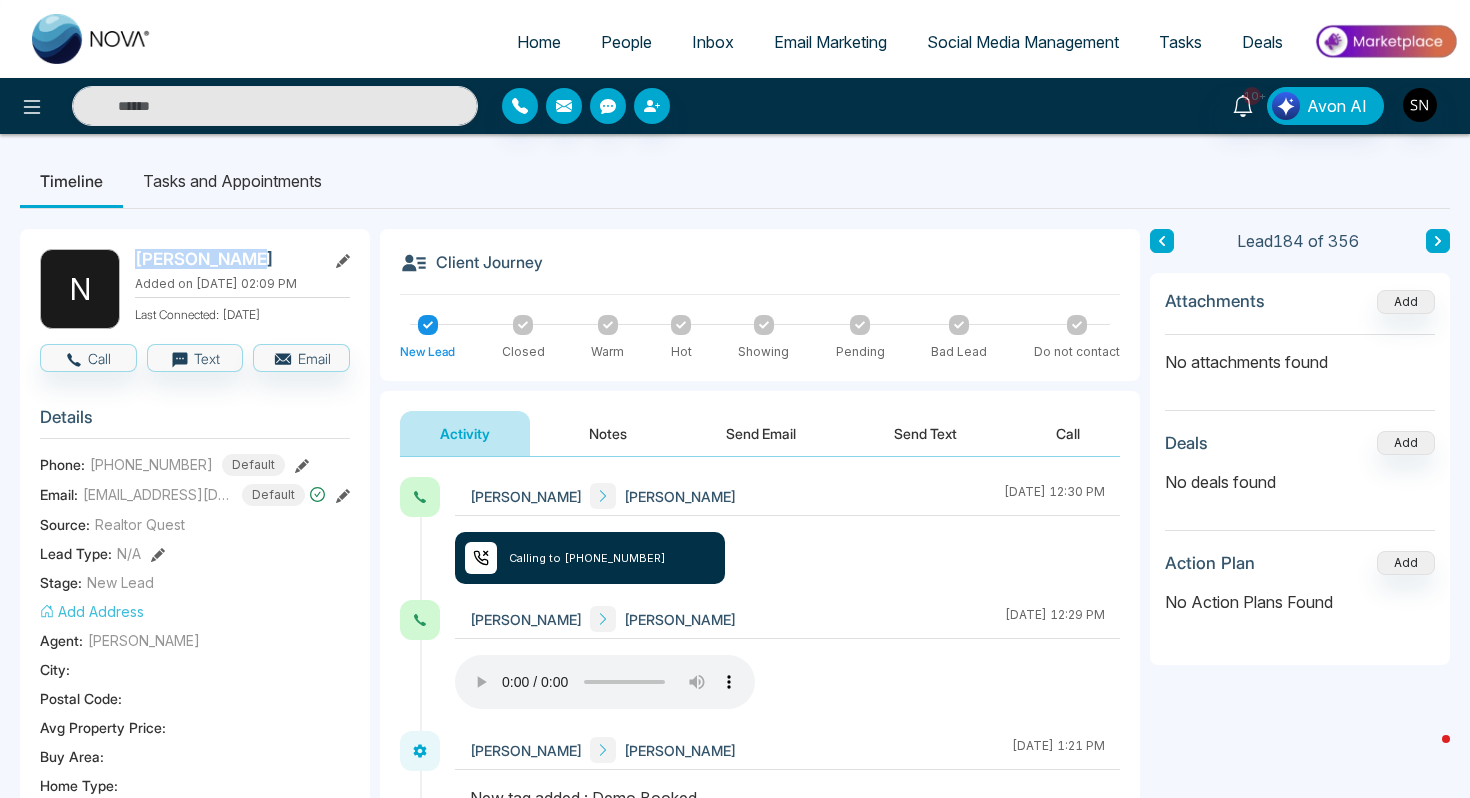 type on "**********" 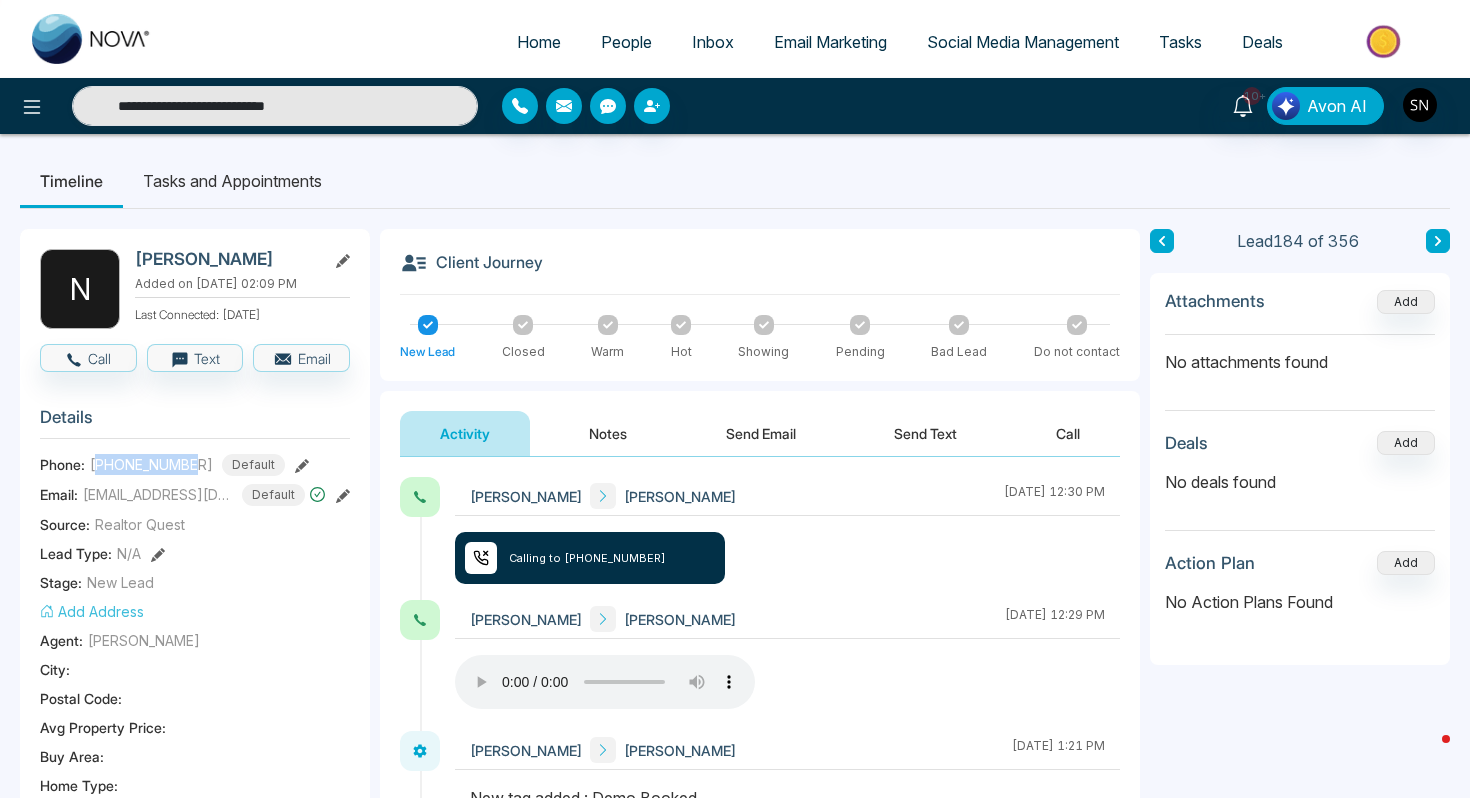 drag, startPoint x: 97, startPoint y: 462, endPoint x: 201, endPoint y: 461, distance: 104.00481 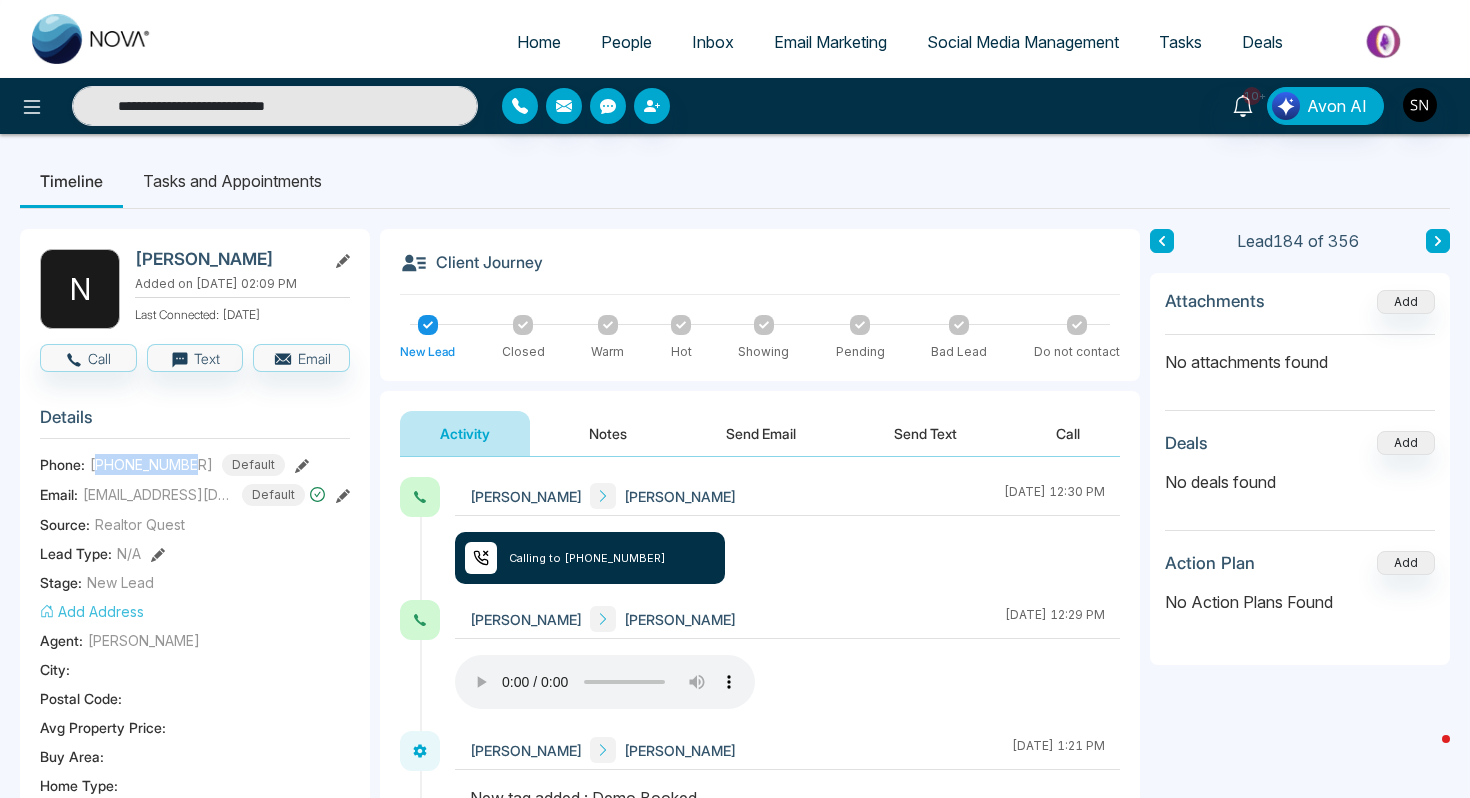 click on "+16477860401 Default" at bounding box center [187, 465] 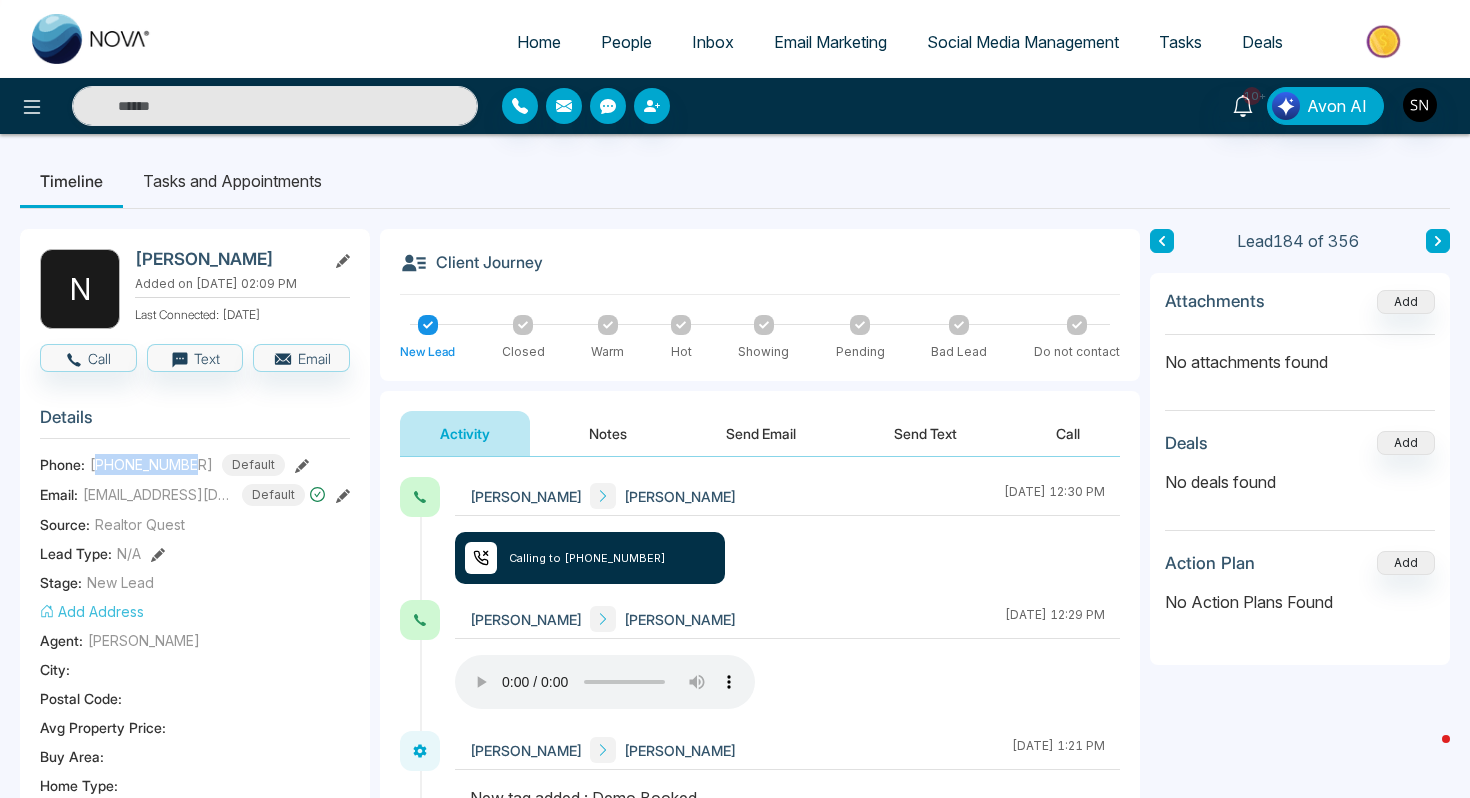copy on "16477860401" 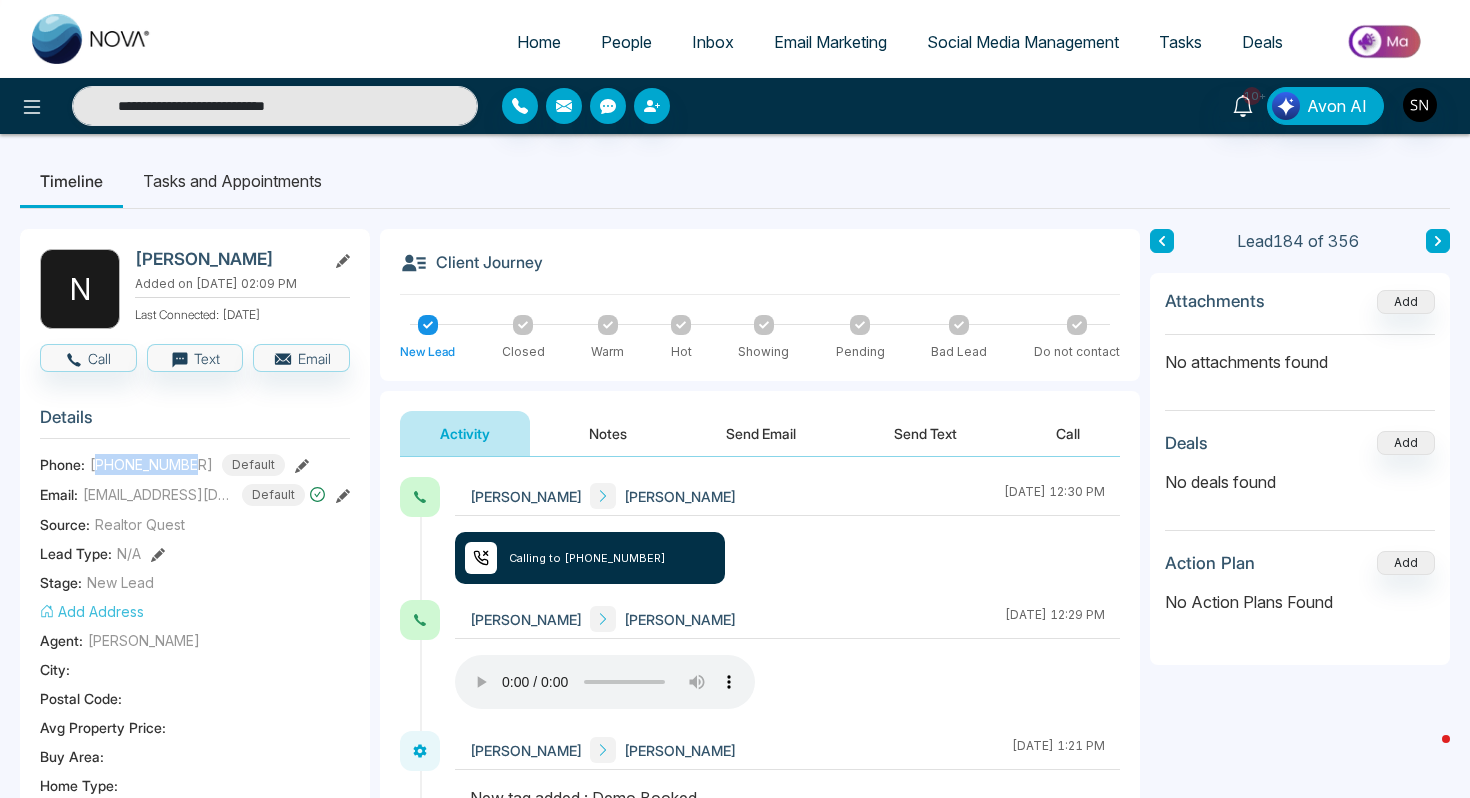 click on "Notes" at bounding box center (608, 433) 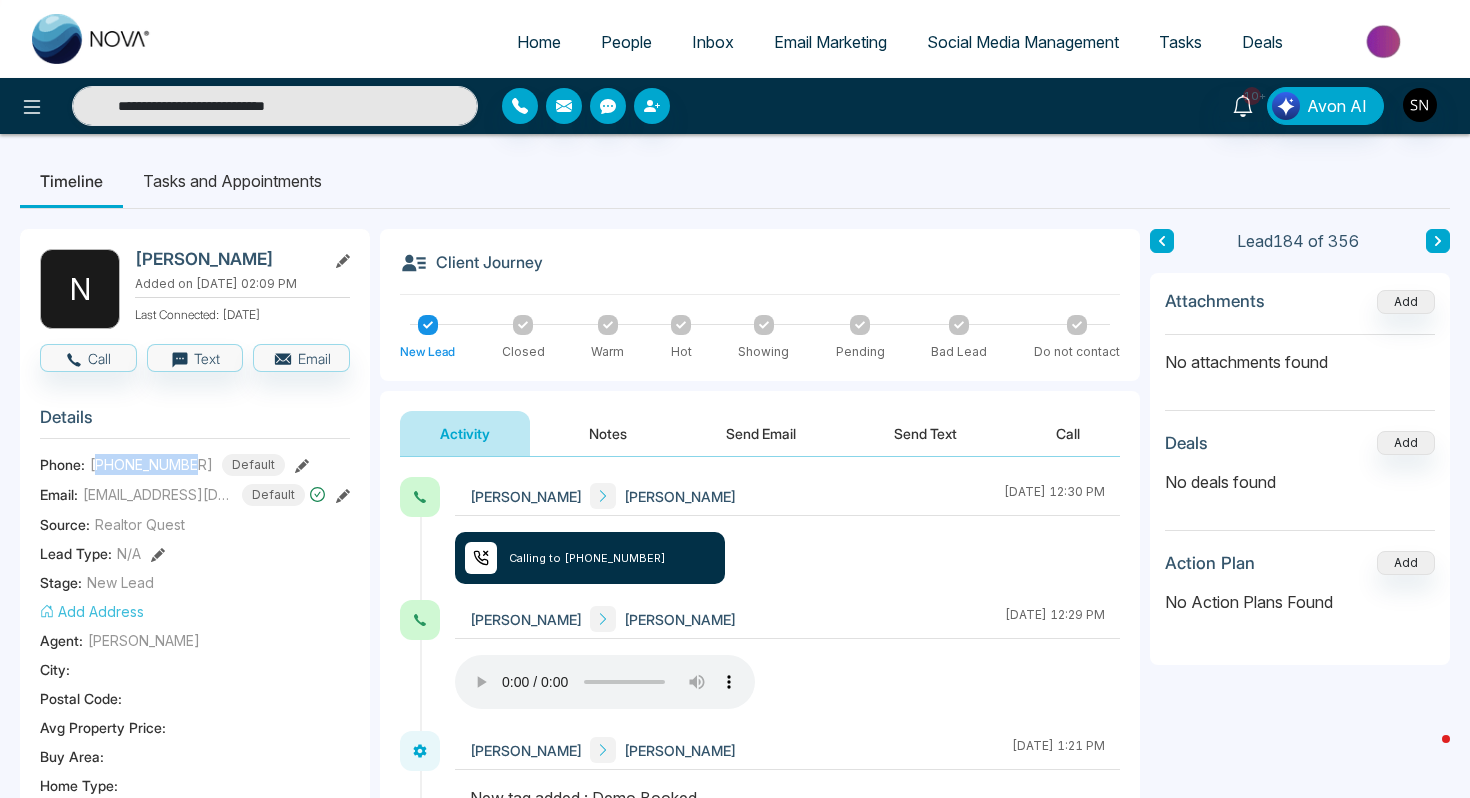 type on "**********" 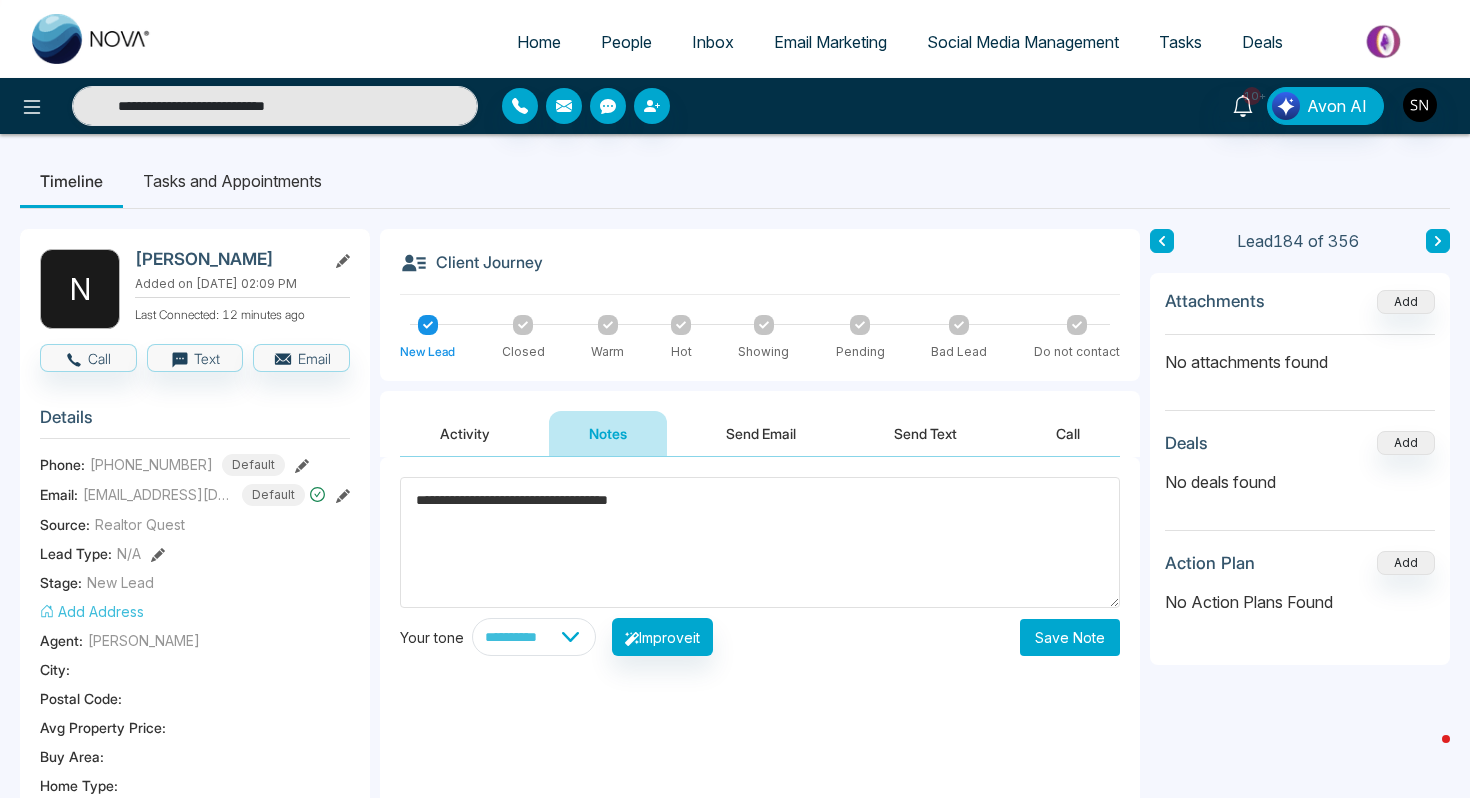 type on "**********" 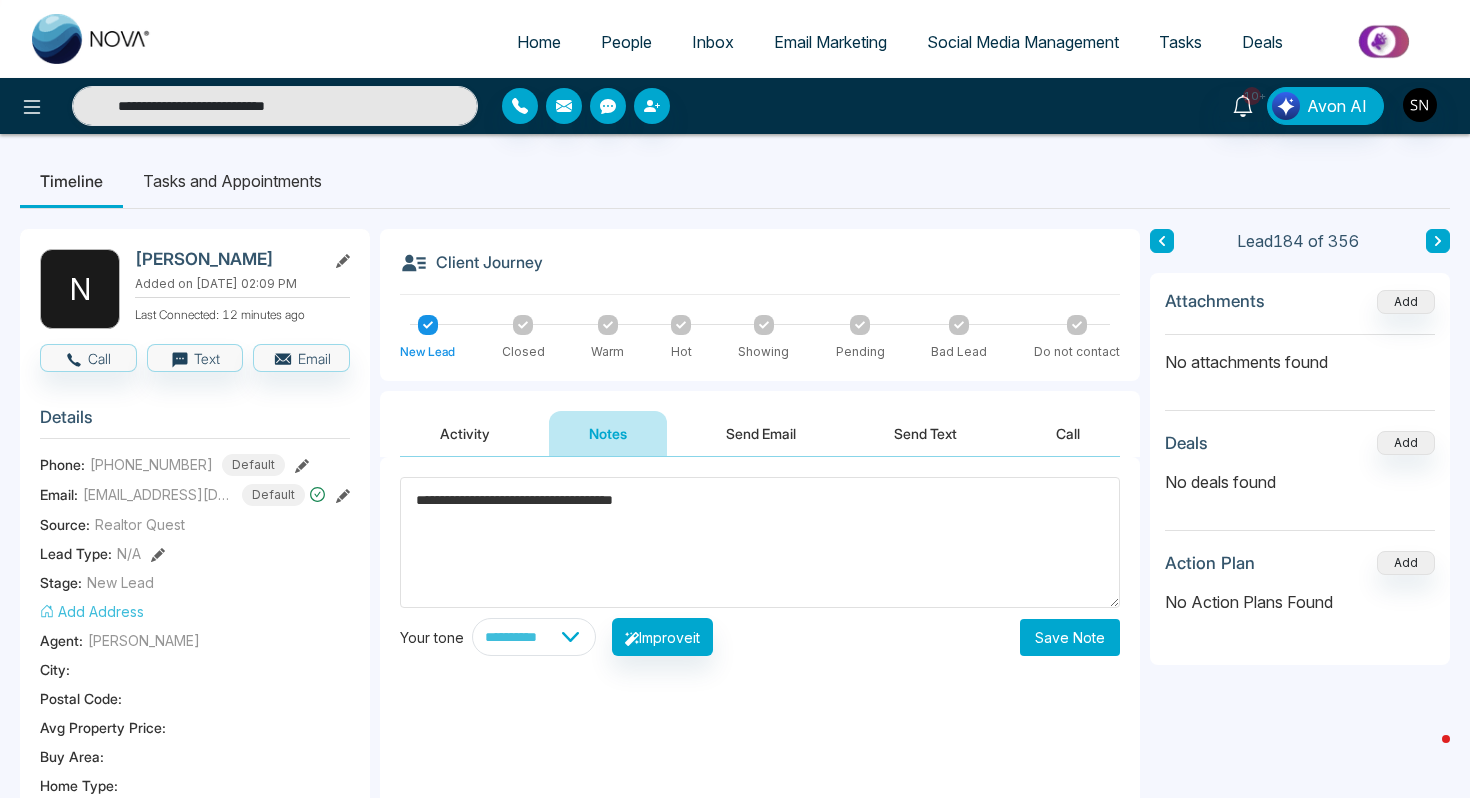 click on "**********" at bounding box center (760, 542) 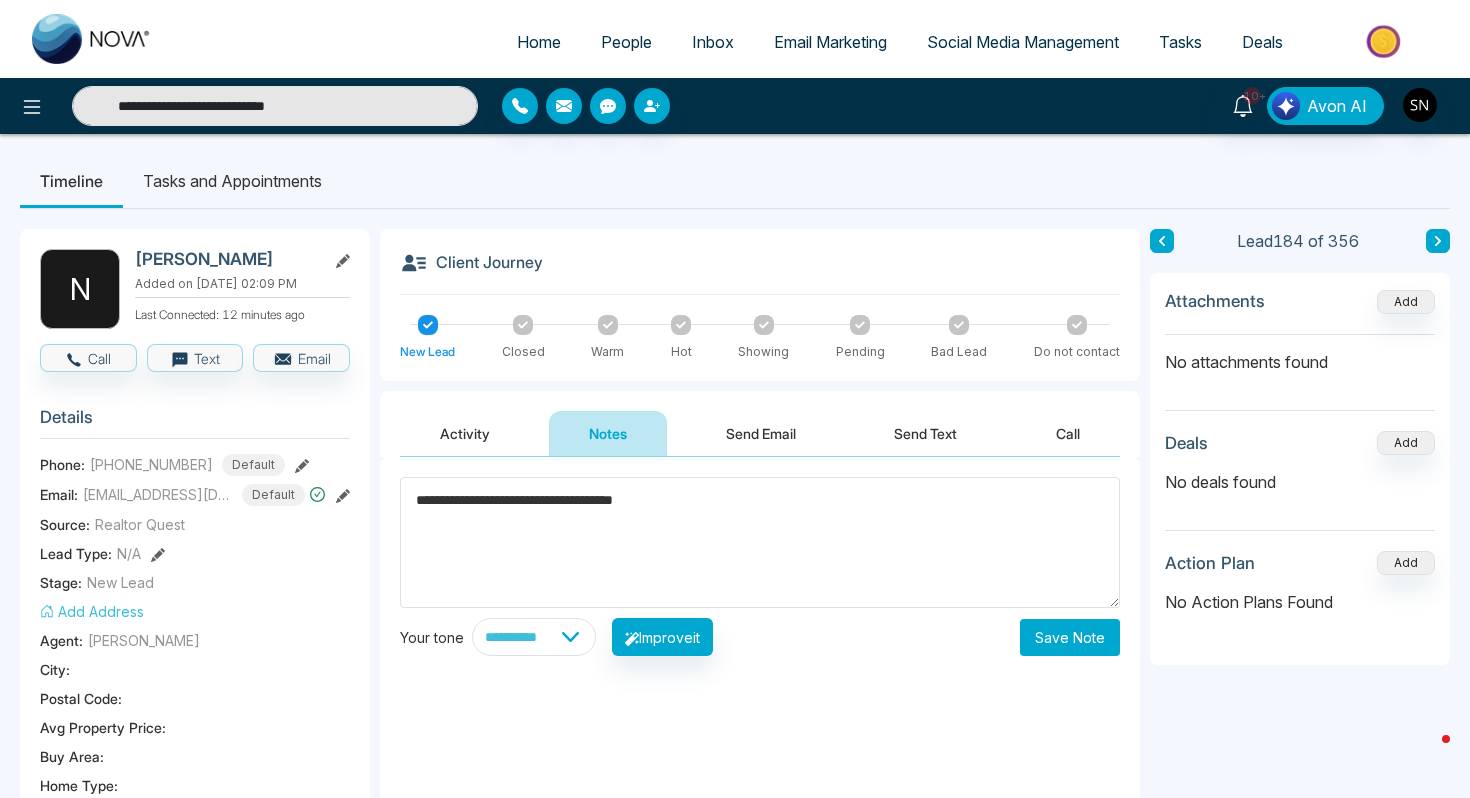 type 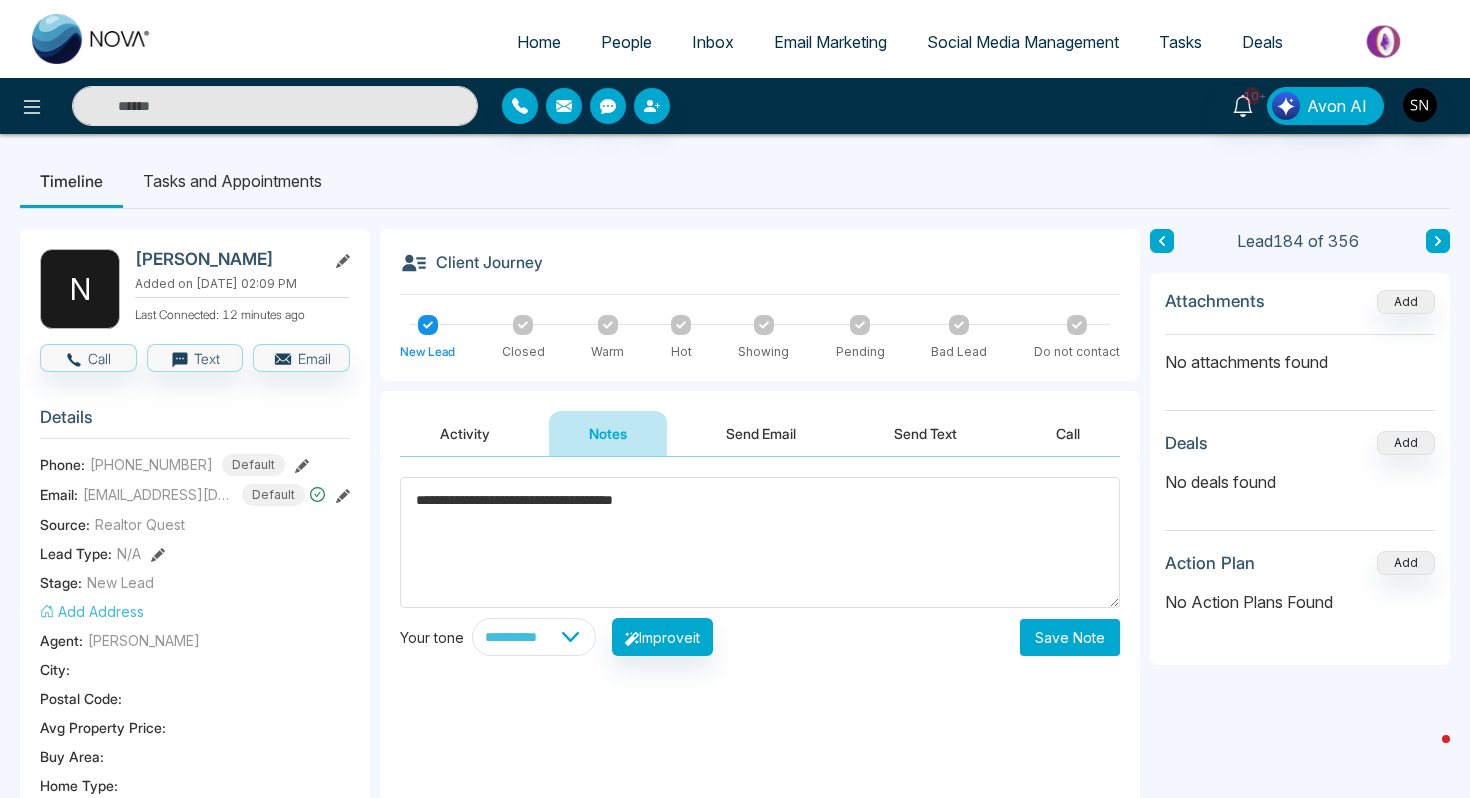 type on "**********" 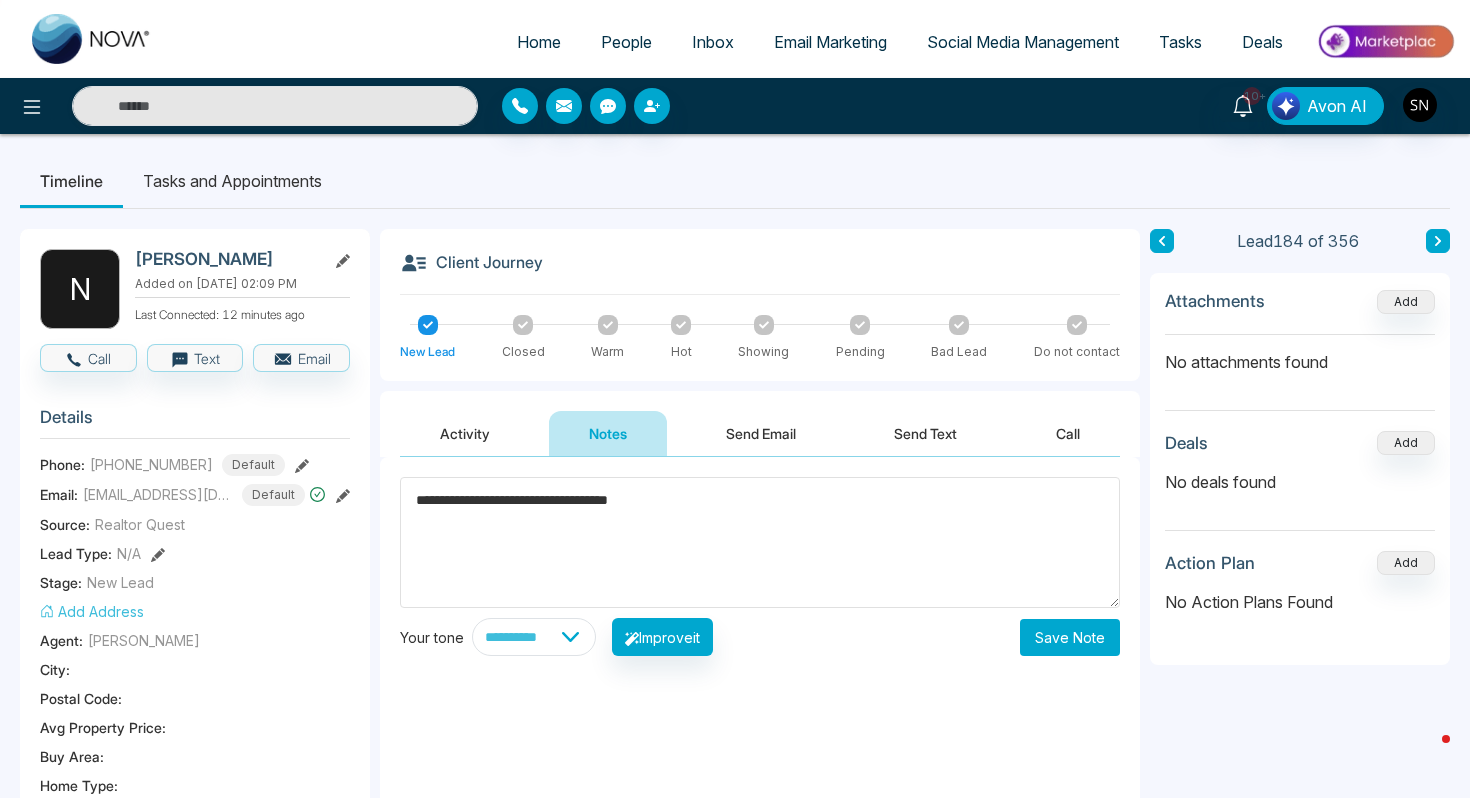type on "**********" 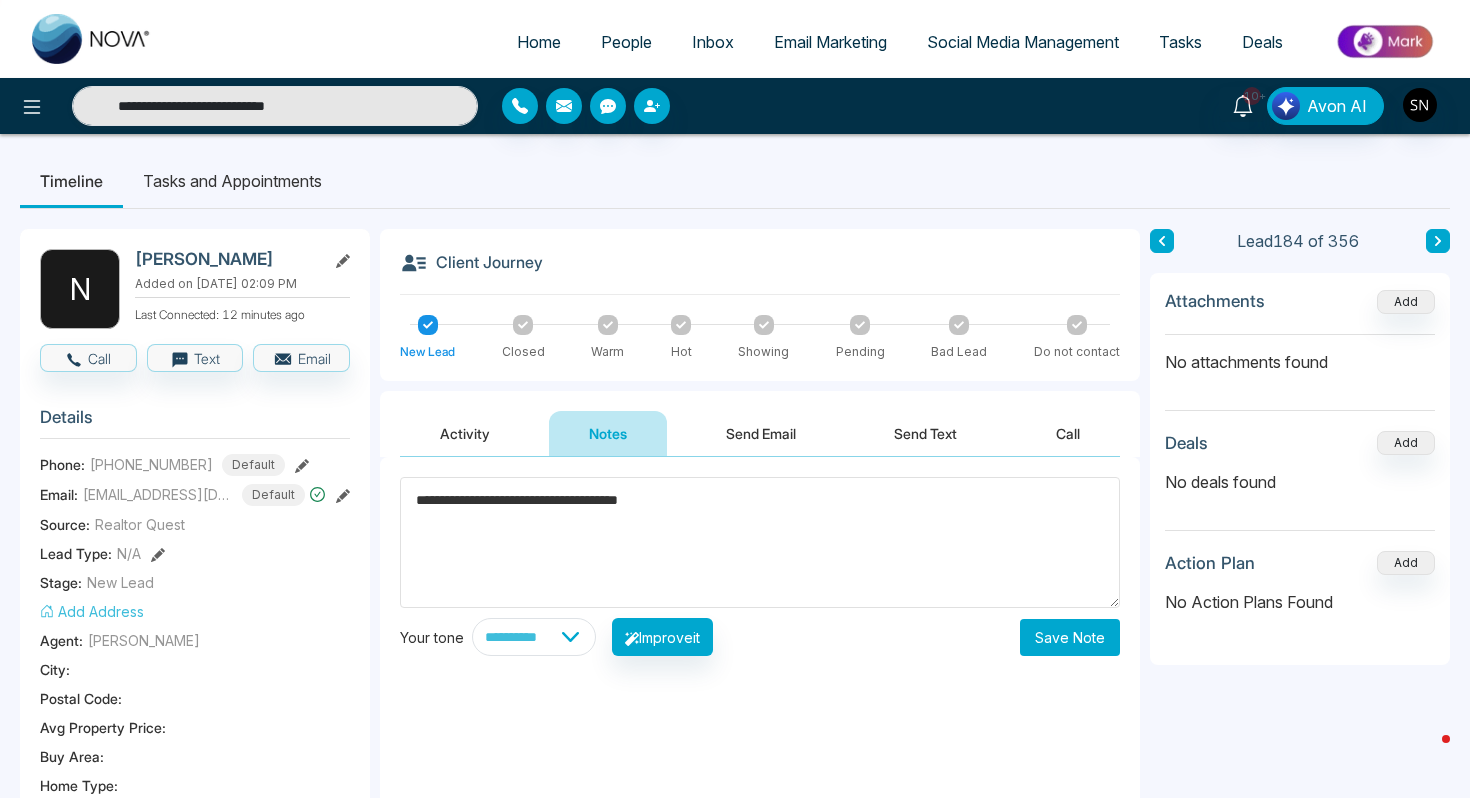 type on "**********" 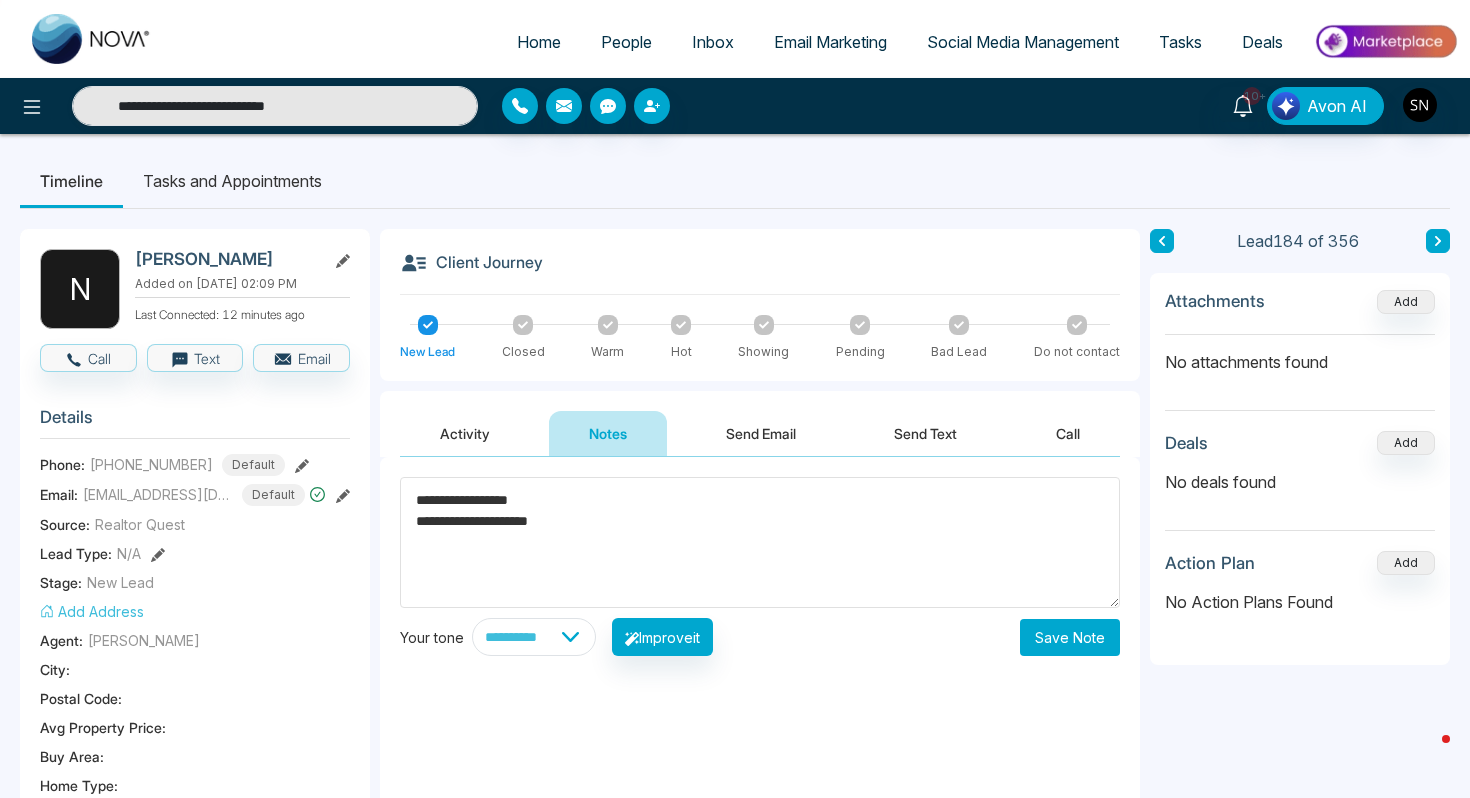 click on "**********" at bounding box center [760, 542] 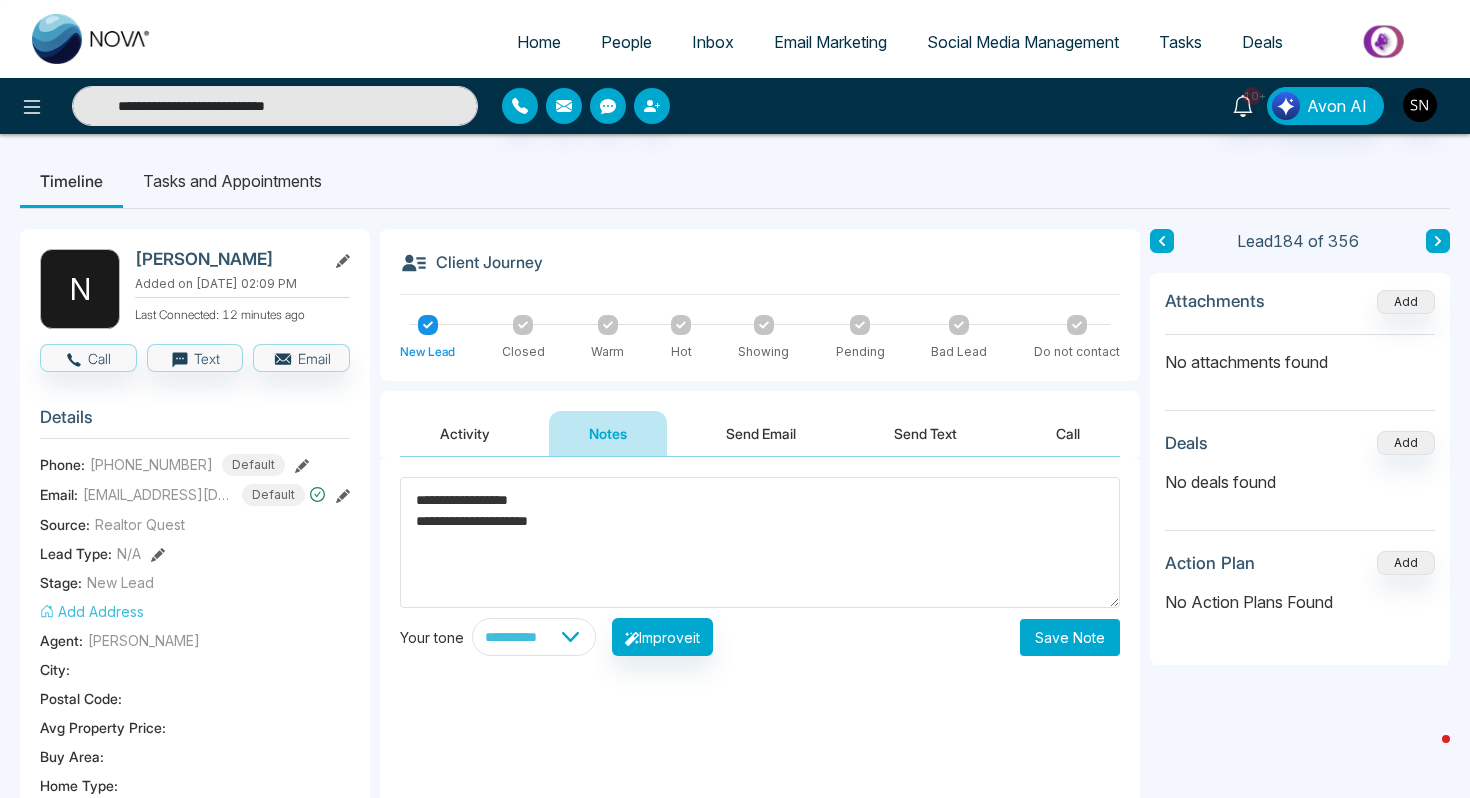 type 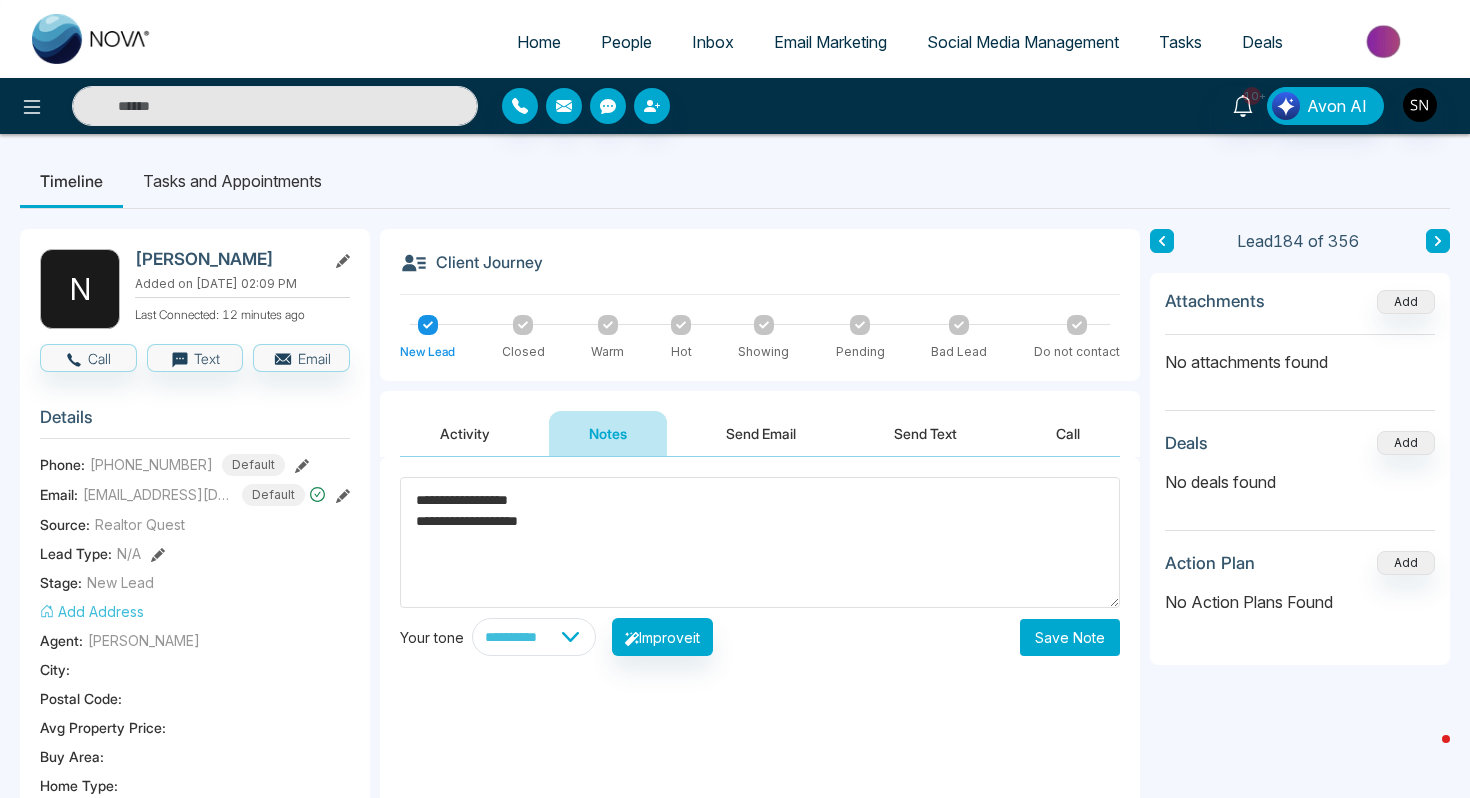 type on "**********" 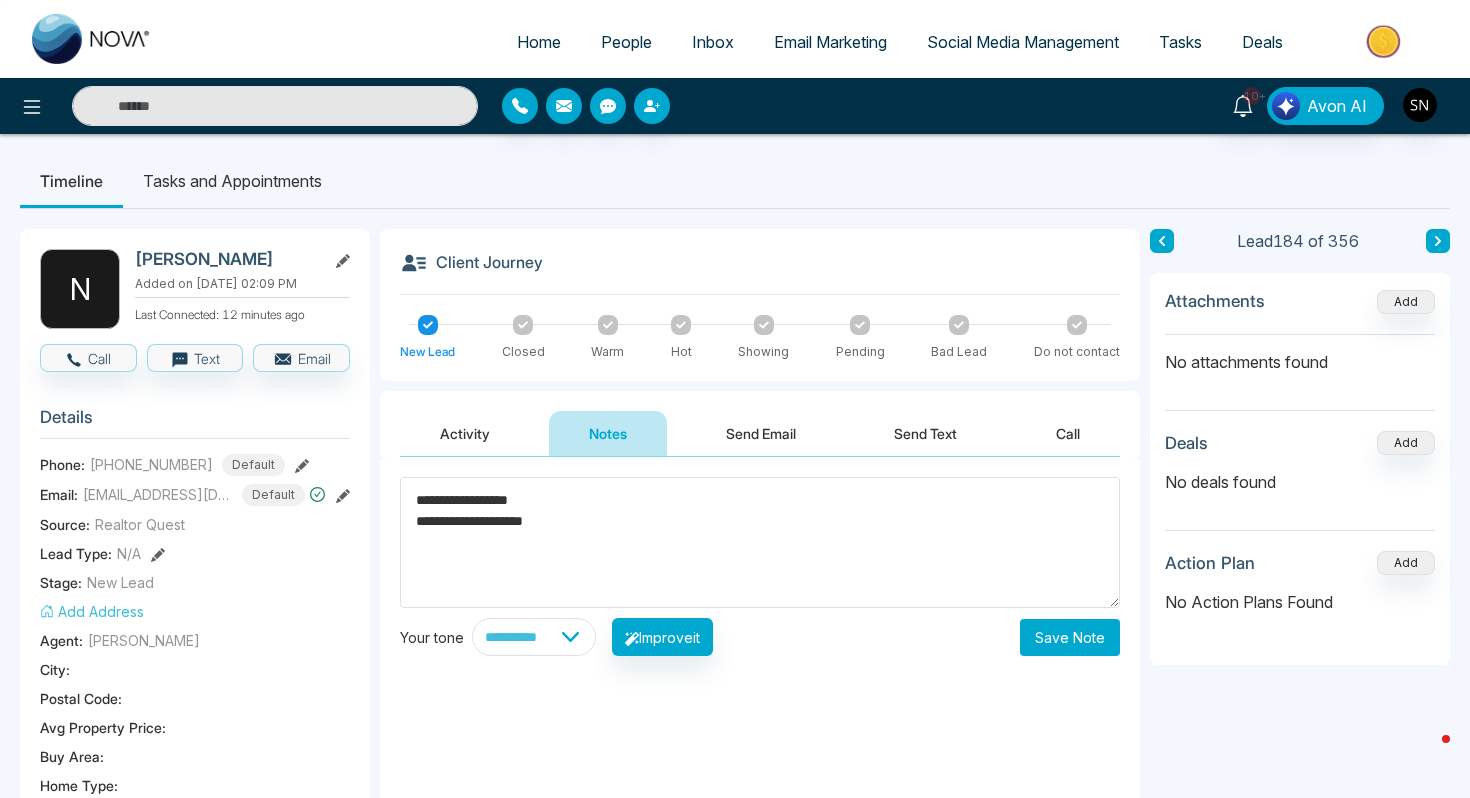 type on "**********" 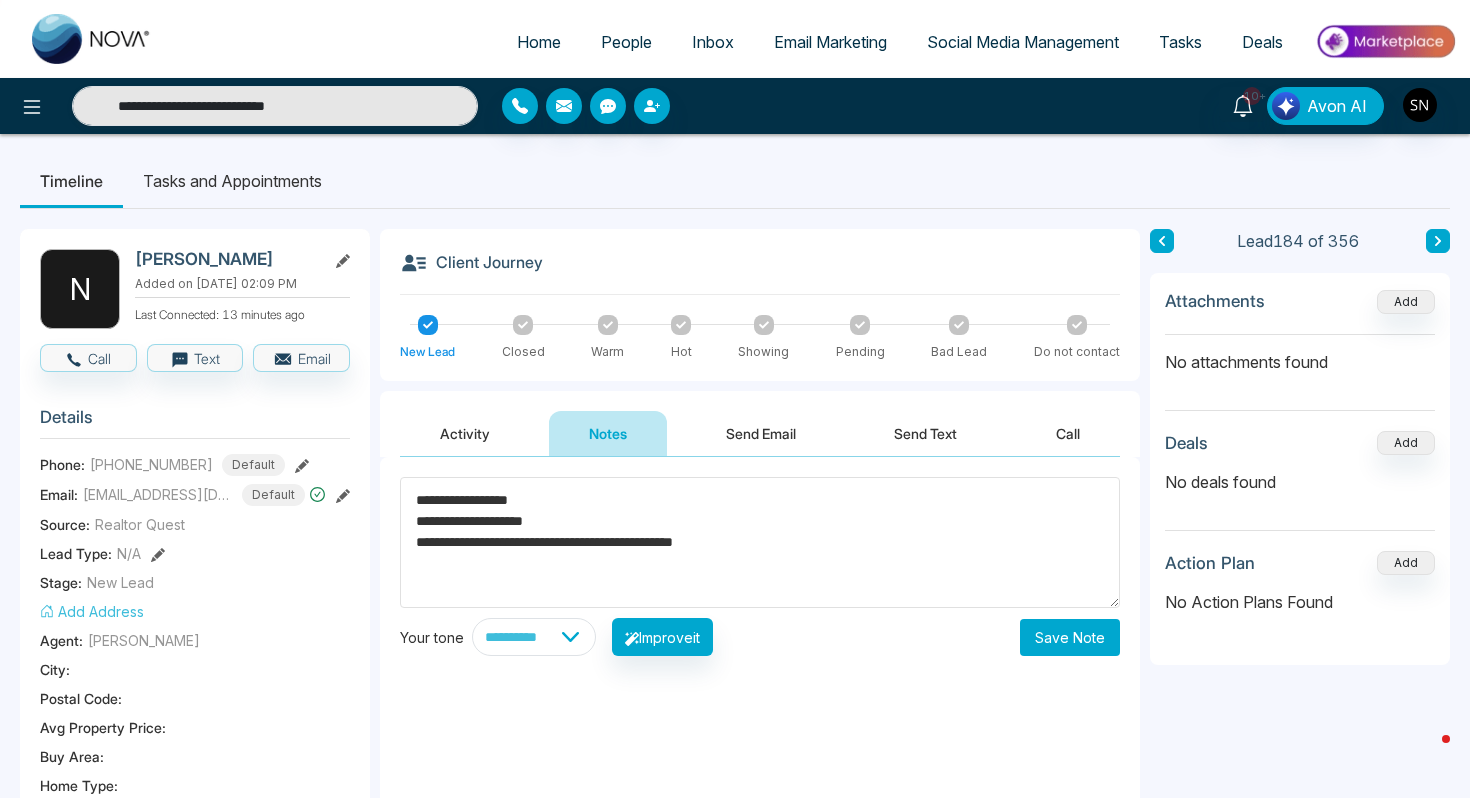 type on "**********" 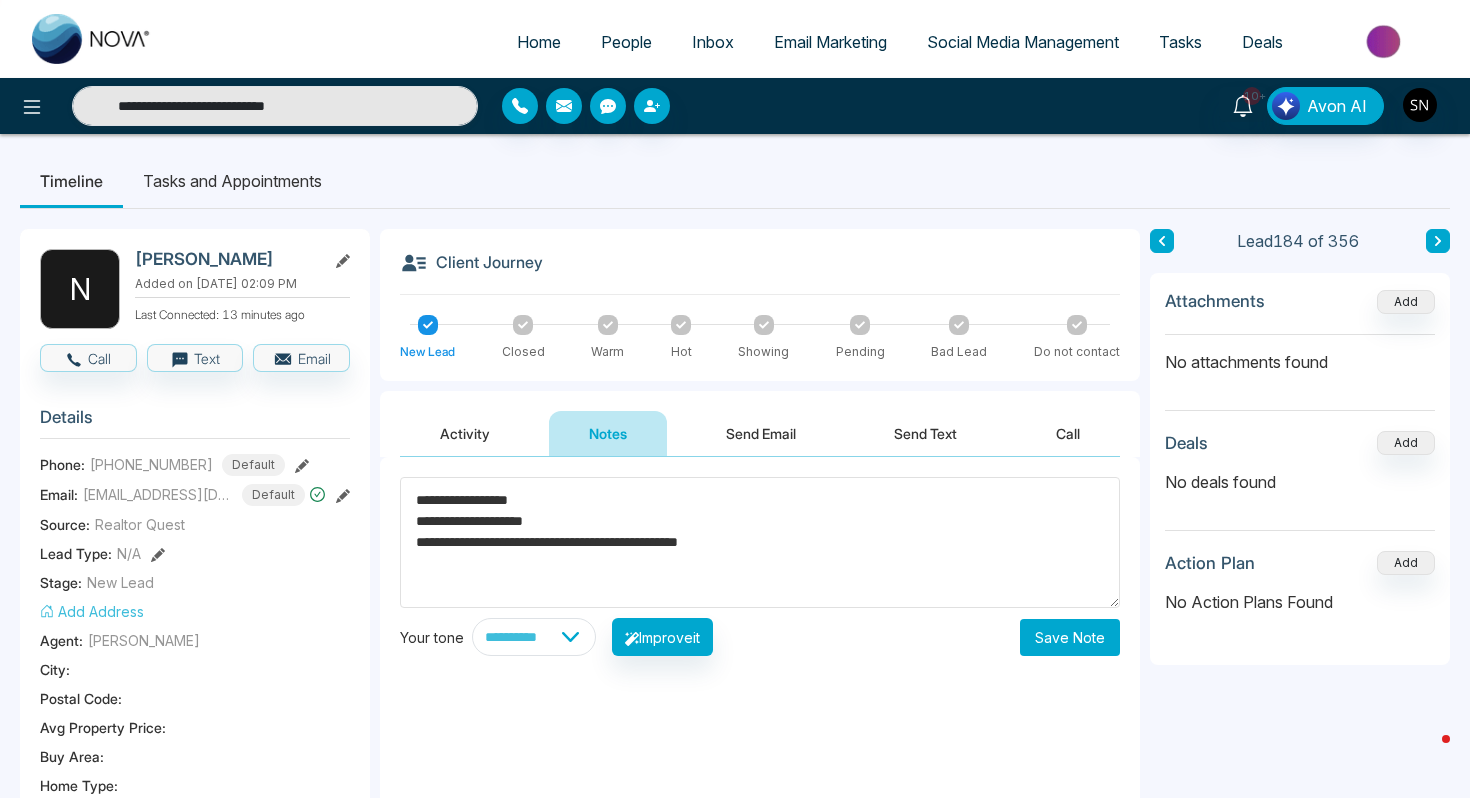 click on "**********" at bounding box center [760, 542] 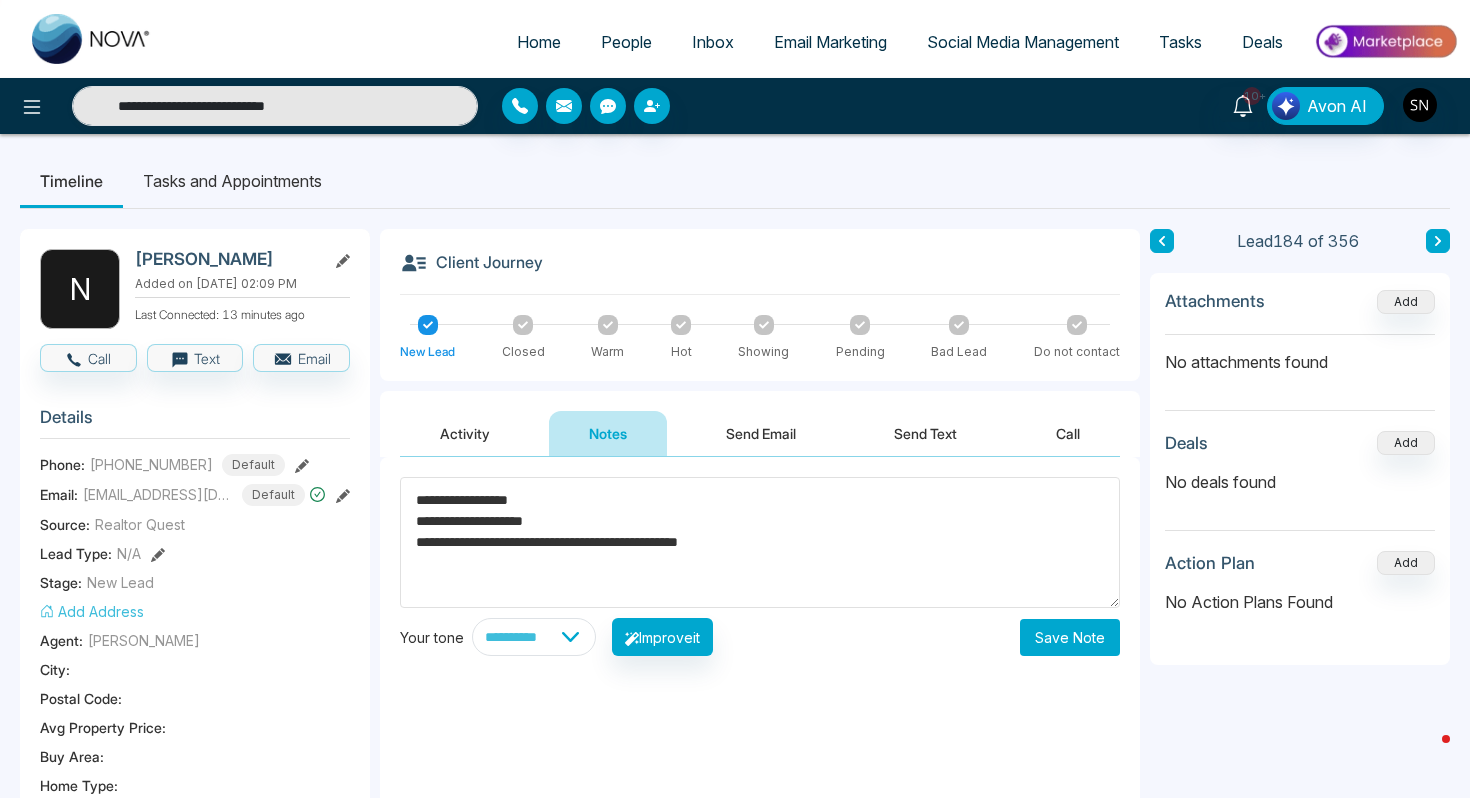 type 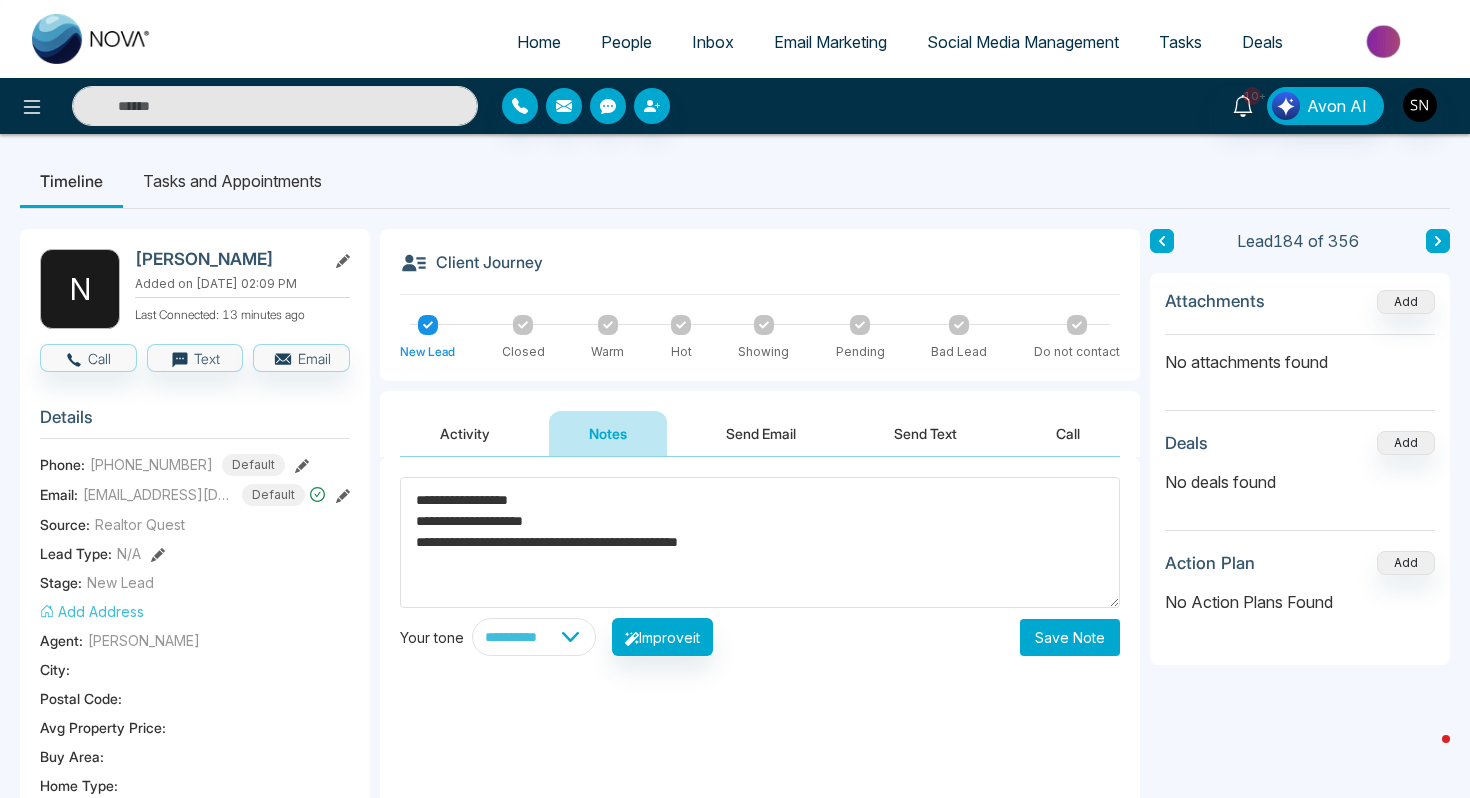 click on "**********" at bounding box center (760, 542) 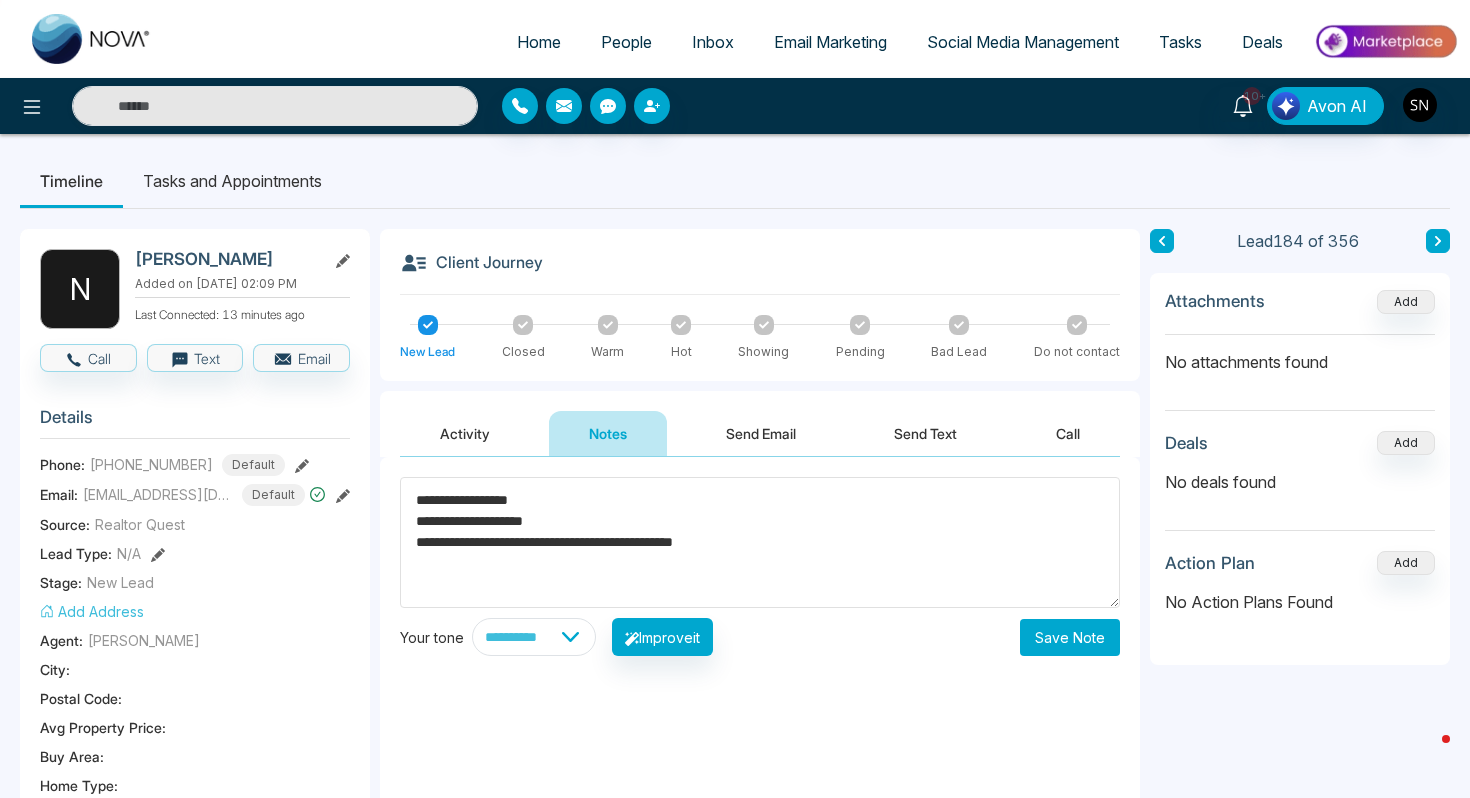click on "**********" at bounding box center (760, 542) 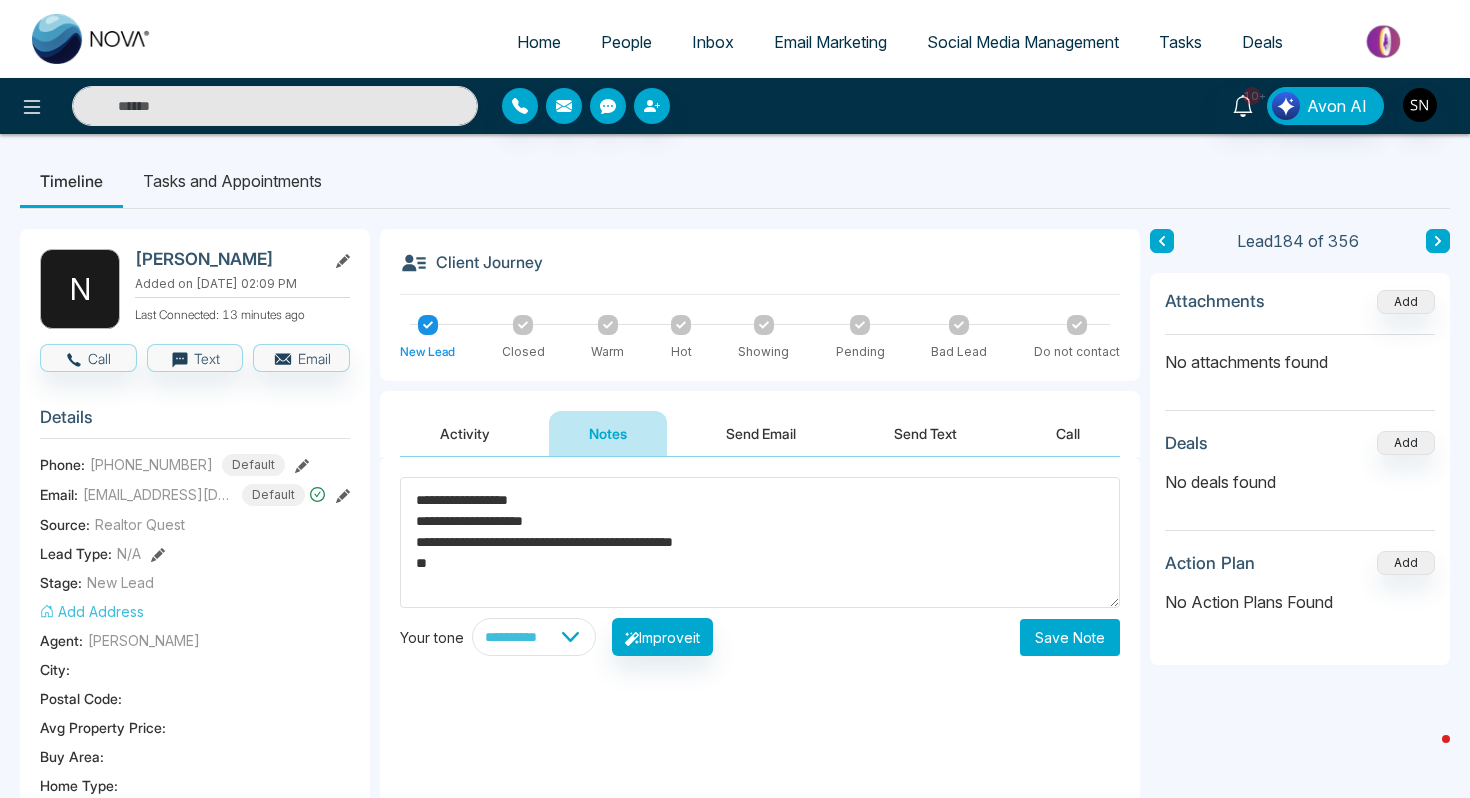 type on "**********" 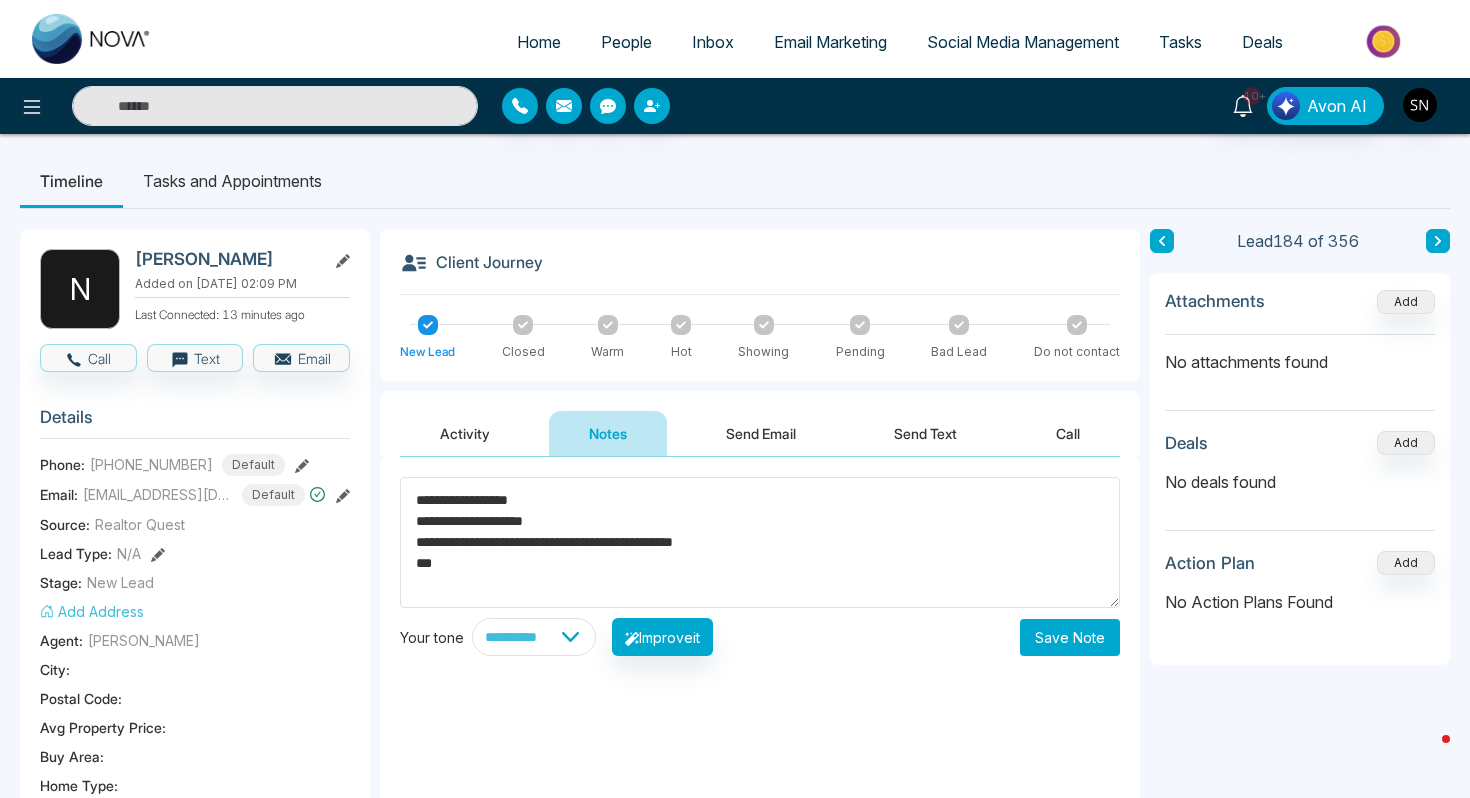 type on "**********" 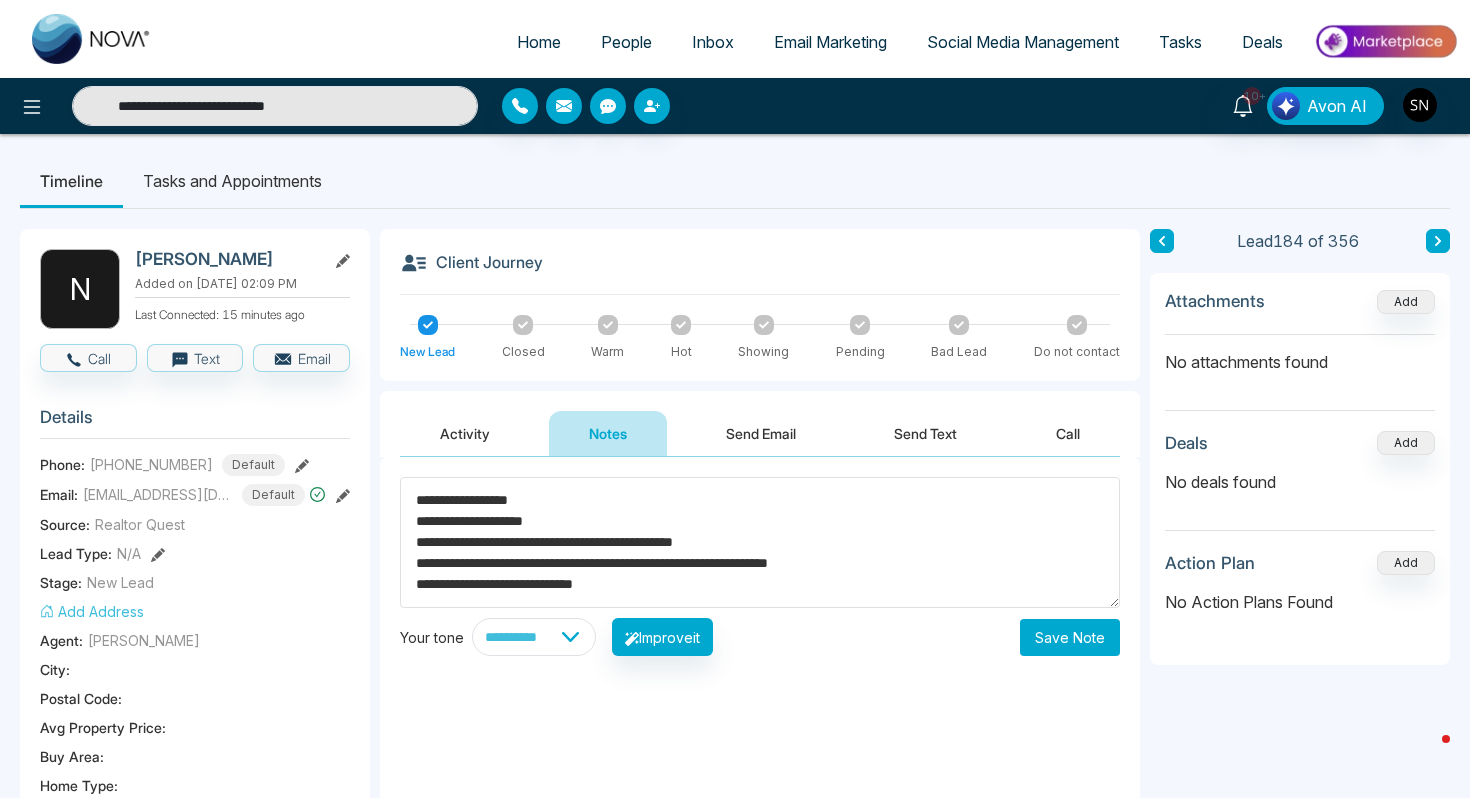 type on "**********" 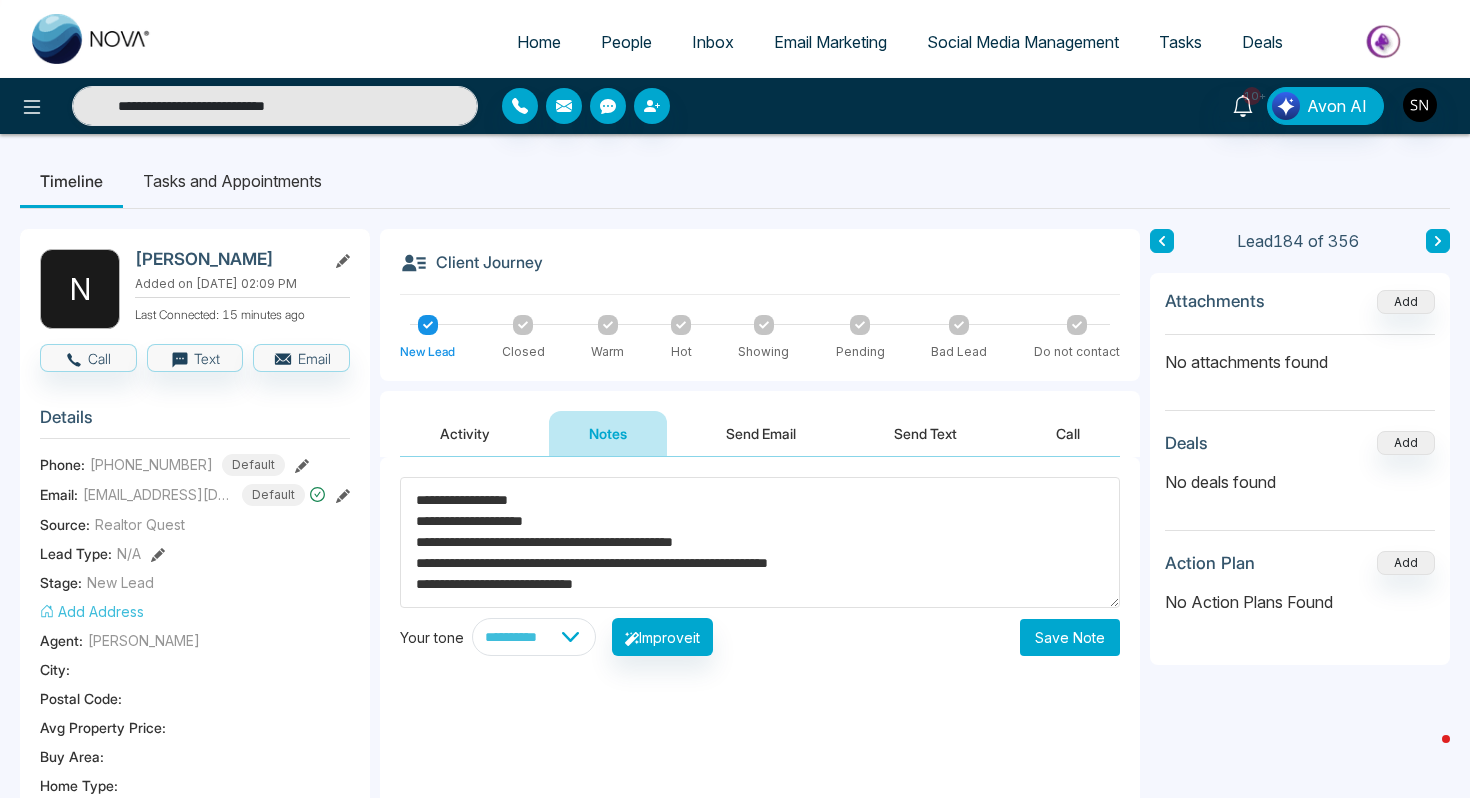 click on "Save Note" at bounding box center (1070, 637) 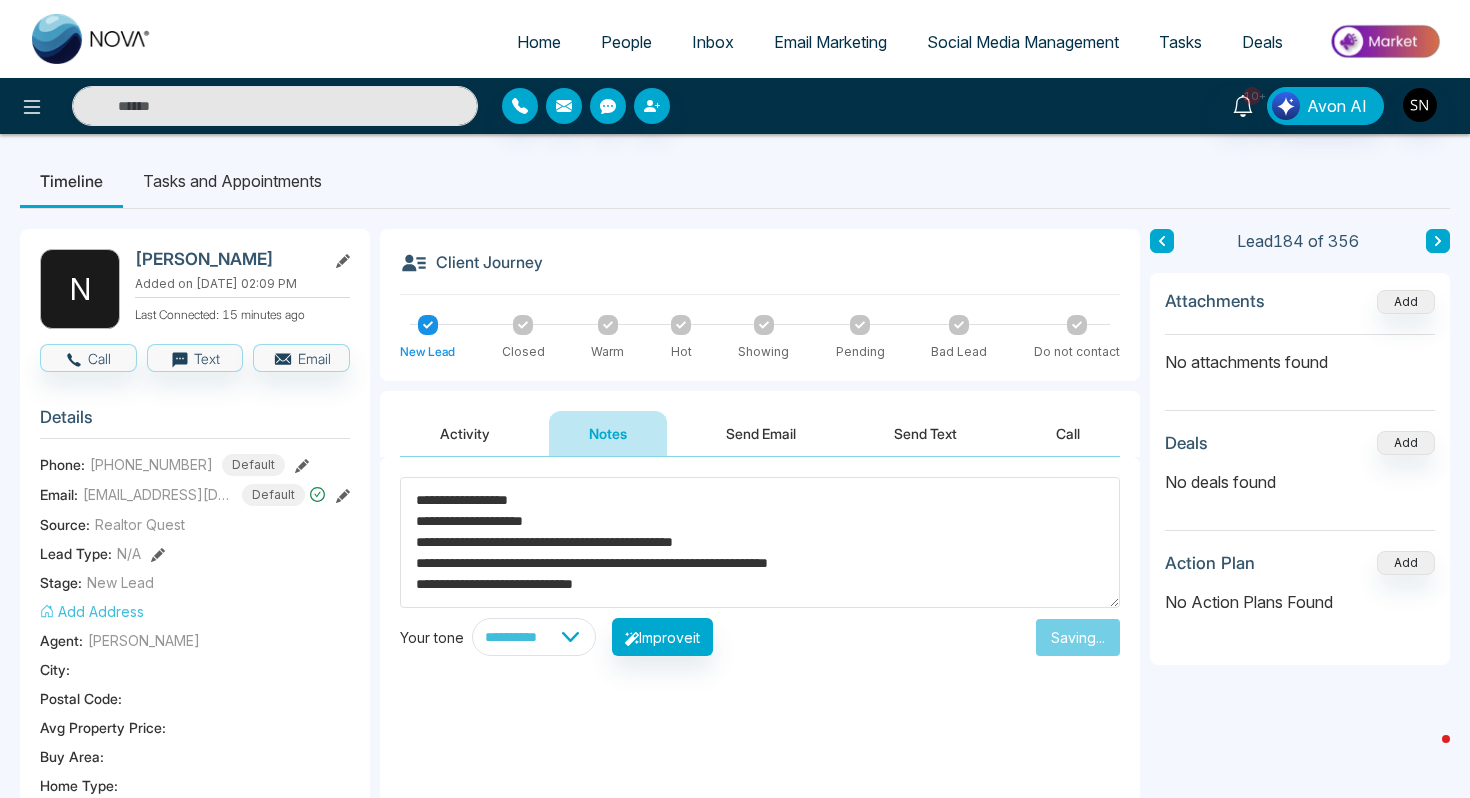 type on "**********" 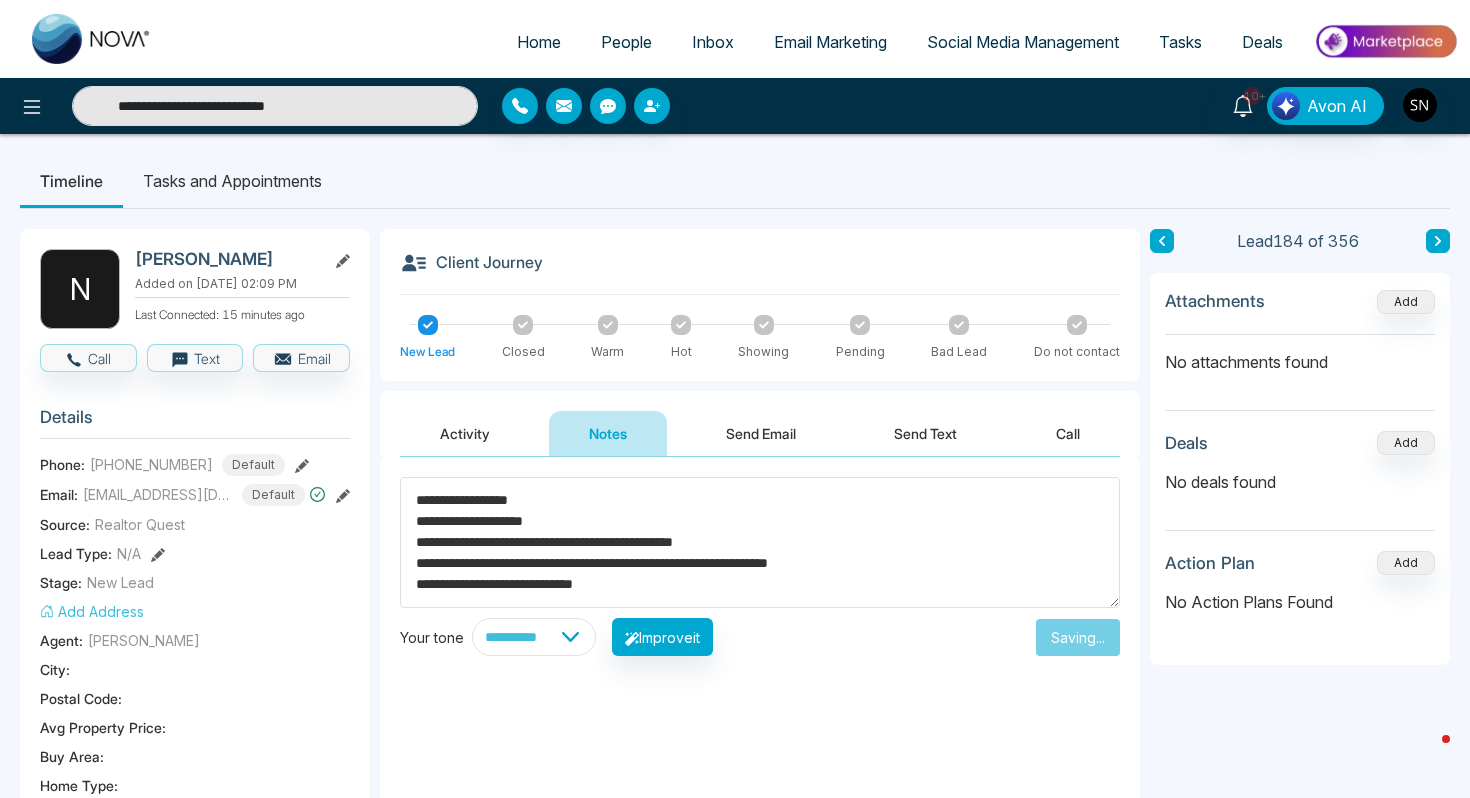 type 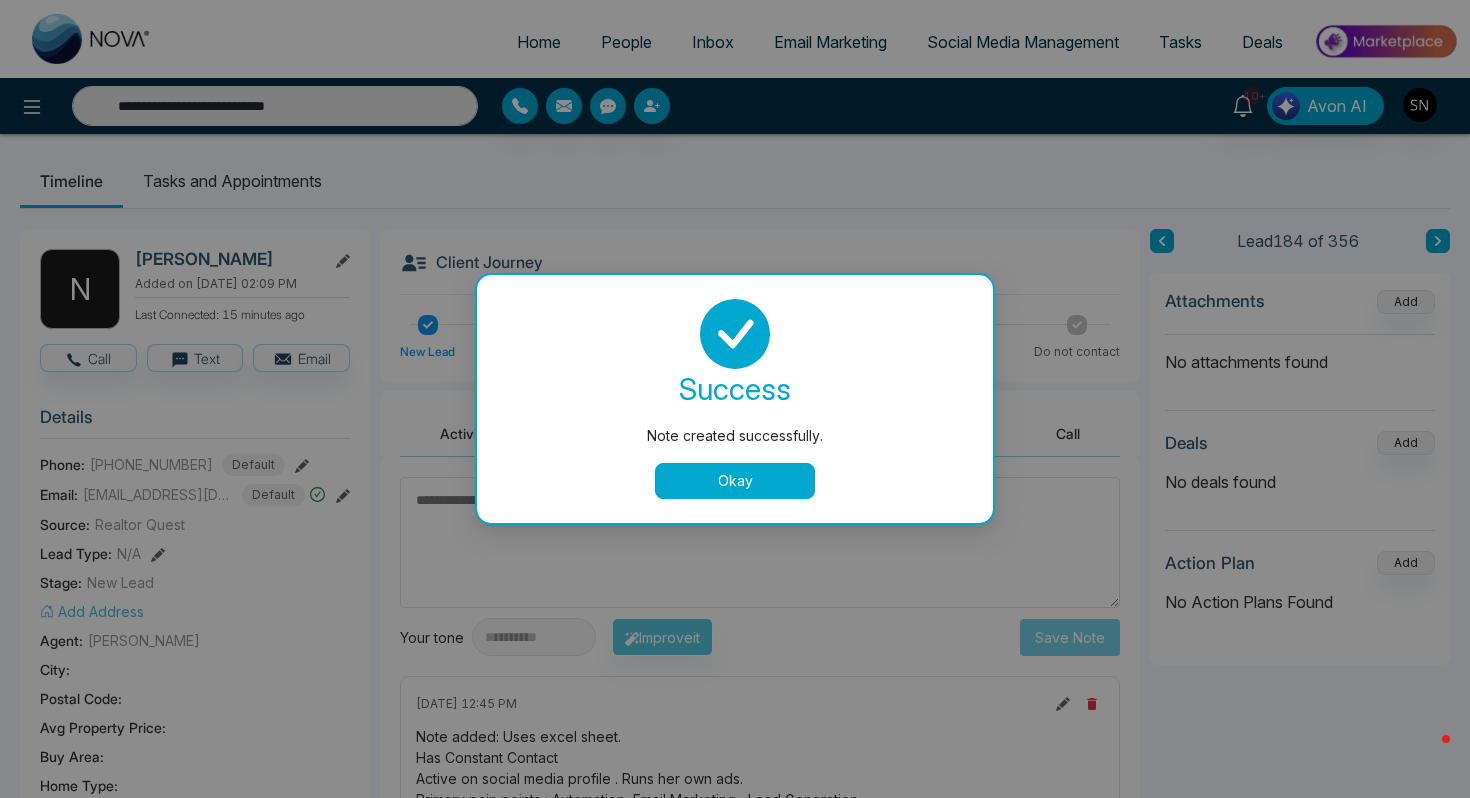 click on "Okay" at bounding box center (735, 481) 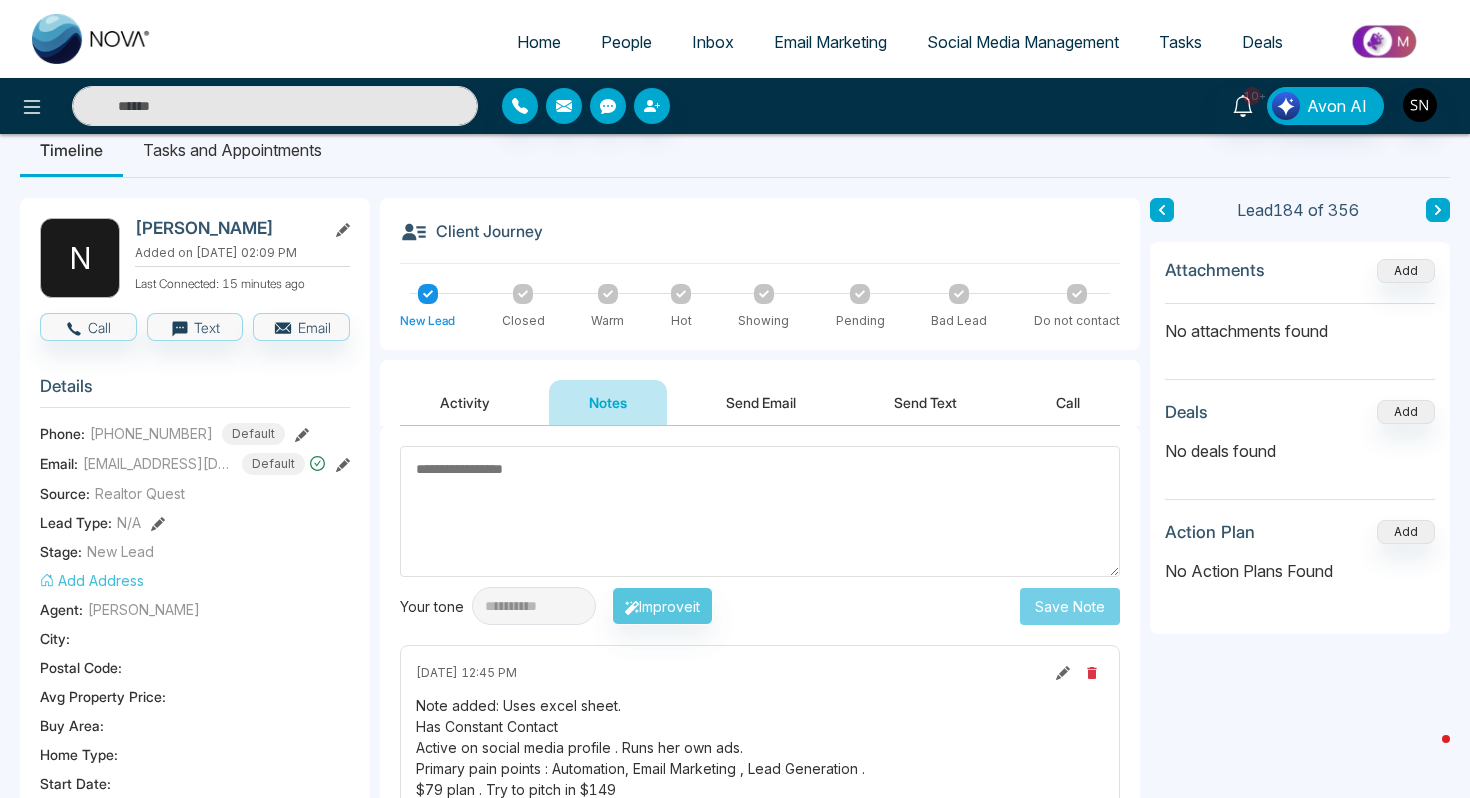 scroll, scrollTop: 7, scrollLeft: 0, axis: vertical 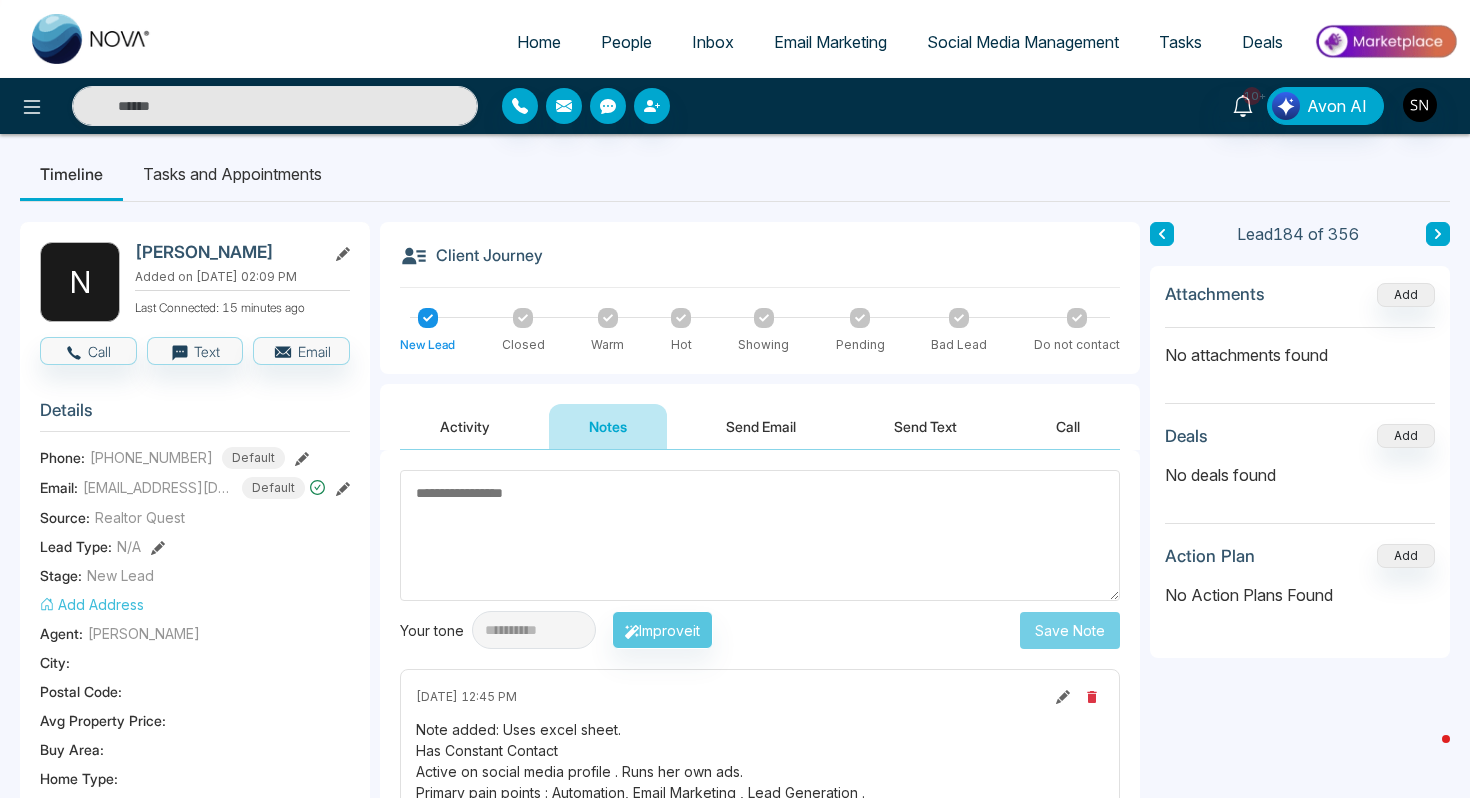 click on "Tasks and Appointments" at bounding box center [232, 174] 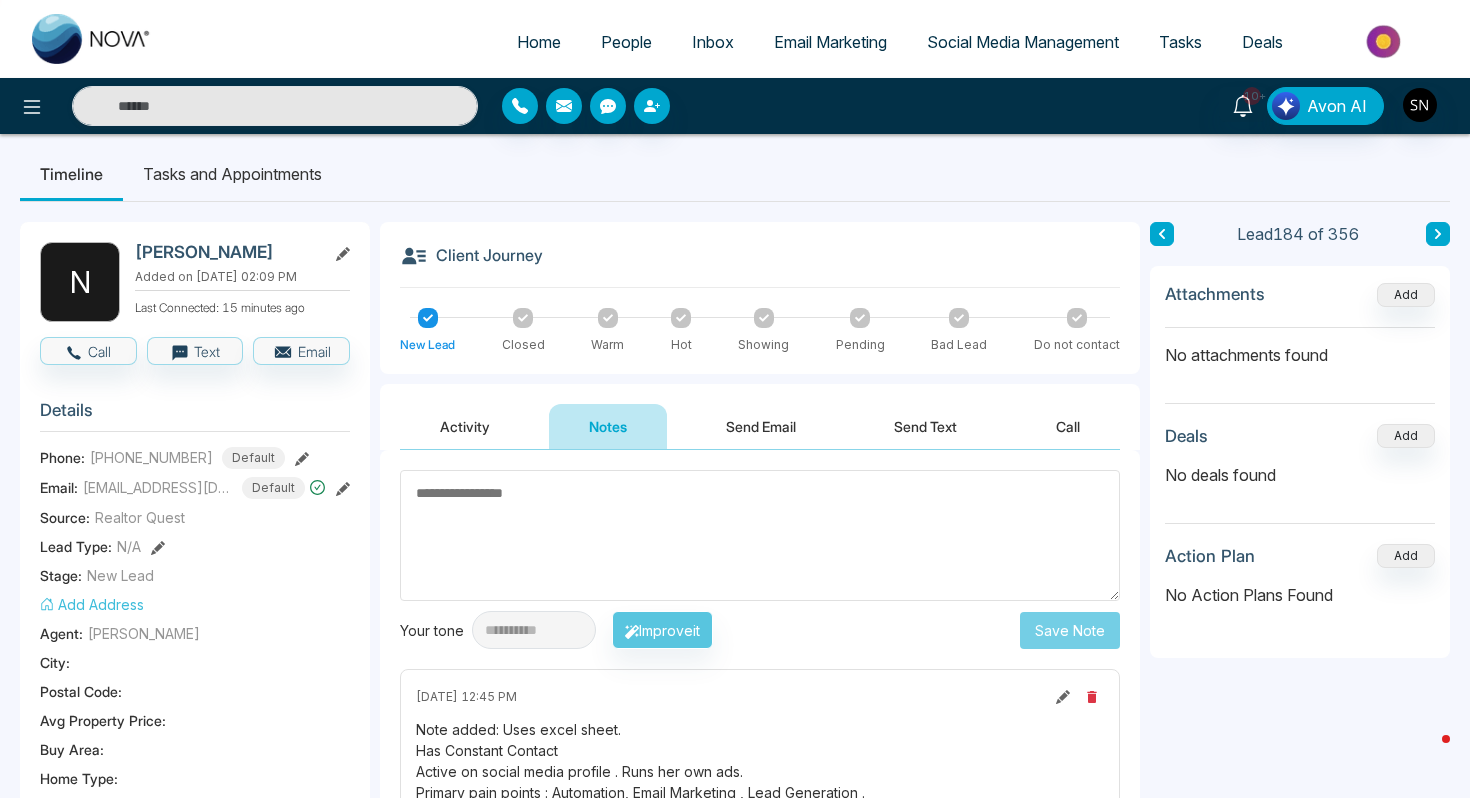 type on "**********" 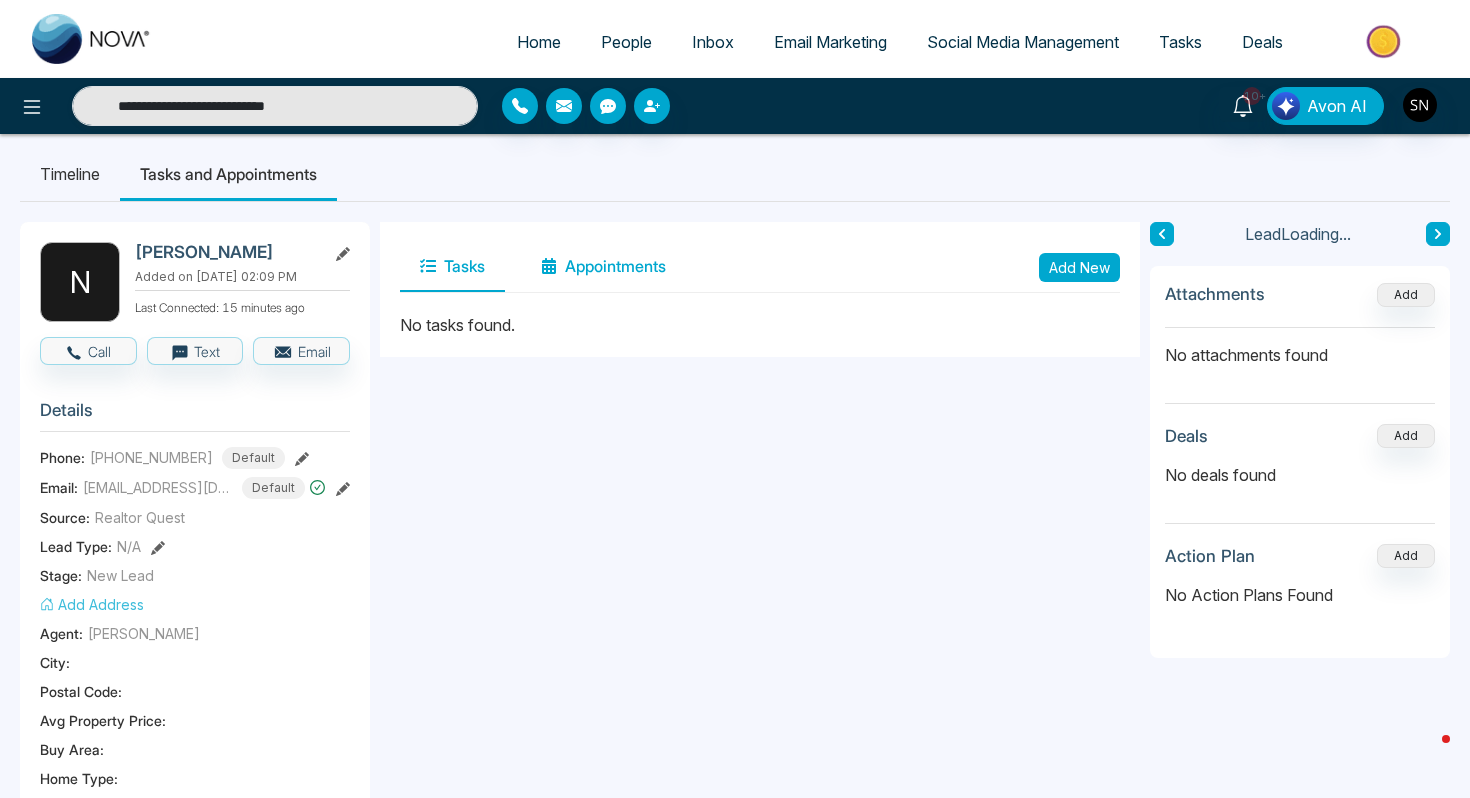 click on "Appointments" at bounding box center (603, 267) 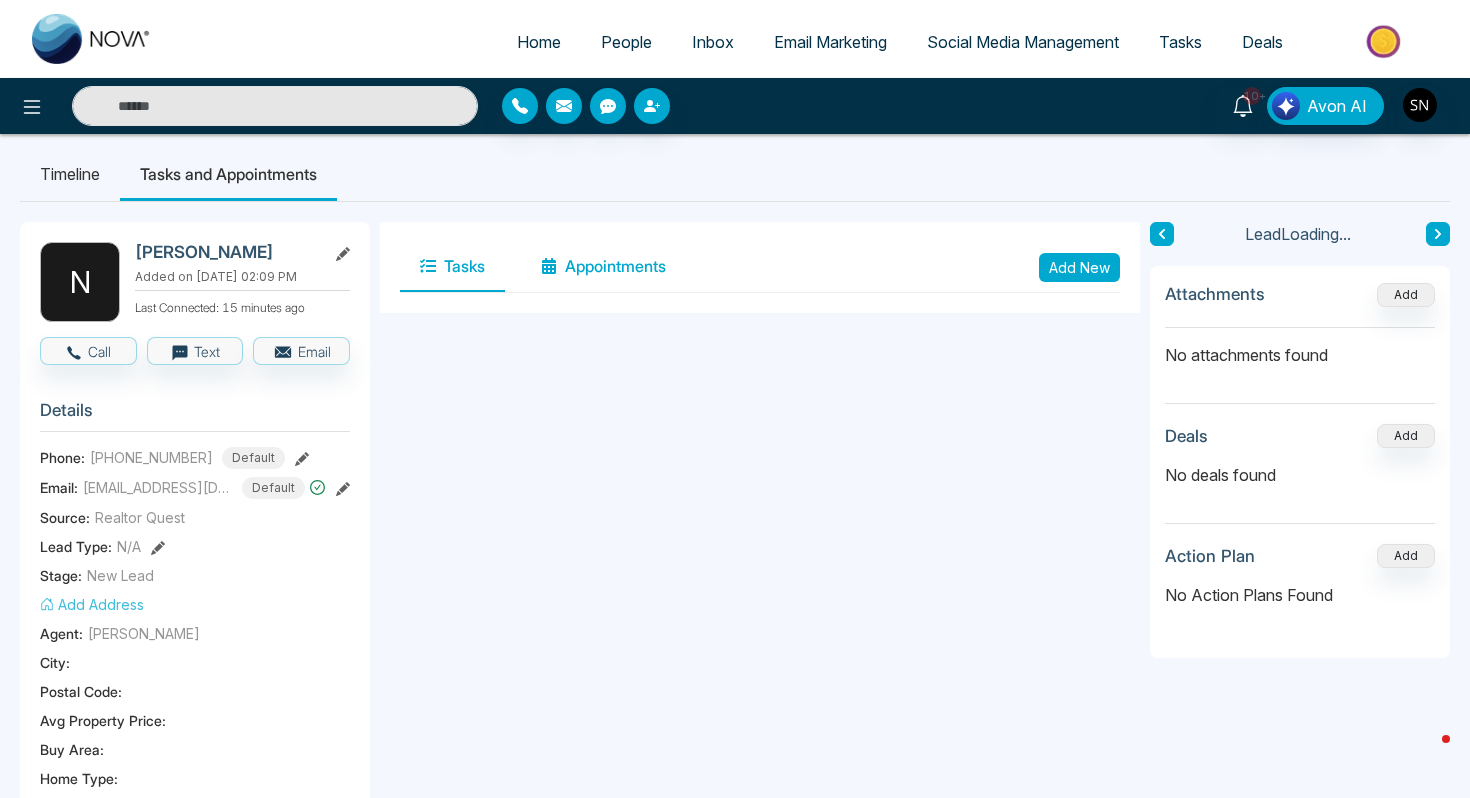 type on "**********" 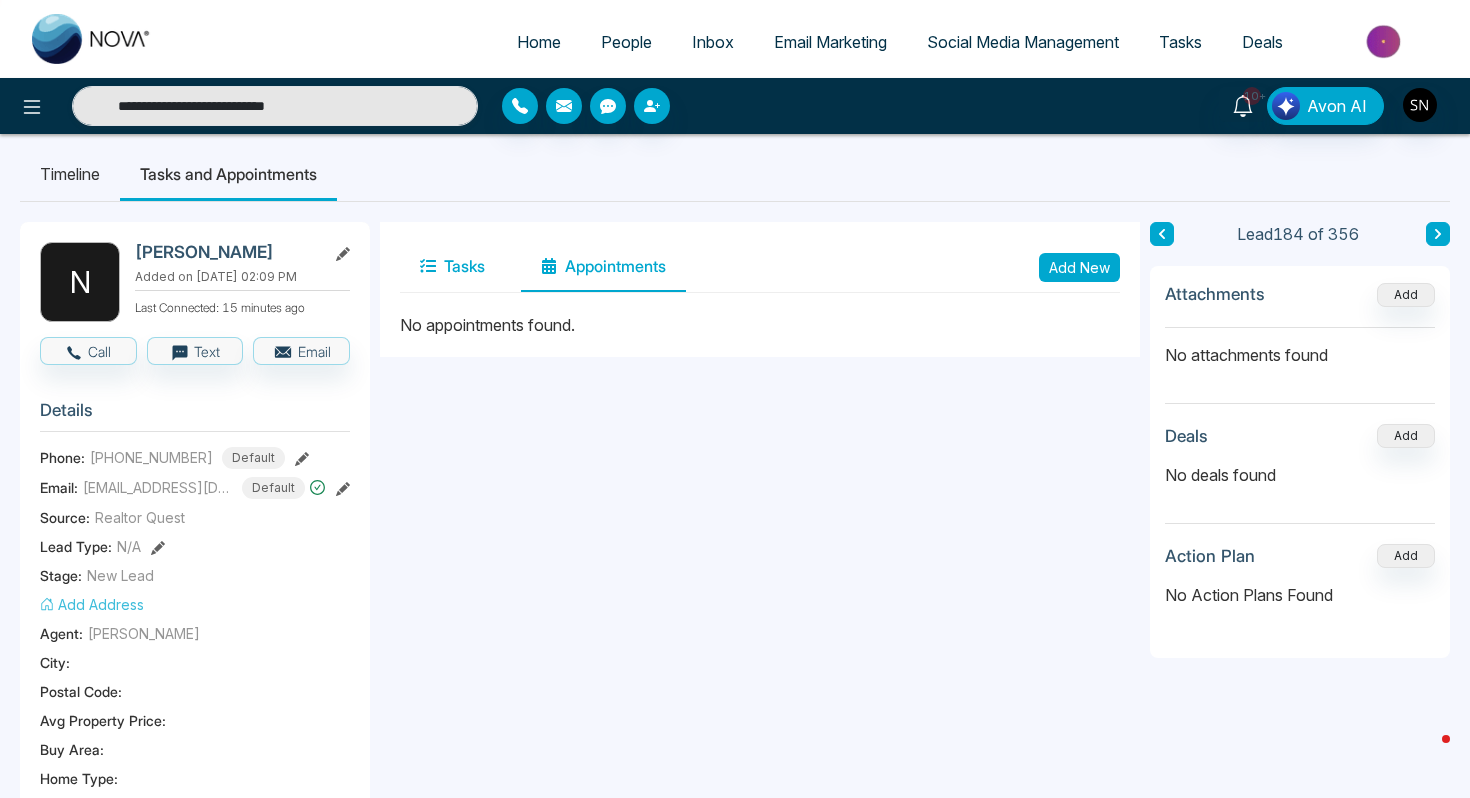 click on "Tasks" at bounding box center (452, 267) 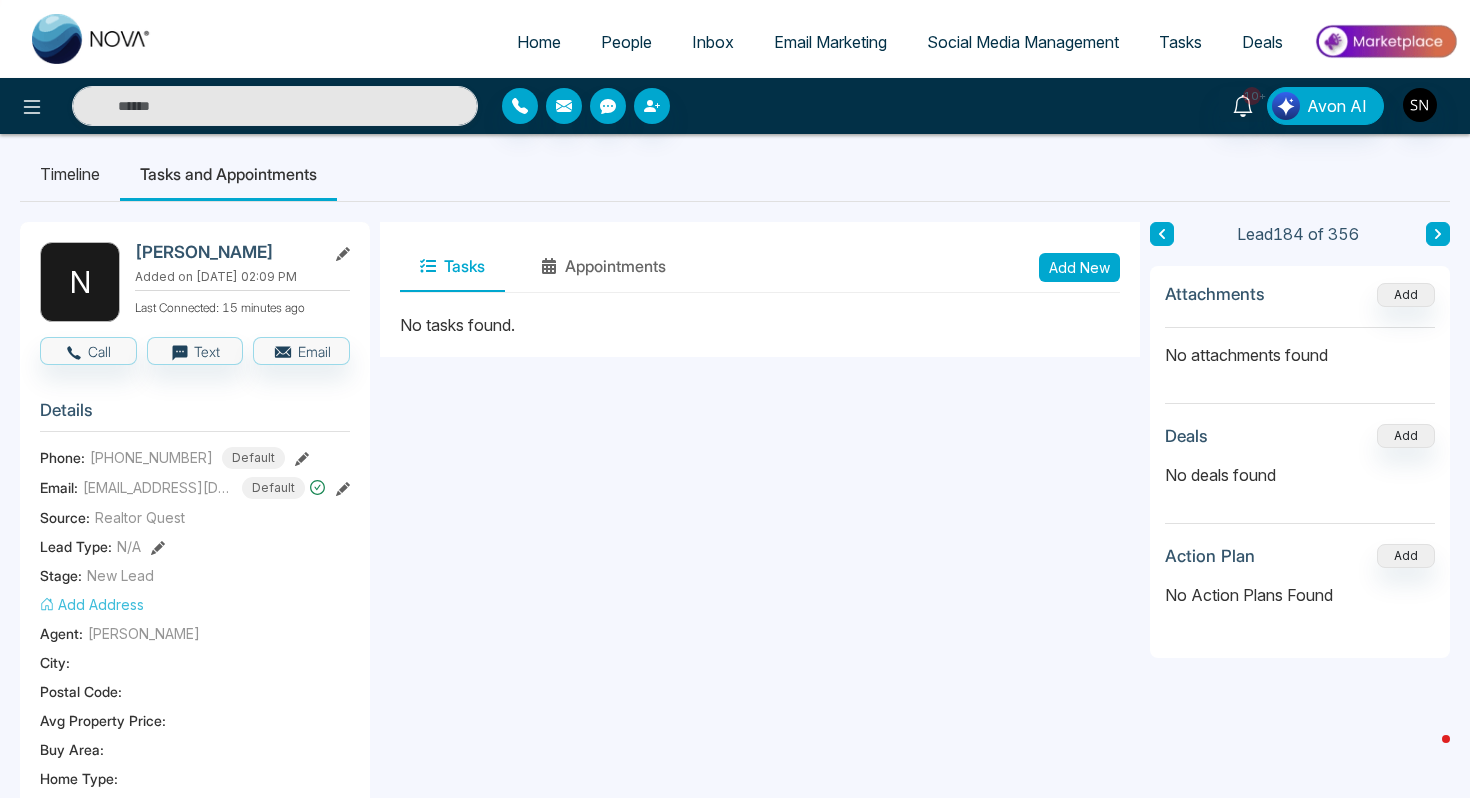click on "Tasks Appointments Add New" at bounding box center [760, 267] 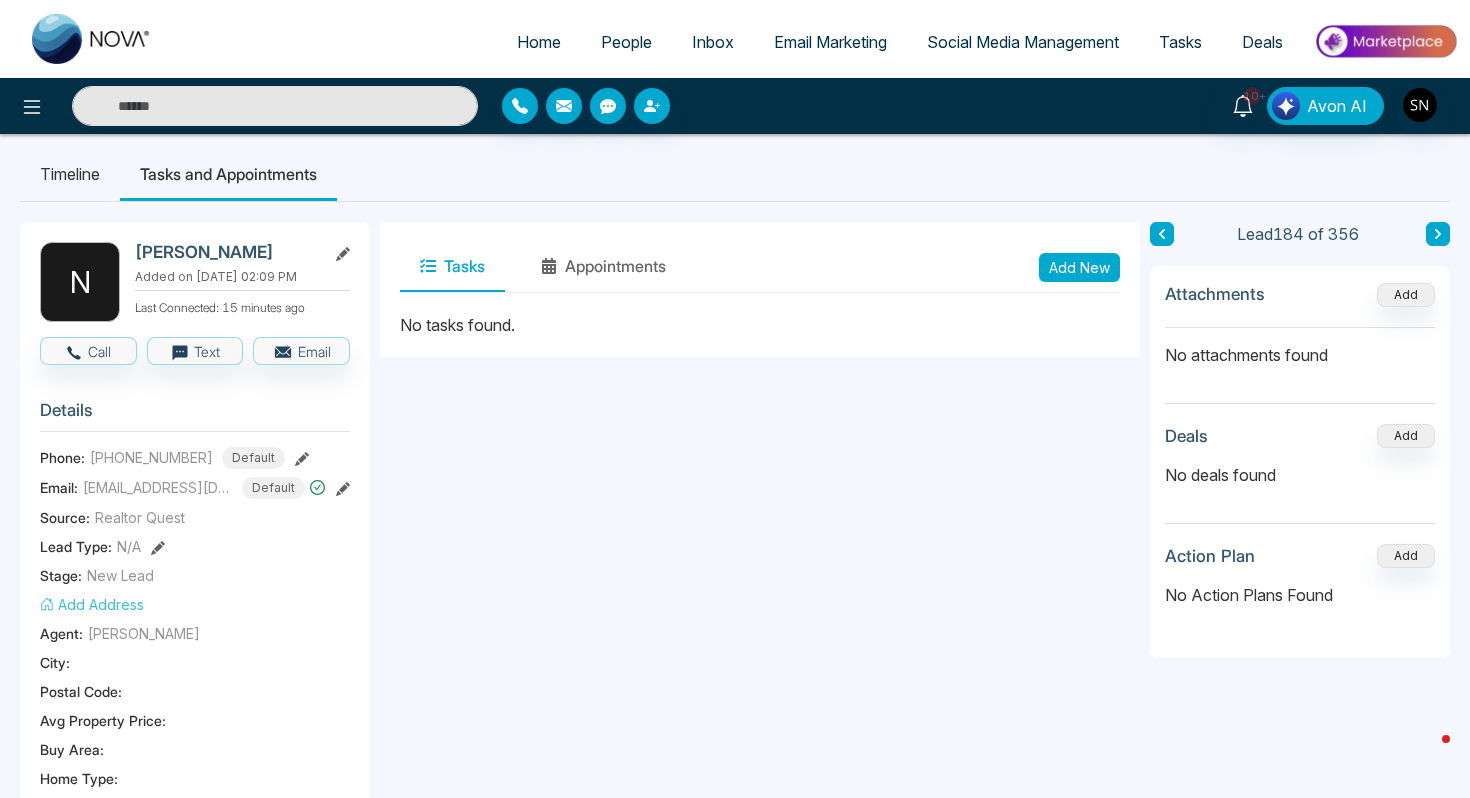 click on "Add New" at bounding box center [1079, 267] 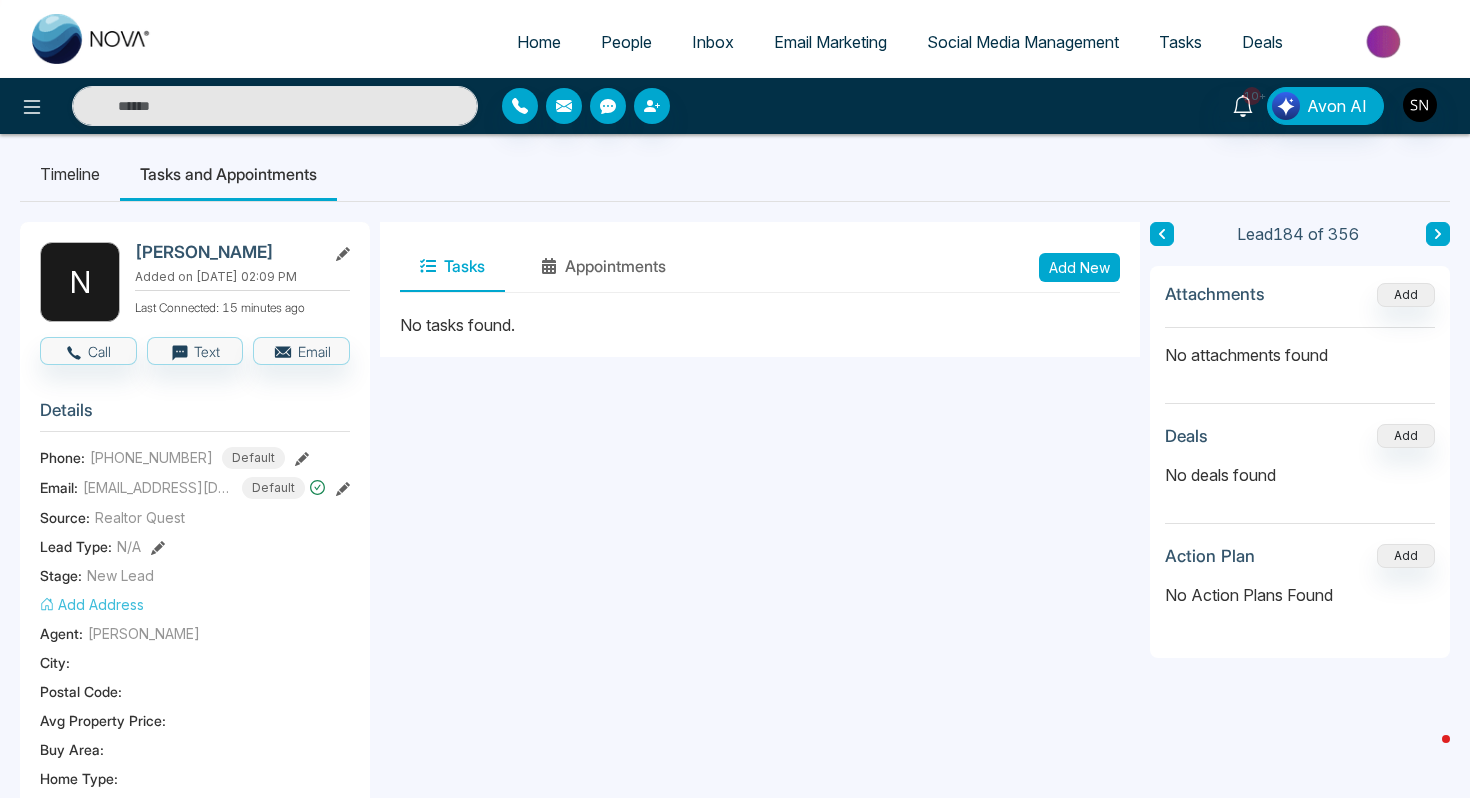 type on "**********" 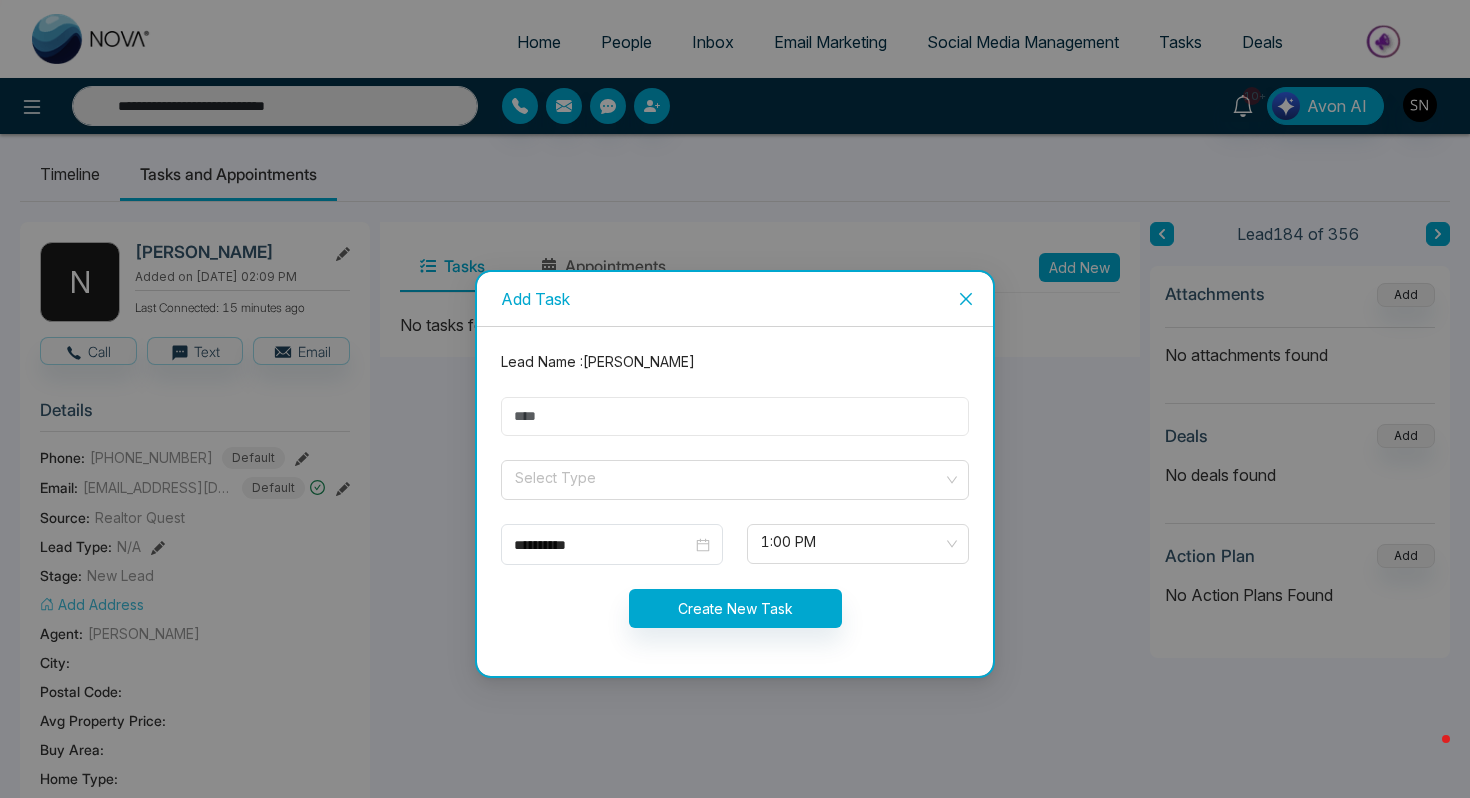 click at bounding box center [735, 416] 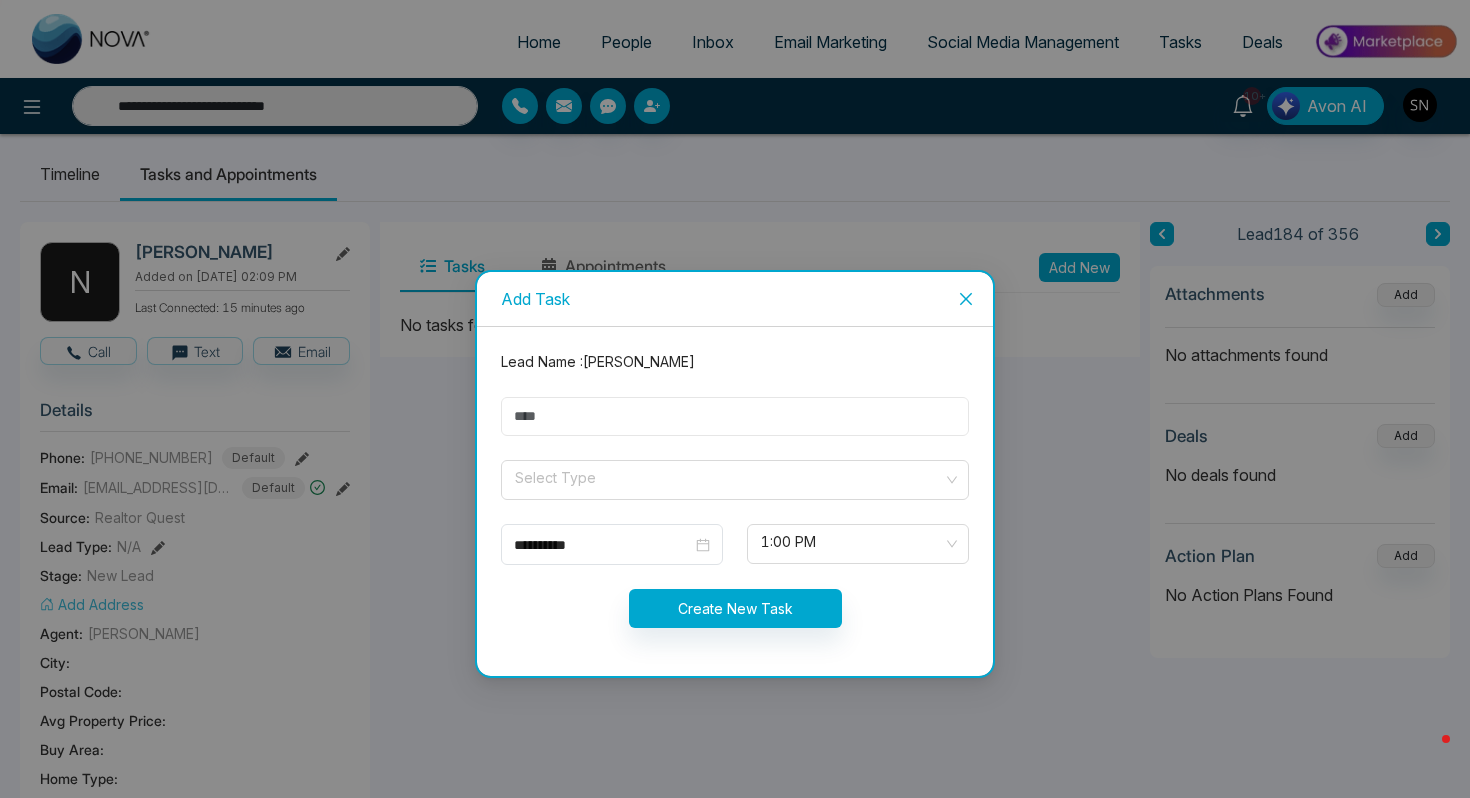 type 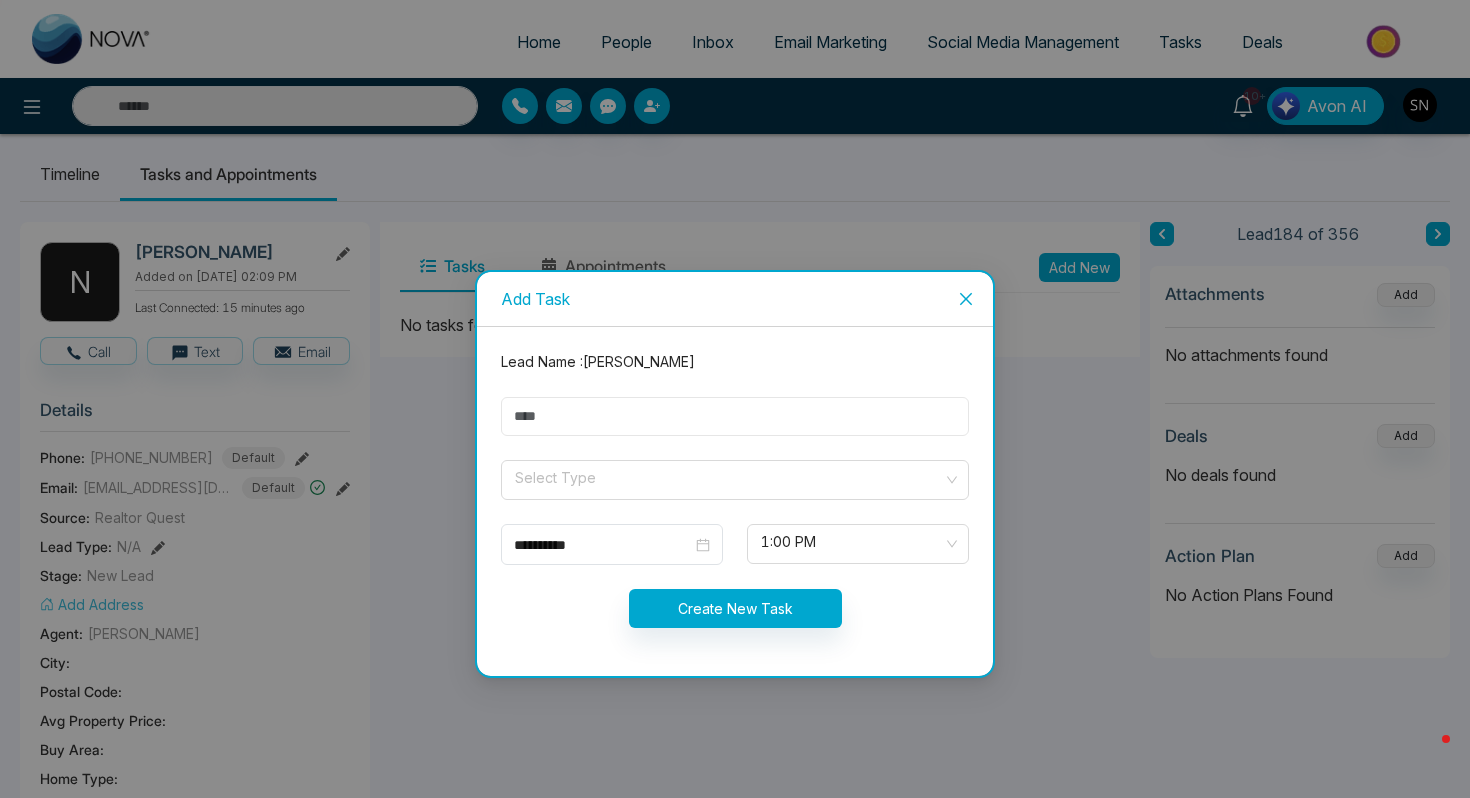 type on "*********" 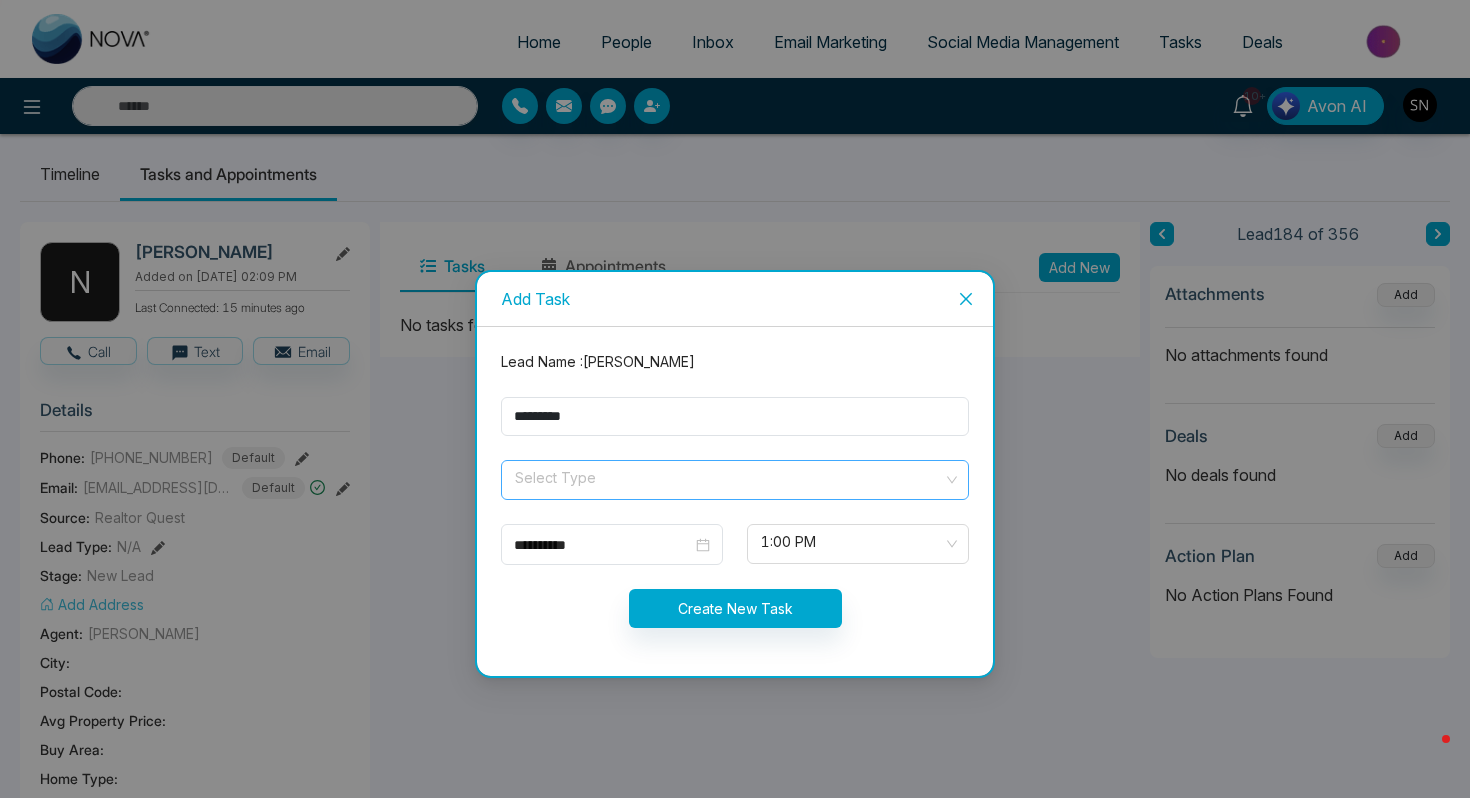 click at bounding box center [728, 476] 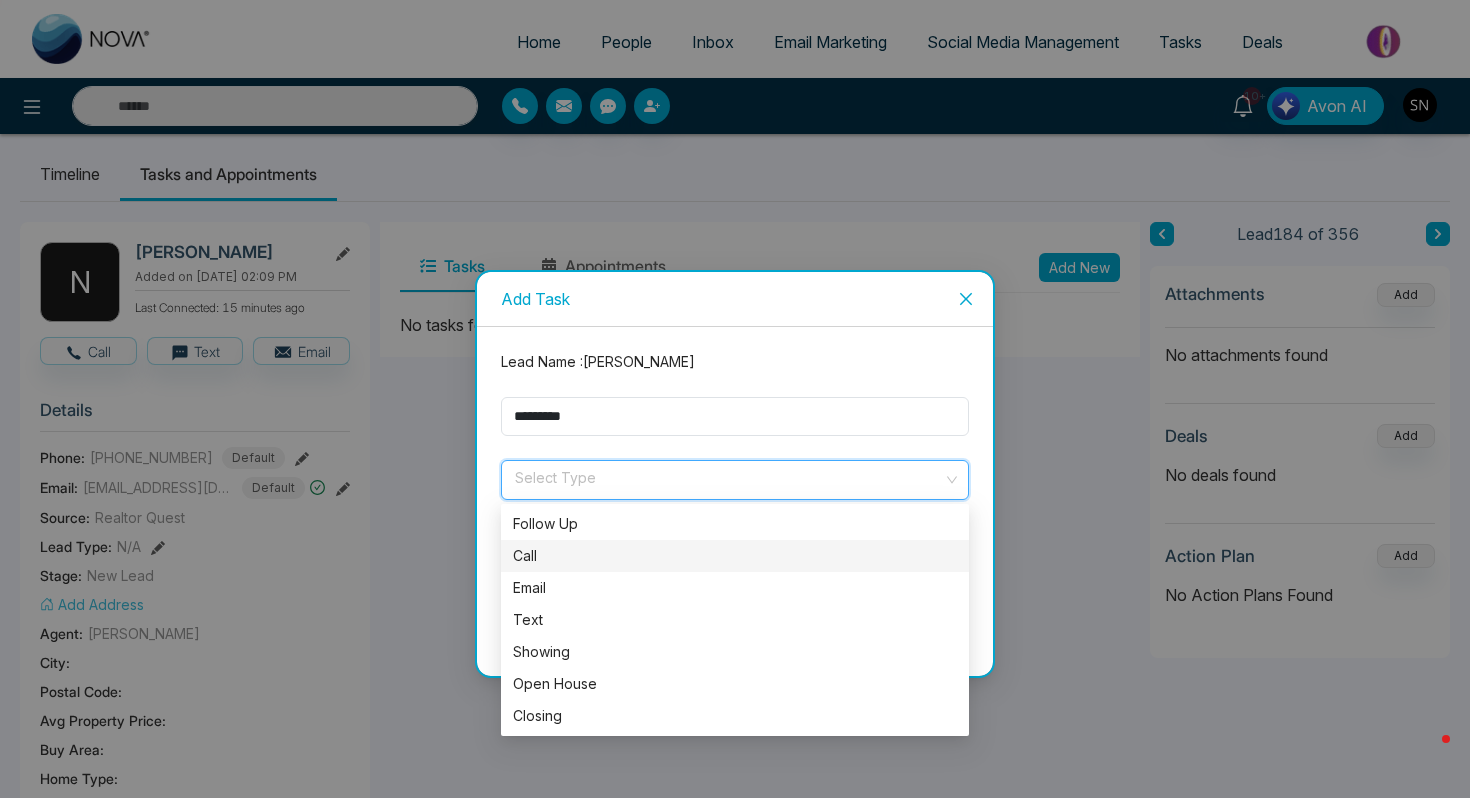 click on "Call" at bounding box center [735, 556] 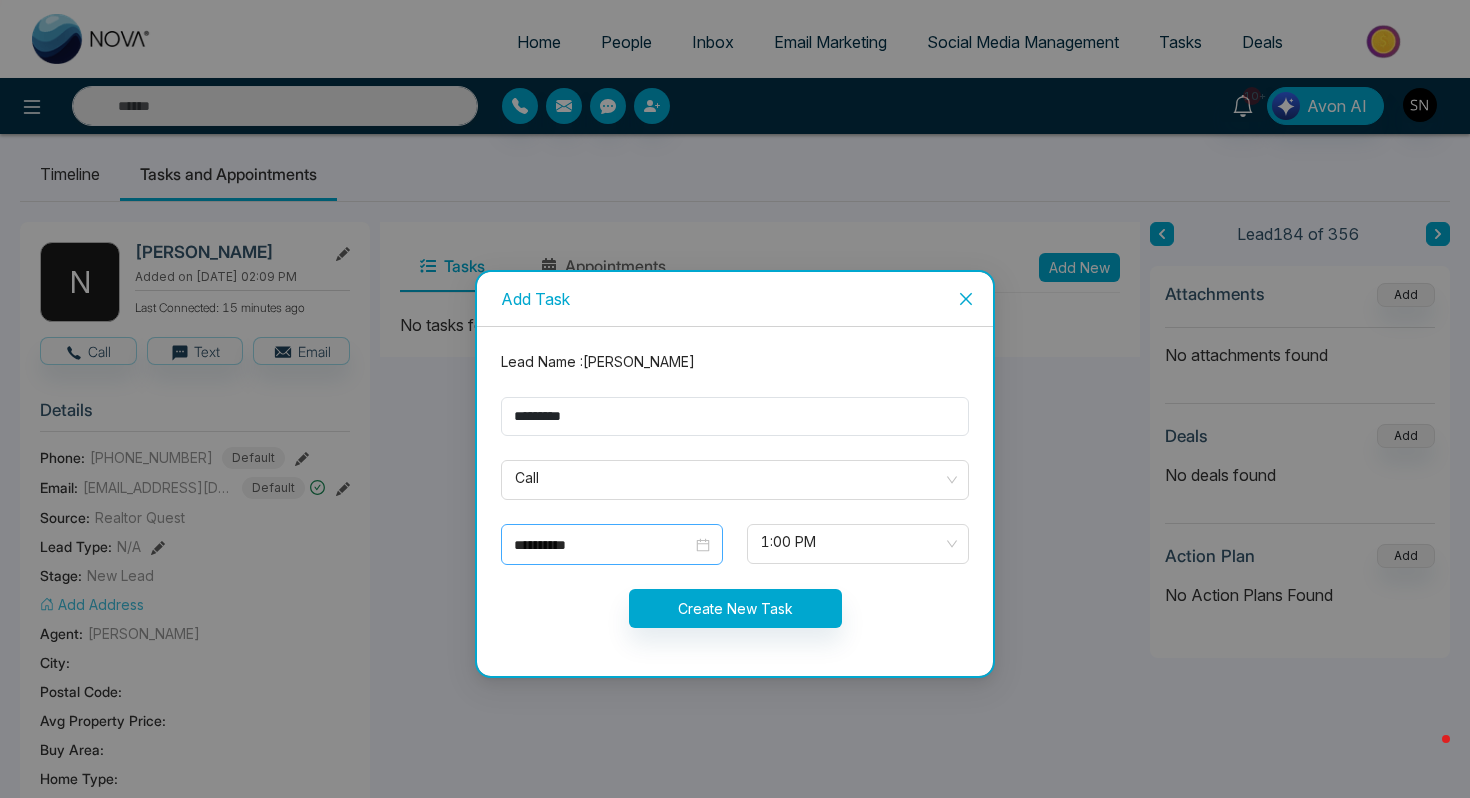click on "**********" at bounding box center [612, 545] 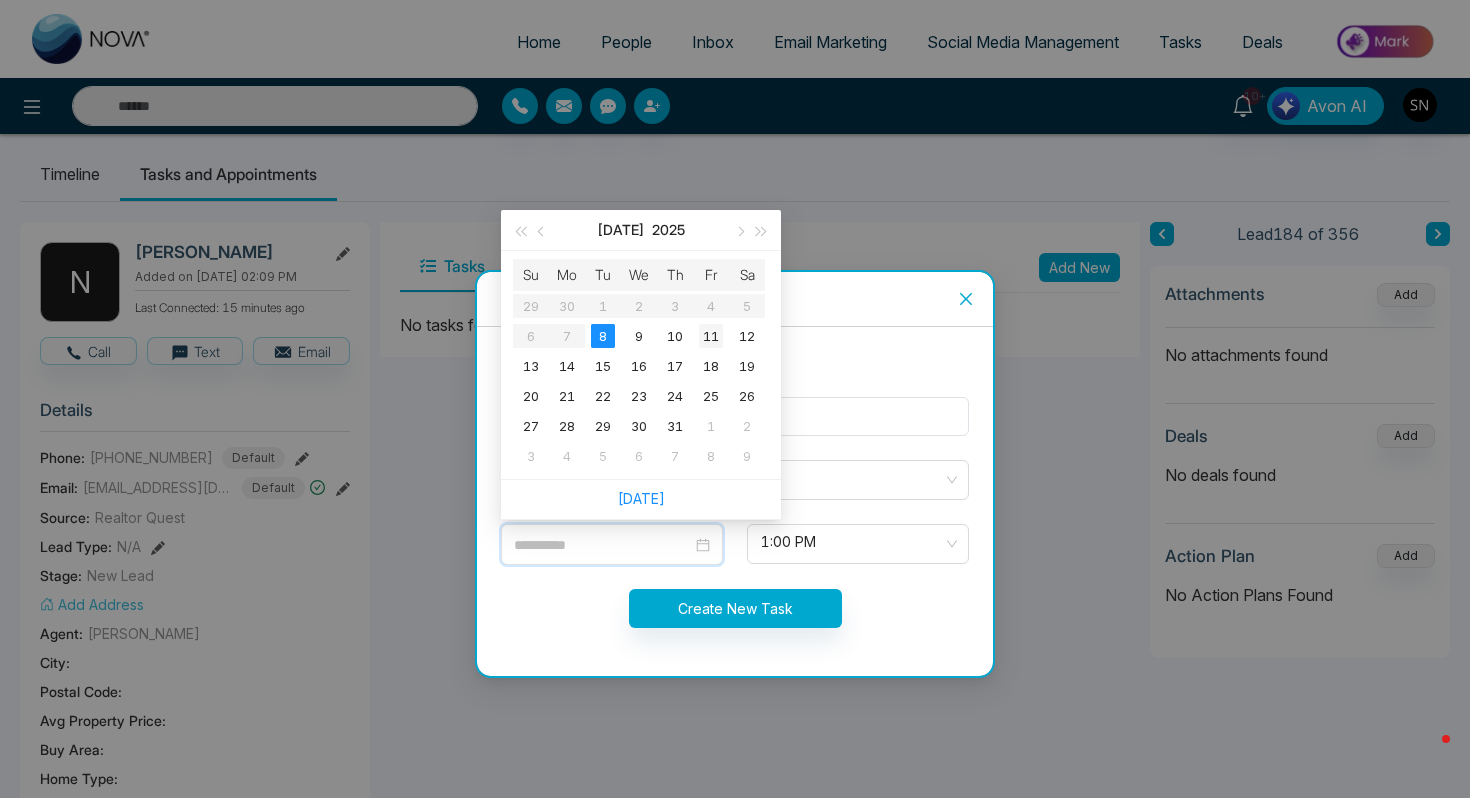 type on "**********" 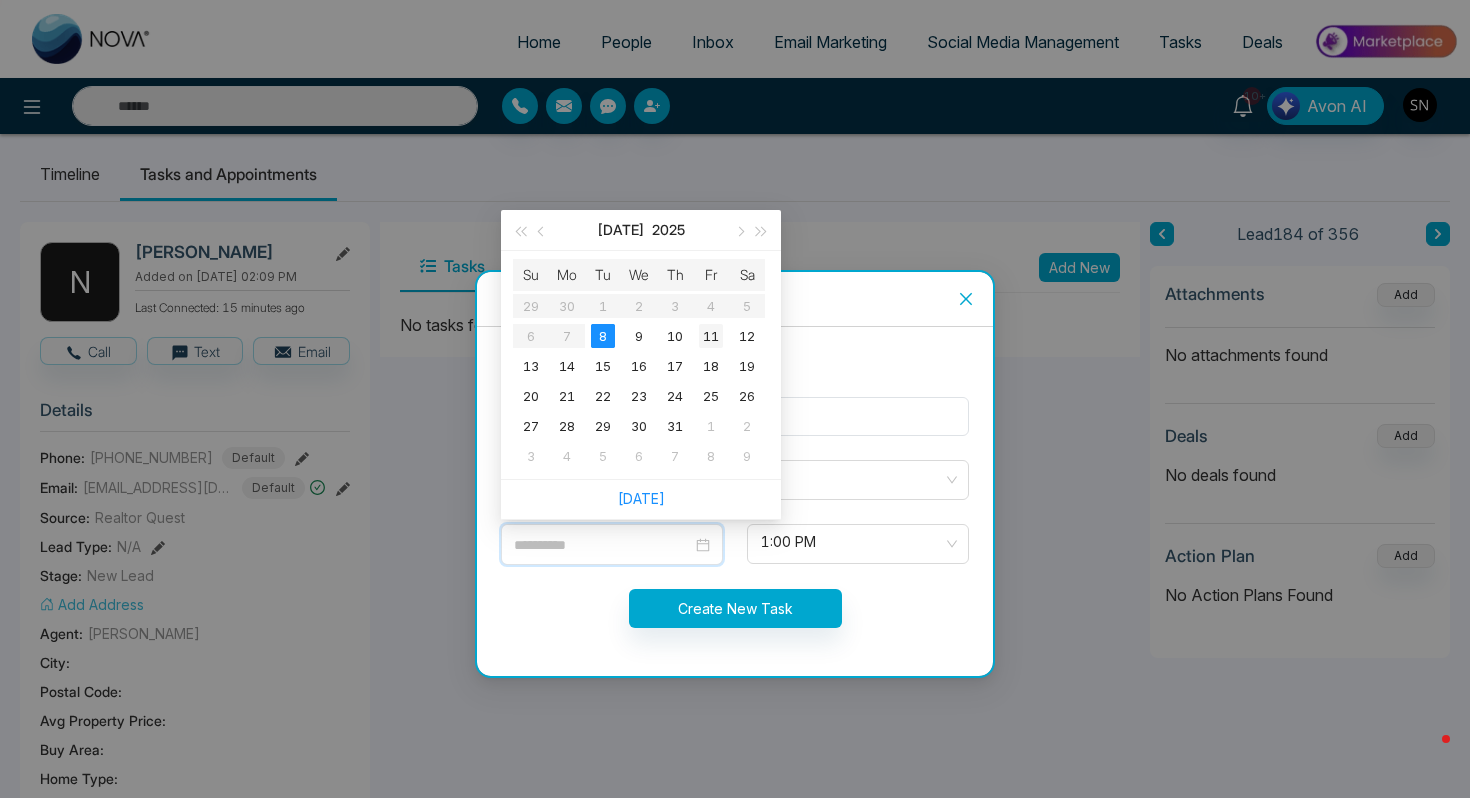 click on "11" at bounding box center (711, 336) 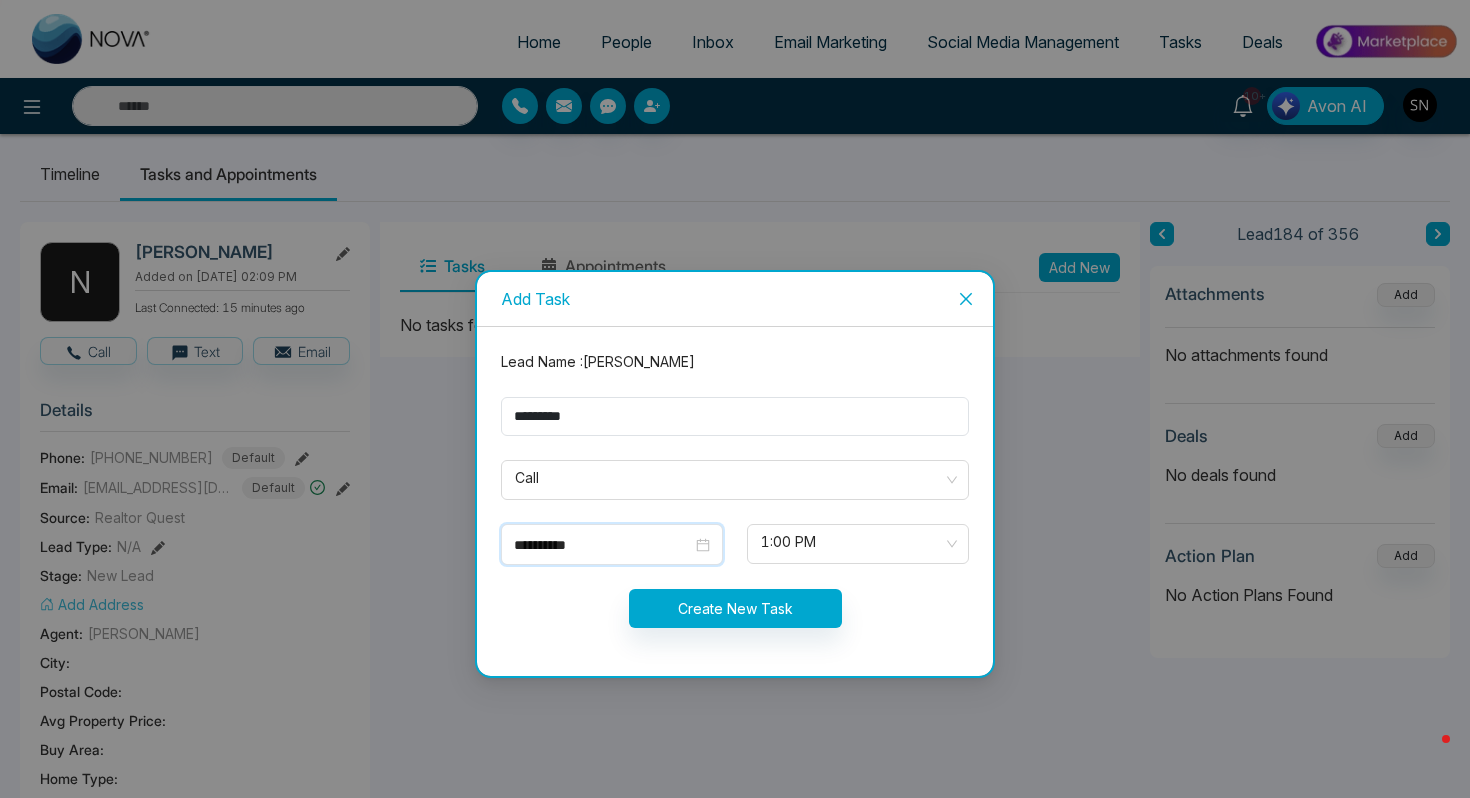 click on "**********" at bounding box center [735, 501] 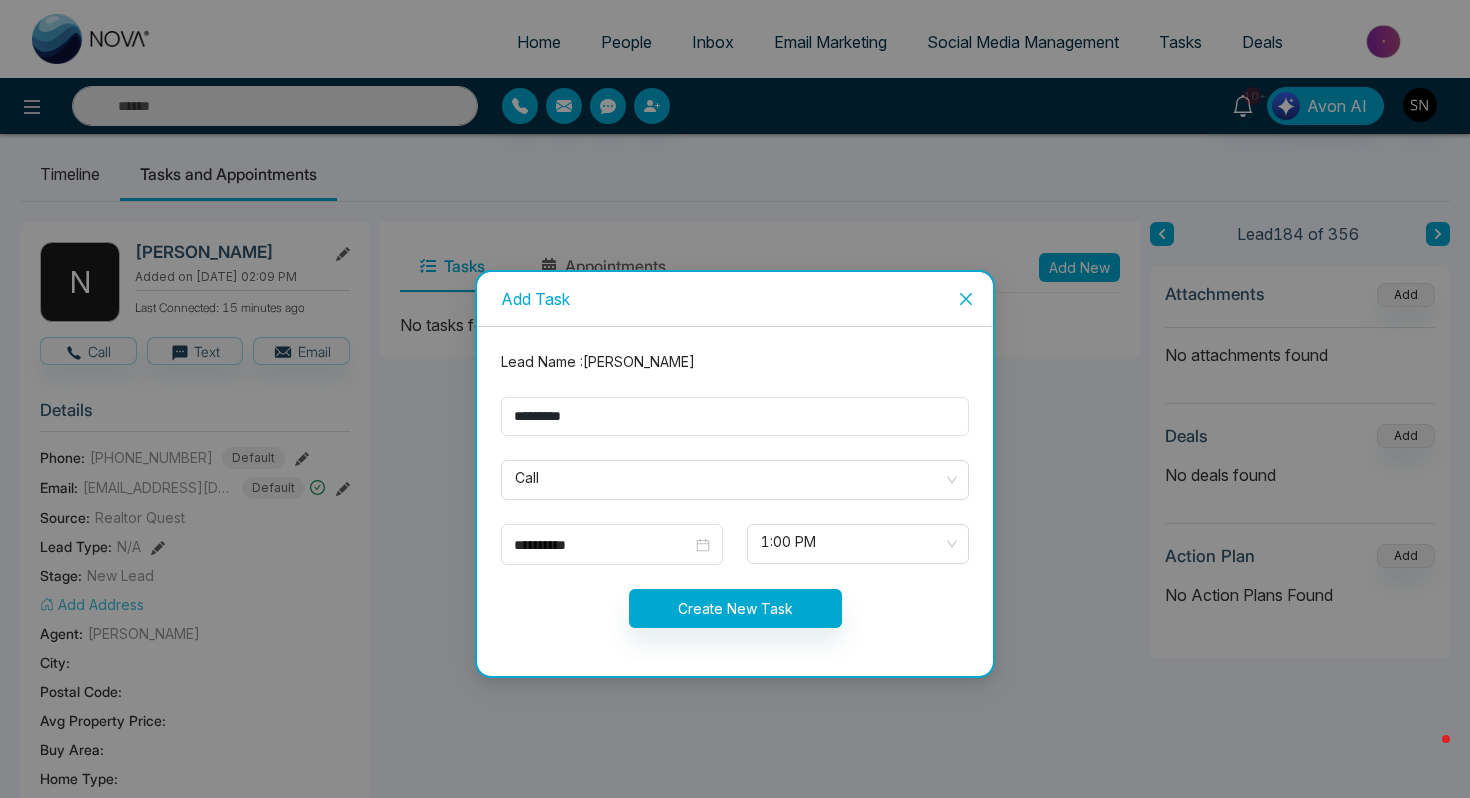 type on "**********" 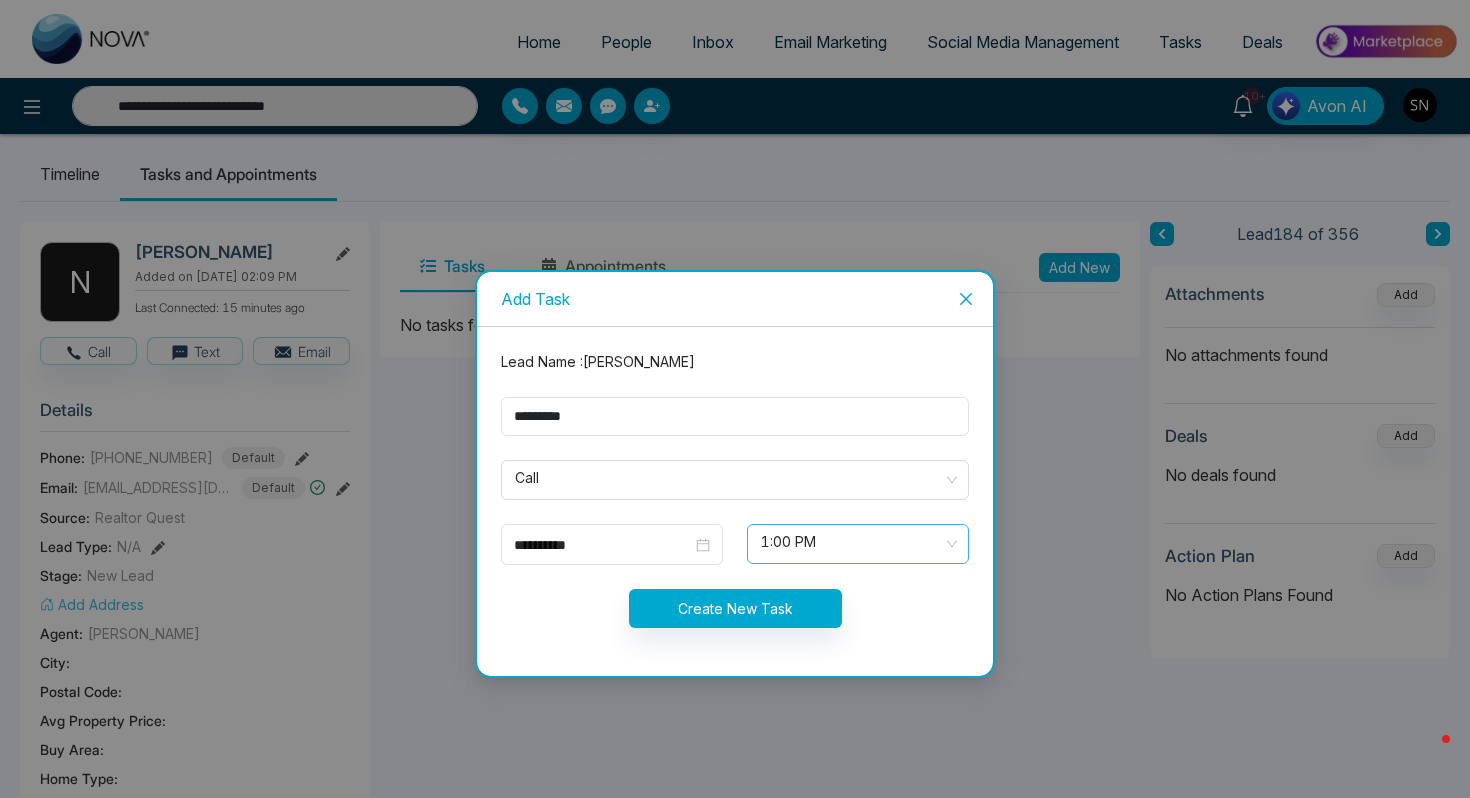 click at bounding box center [851, 544] 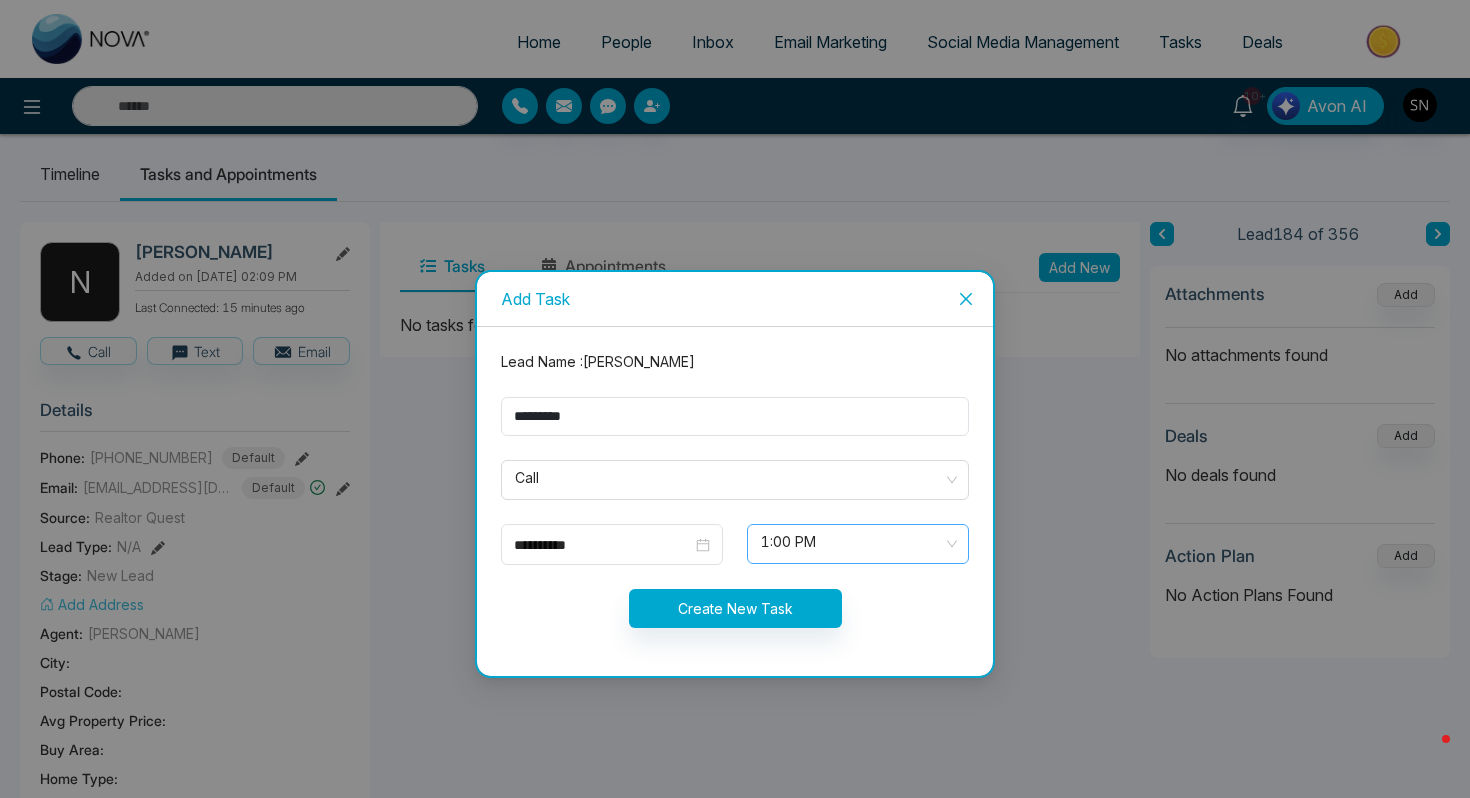 type on "**********" 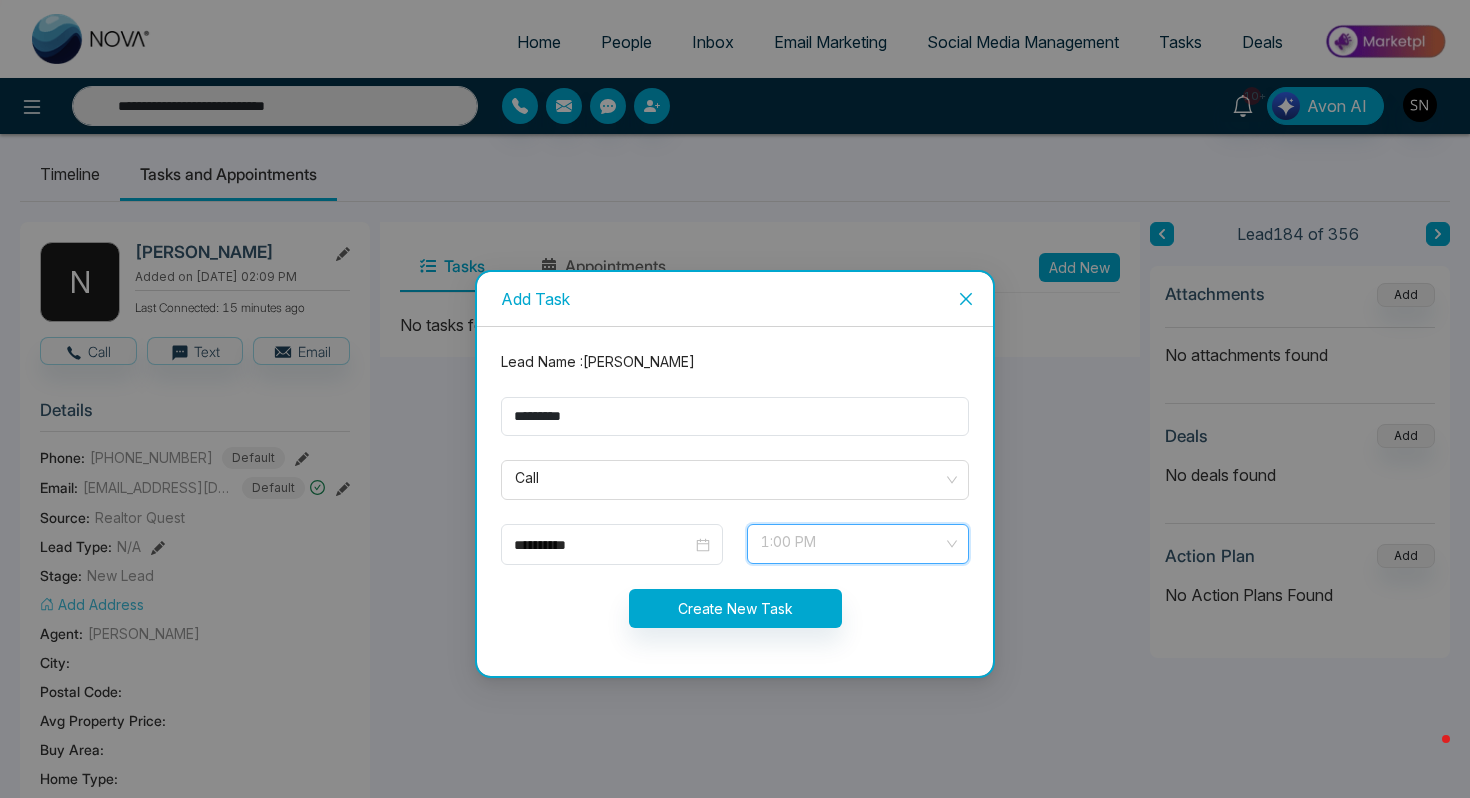 scroll, scrollTop: 608, scrollLeft: 0, axis: vertical 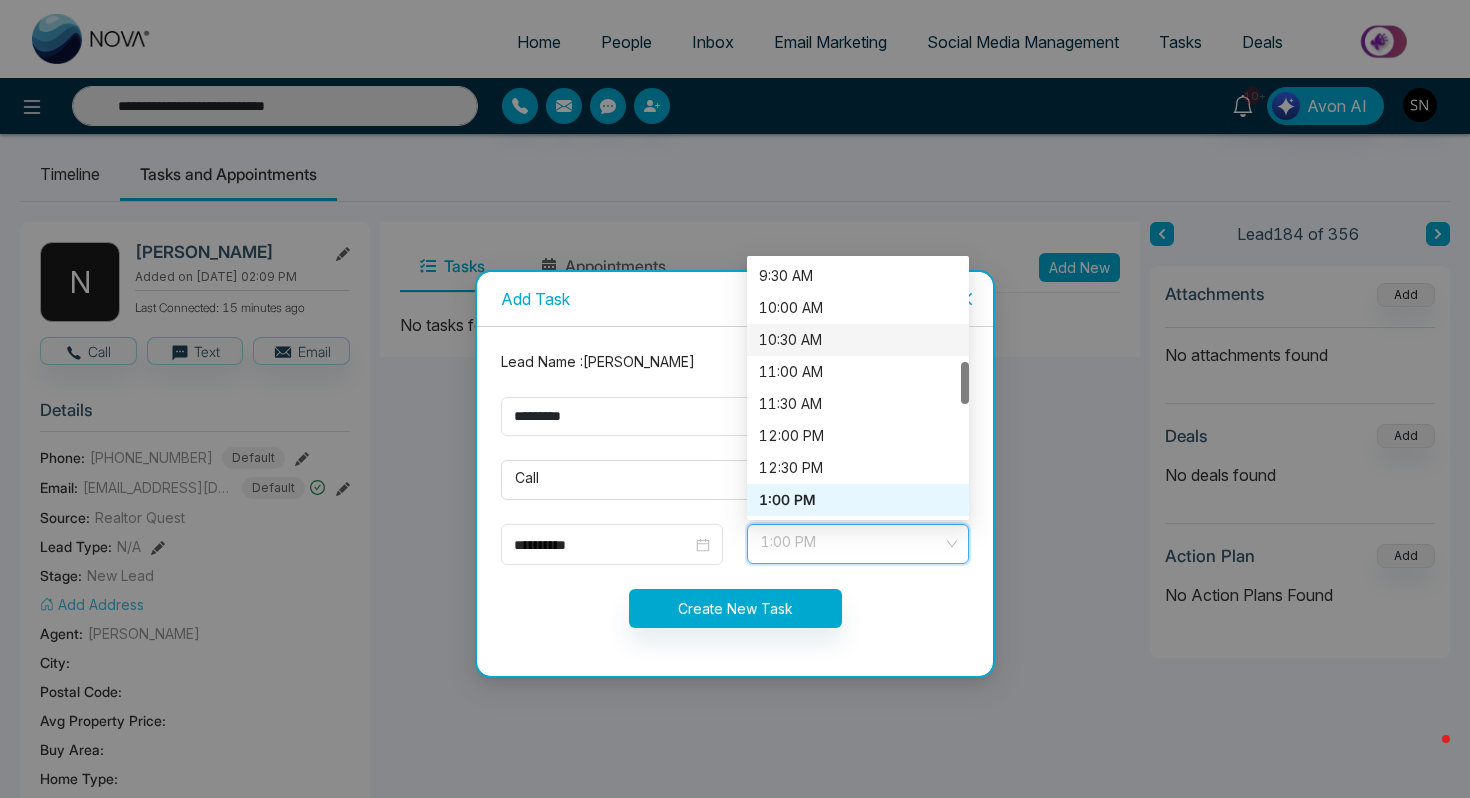 click on "10:30 AM" at bounding box center [858, 340] 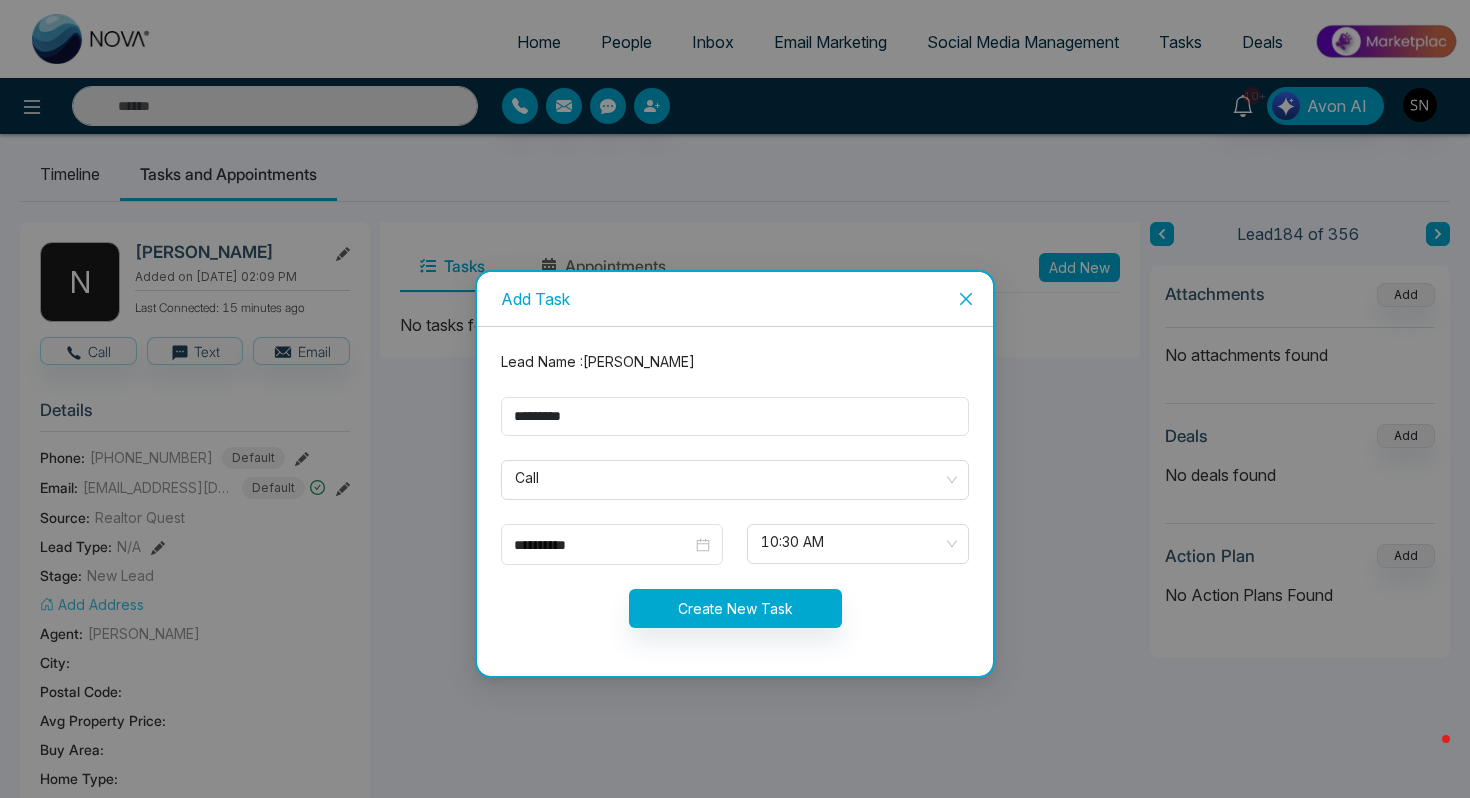 click on "**********" at bounding box center (735, 501) 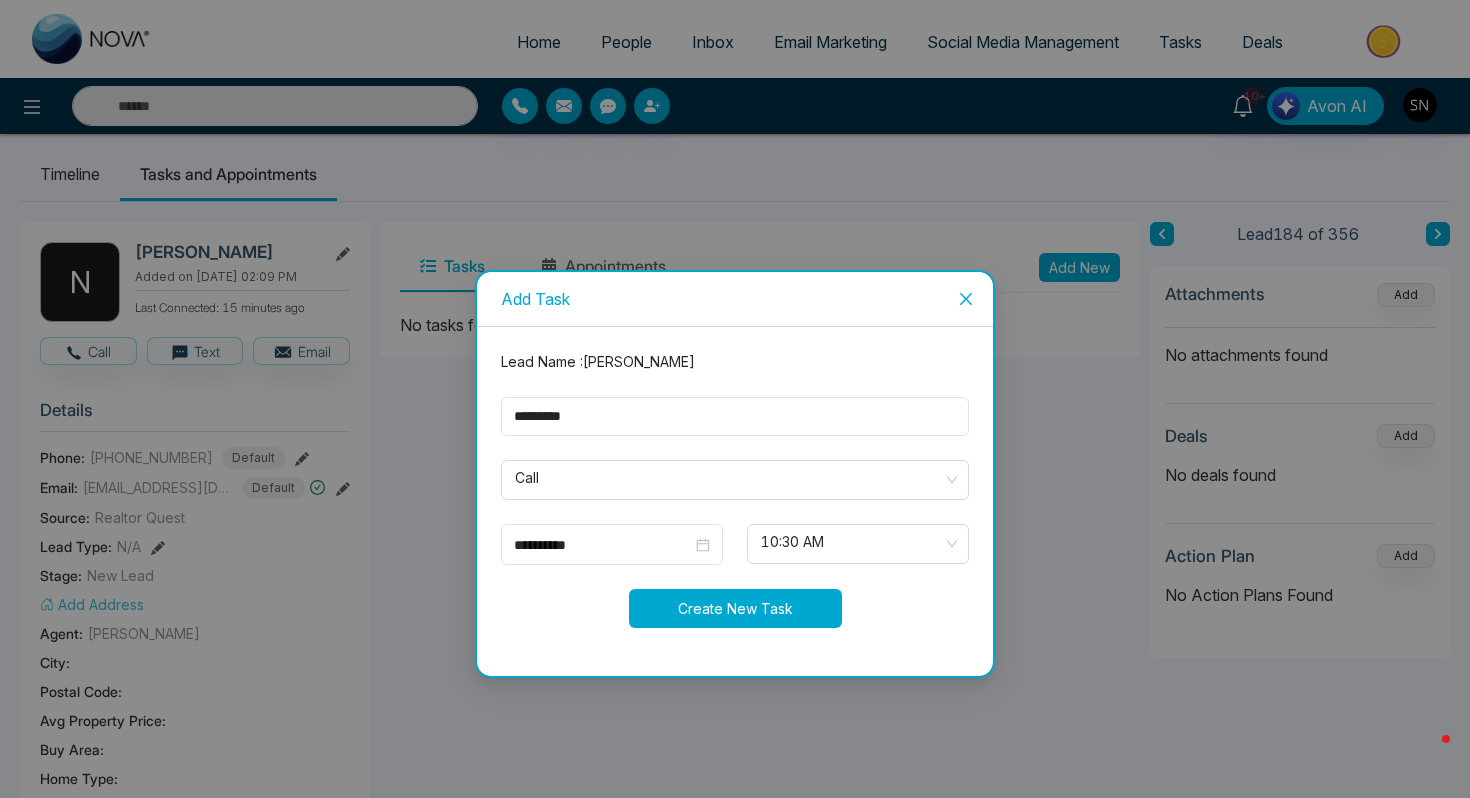 click on "Create New Task" at bounding box center (735, 608) 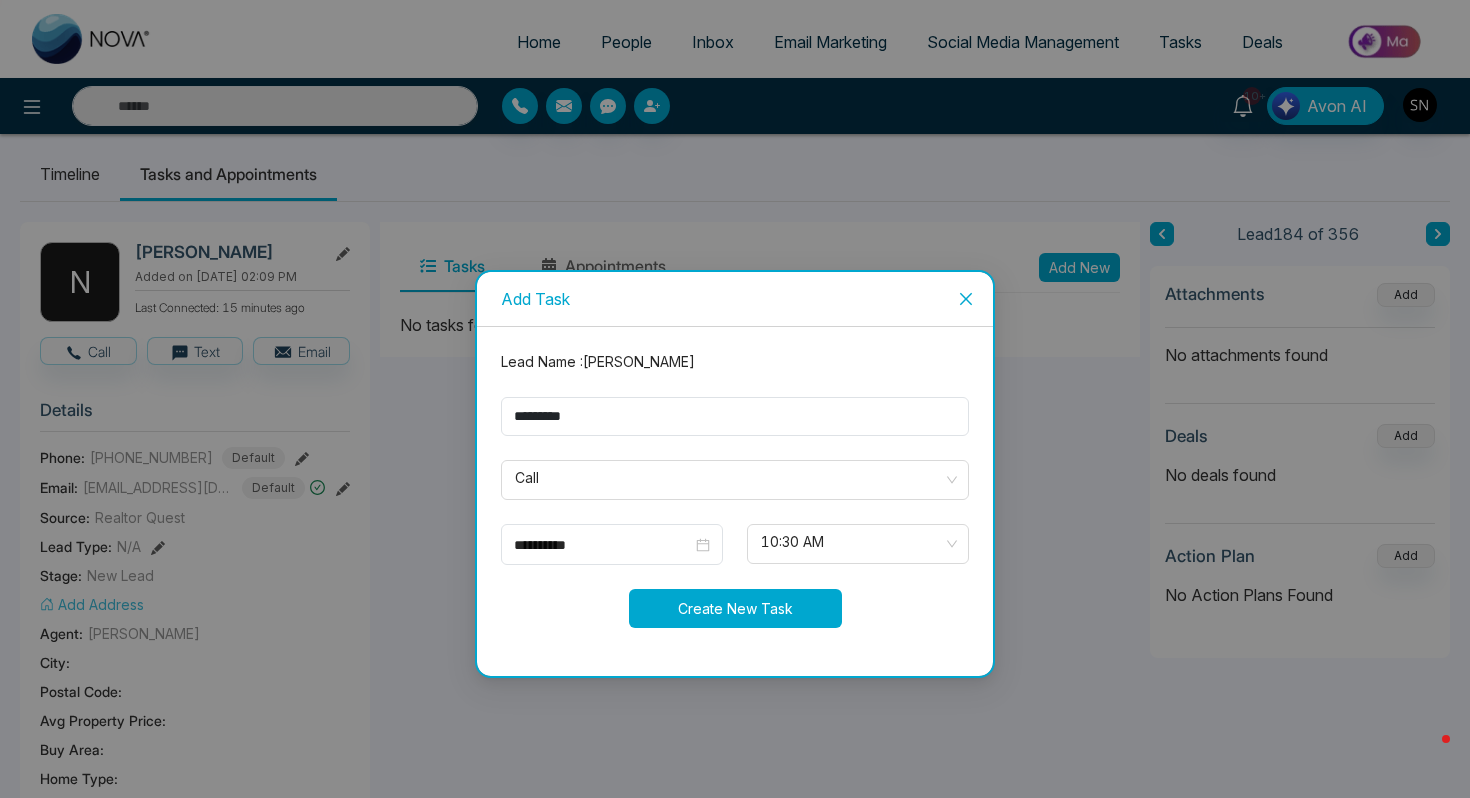 type on "**********" 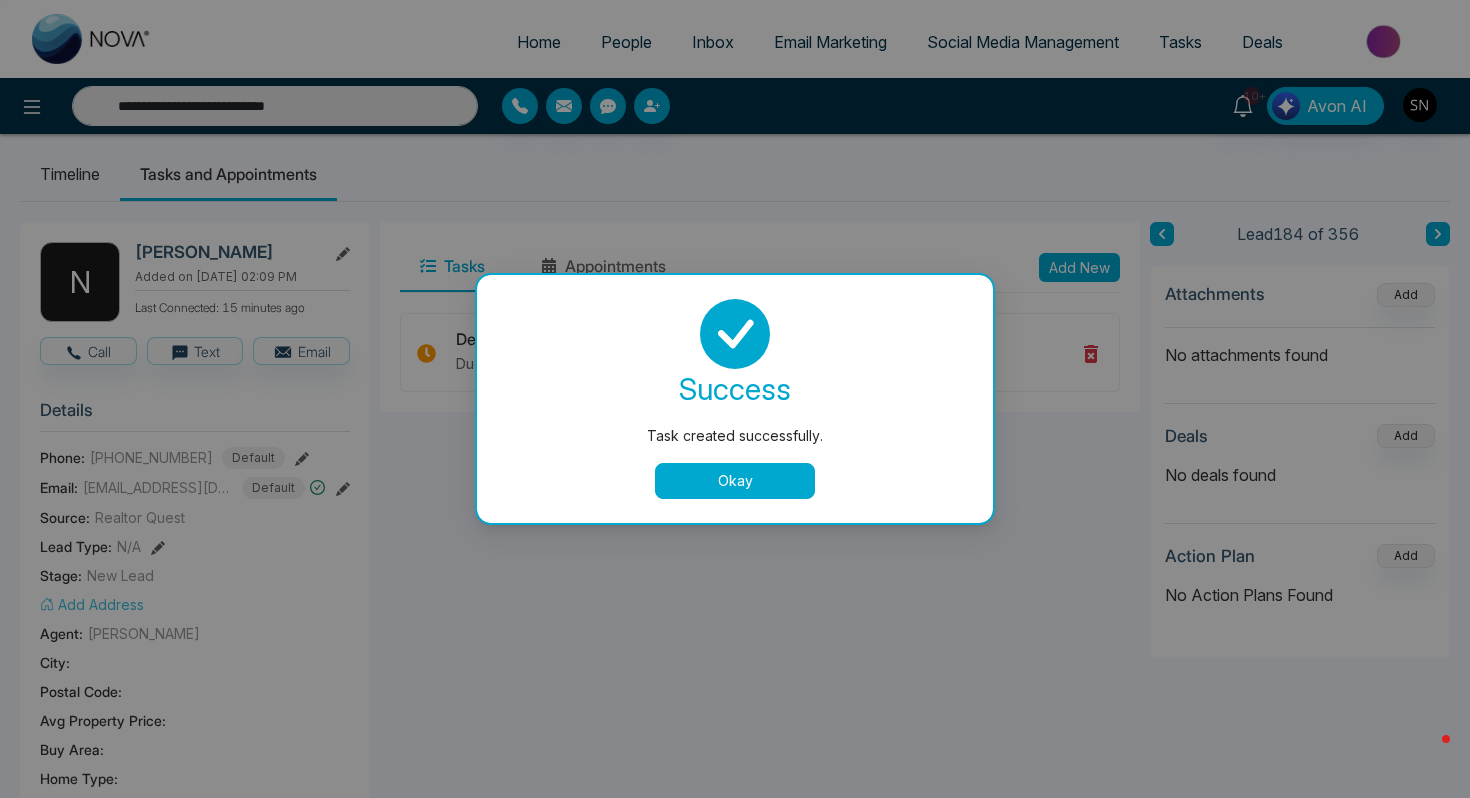 click on "Okay" at bounding box center (735, 481) 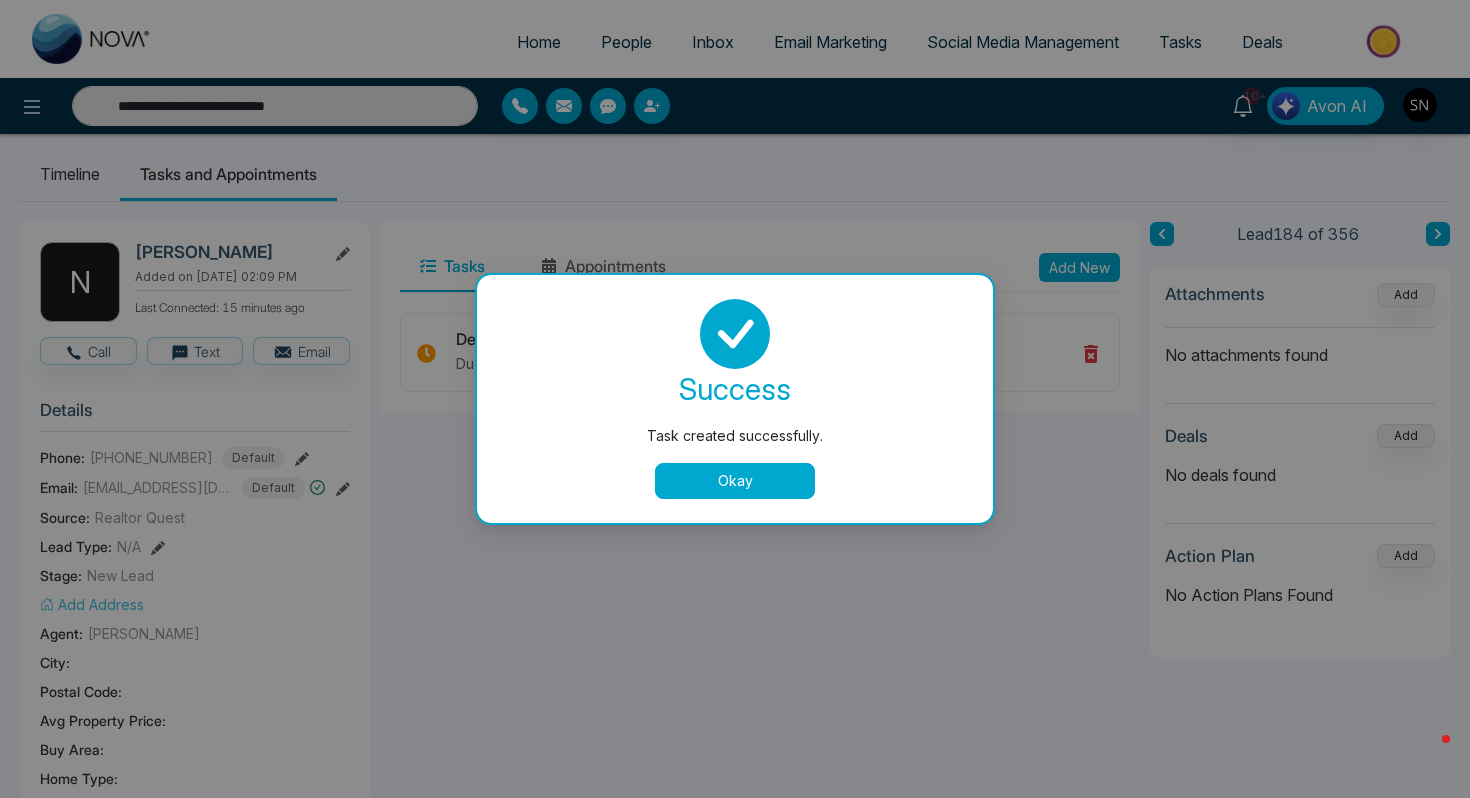 type 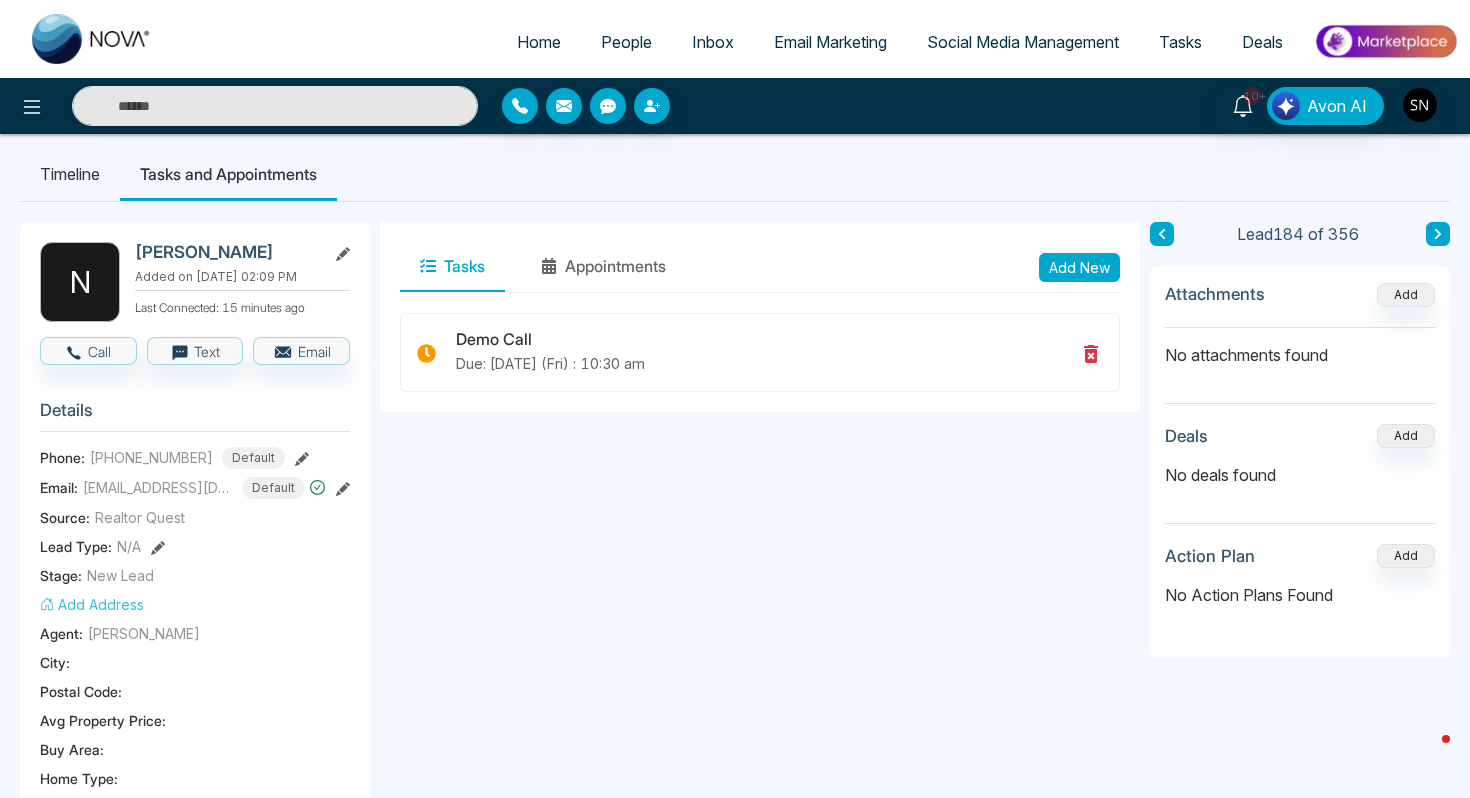 click on "People" at bounding box center [626, 42] 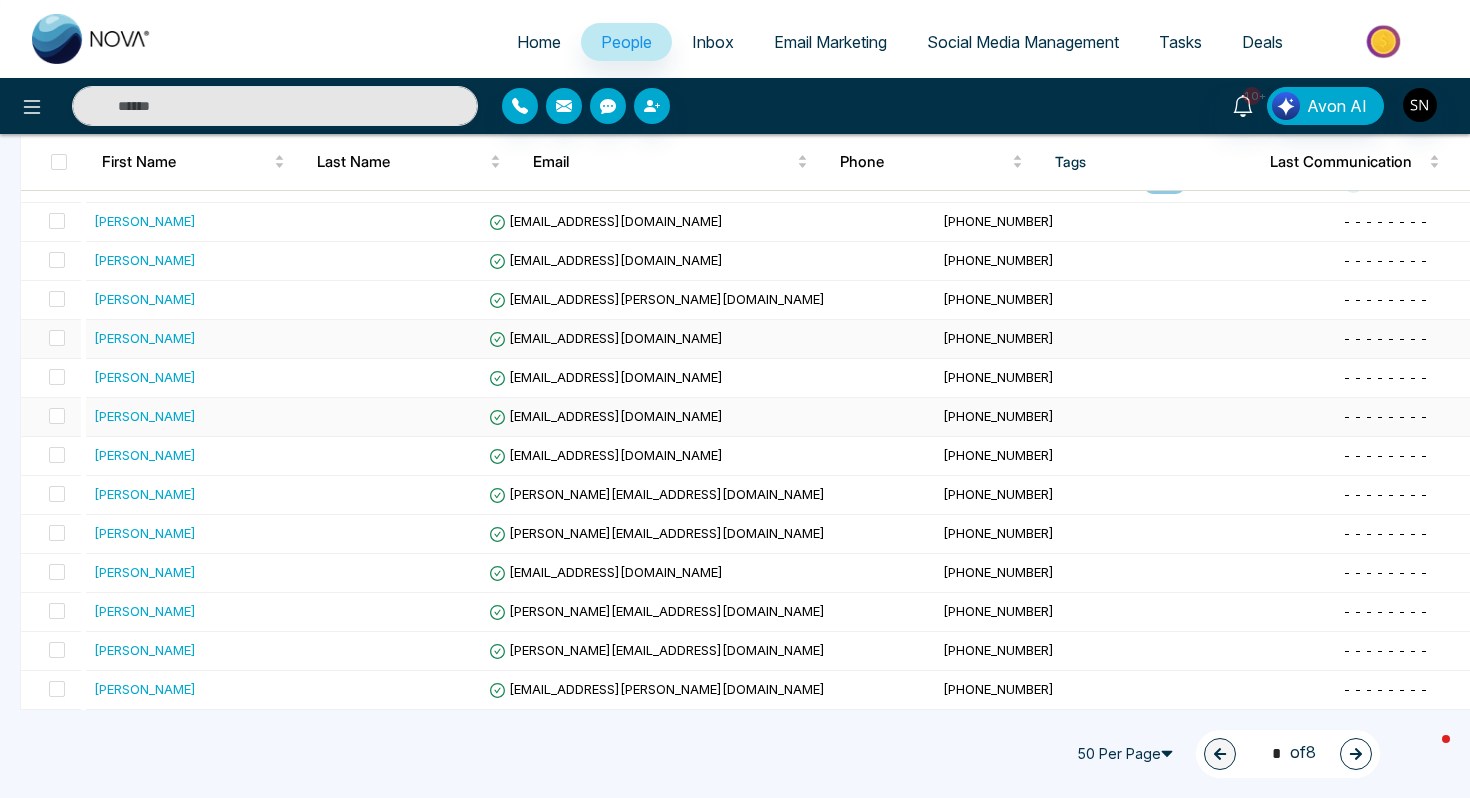scroll, scrollTop: 436, scrollLeft: 0, axis: vertical 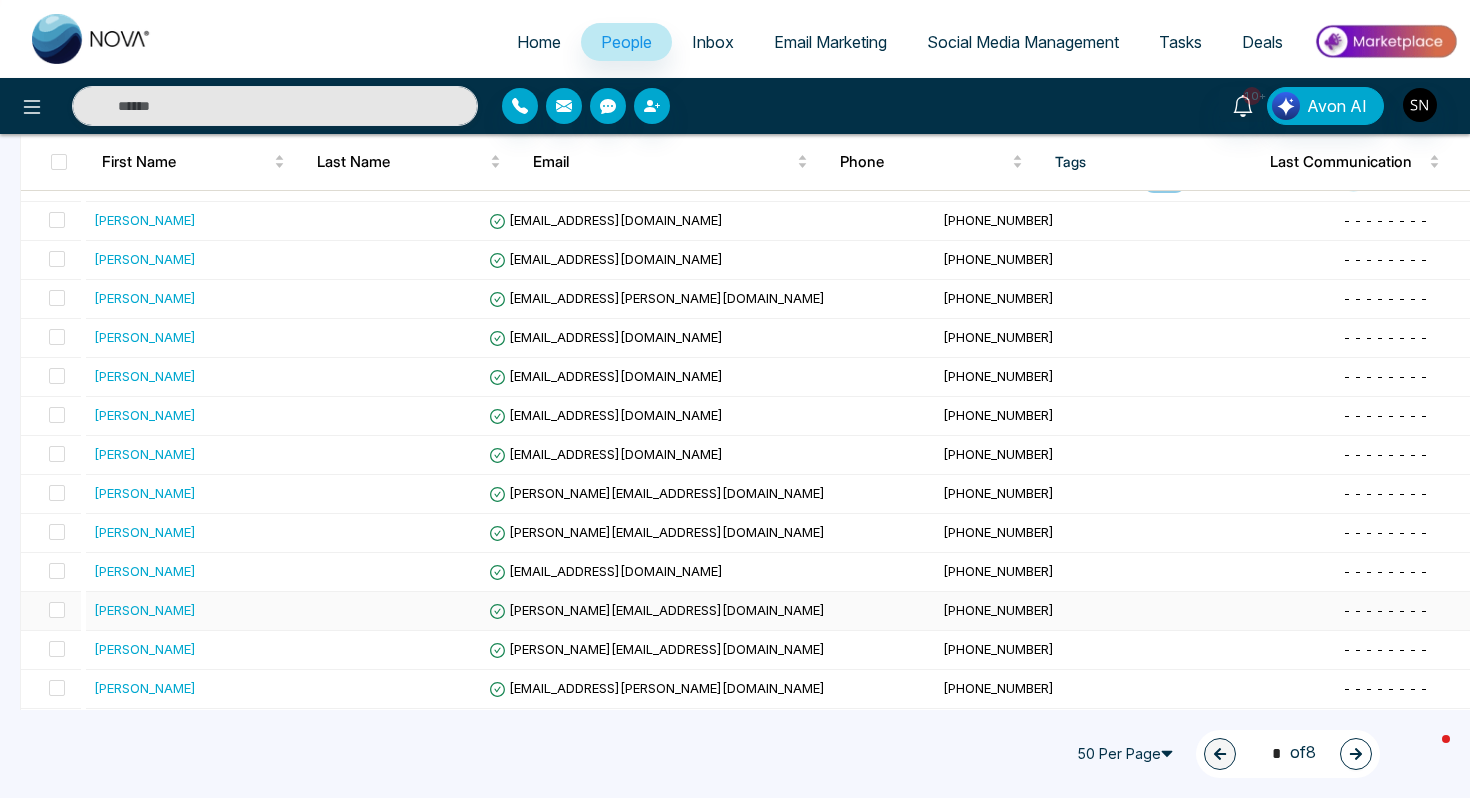 click on "Shitul Patel" at bounding box center [186, 611] 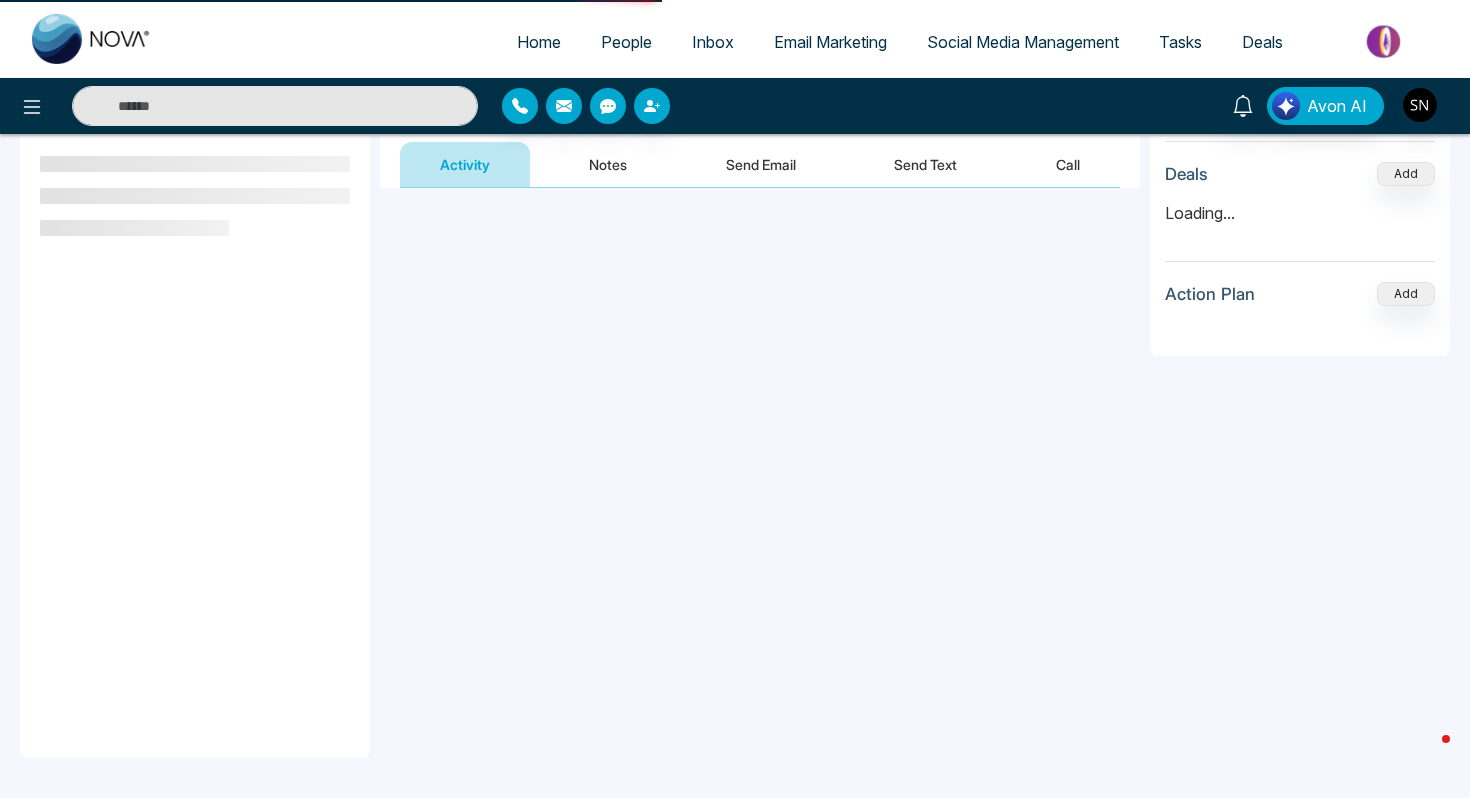 scroll, scrollTop: 0, scrollLeft: 0, axis: both 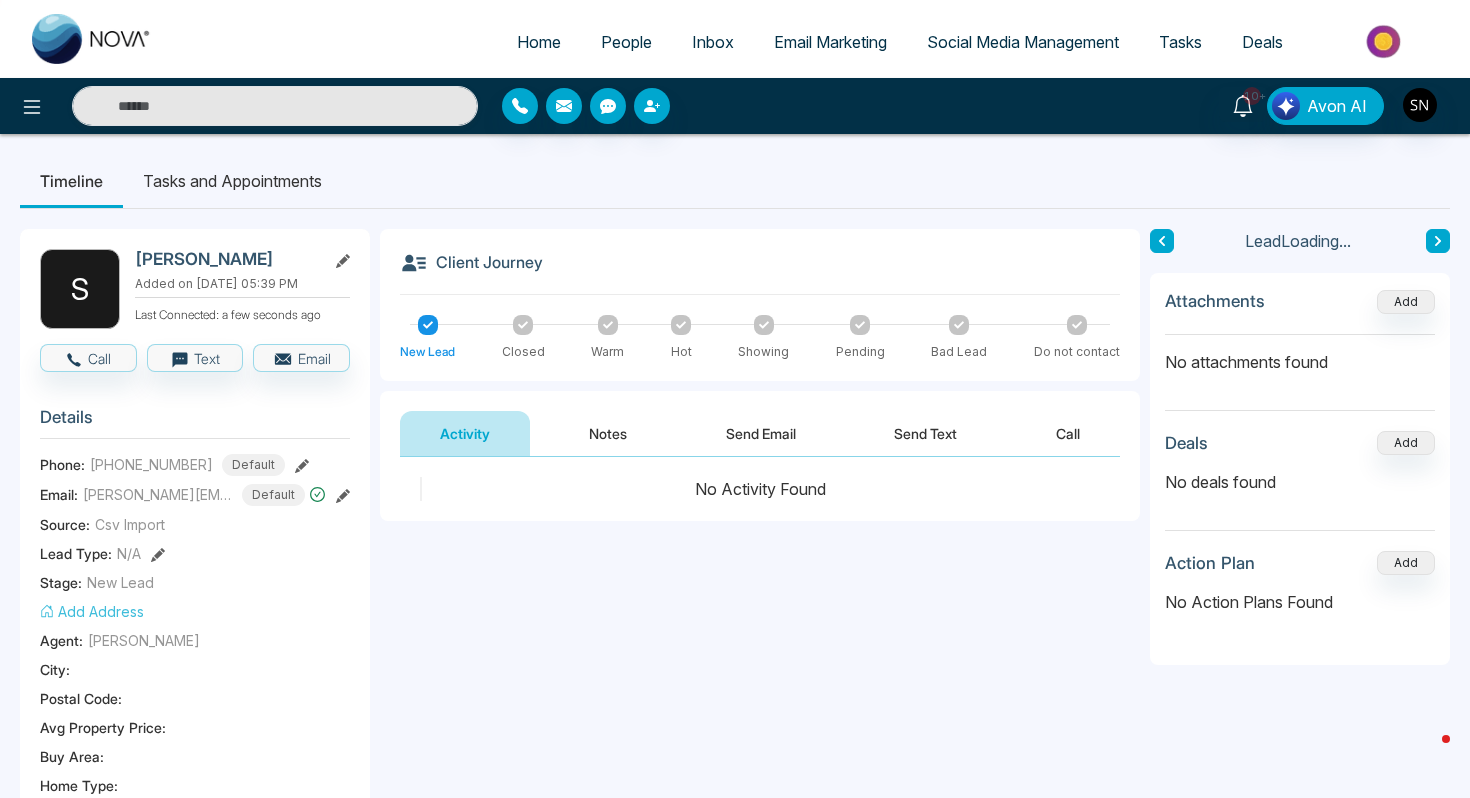 click on "Notes" at bounding box center [608, 433] 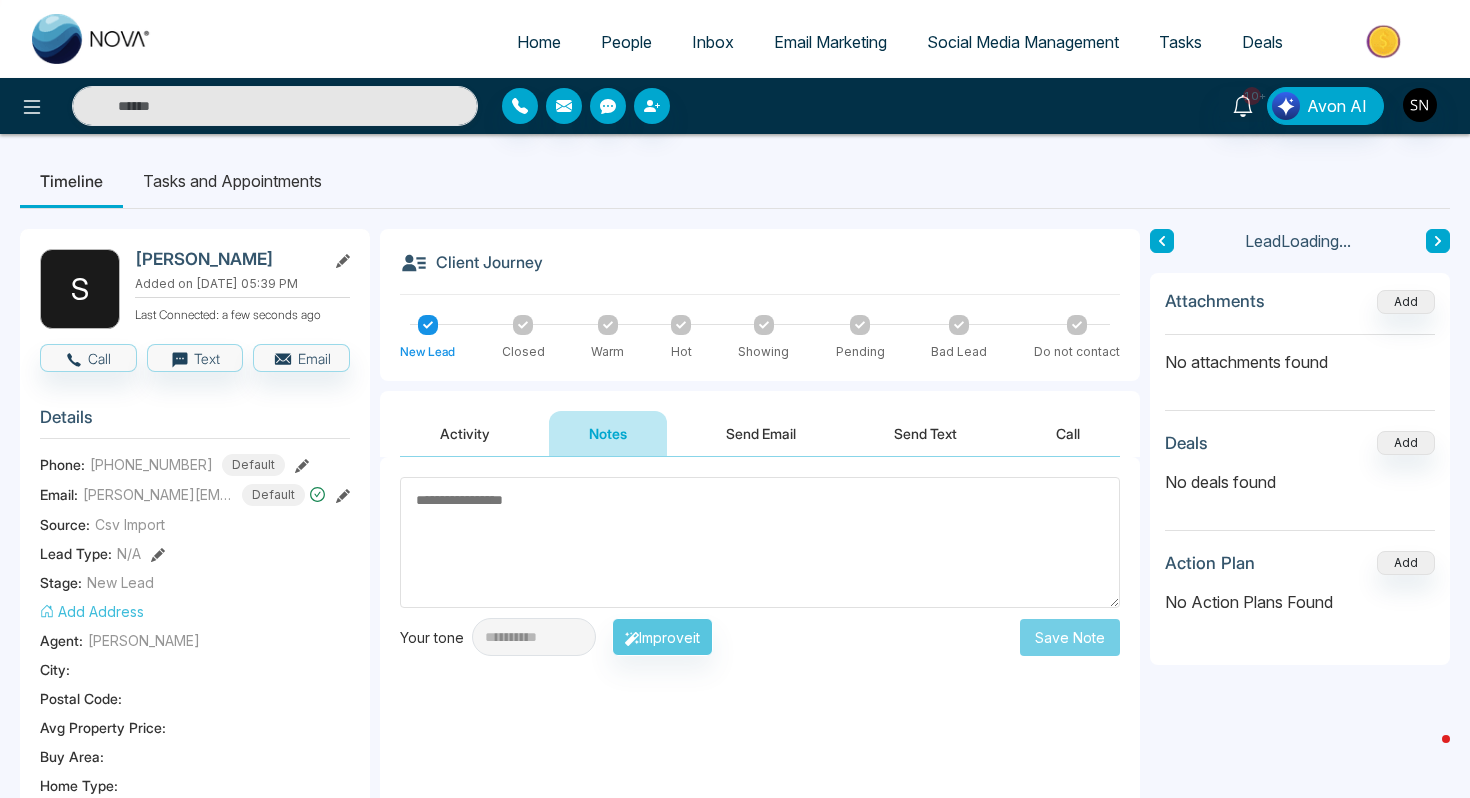 click at bounding box center [760, 542] 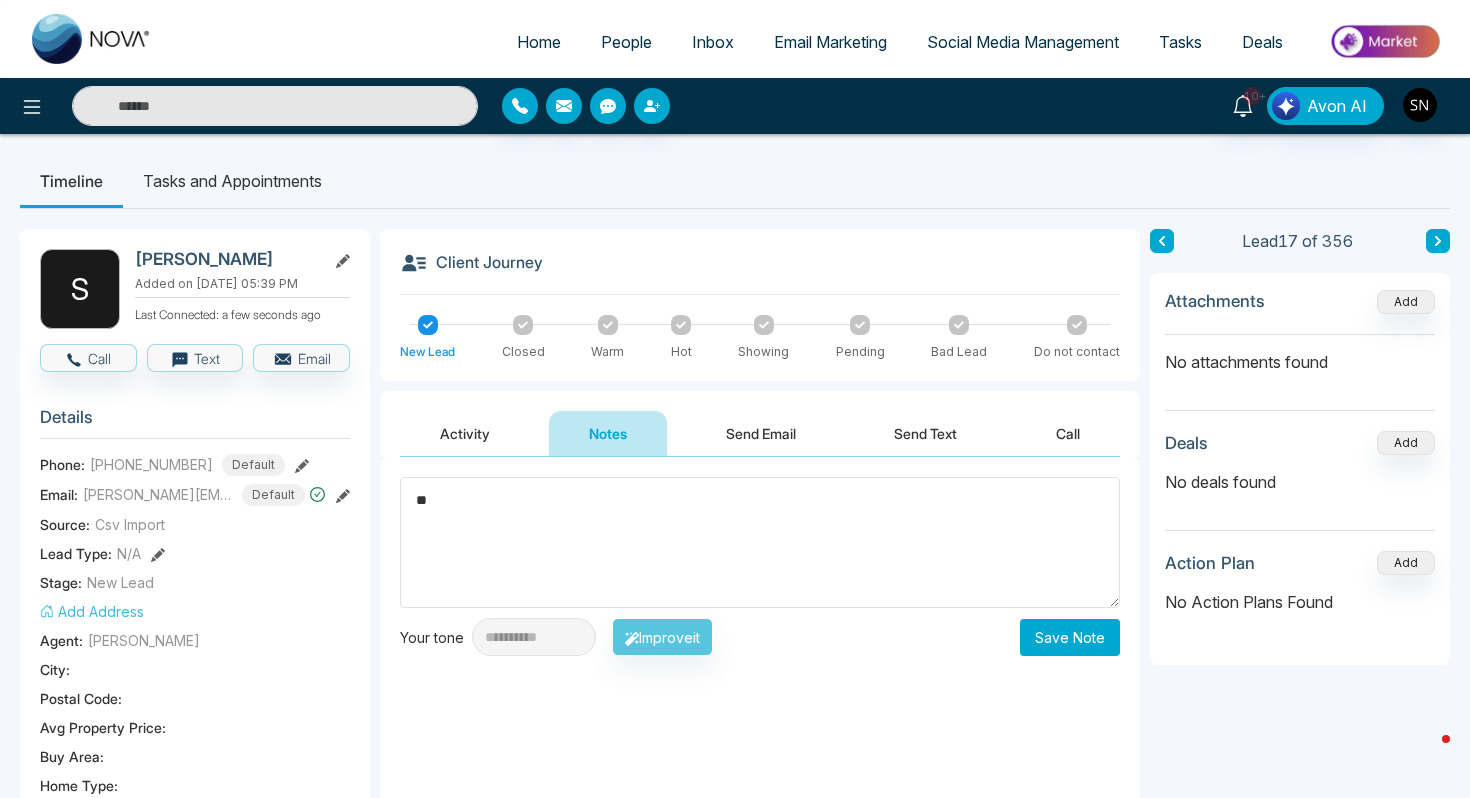 type on "*" 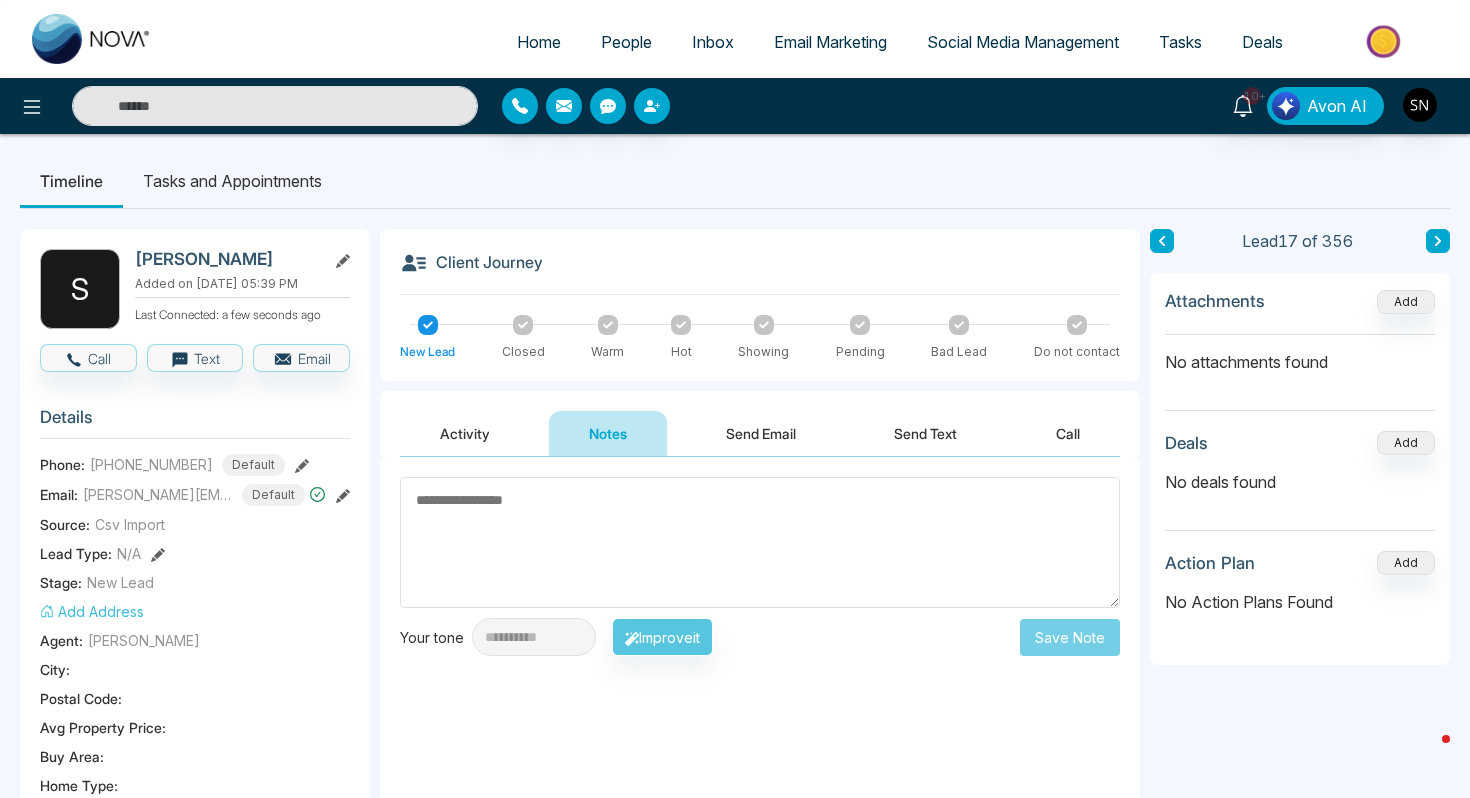 click at bounding box center [760, 542] 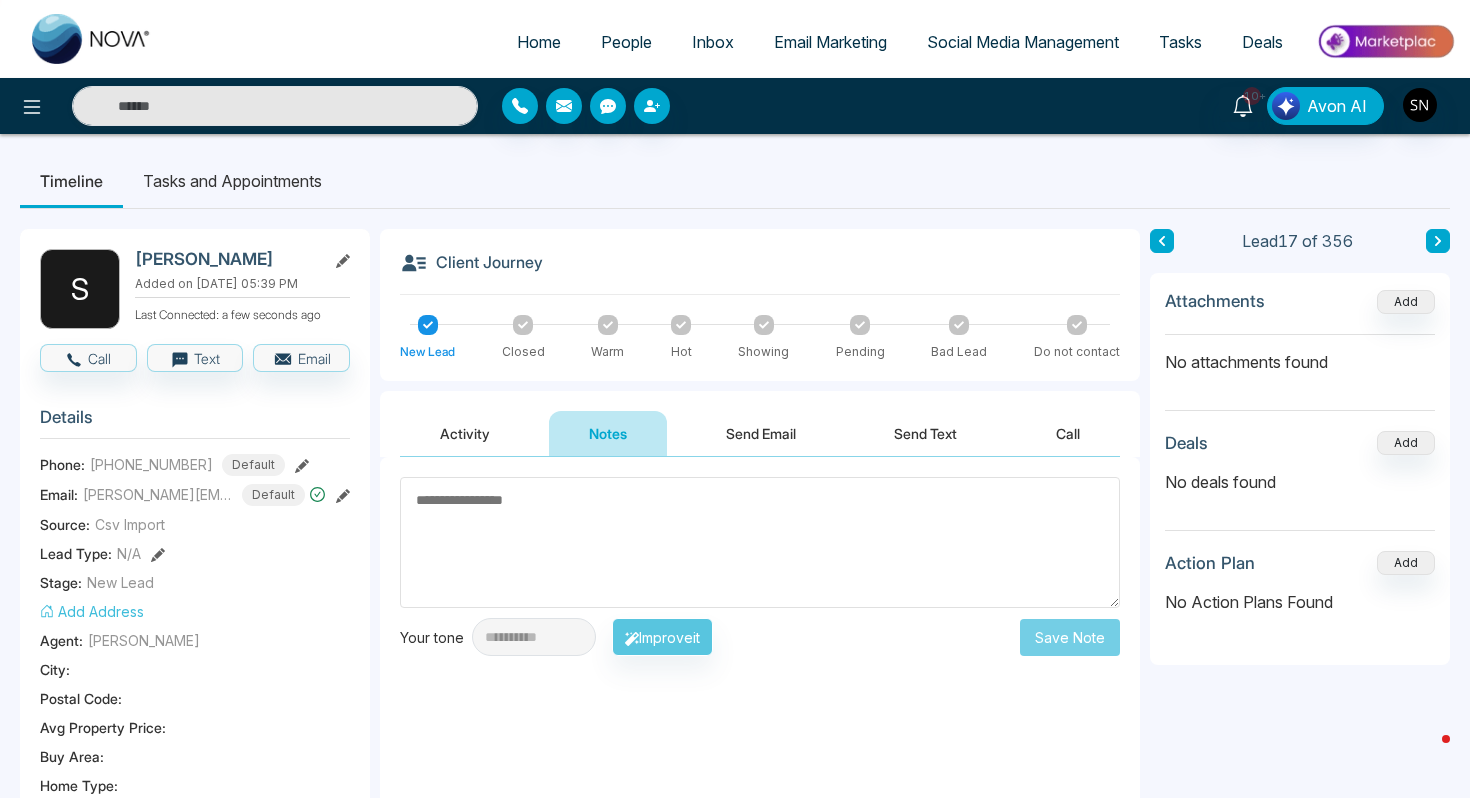 click at bounding box center (760, 542) 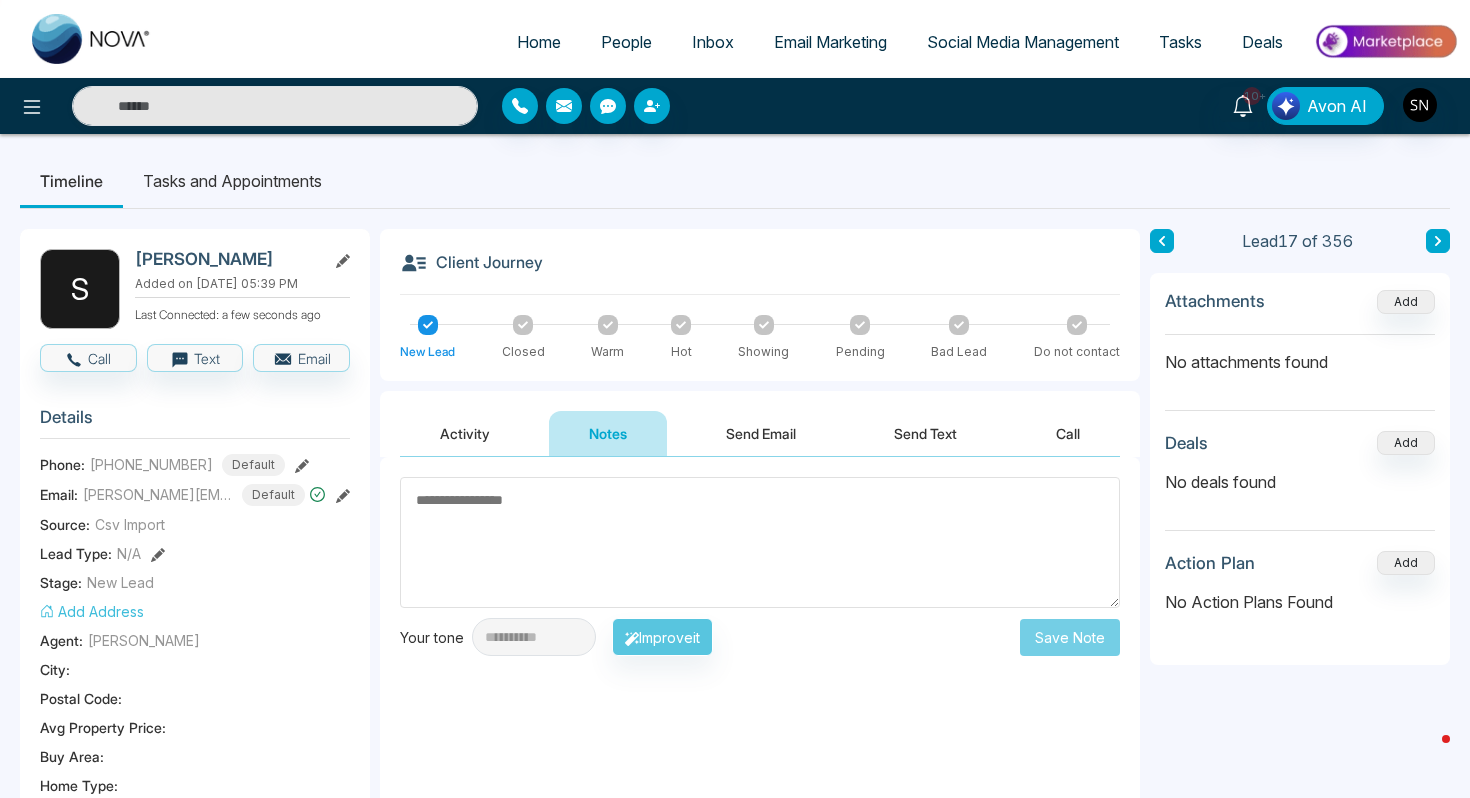 type on "*" 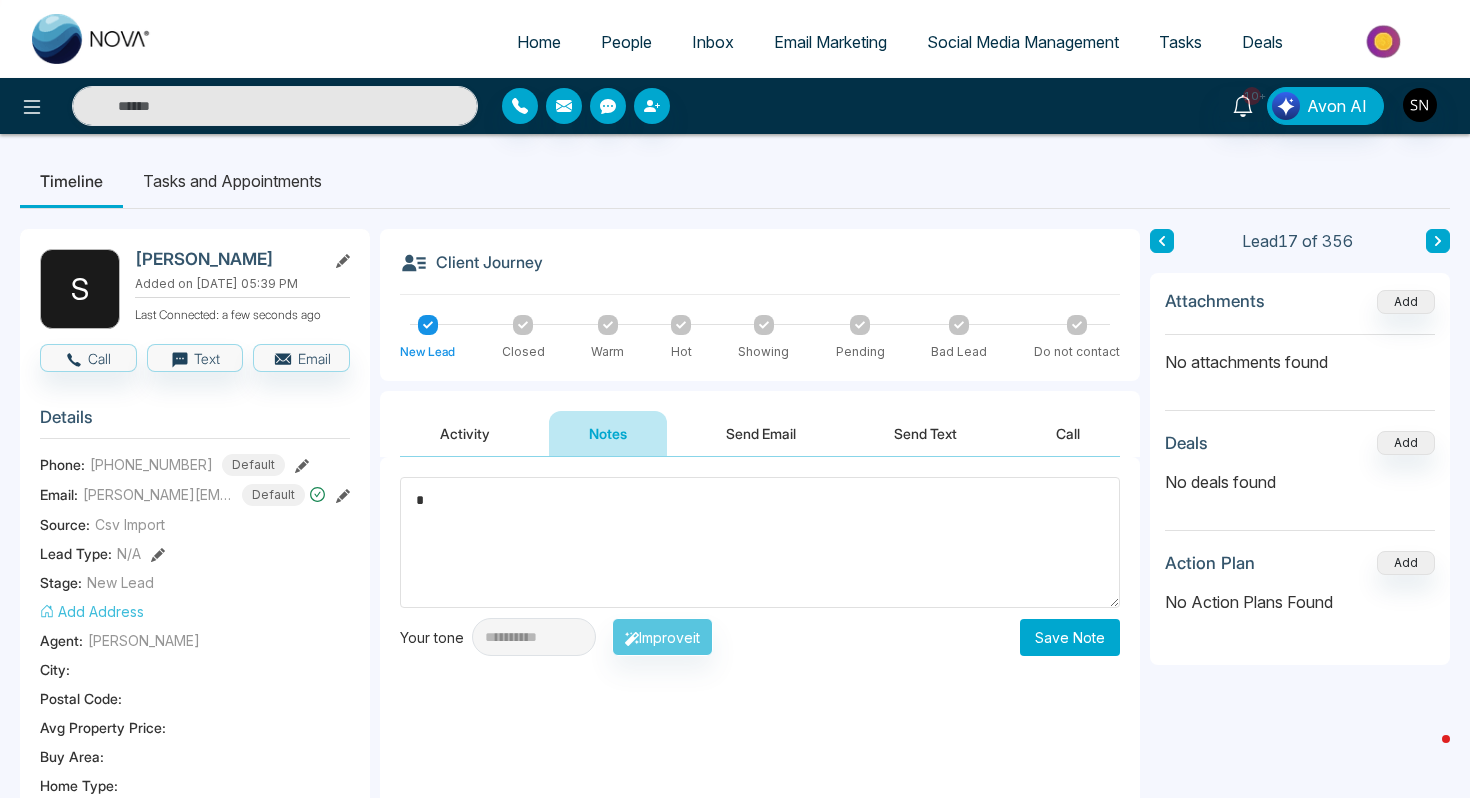 type 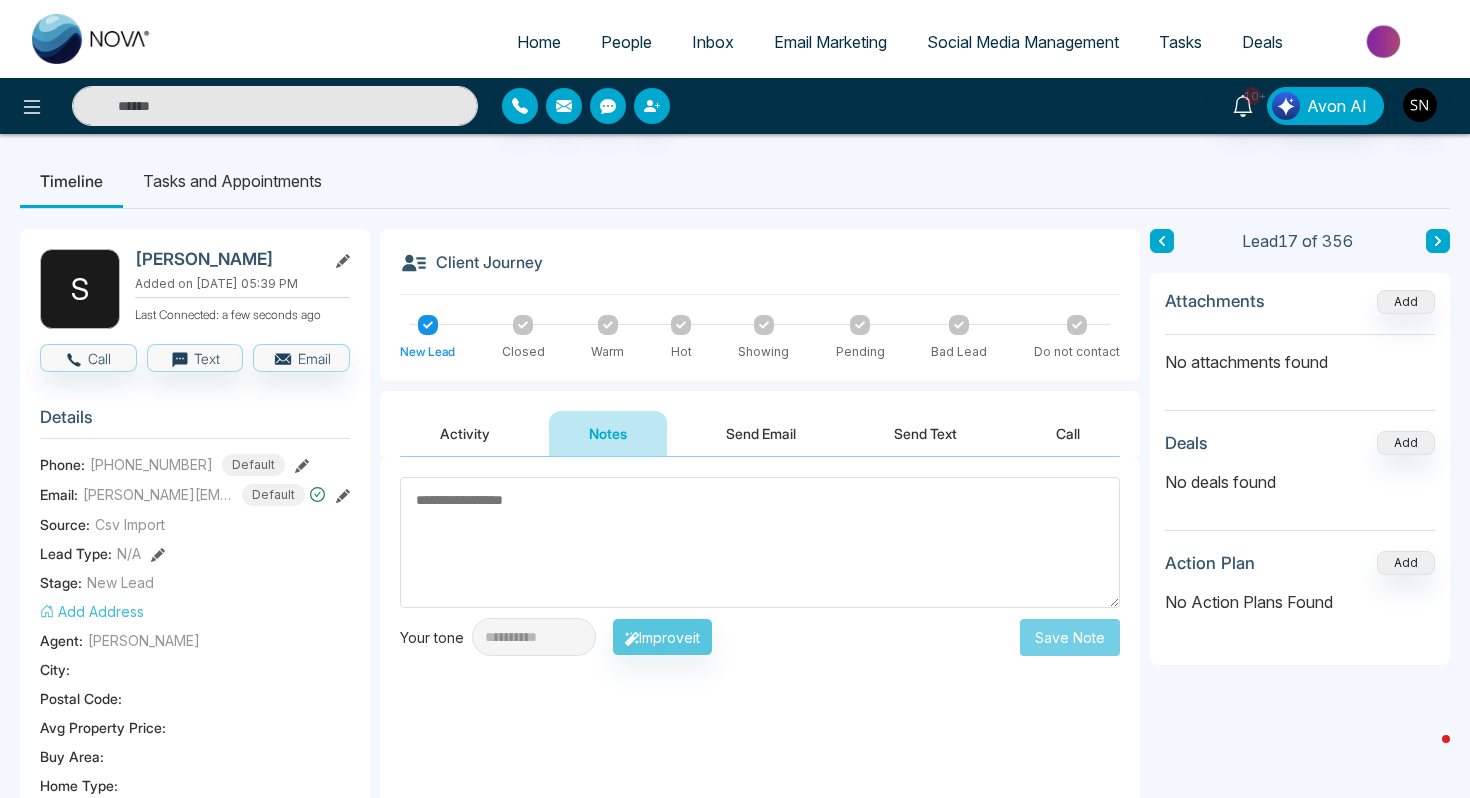 click at bounding box center (275, 106) 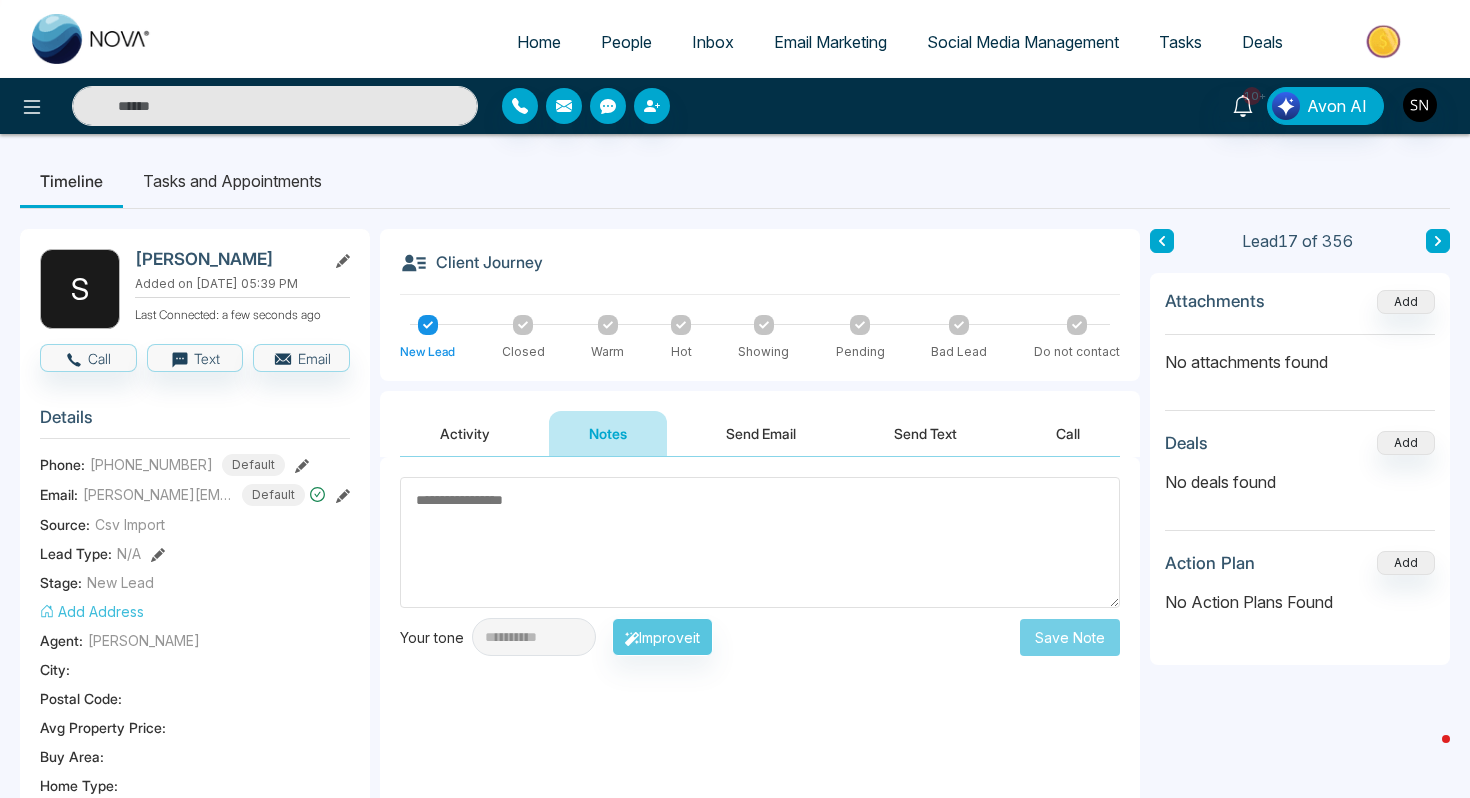 paste on "**********" 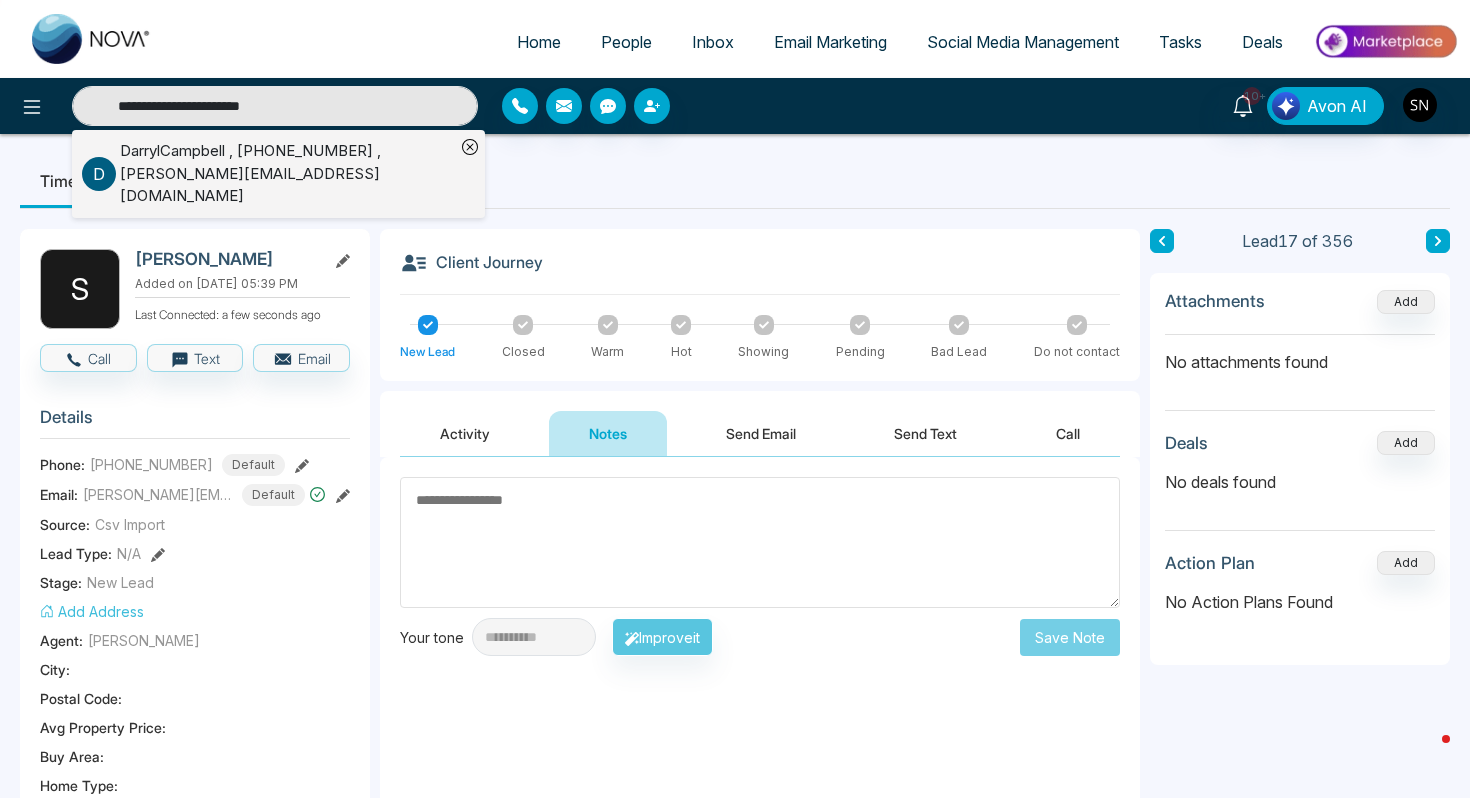 type on "**********" 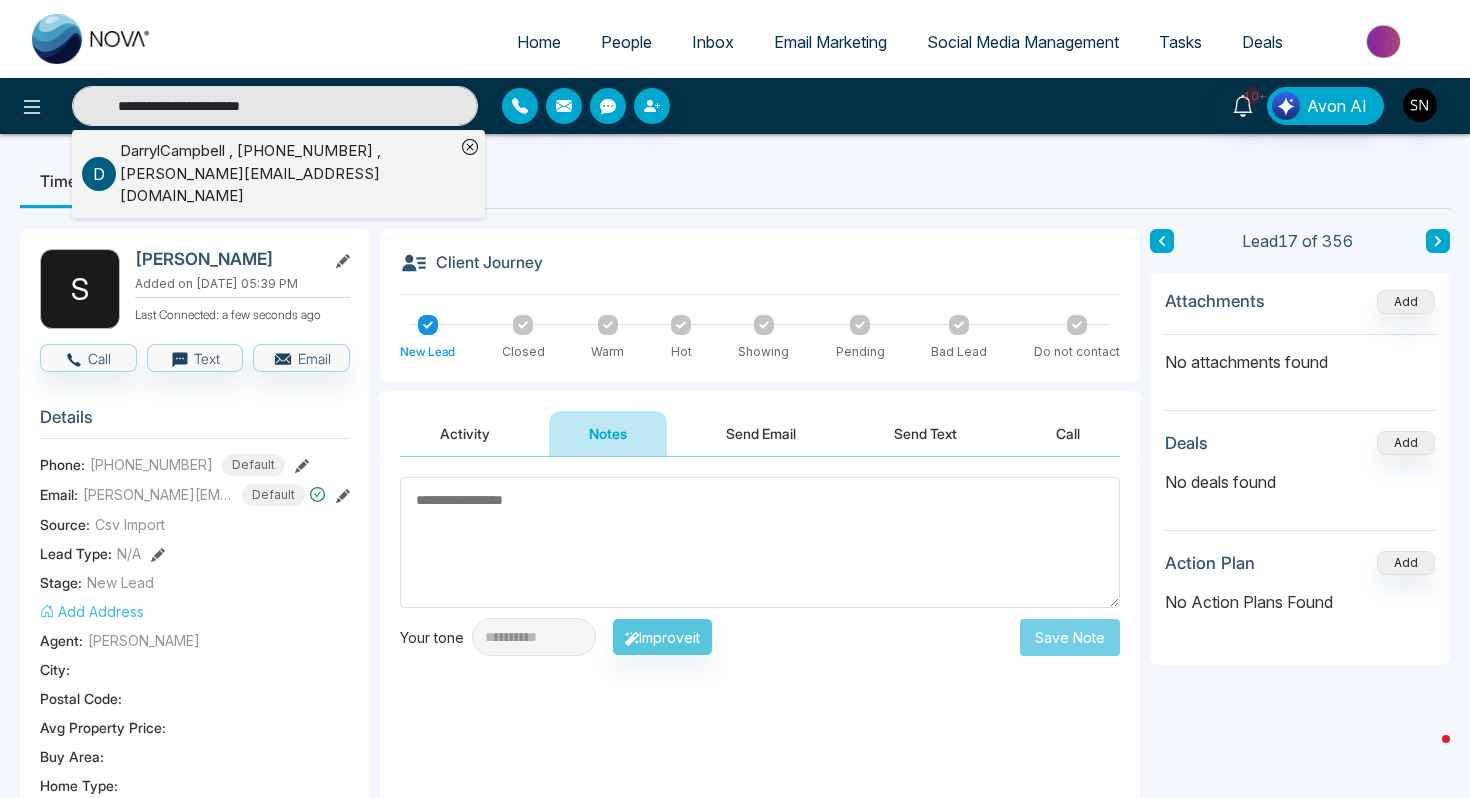 click on "DarrylCampbell     , +16472935828   , darryl@gtarealtylink.com" at bounding box center (287, 174) 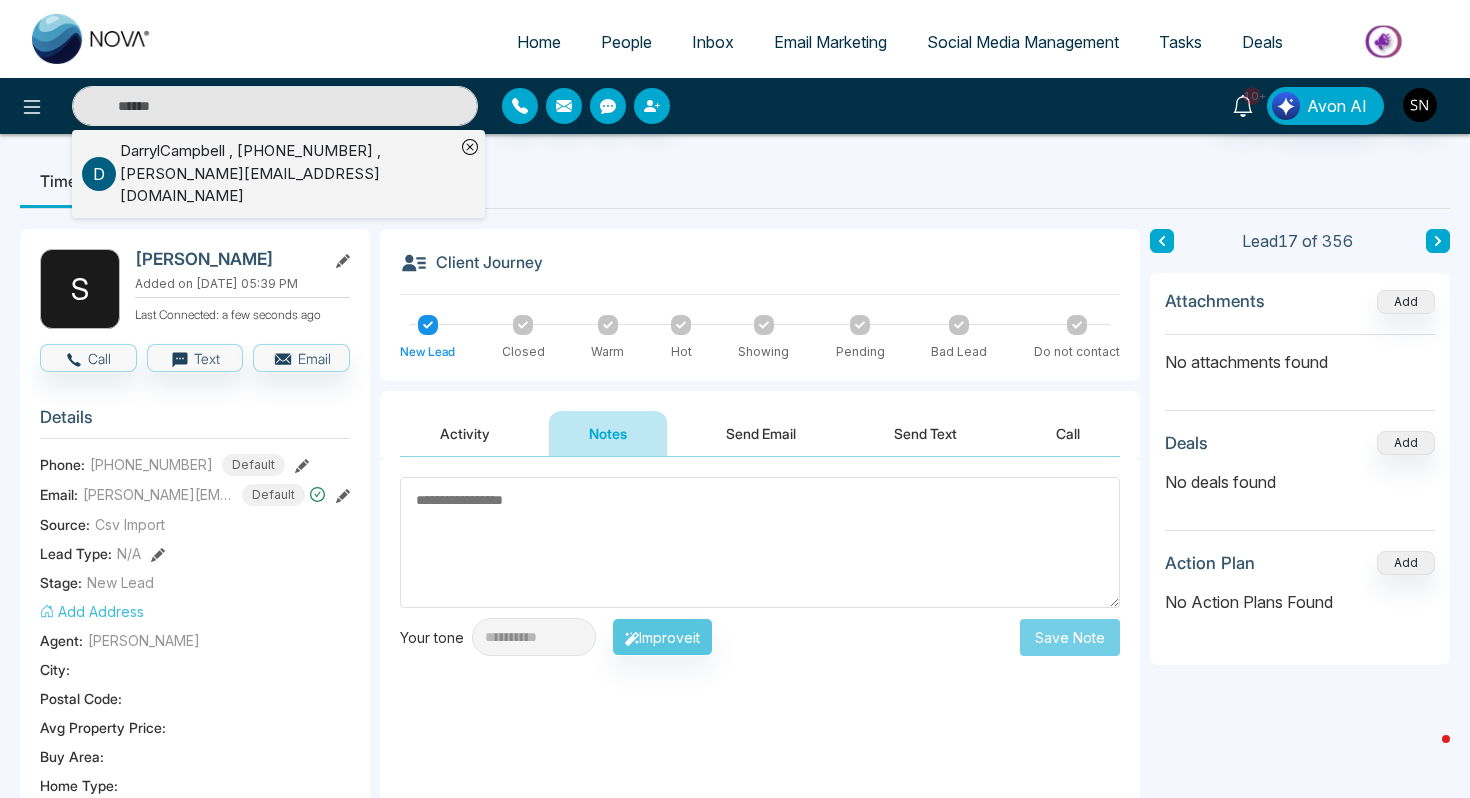 type on "**********" 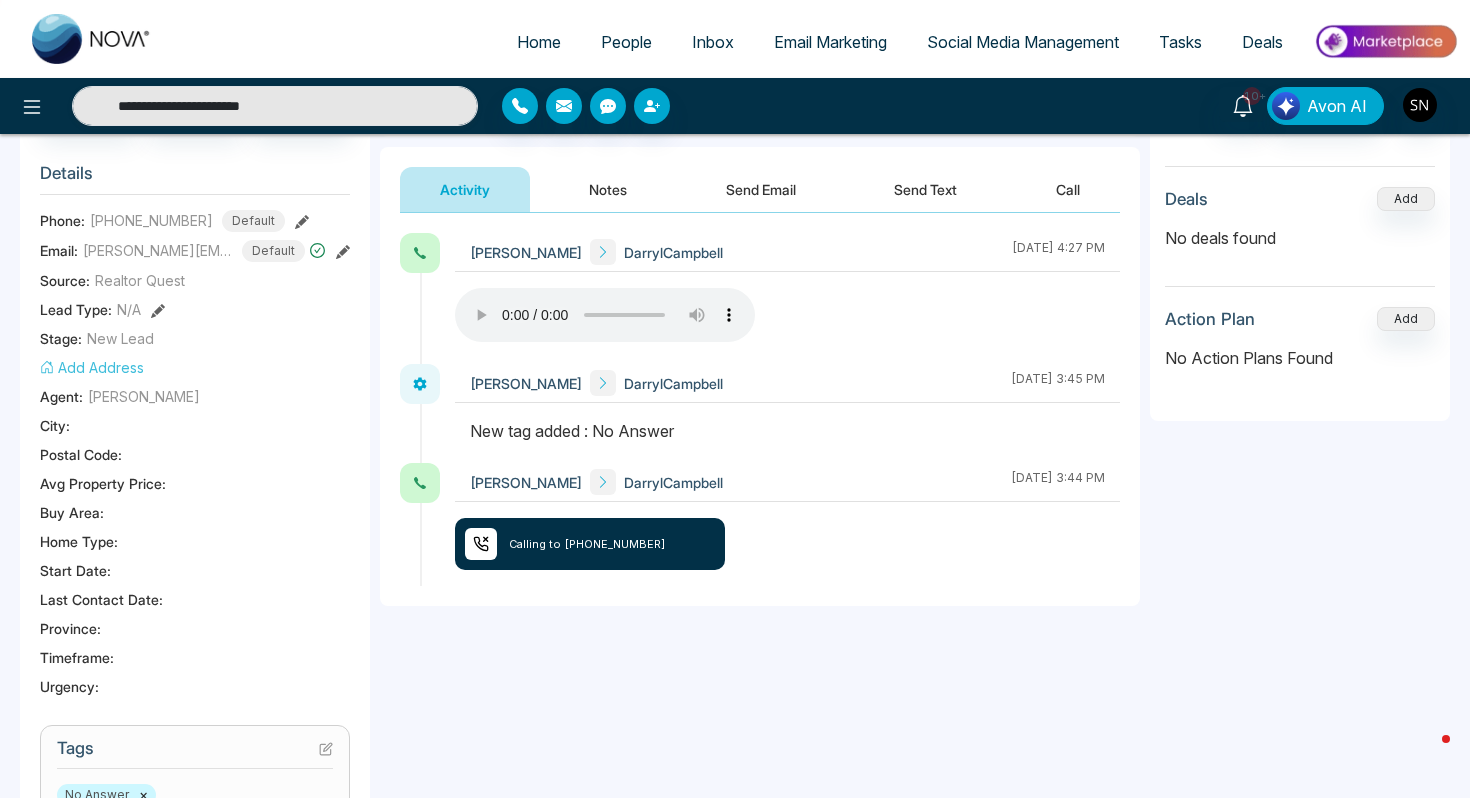 scroll, scrollTop: 379, scrollLeft: 0, axis: vertical 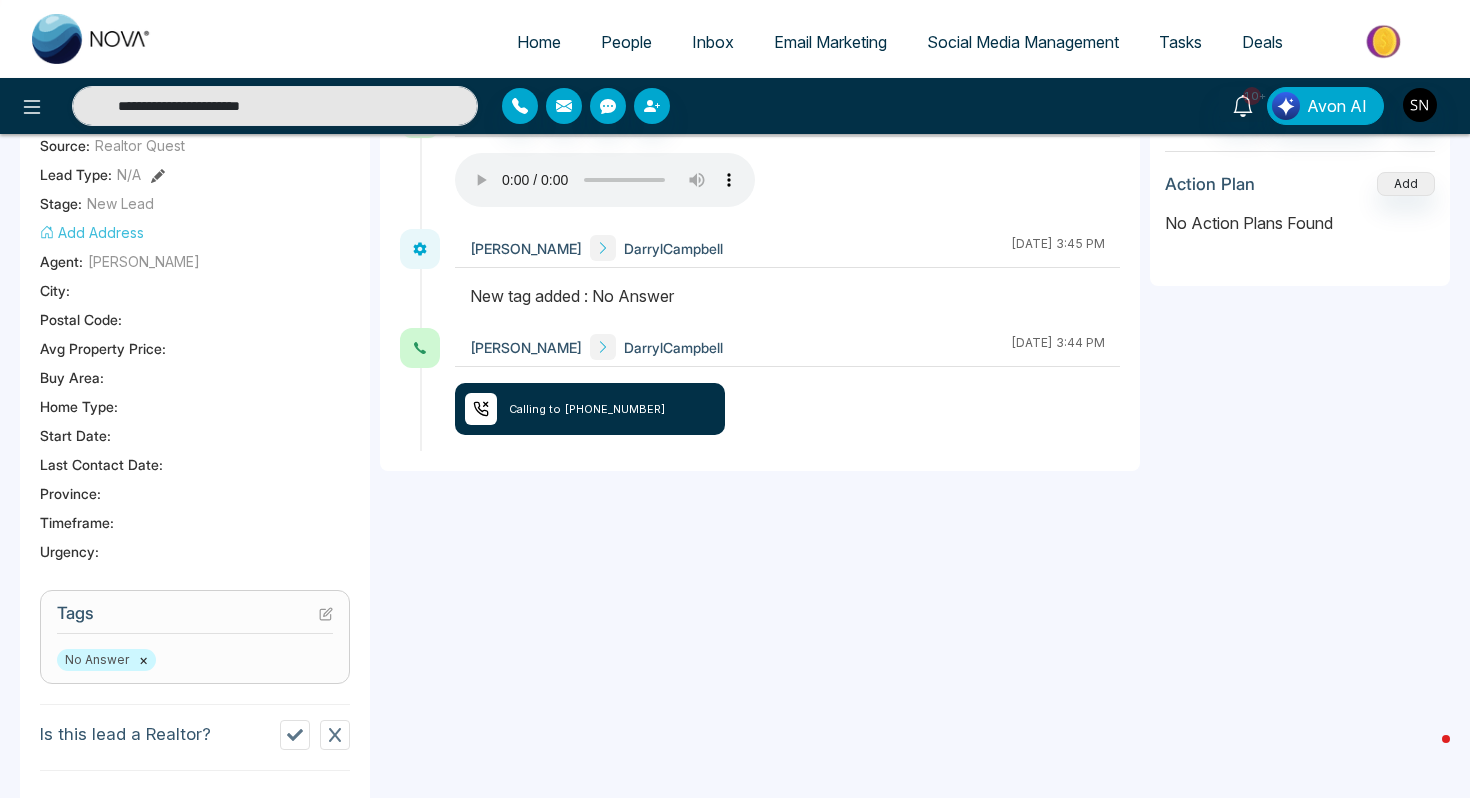 click on "×" at bounding box center (143, 660) 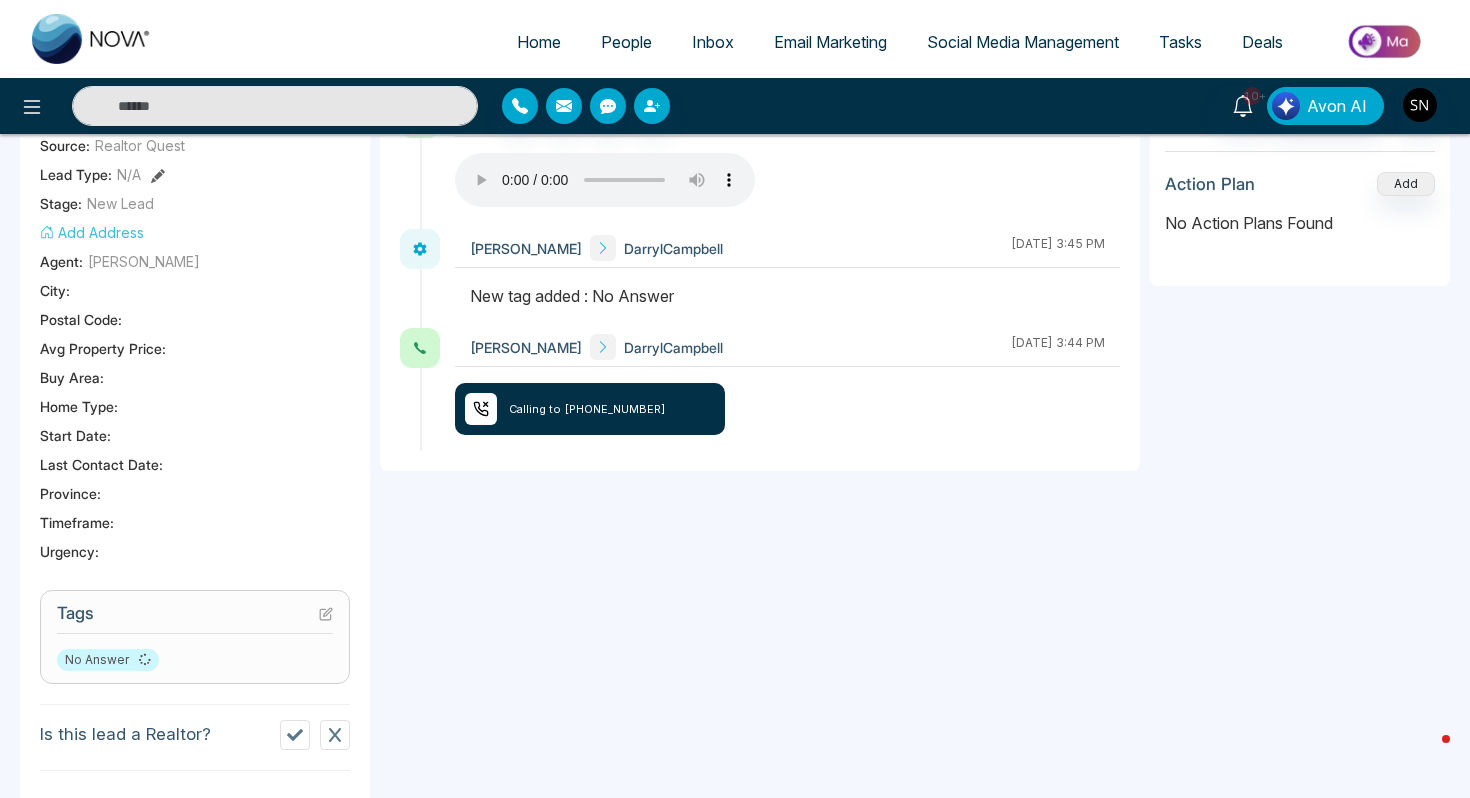 type on "**********" 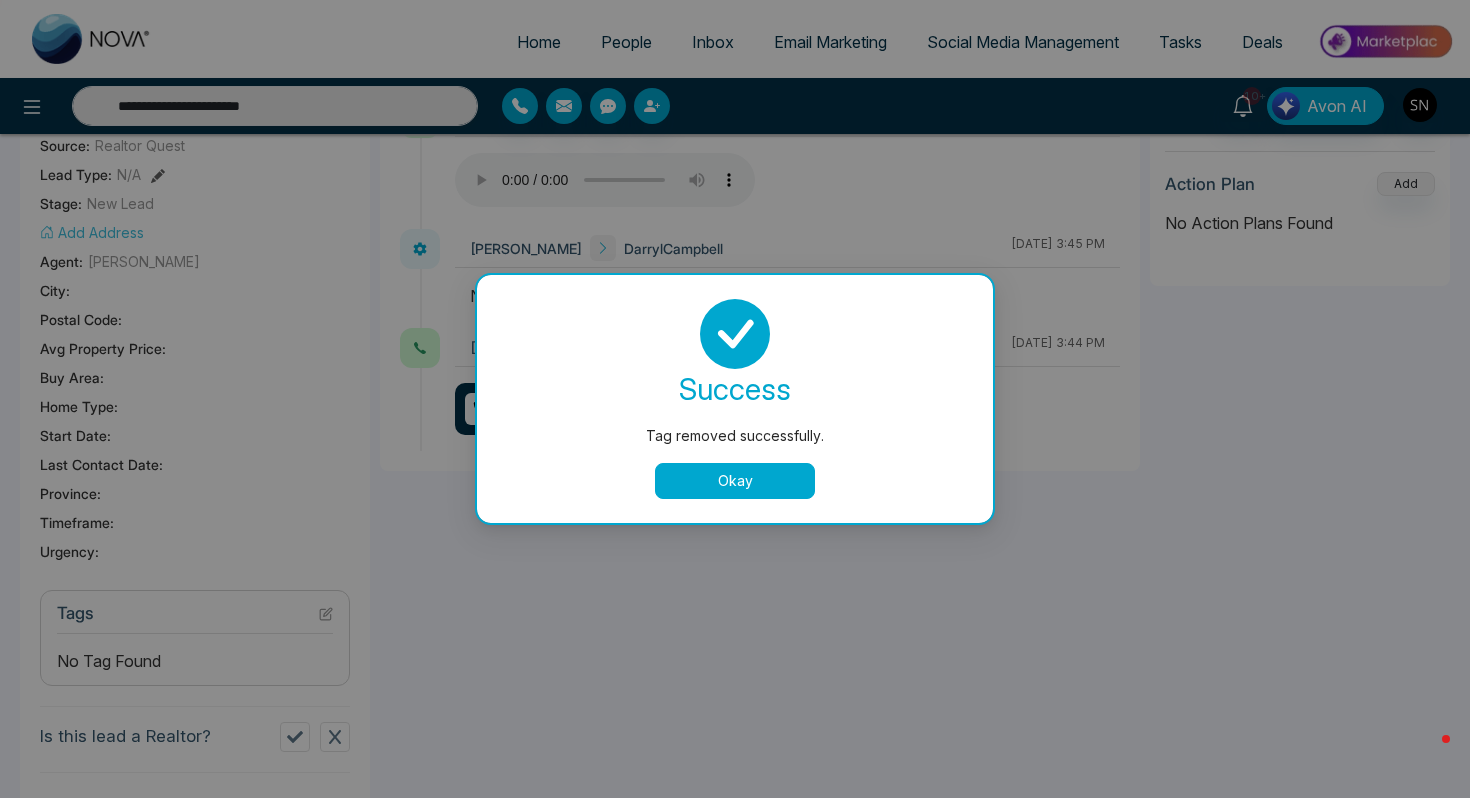 click on "Tag removed successfully. success Tag removed successfully.   Okay" at bounding box center [735, 399] 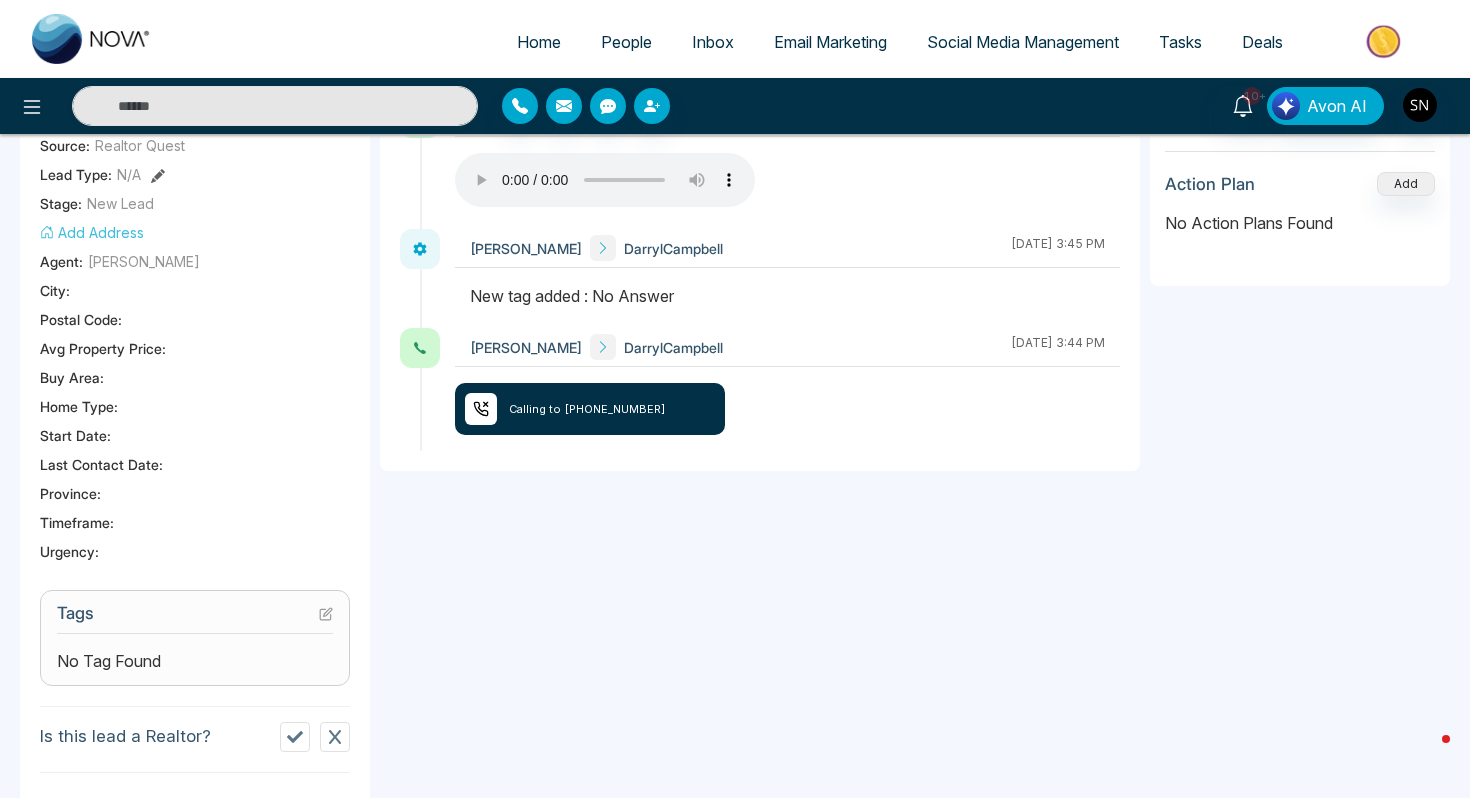 click 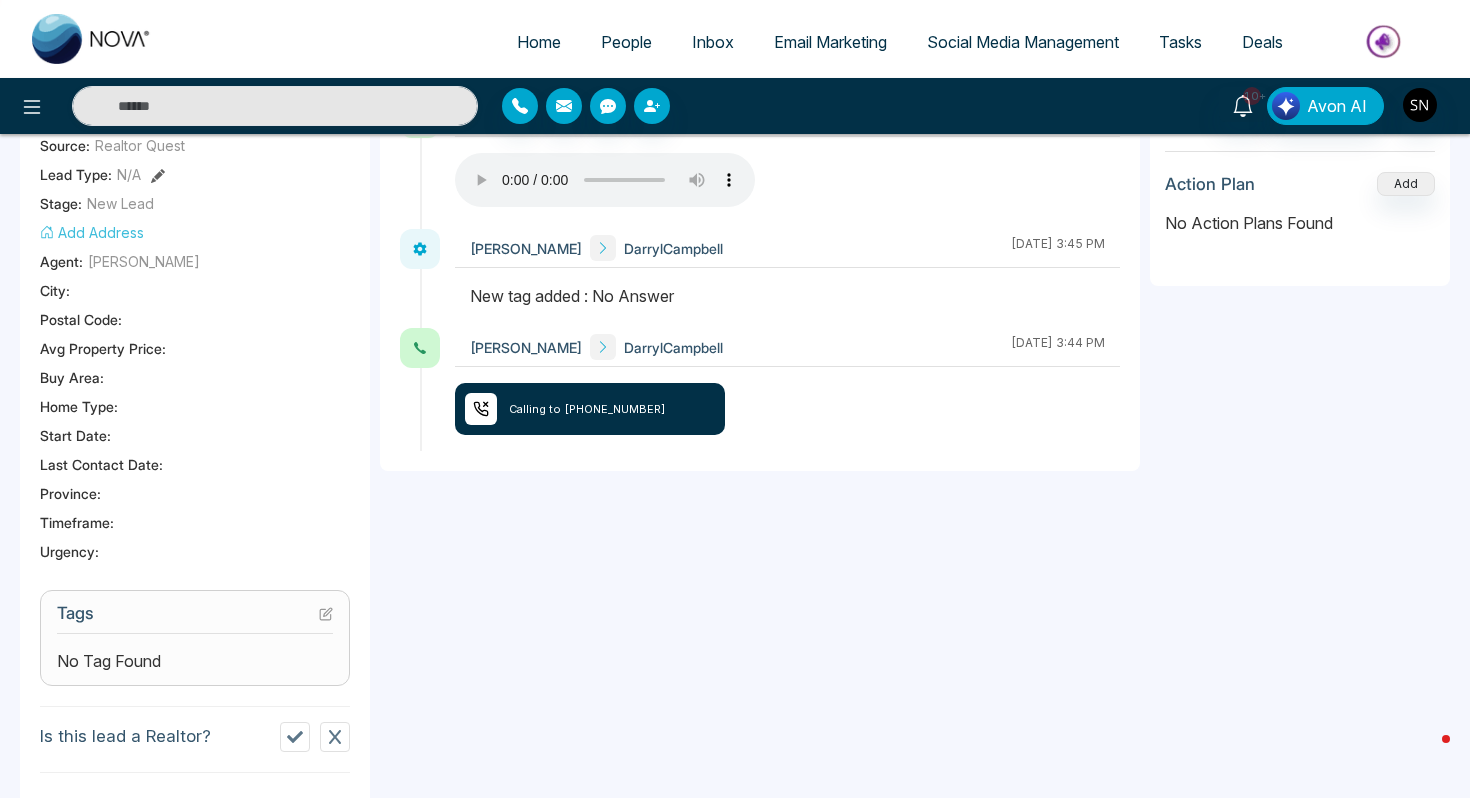 type on "**********" 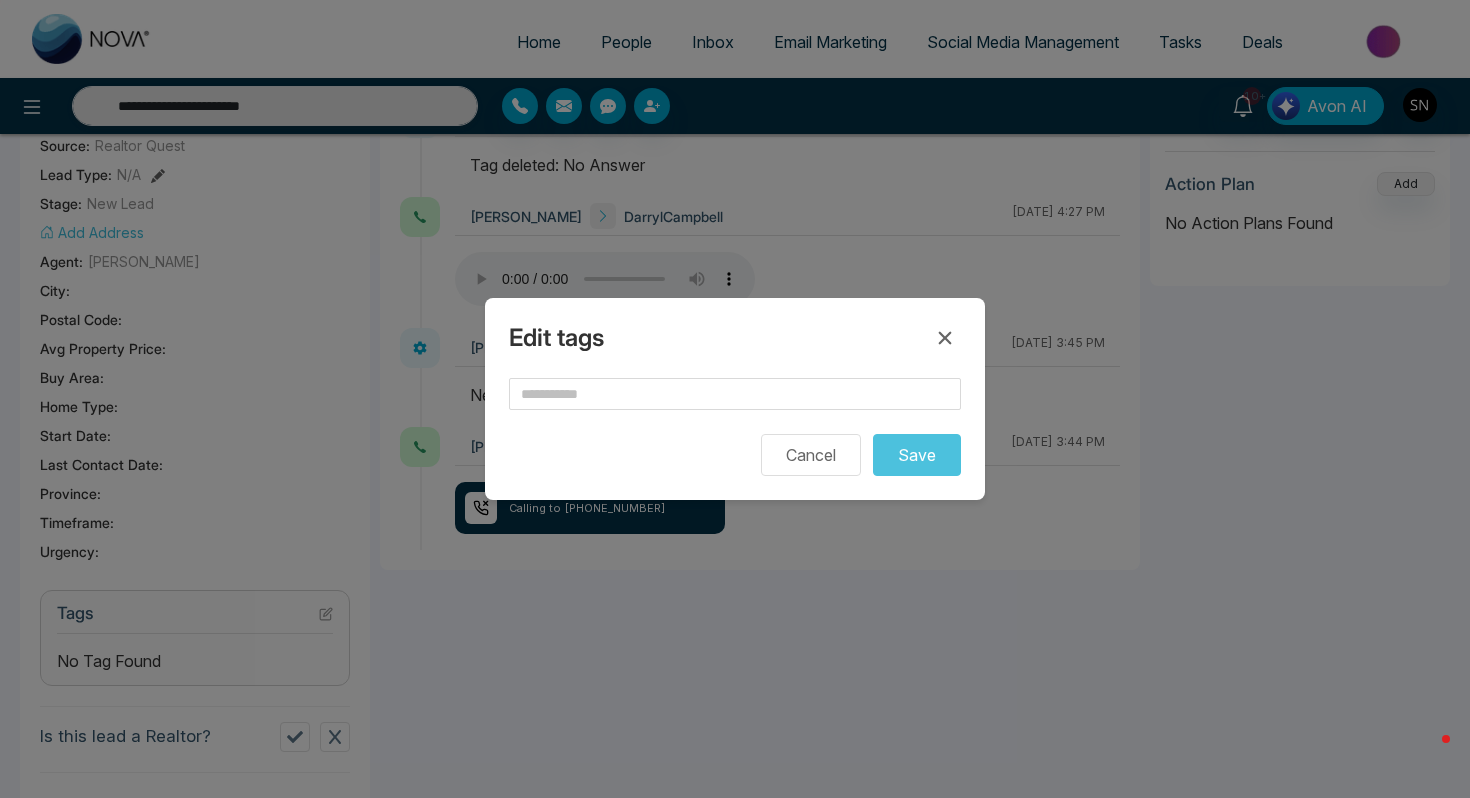 click on "Cancel Save" at bounding box center [735, 427] 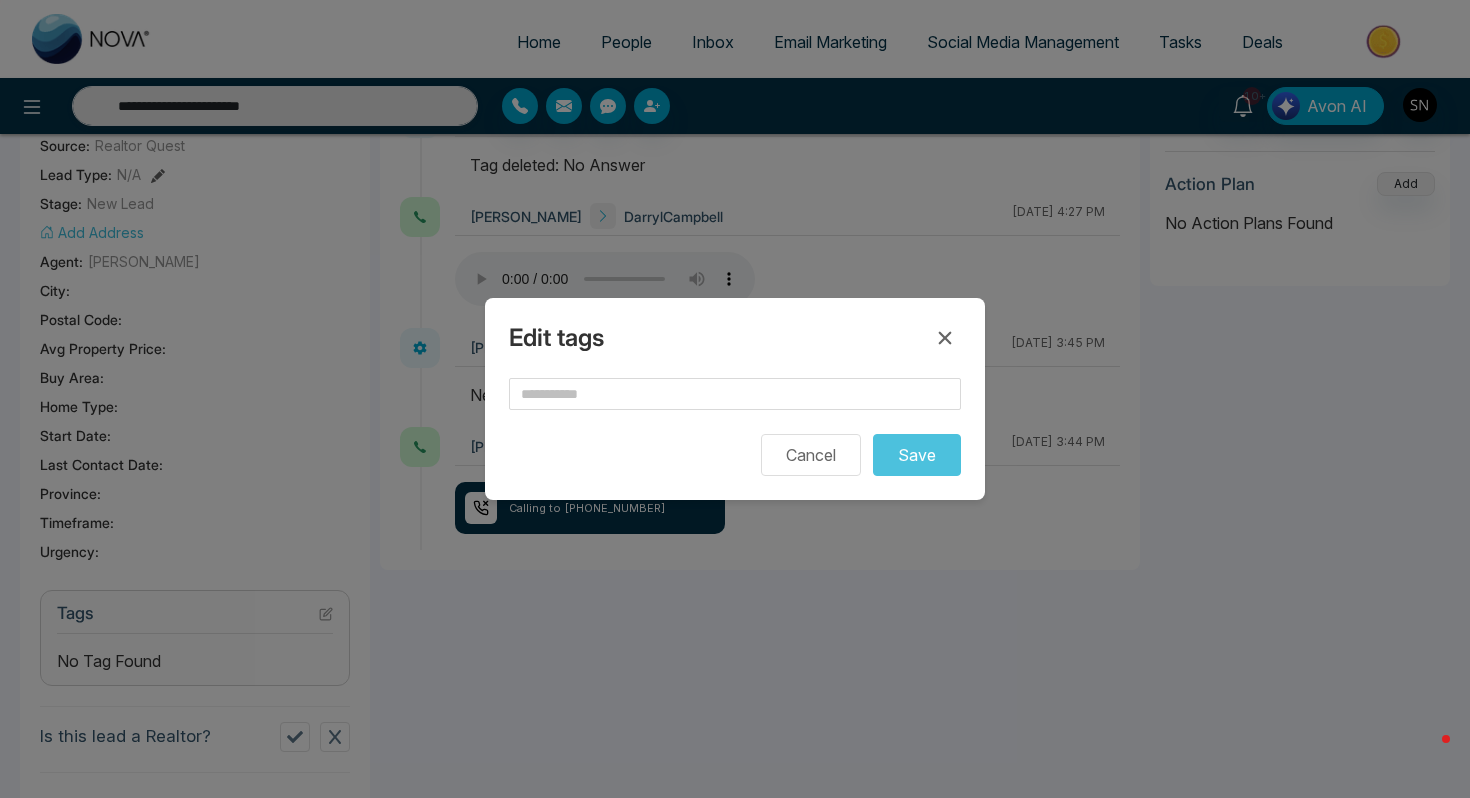 type 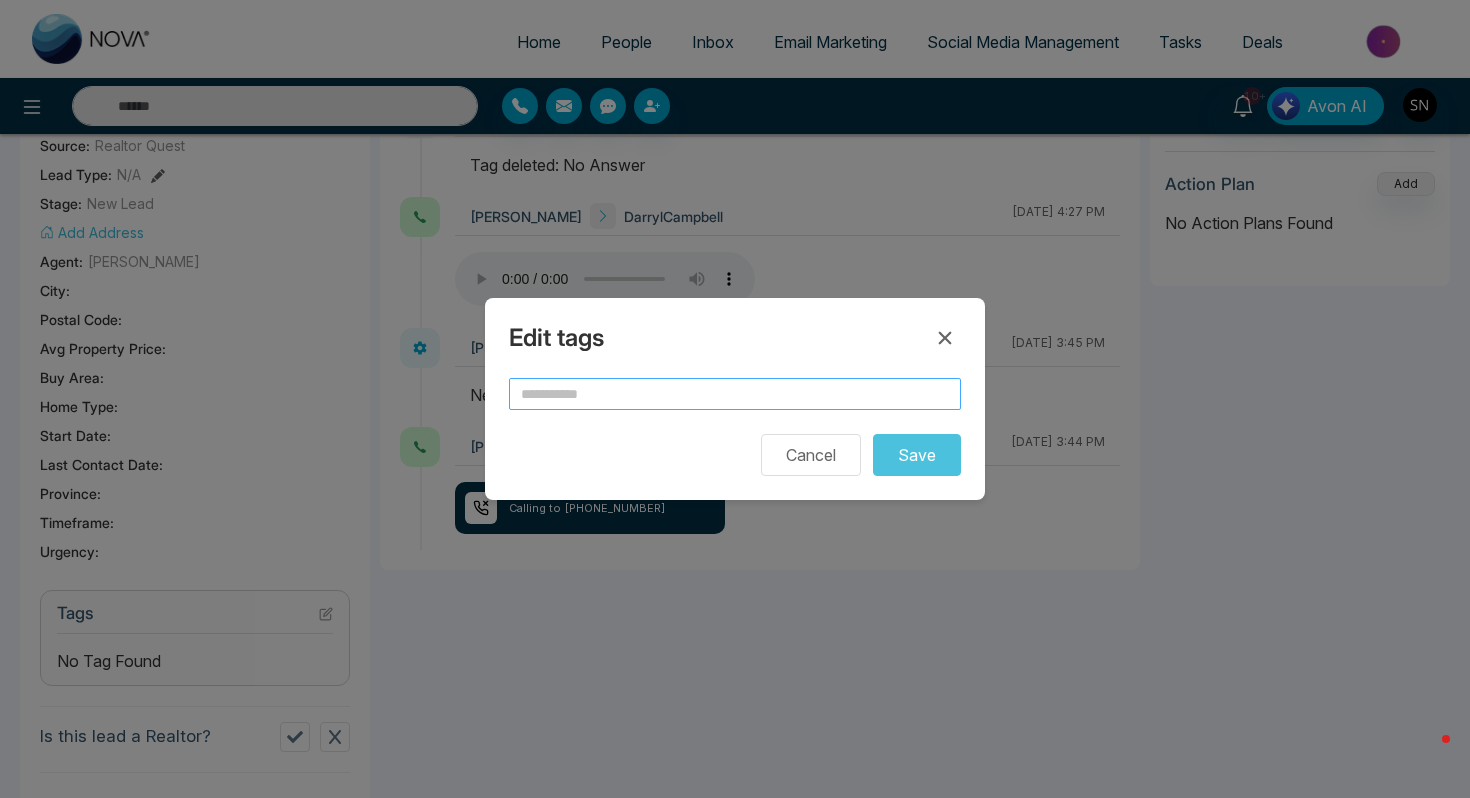 click at bounding box center [735, 394] 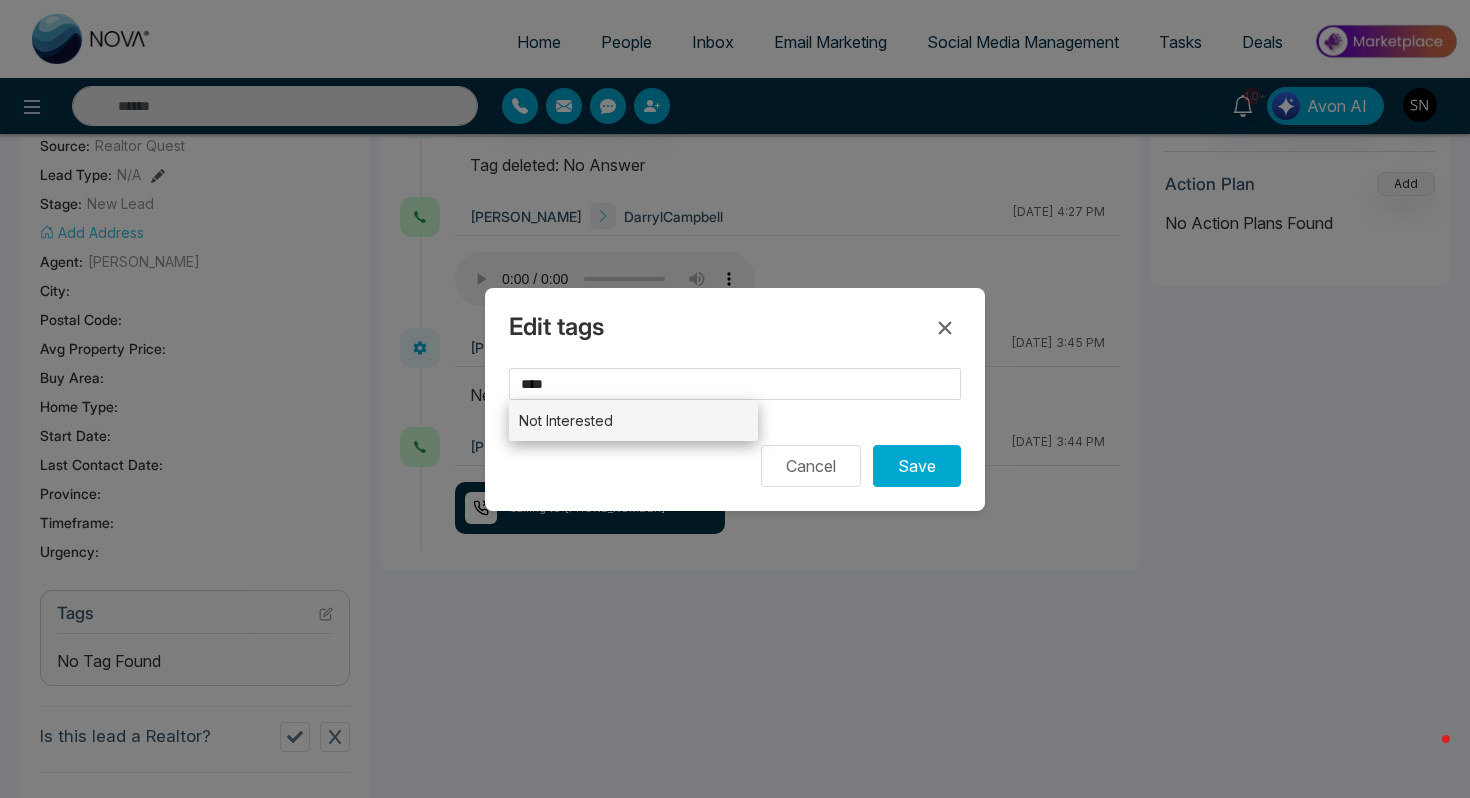 click on "Not Interested" at bounding box center (633, 420) 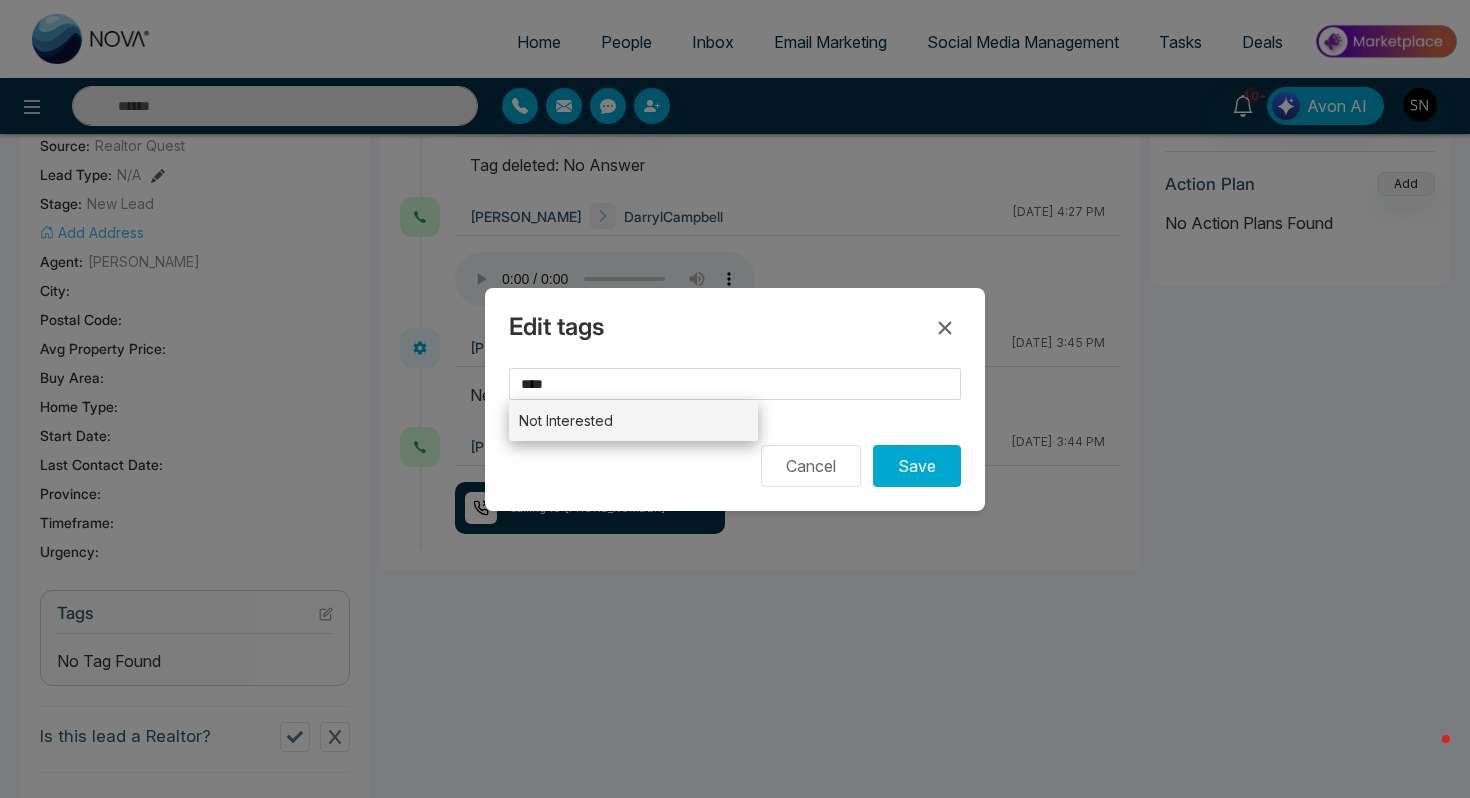 type on "**********" 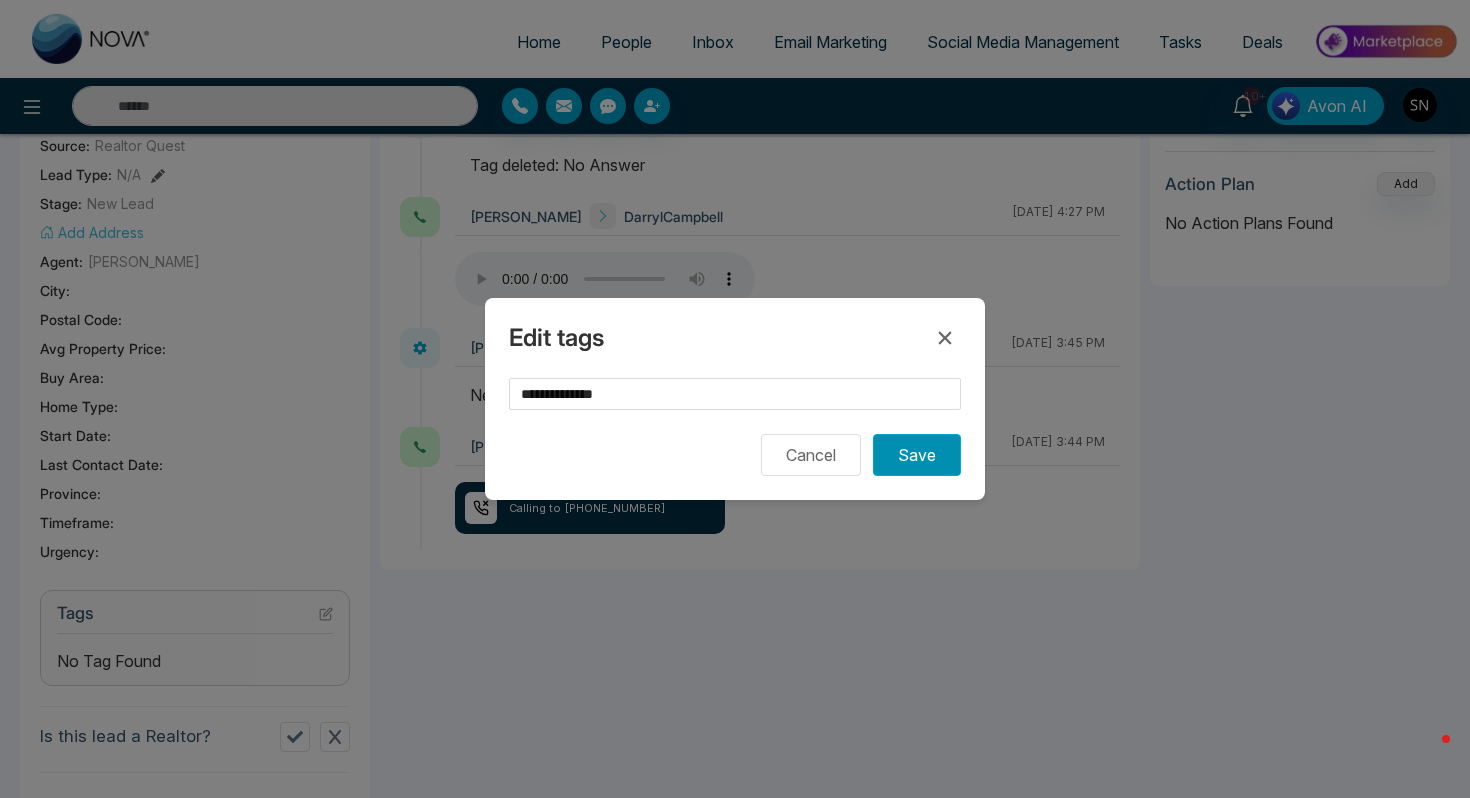 click on "Save" at bounding box center [917, 455] 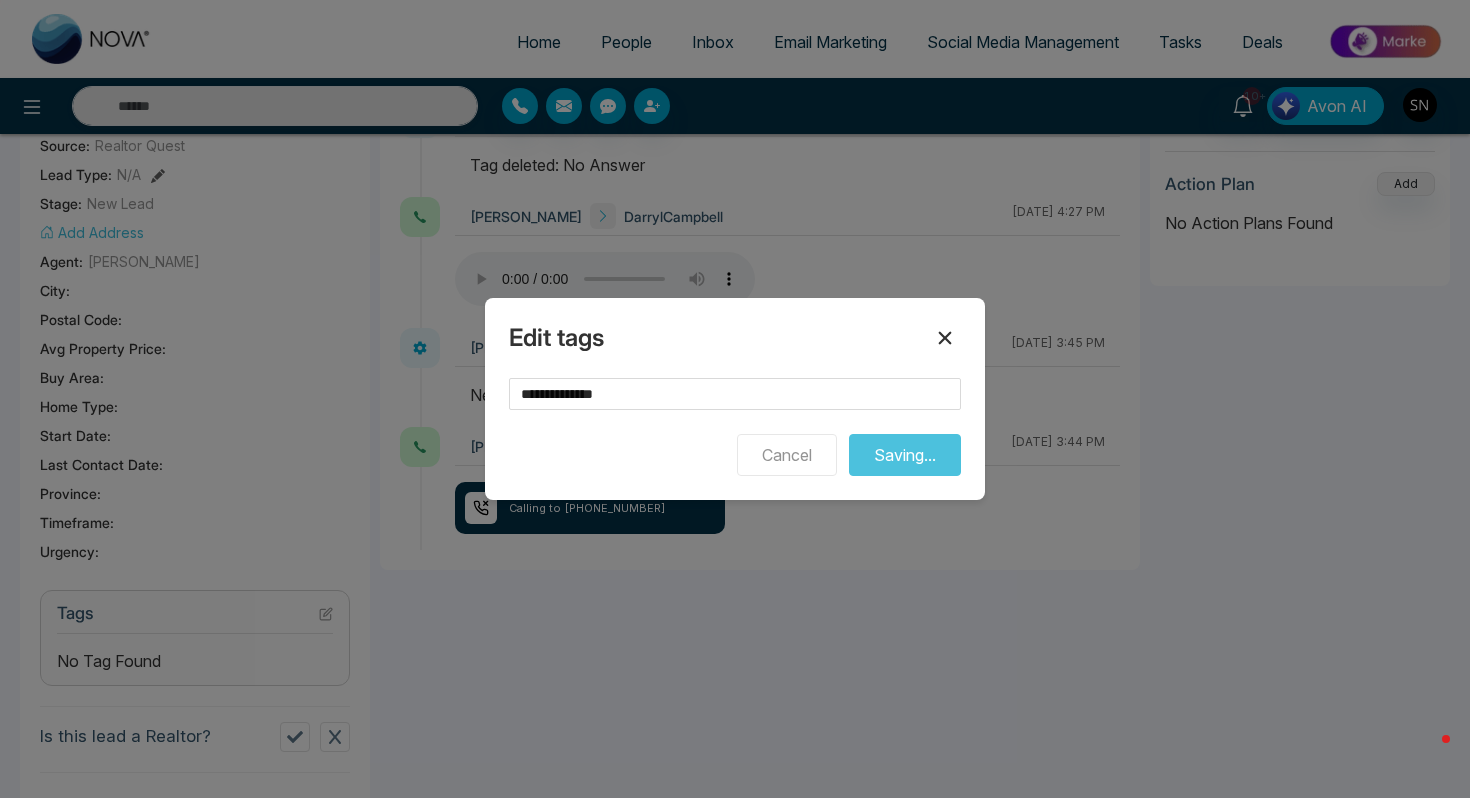 type on "**********" 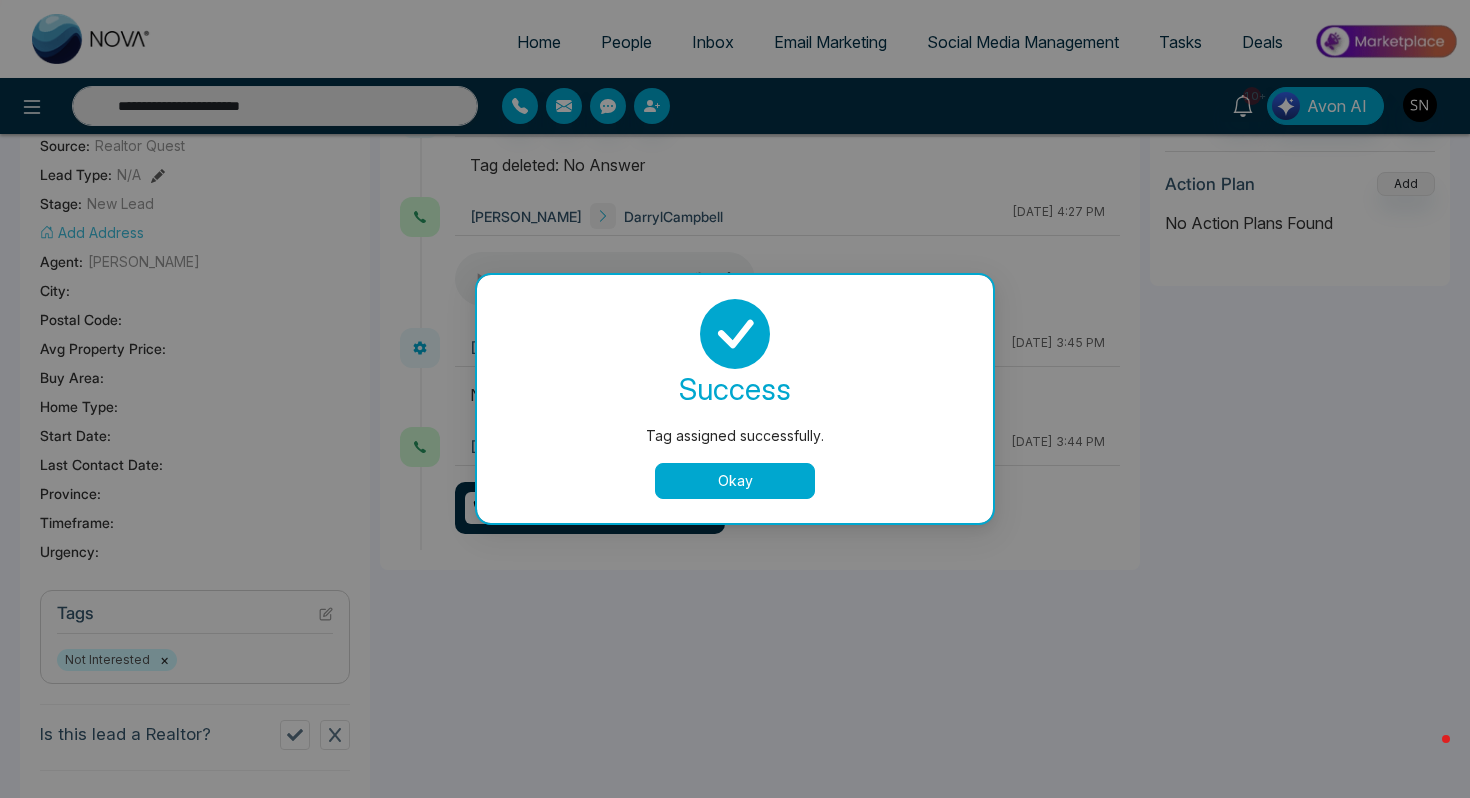 click on "success Tag assigned successfully.   Okay" at bounding box center [735, 399] 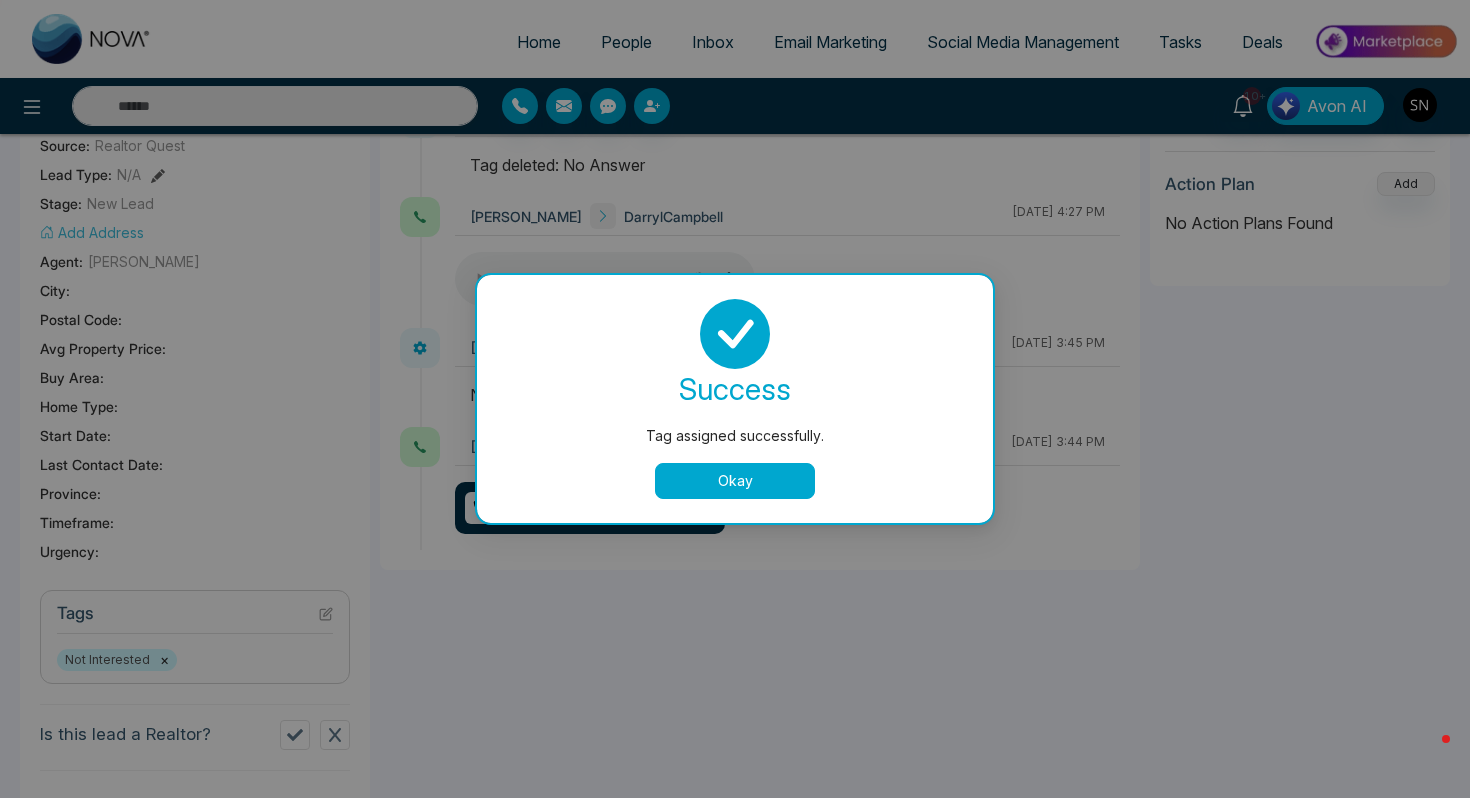 click on "success Tag assigned successfully.   Okay" at bounding box center (735, 399) 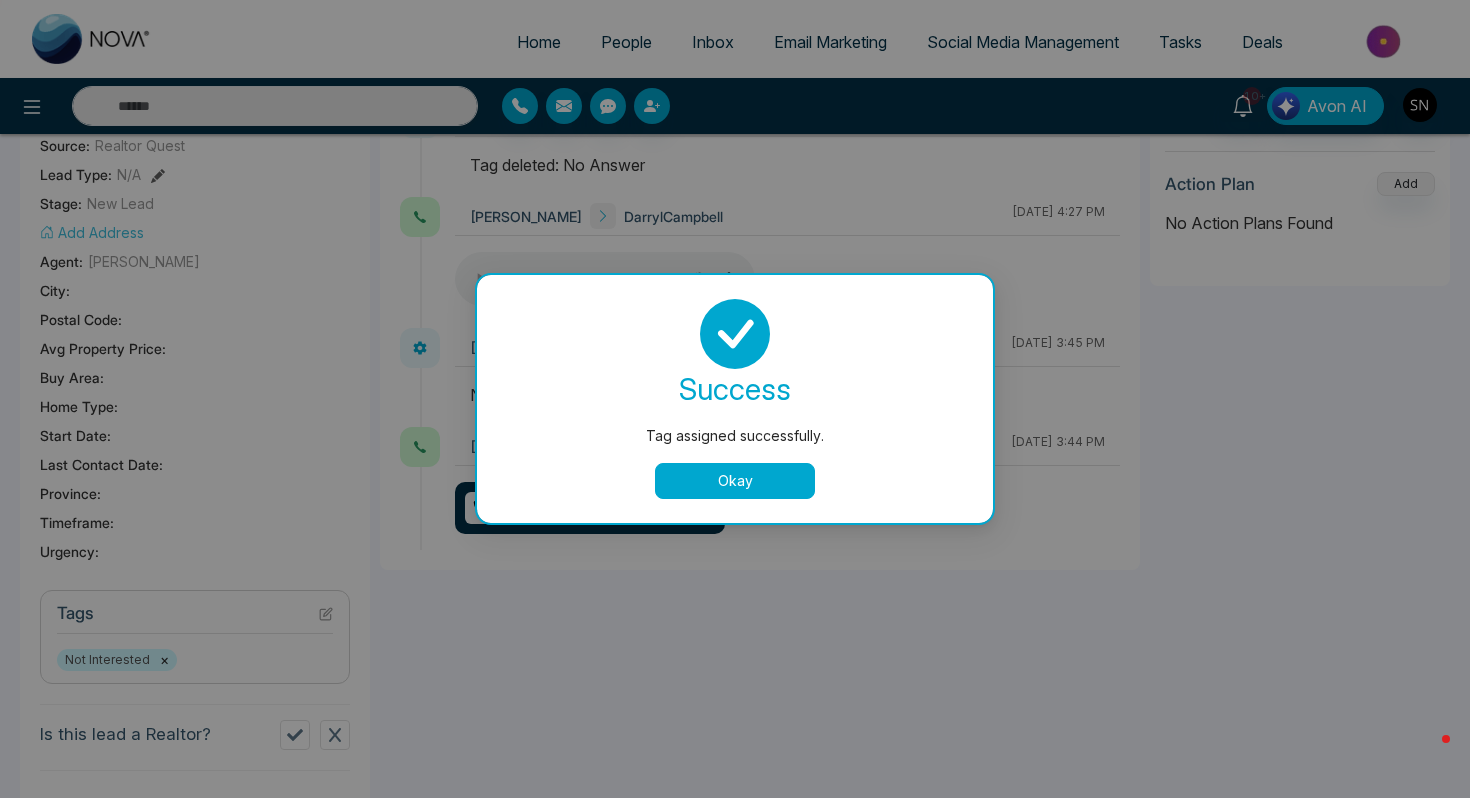 click on "success Tag assigned successfully.   Okay" at bounding box center (735, 399) 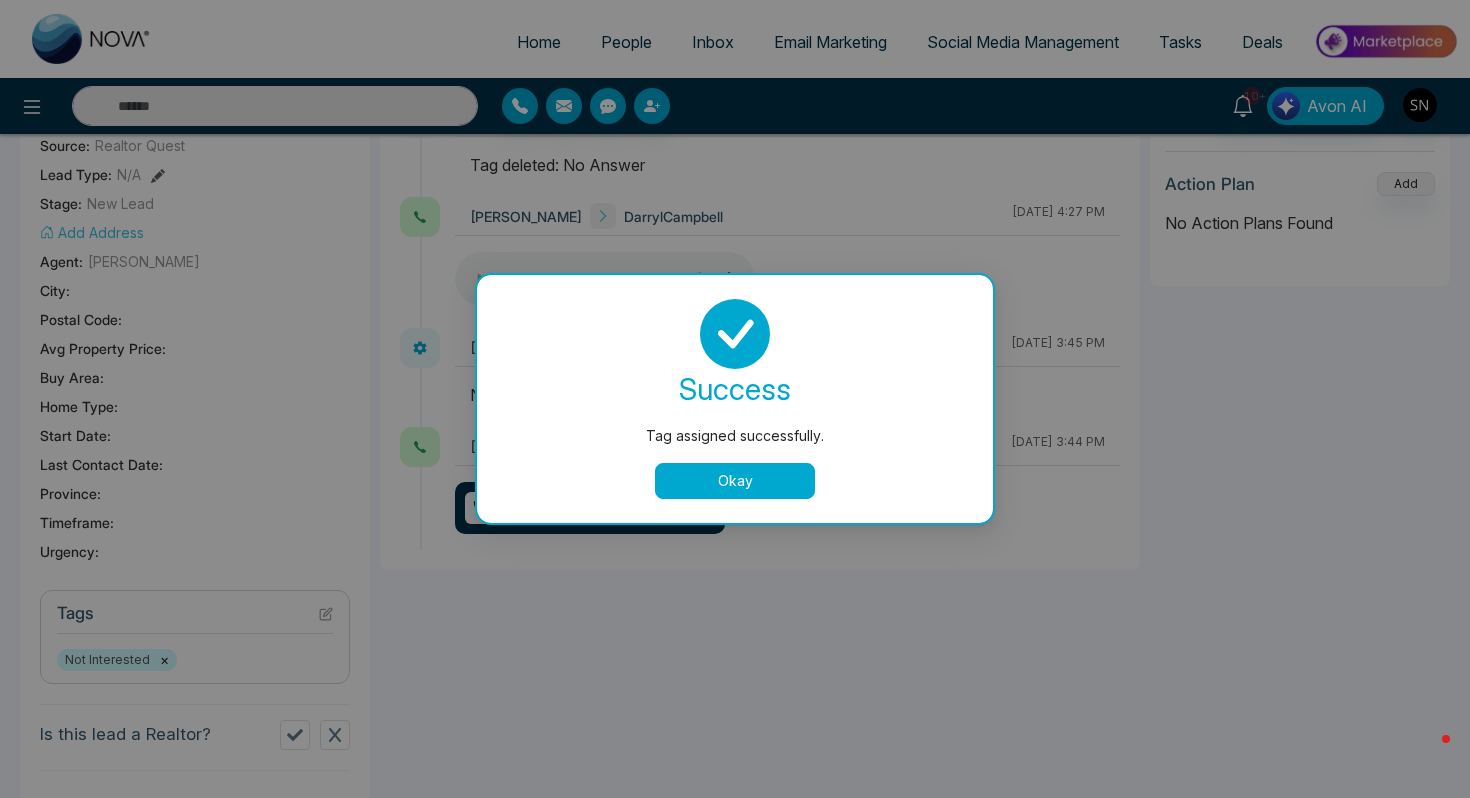click on "Okay" at bounding box center [735, 481] 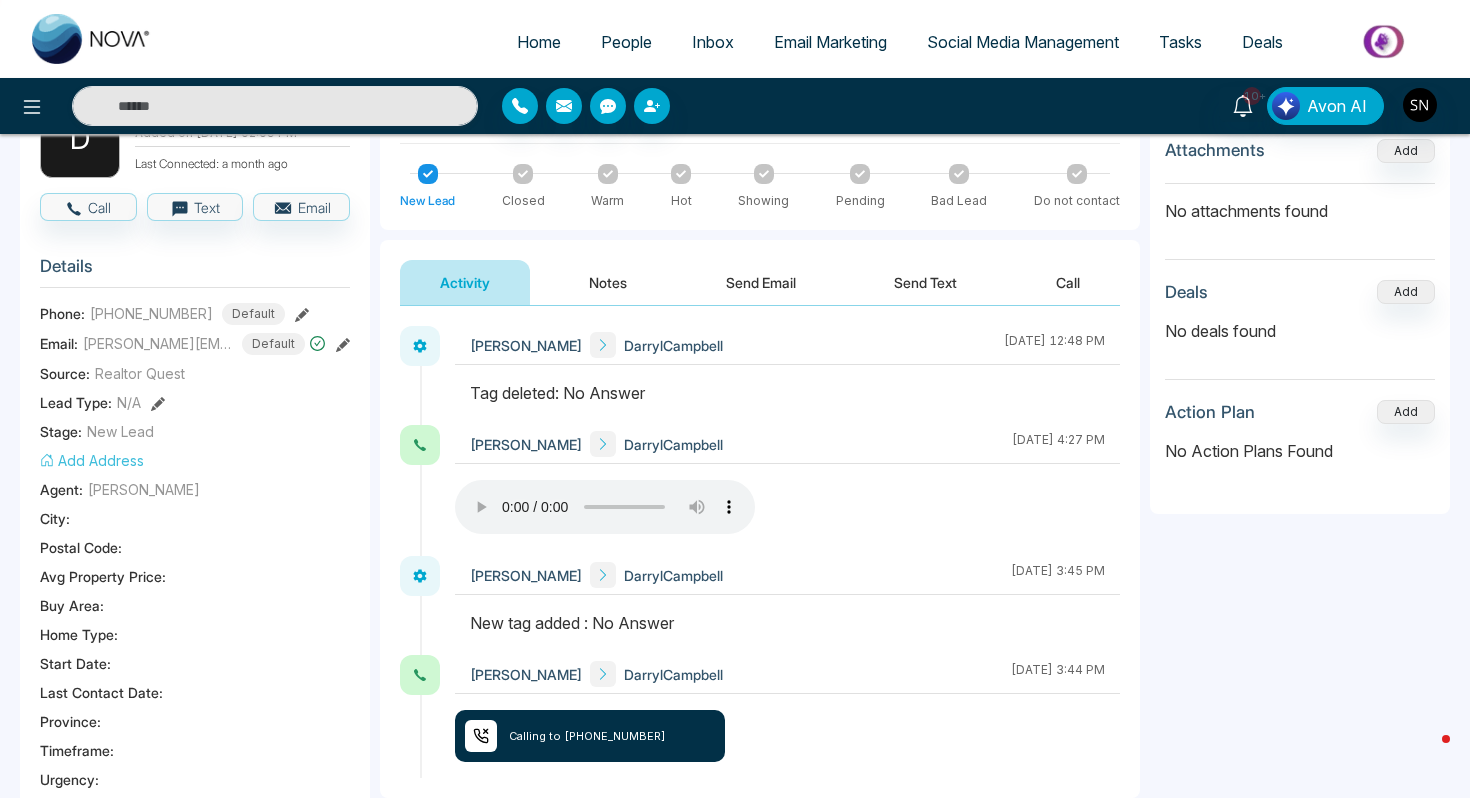 scroll, scrollTop: 0, scrollLeft: 0, axis: both 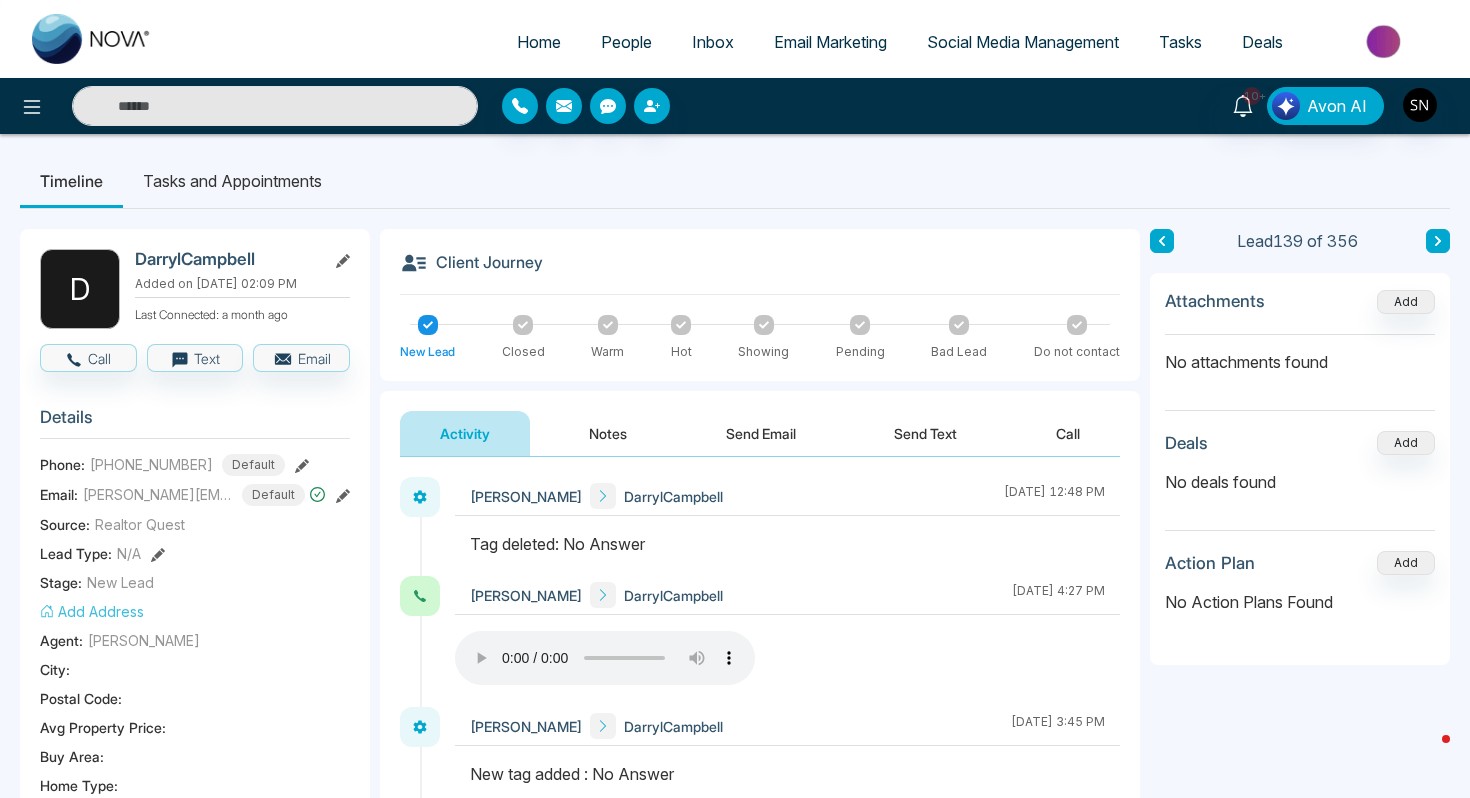 type on "**********" 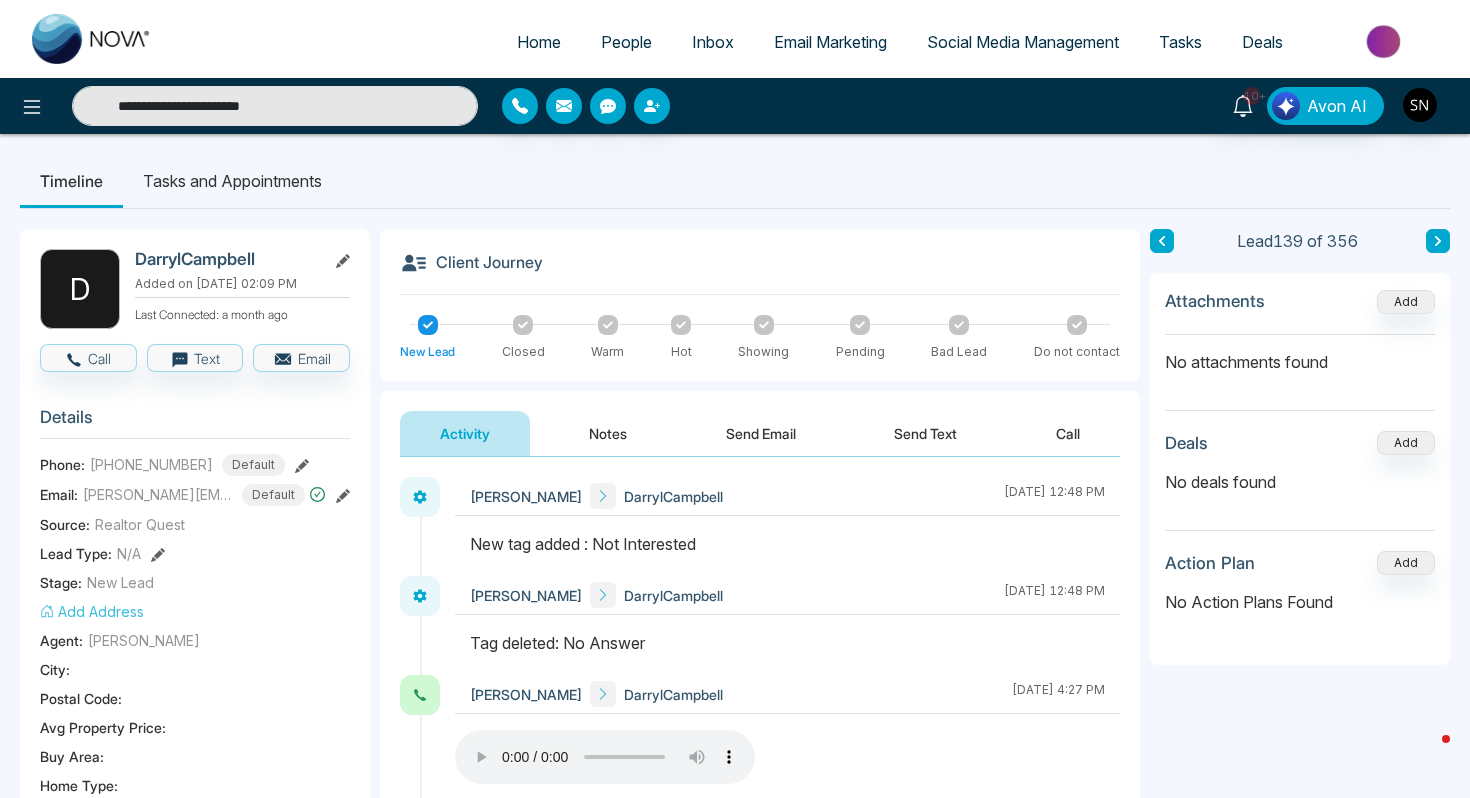 click on "Notes" at bounding box center [608, 433] 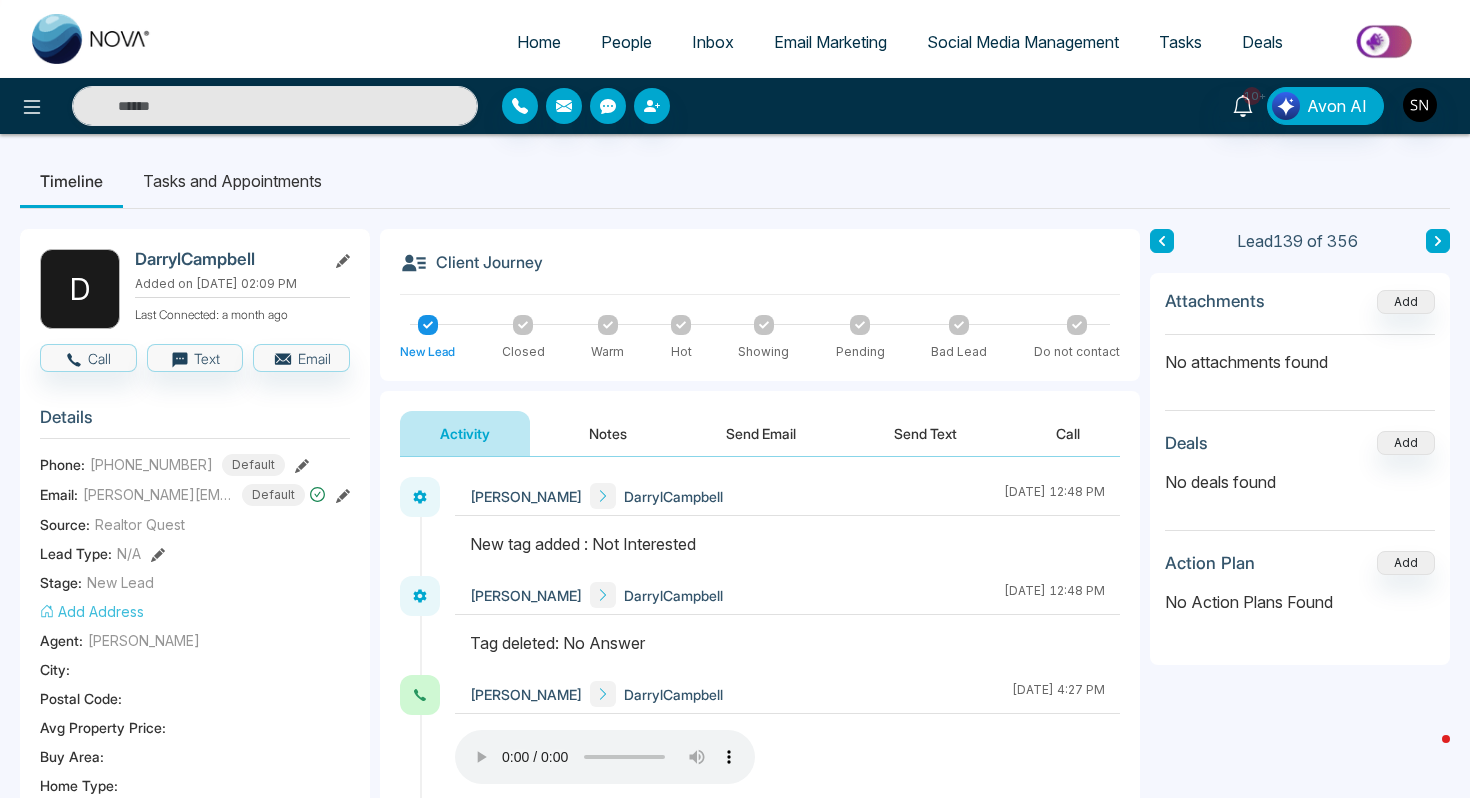 type on "**********" 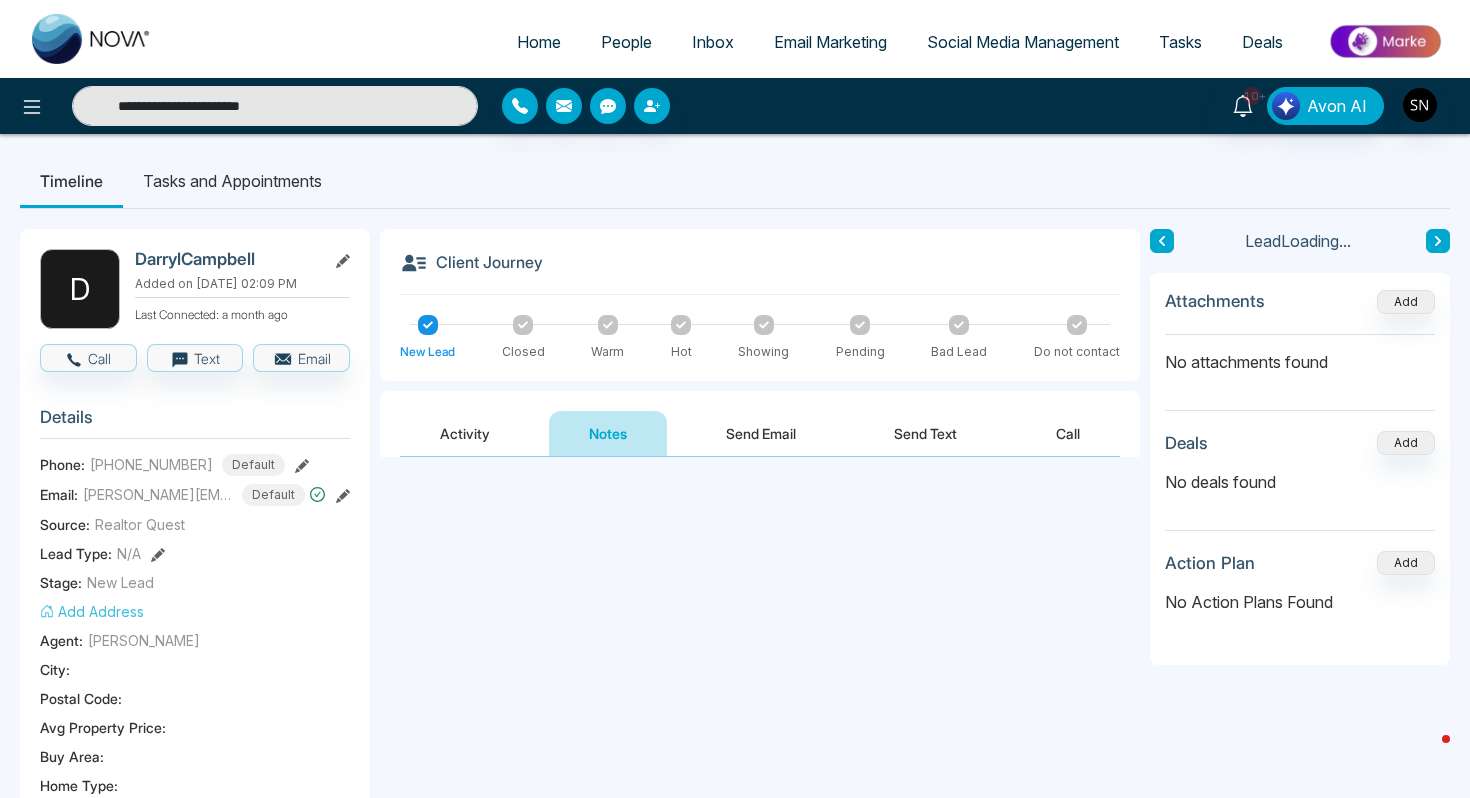click at bounding box center [760, 542] 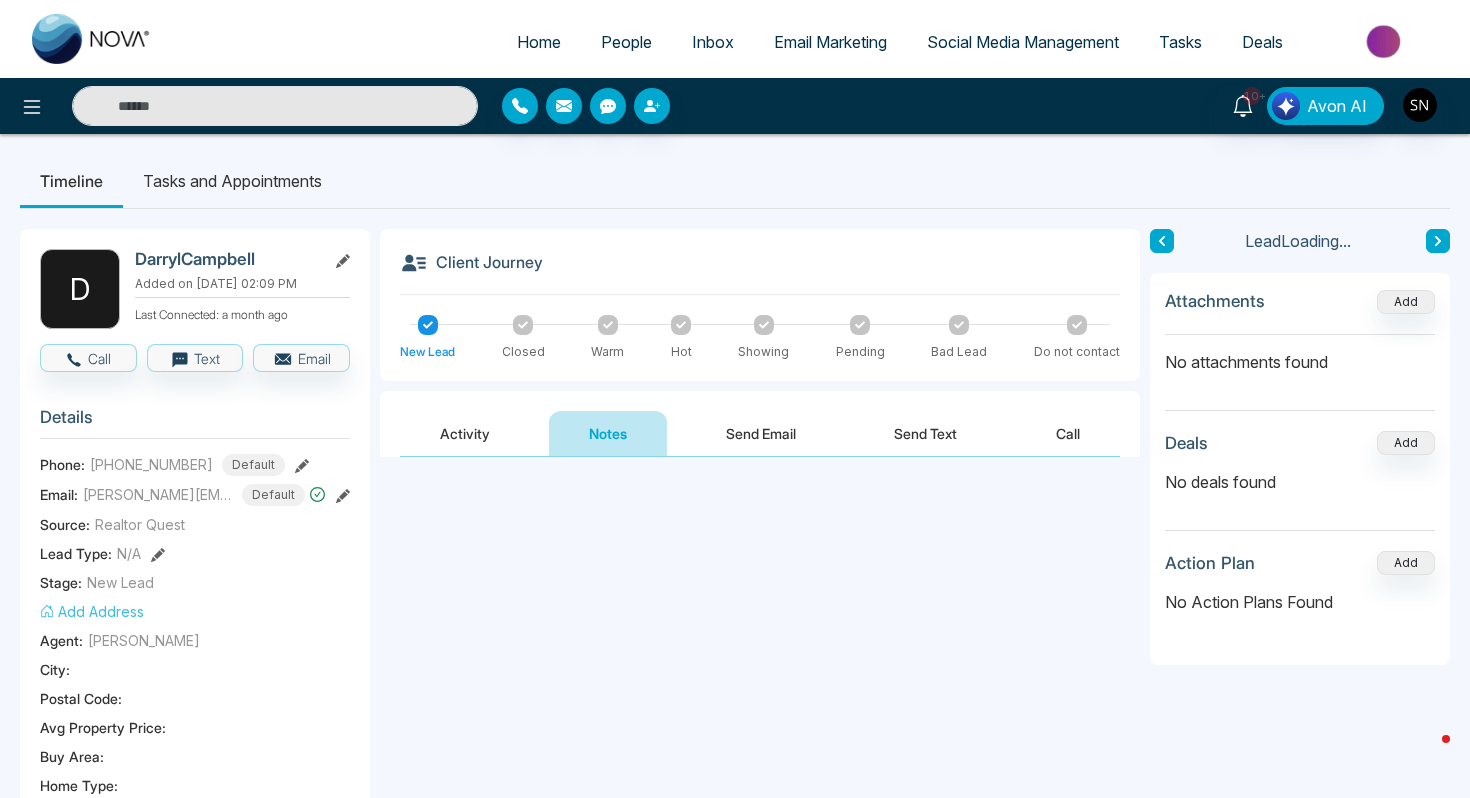 type on "**********" 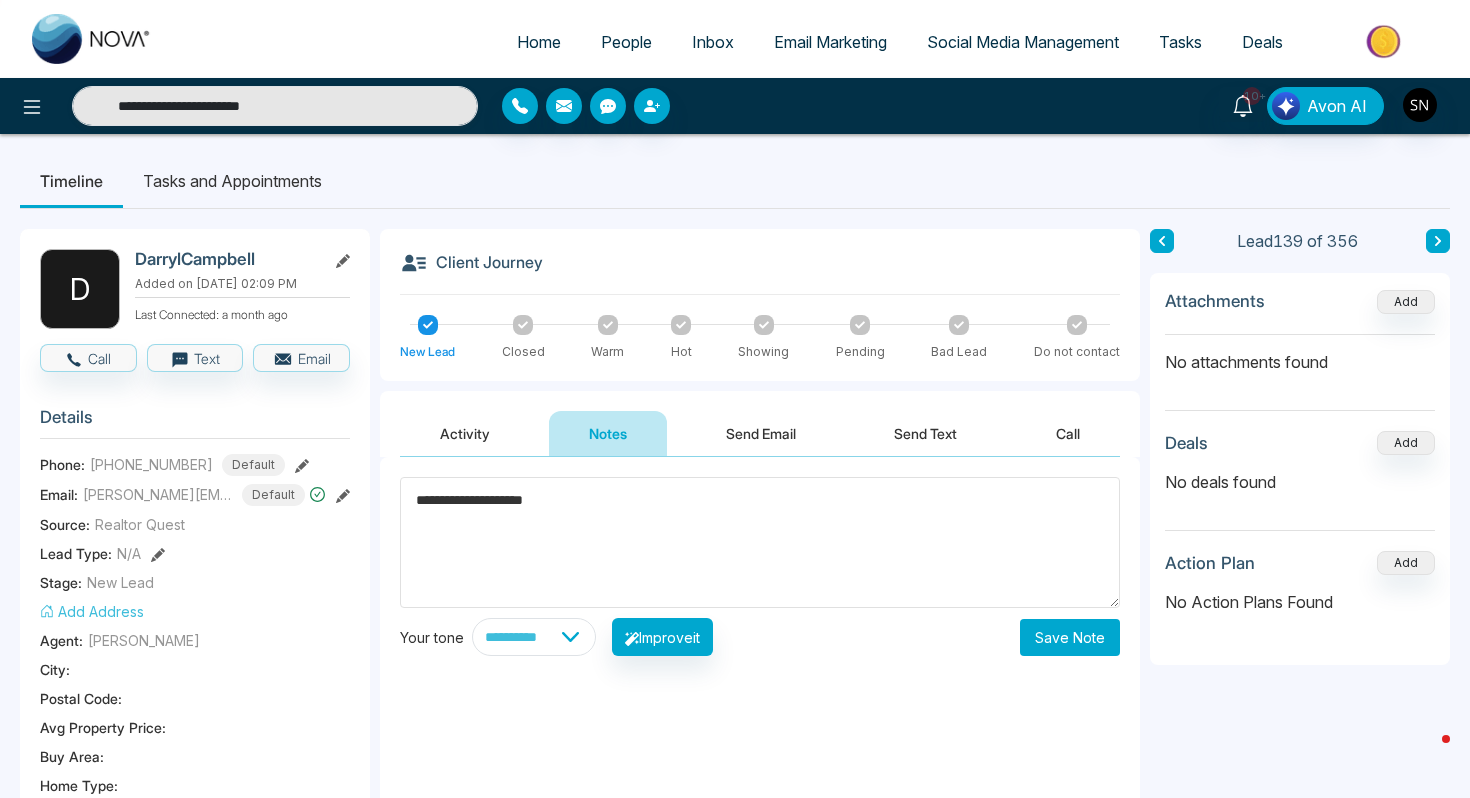 type on "**********" 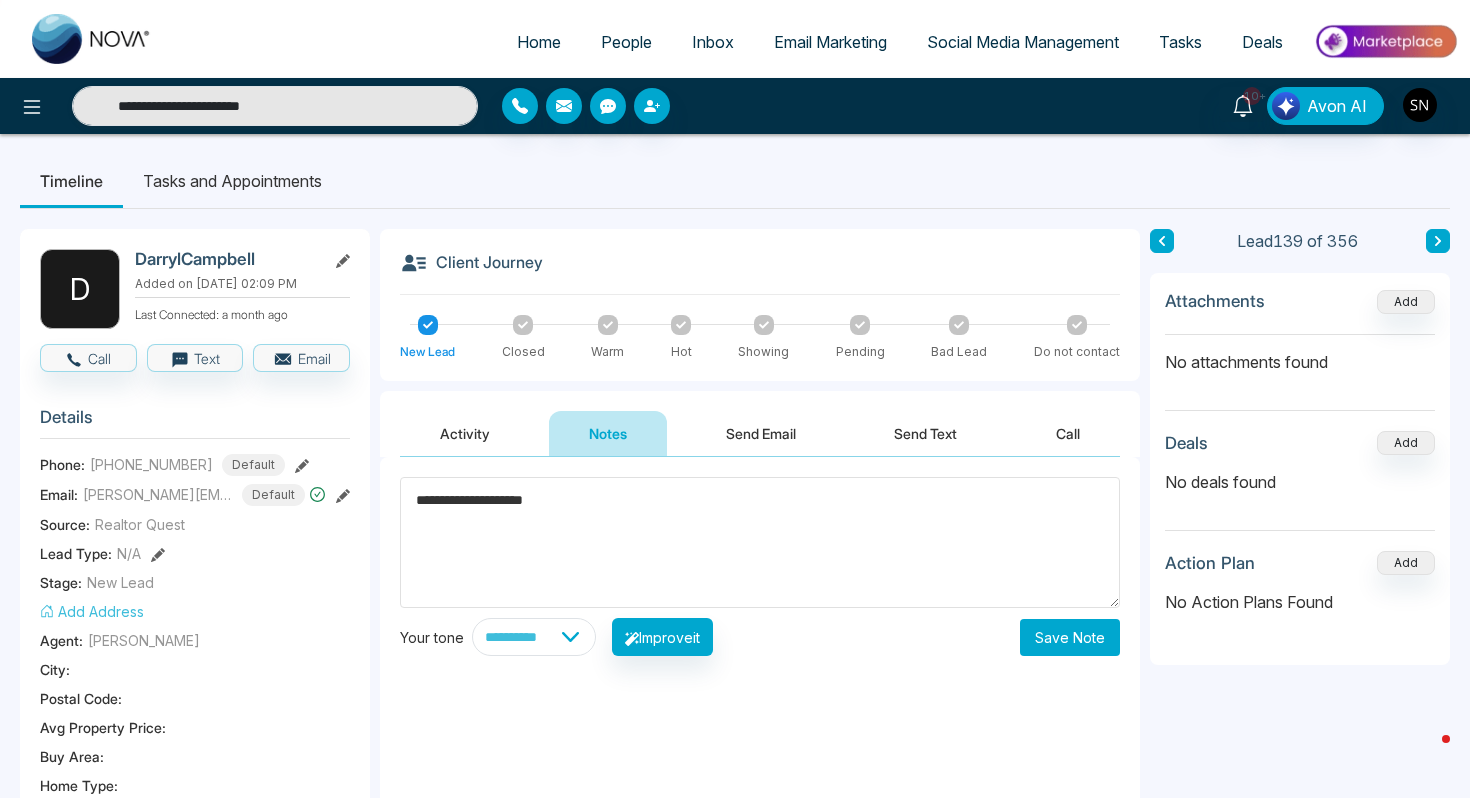 click on "Save Note" at bounding box center (1070, 637) 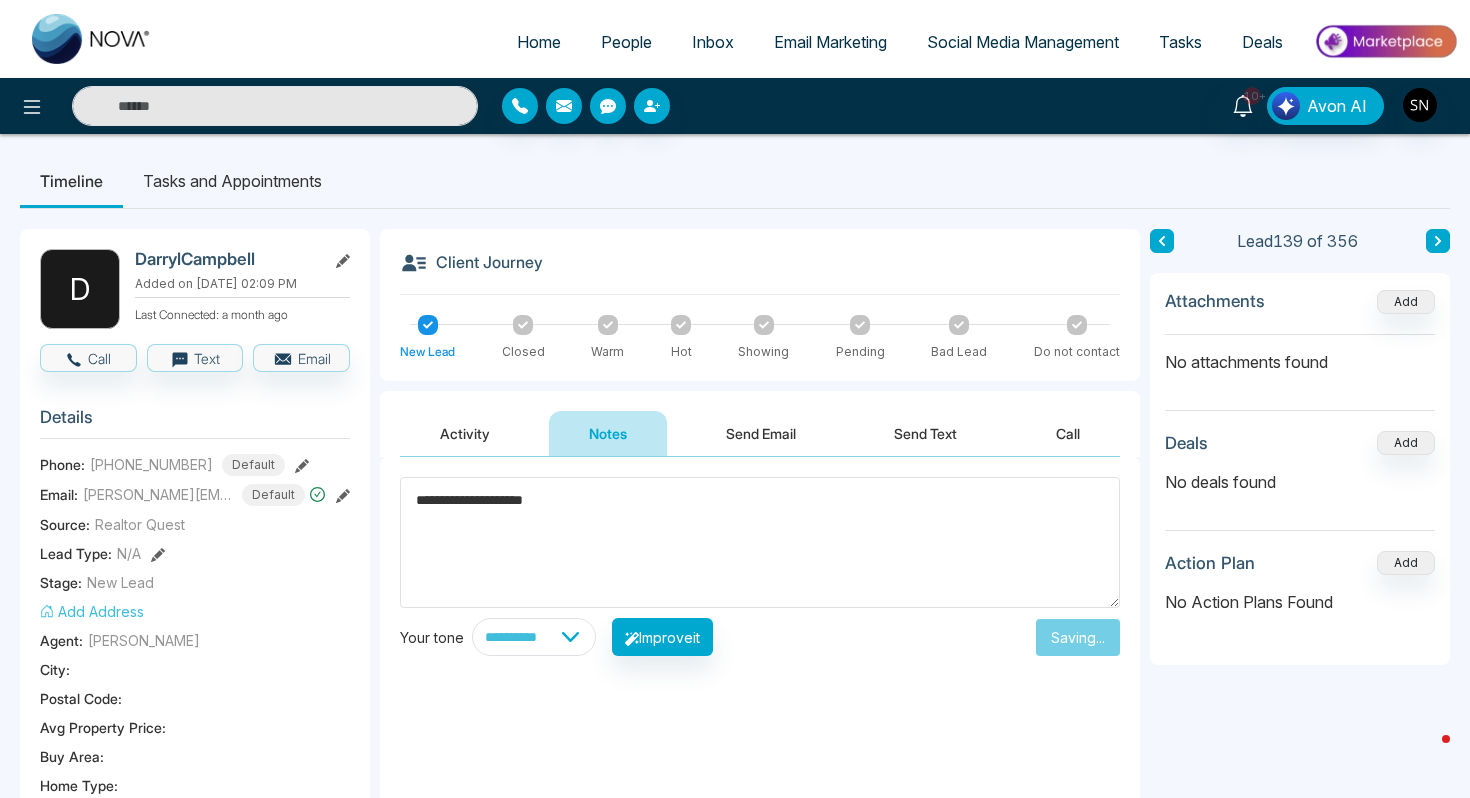 type on "**********" 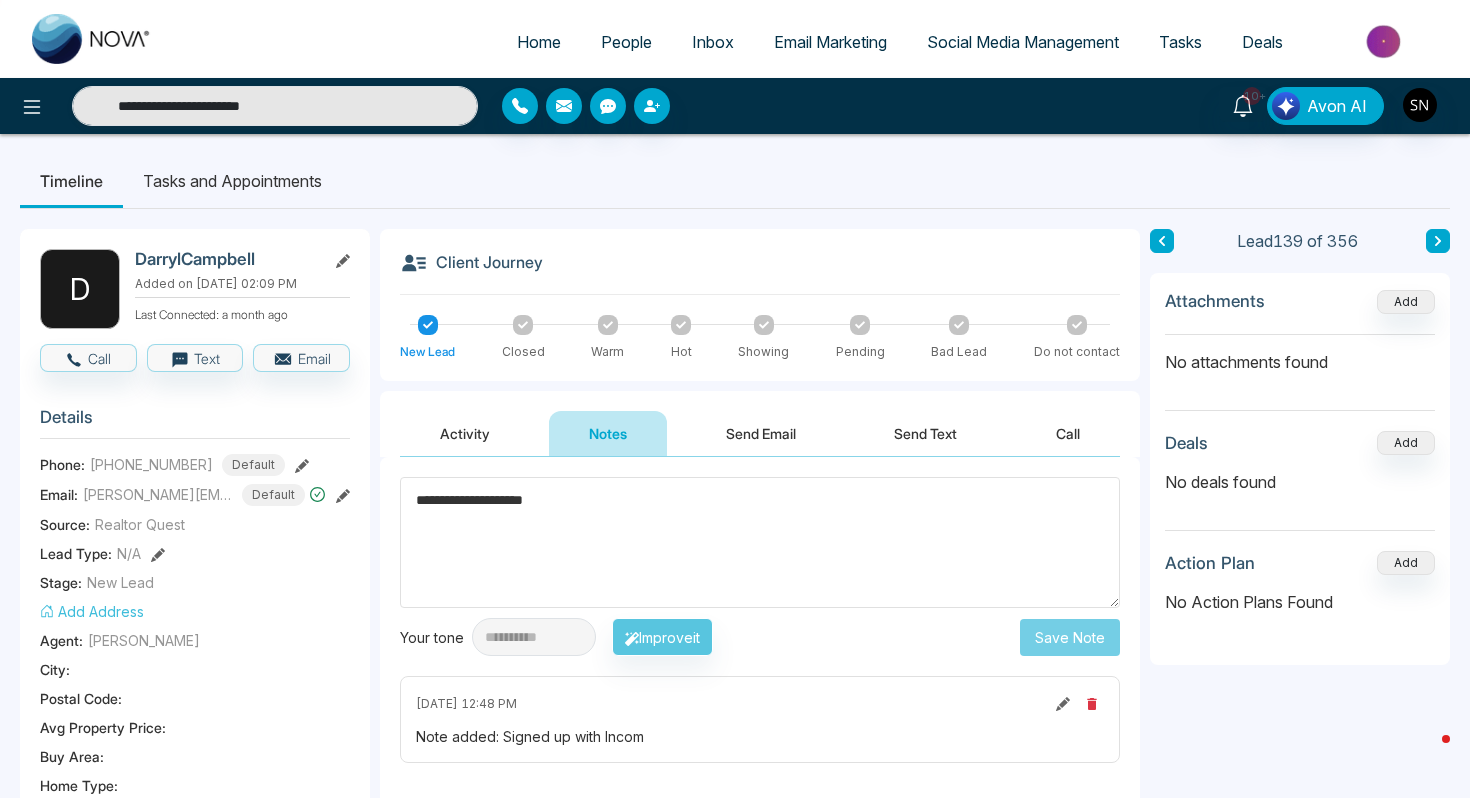 type 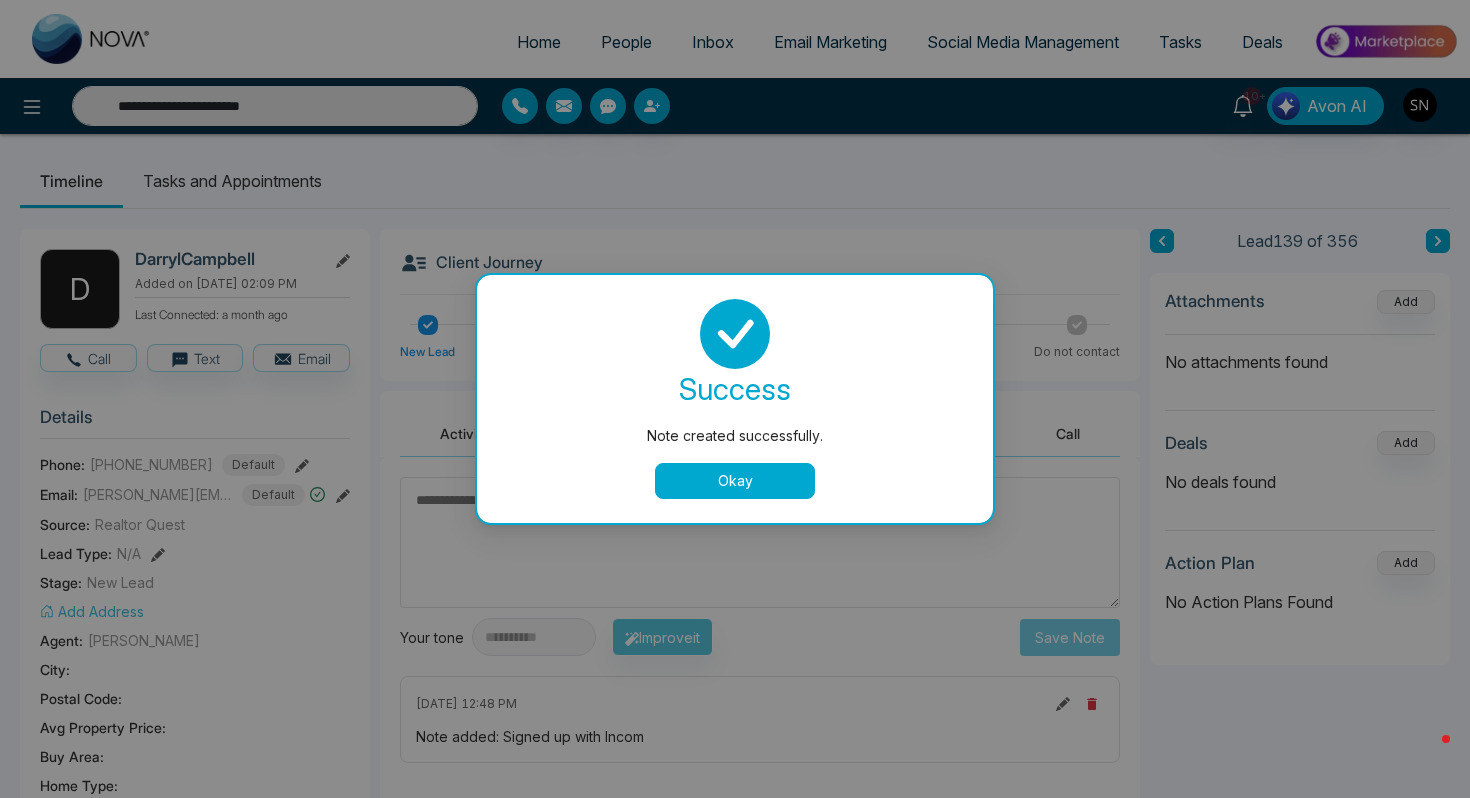click on "Okay" at bounding box center [735, 481] 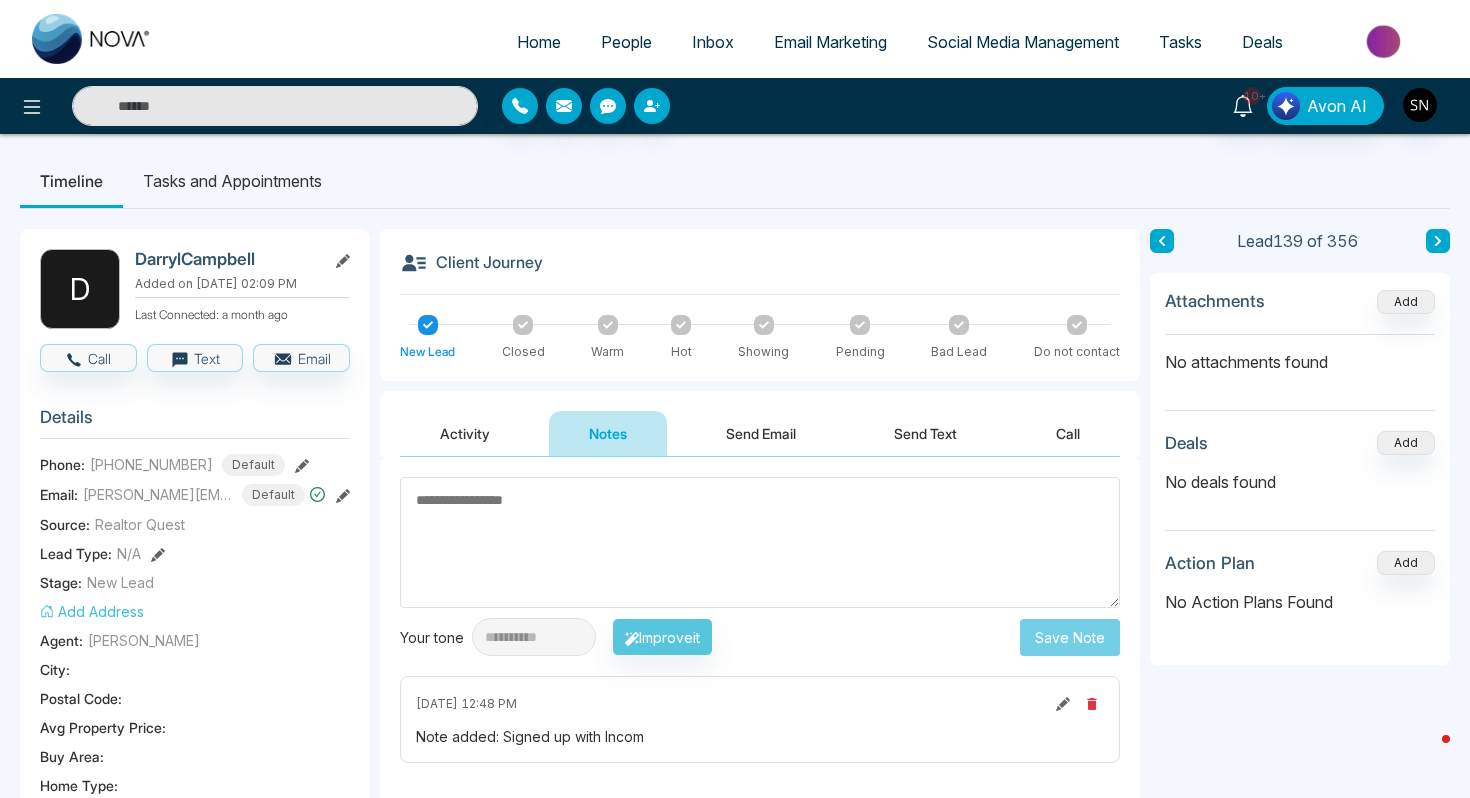 type on "**********" 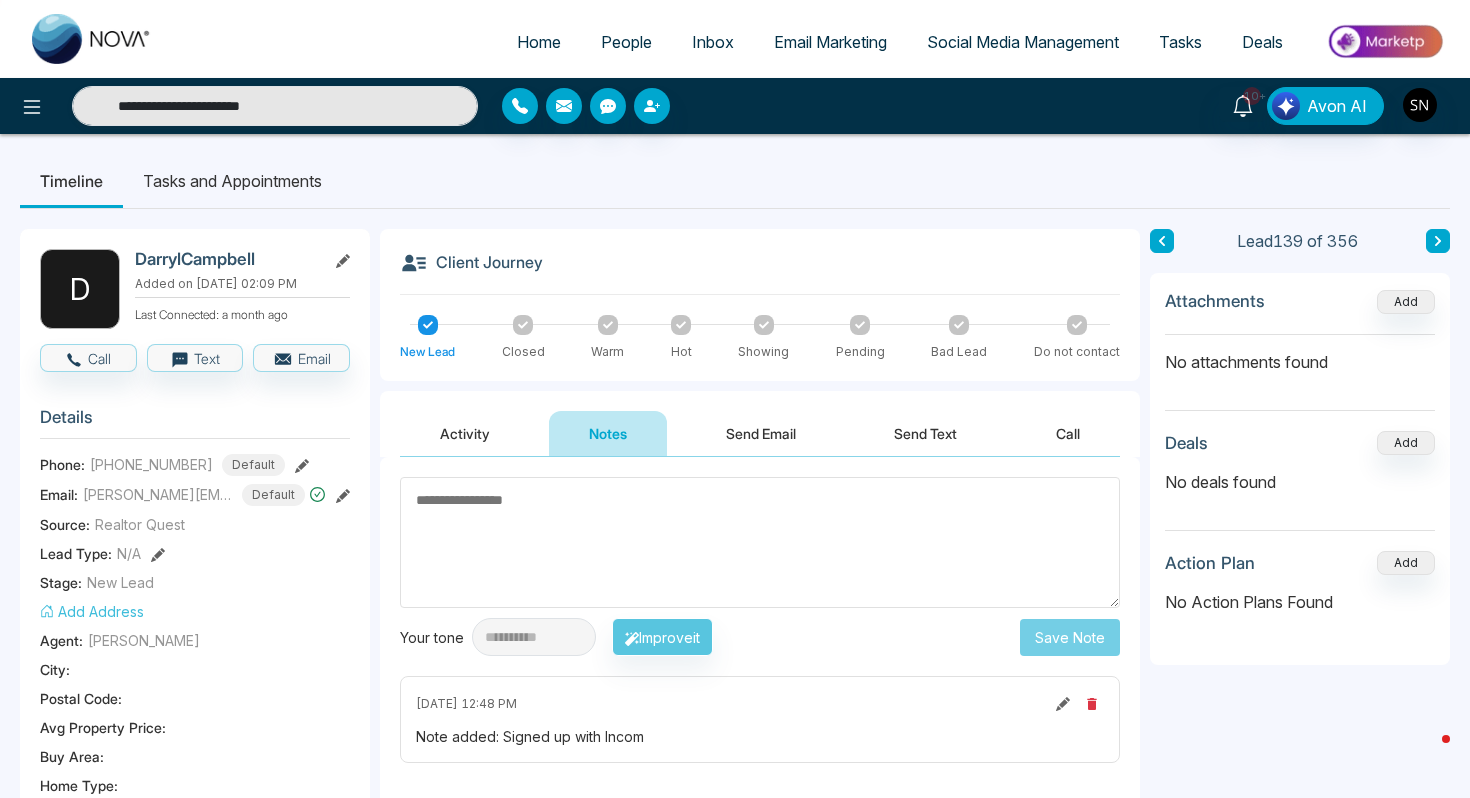 click on "People" at bounding box center [626, 42] 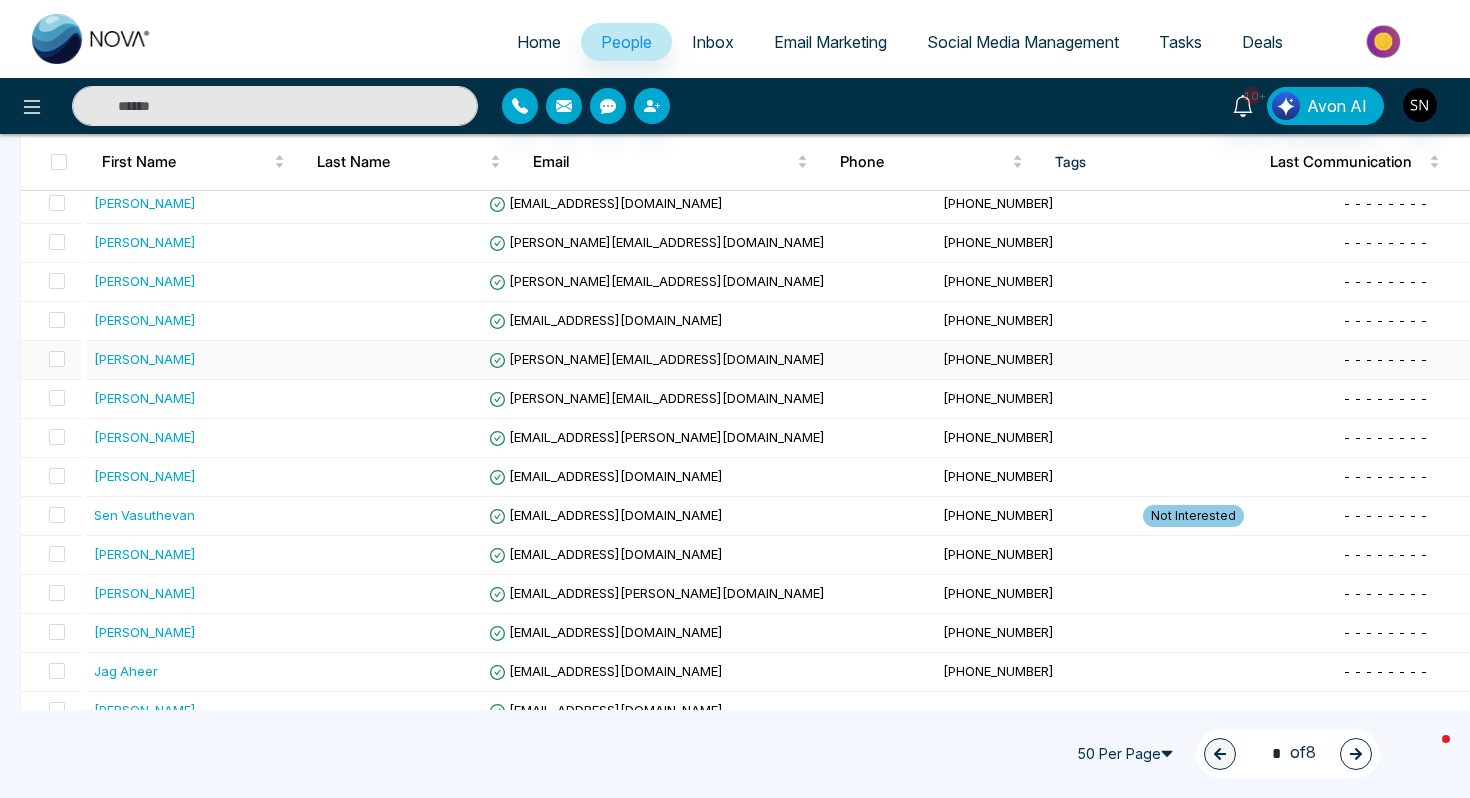 scroll, scrollTop: 669, scrollLeft: 0, axis: vertical 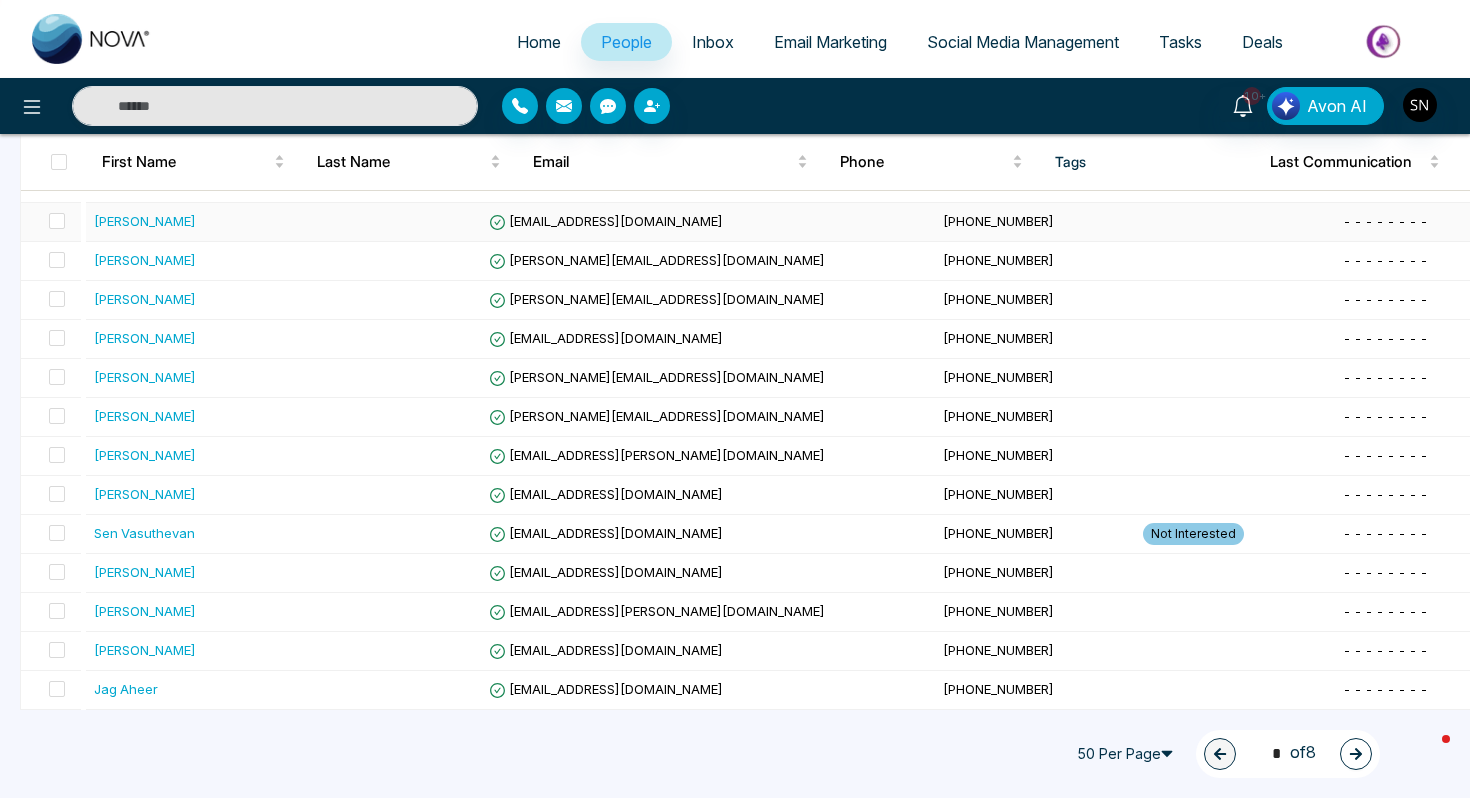 click on "Judi Coyle" at bounding box center [186, 221] 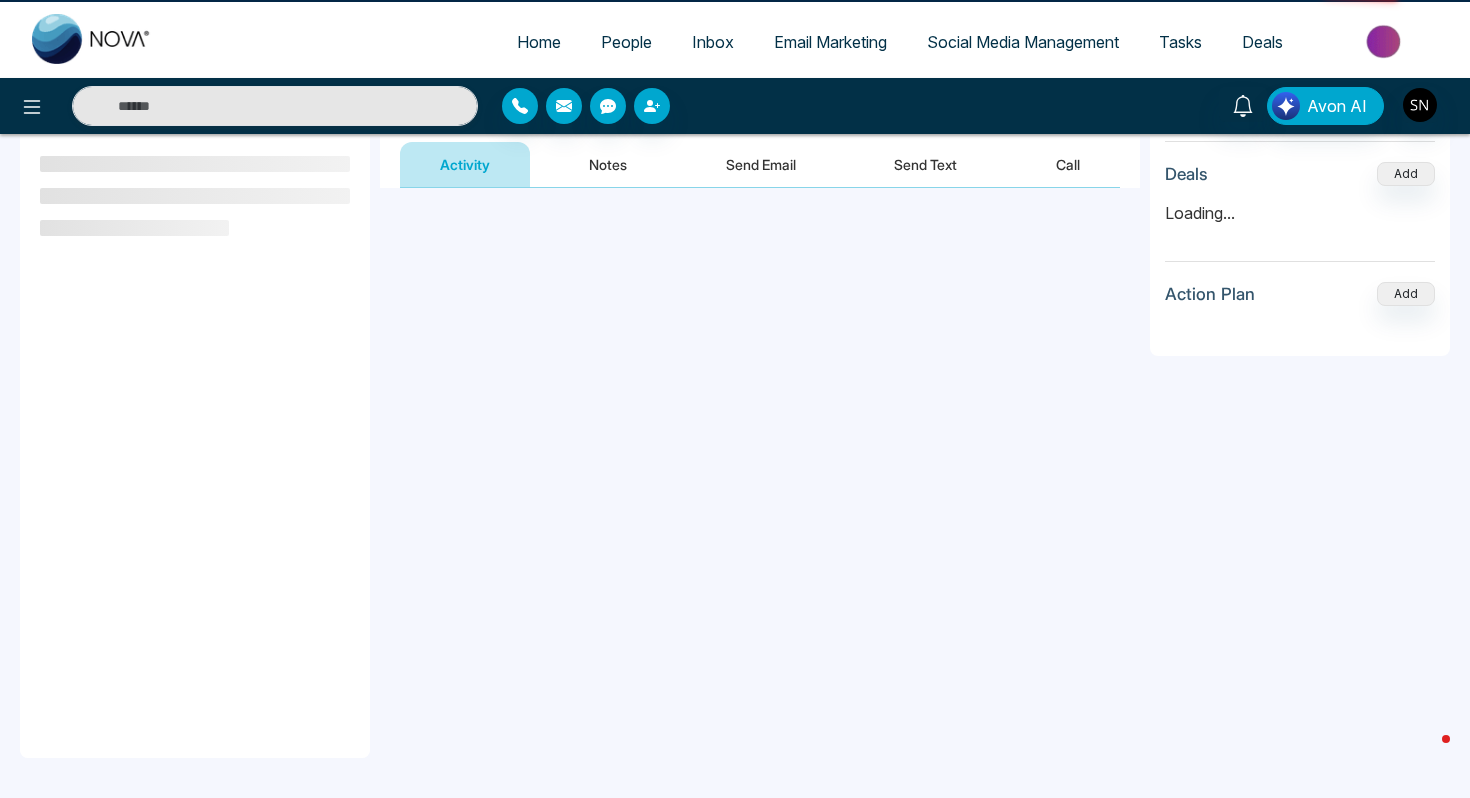 scroll, scrollTop: 0, scrollLeft: 0, axis: both 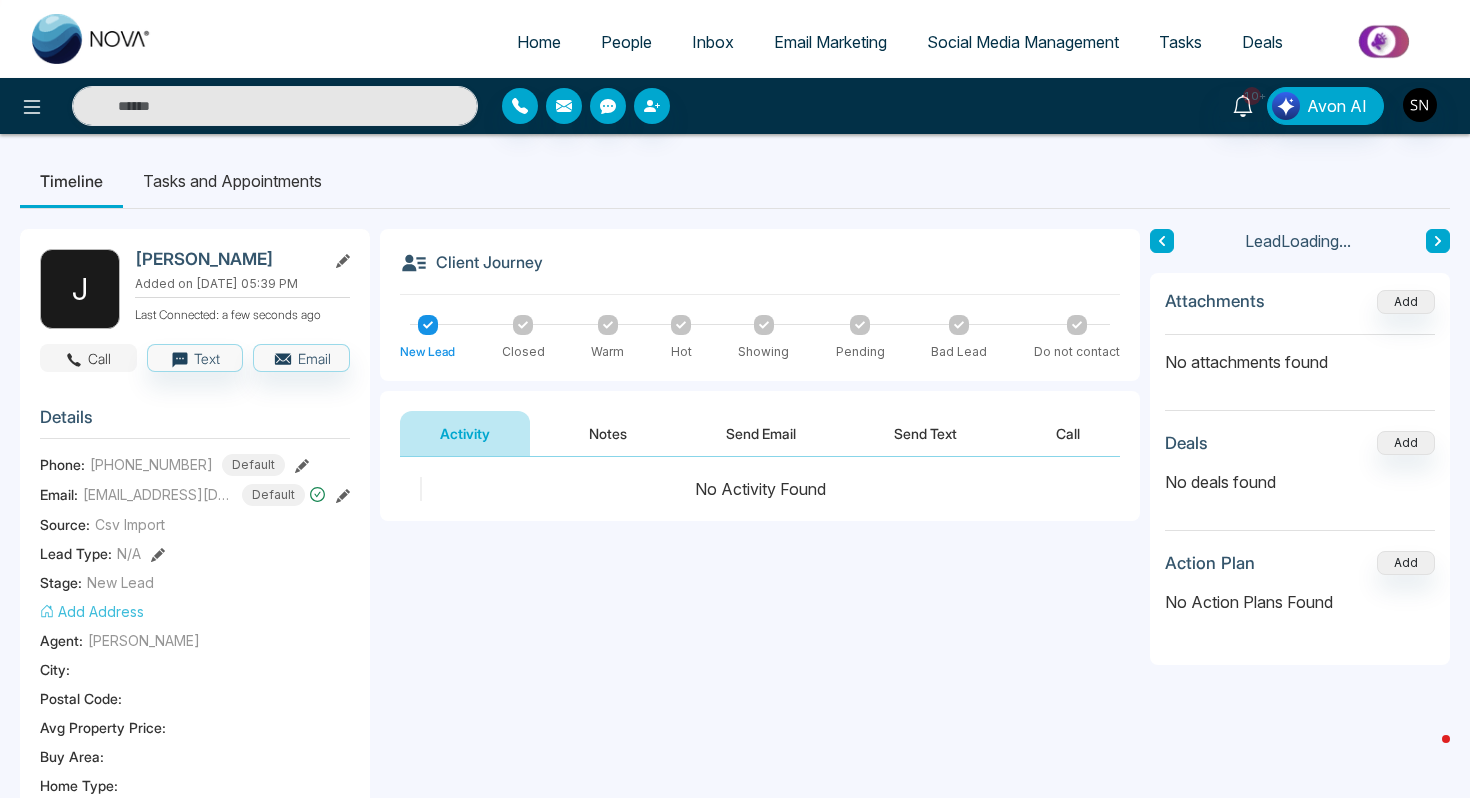 click on "Call" at bounding box center (88, 358) 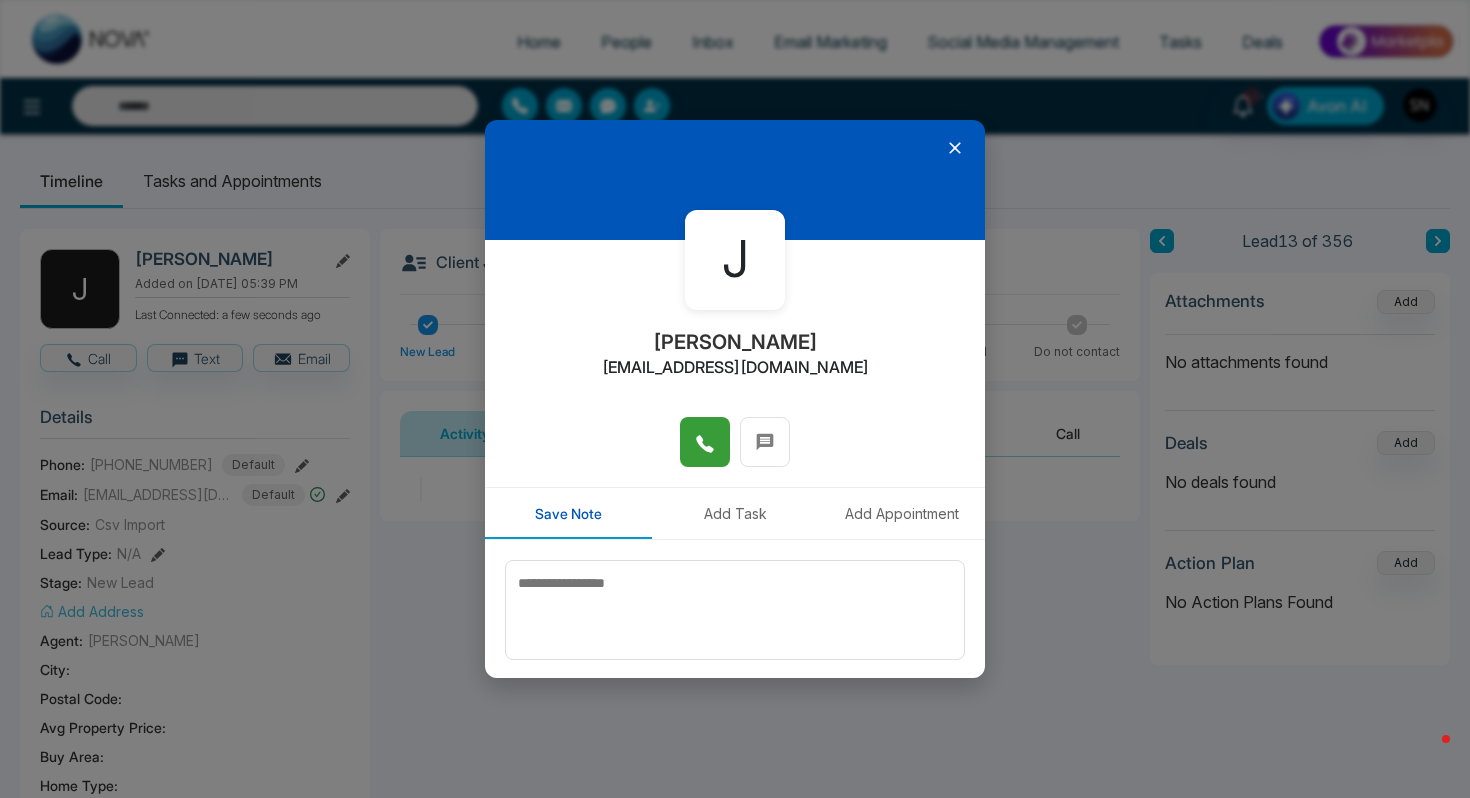 click 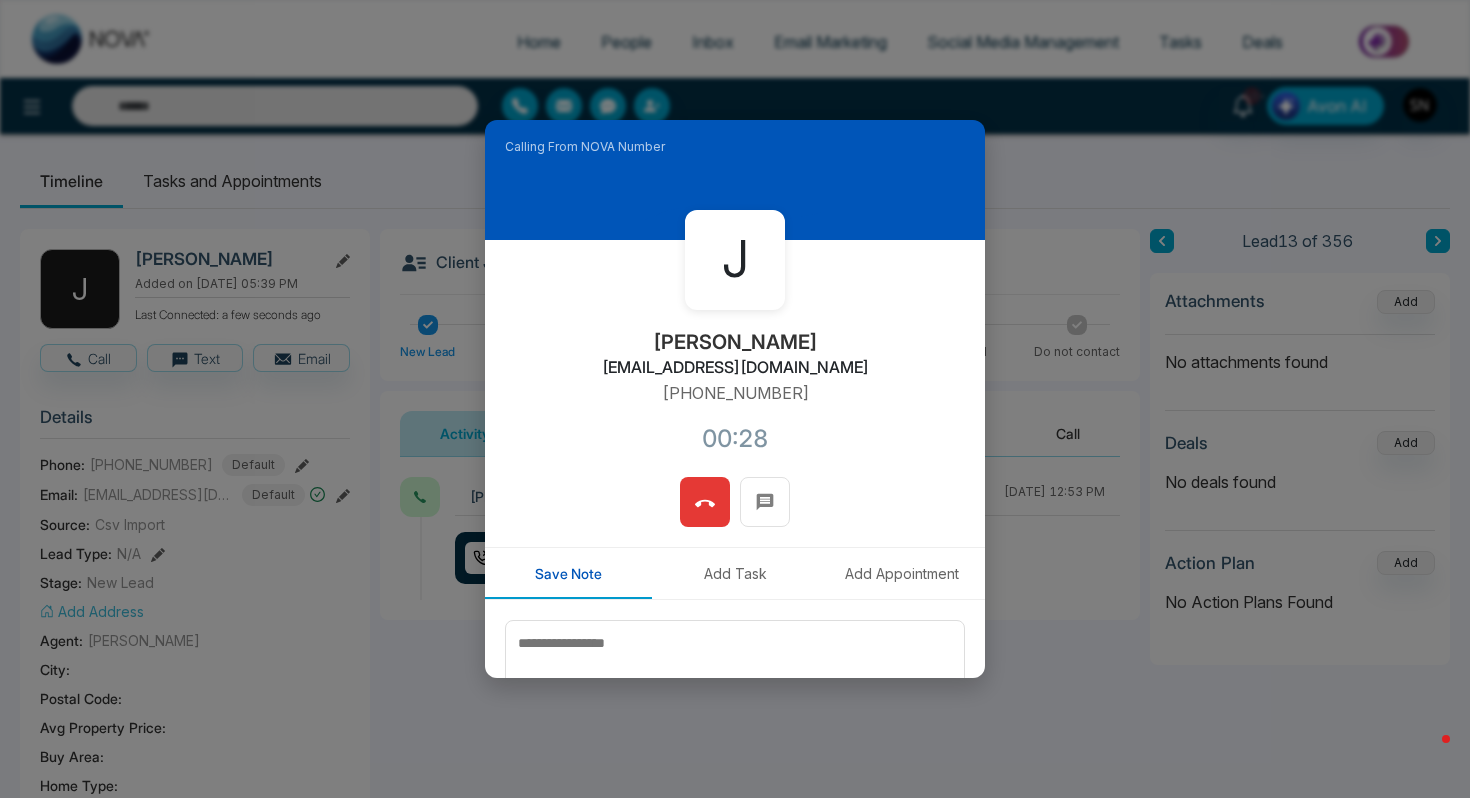 click on "J Judi Coyle judicoyle60@gmail.com +17053134099 00:28" at bounding box center (735, 358) 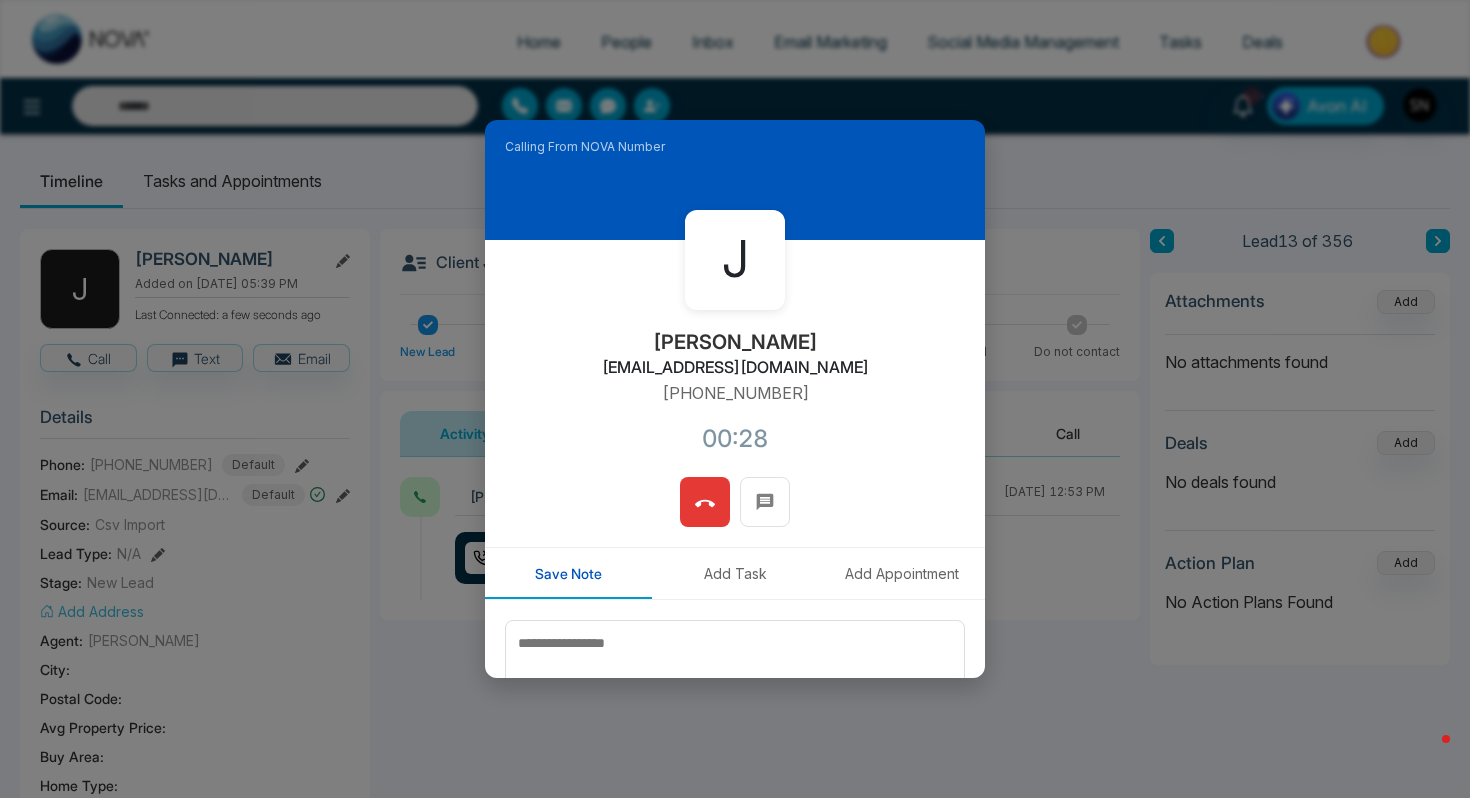 click at bounding box center (705, 502) 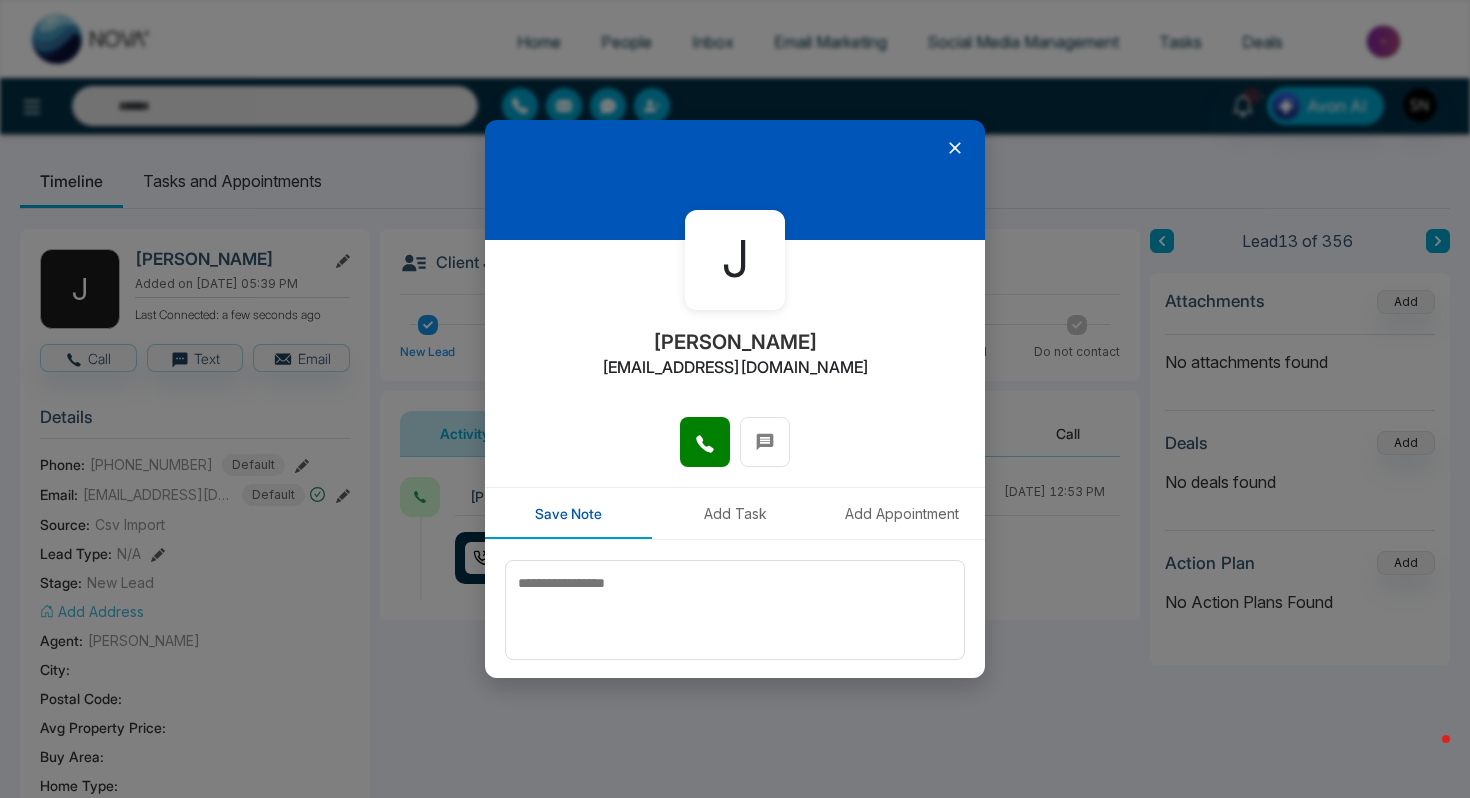 click 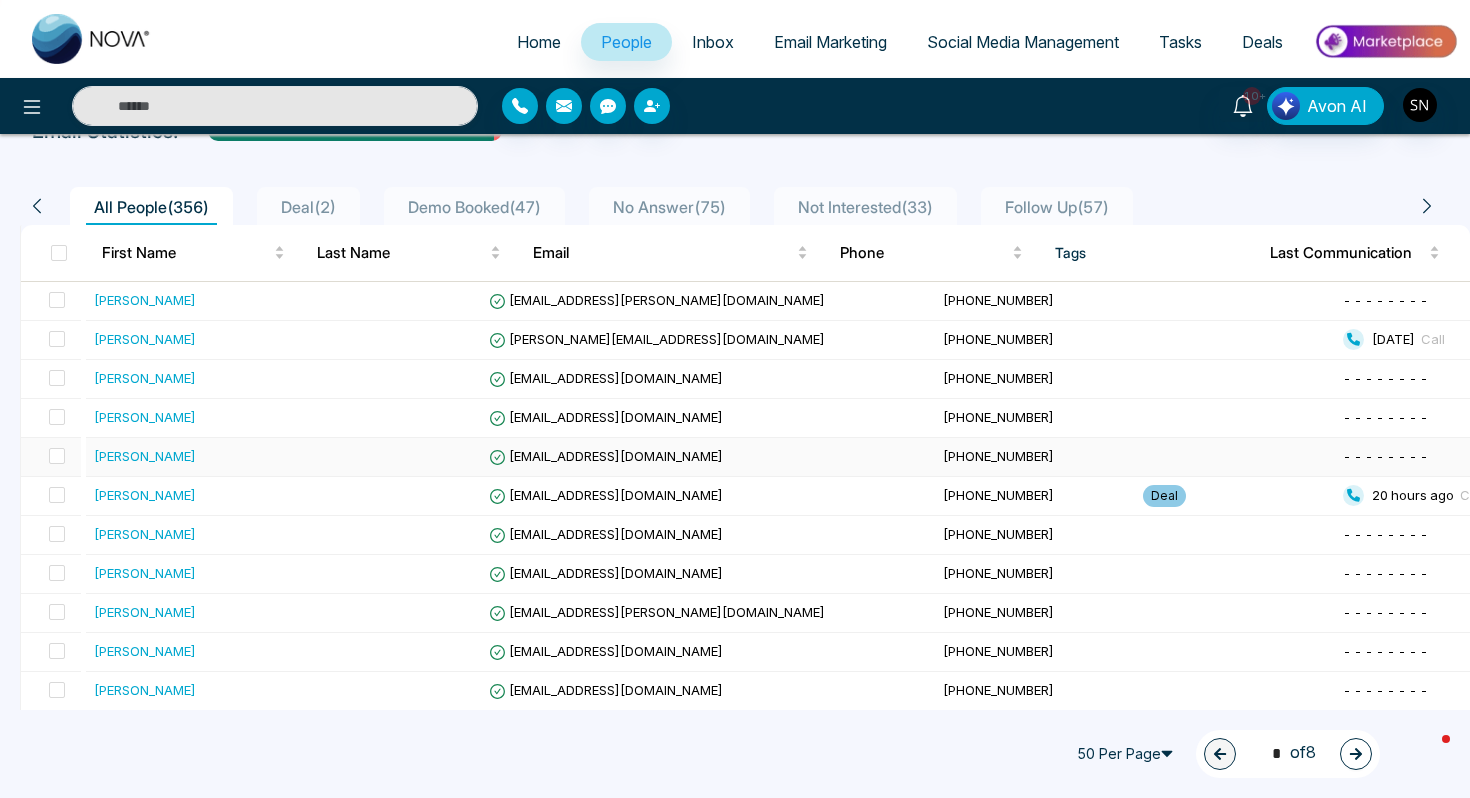 scroll, scrollTop: 186, scrollLeft: 0, axis: vertical 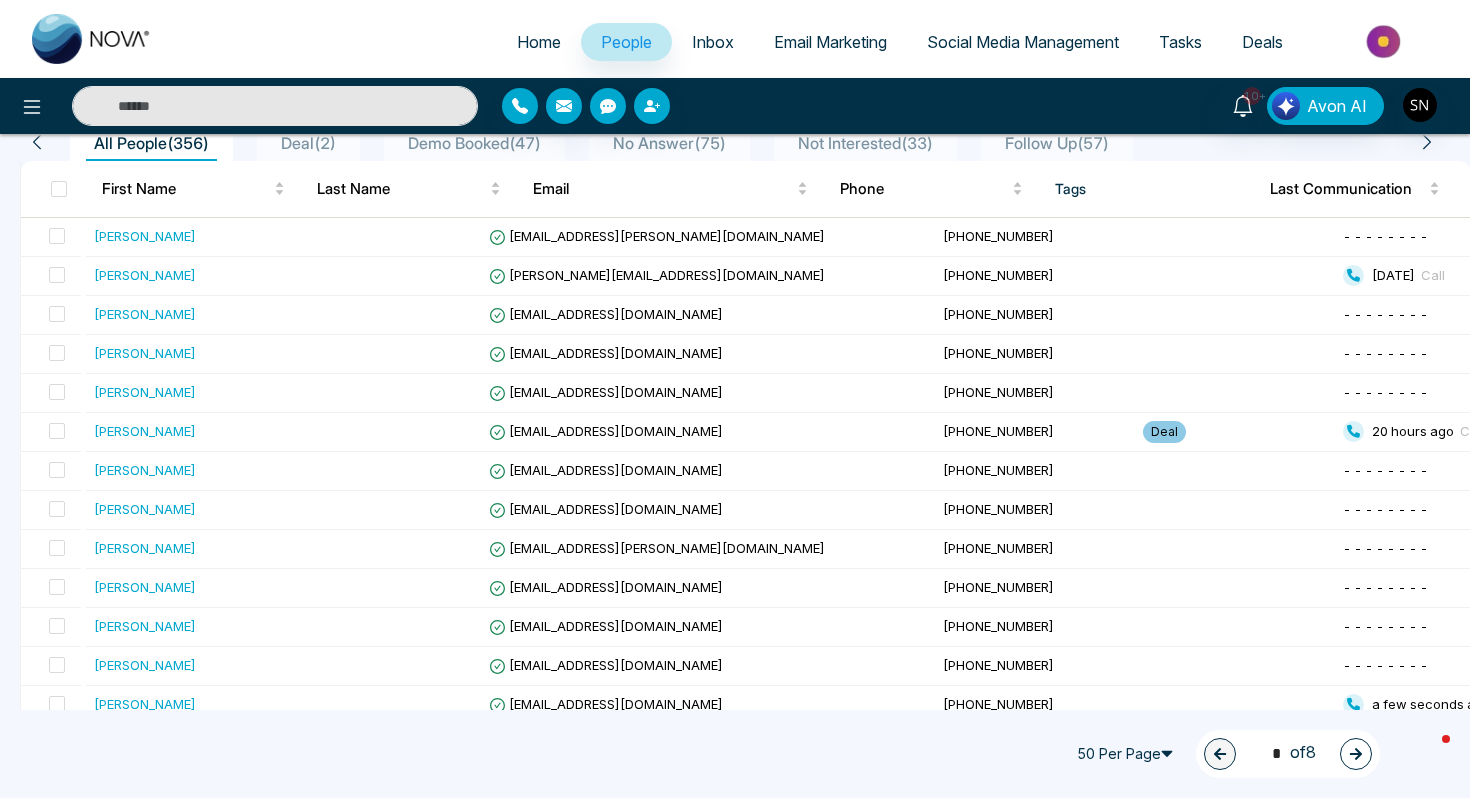 click at bounding box center [275, 106] 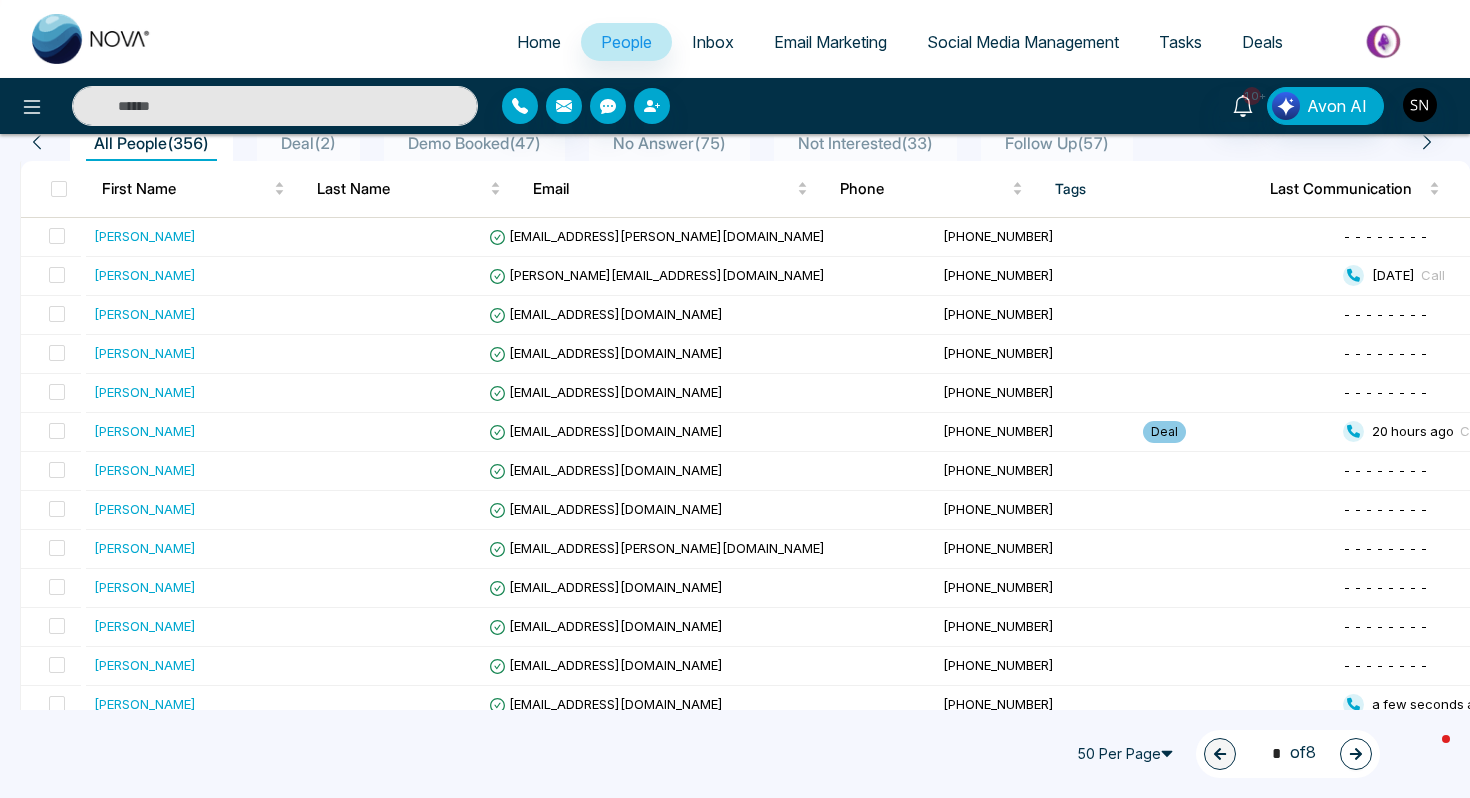 paste on "**********" 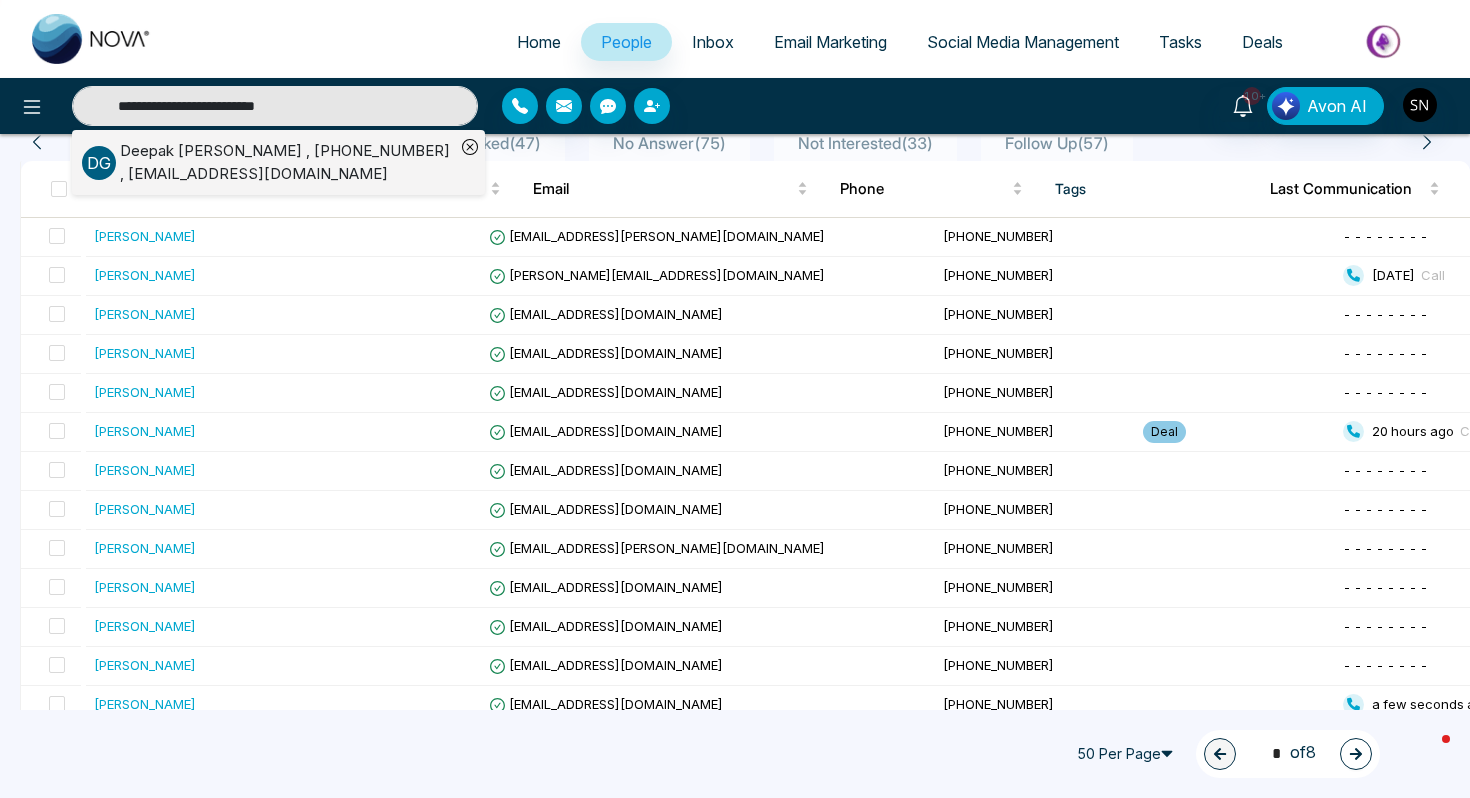 type on "**********" 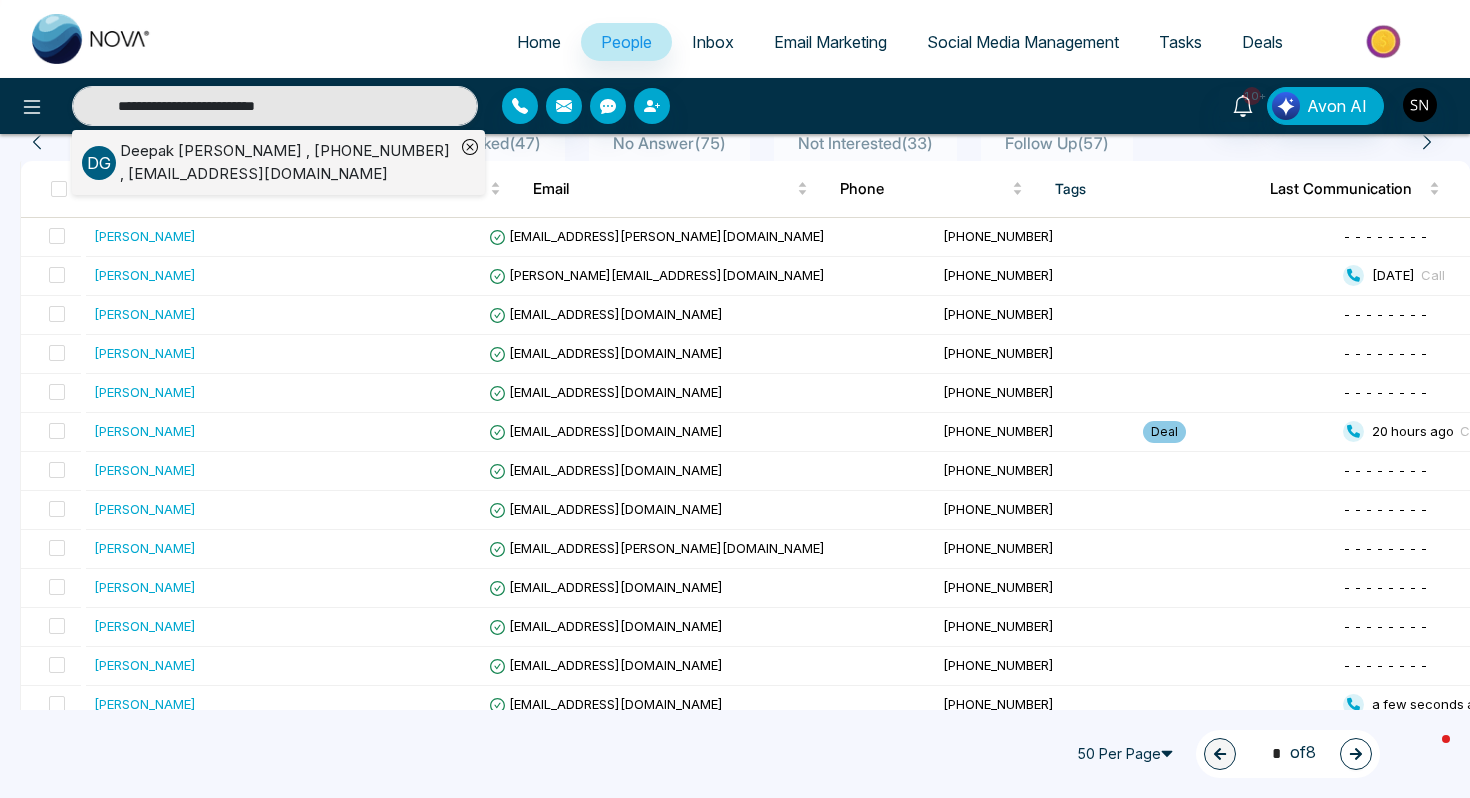 click on "Deepak   Gahlot   , +16473366750   , Deepakrightathome@gmail.com" at bounding box center (287, 162) 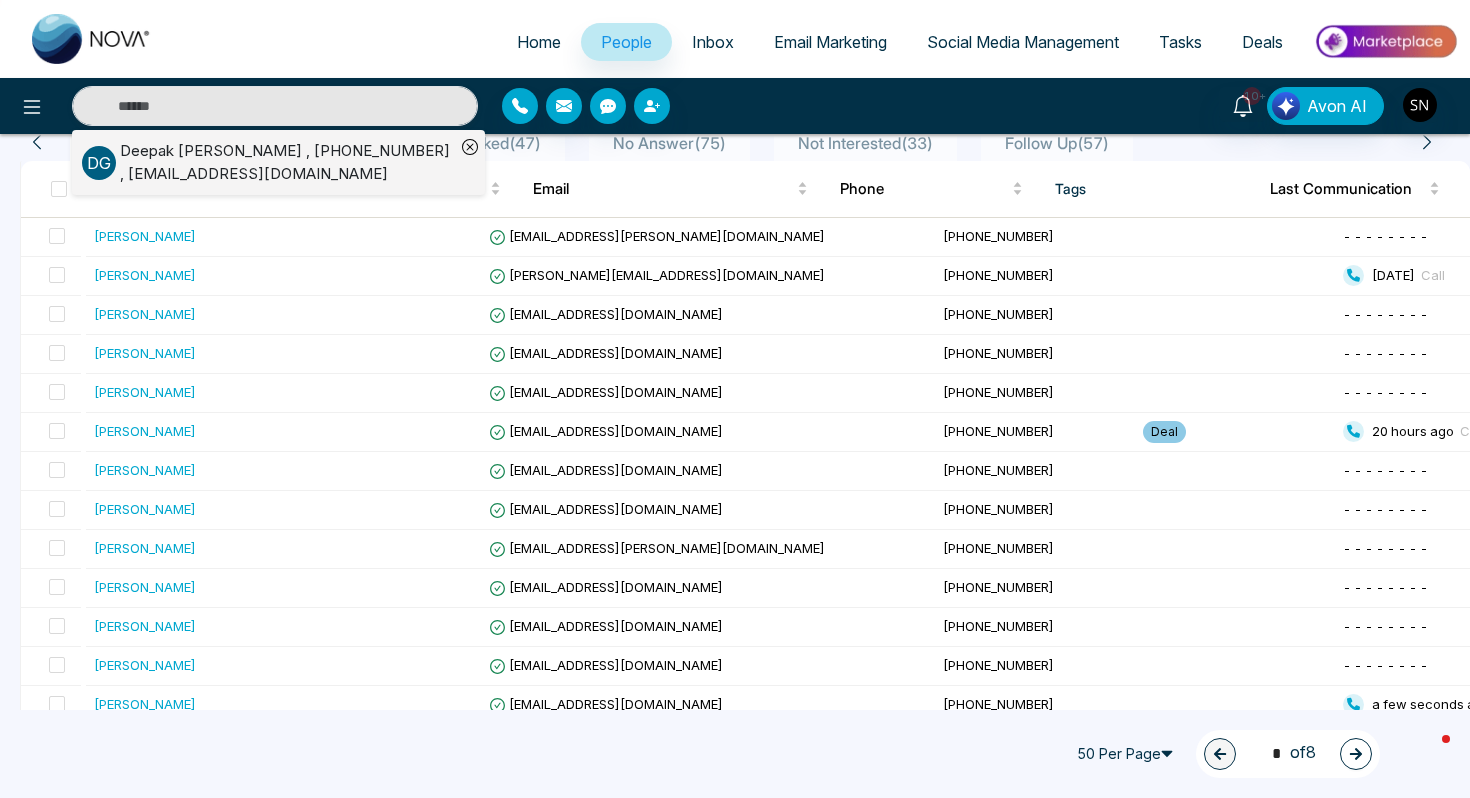 scroll, scrollTop: 0, scrollLeft: 0, axis: both 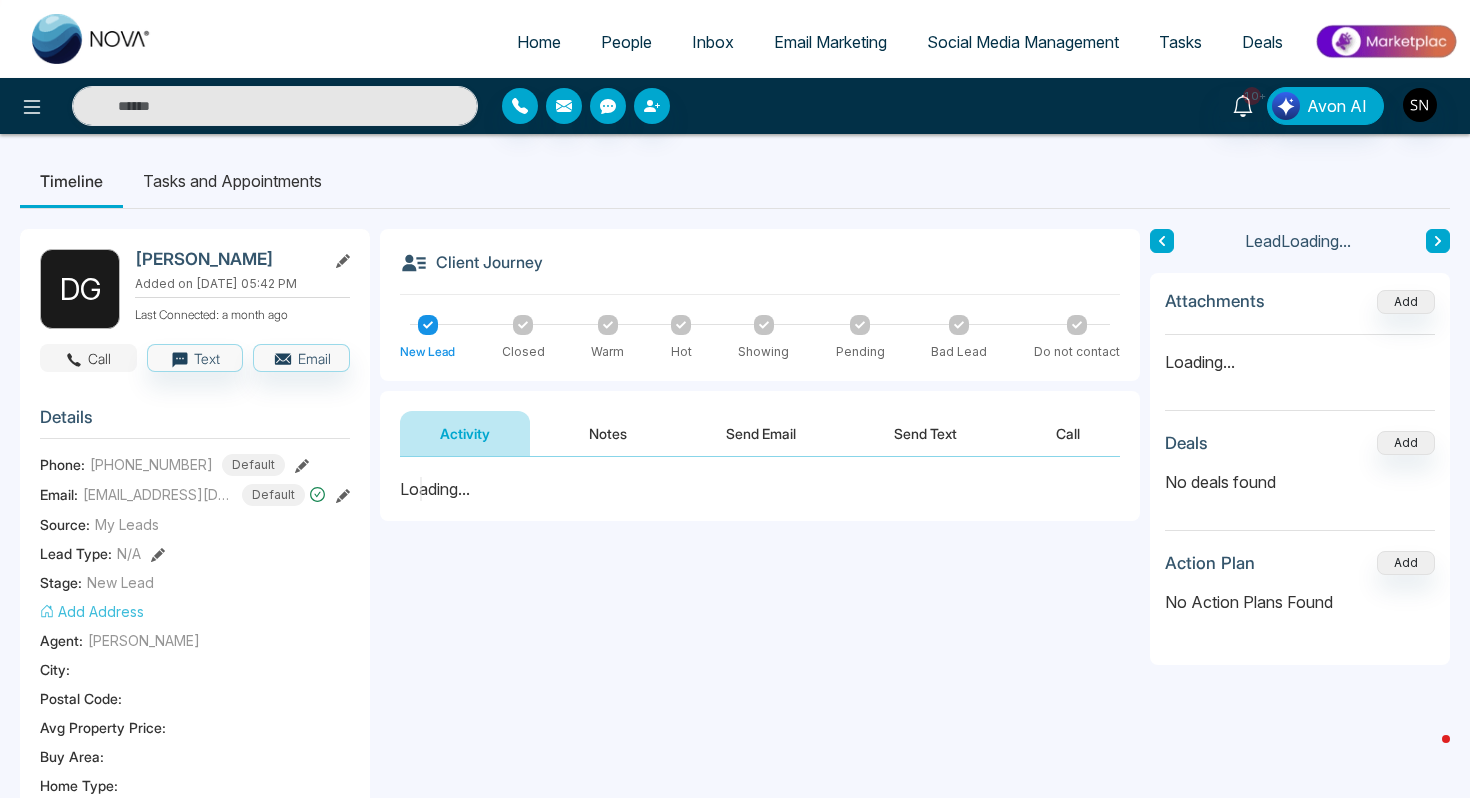 click on "Call" at bounding box center [88, 358] 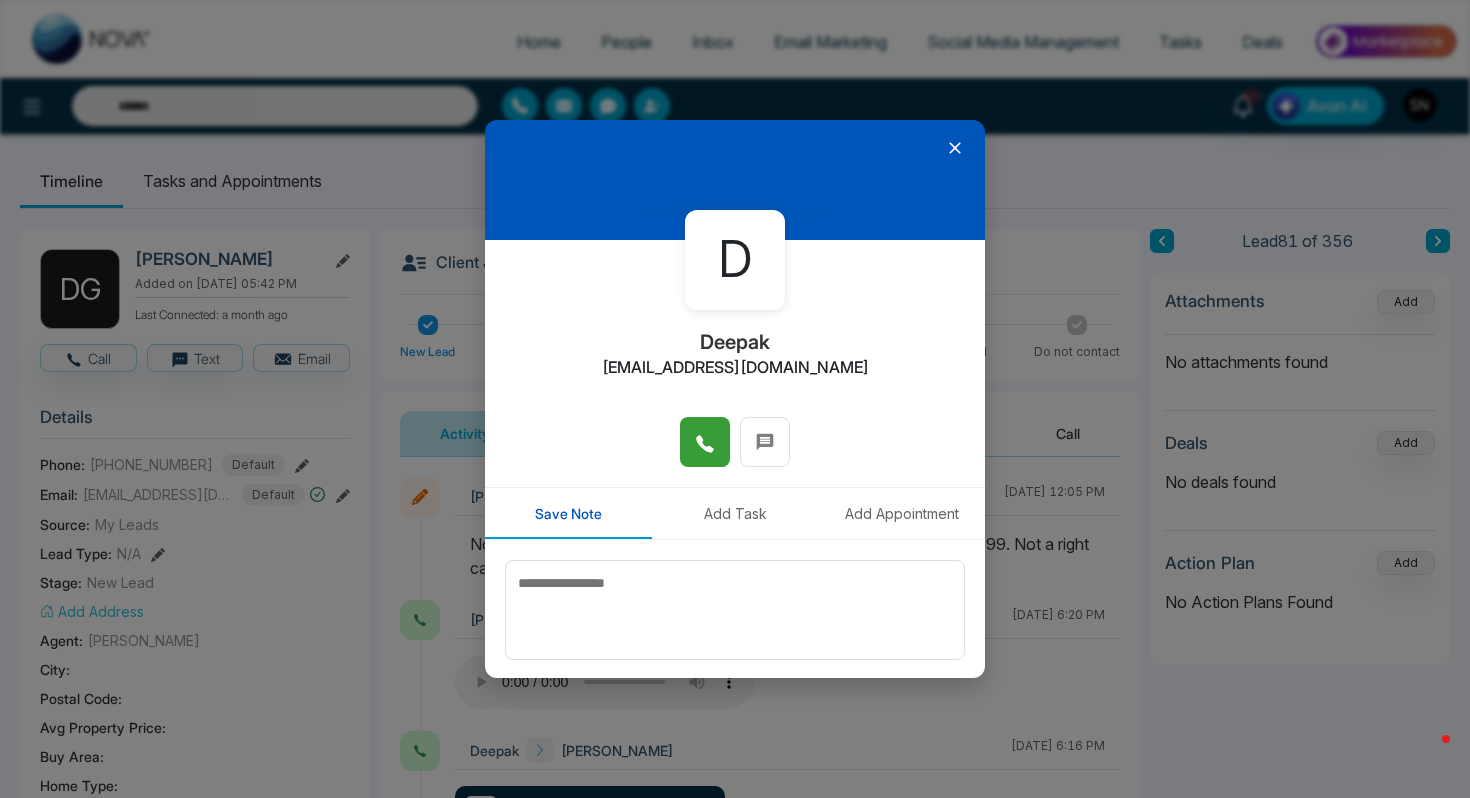 click at bounding box center (705, 442) 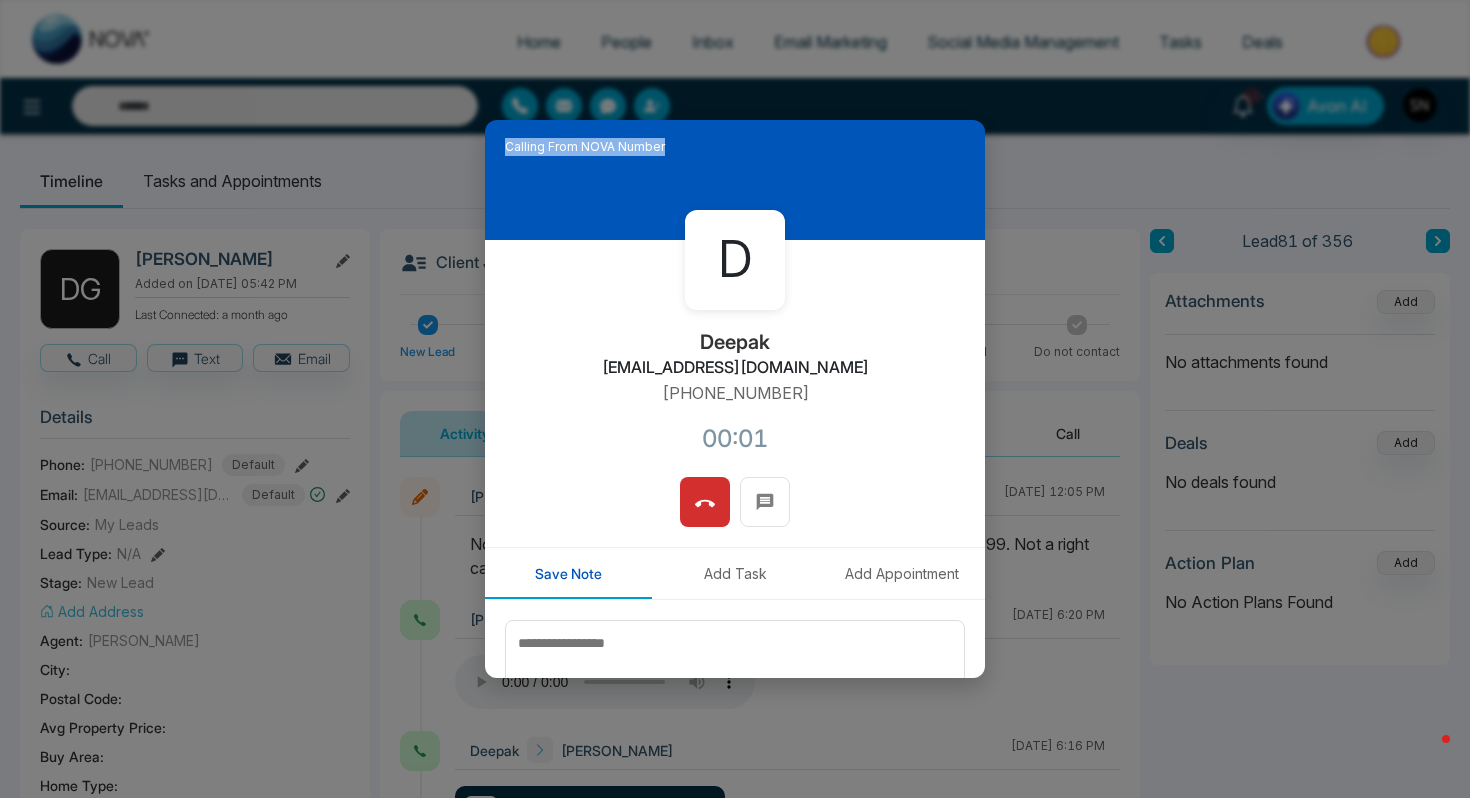 drag, startPoint x: 752, startPoint y: 133, endPoint x: 595, endPoint y: 182, distance: 164.46884 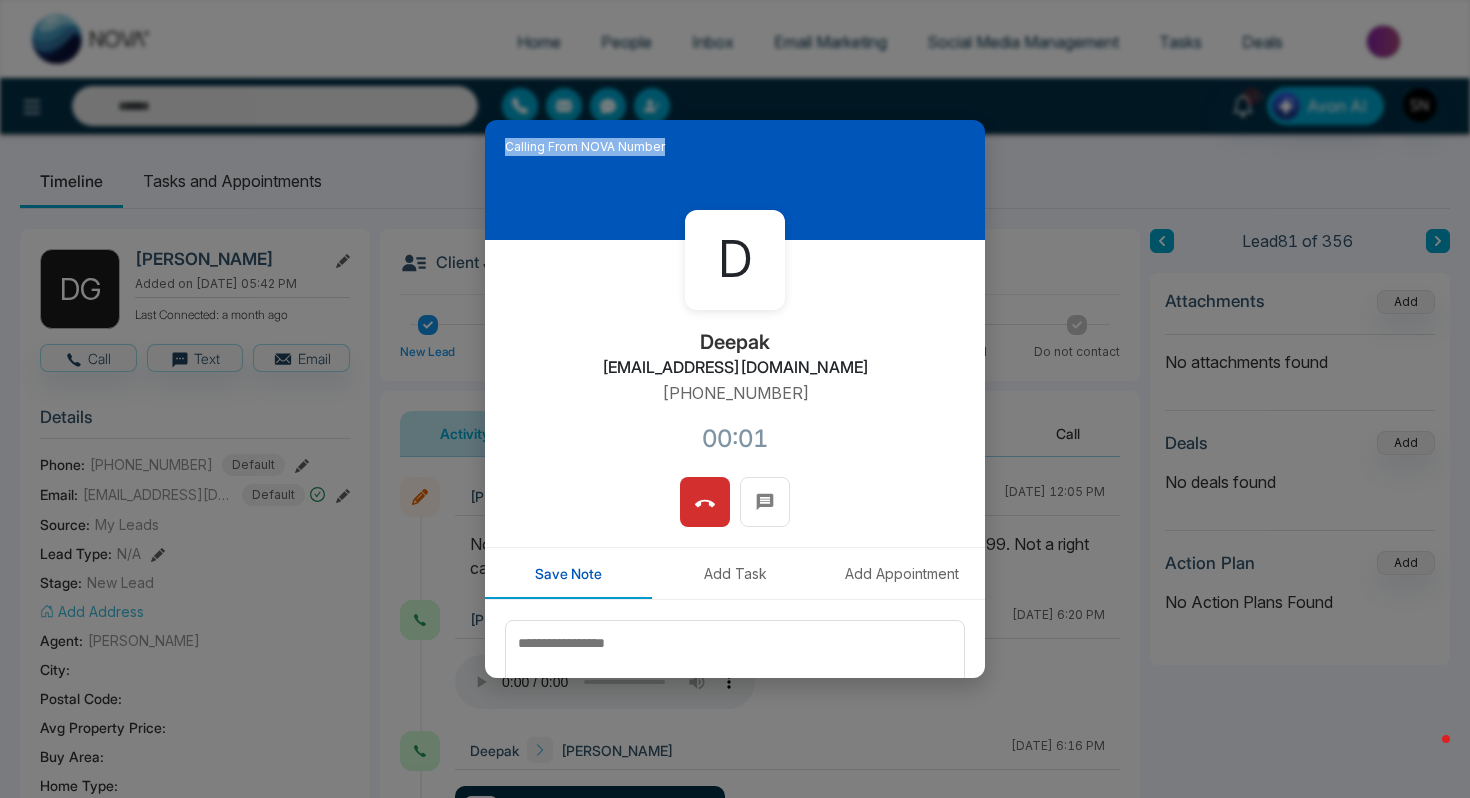 click on "Calling From NOVA Number" at bounding box center [735, 180] 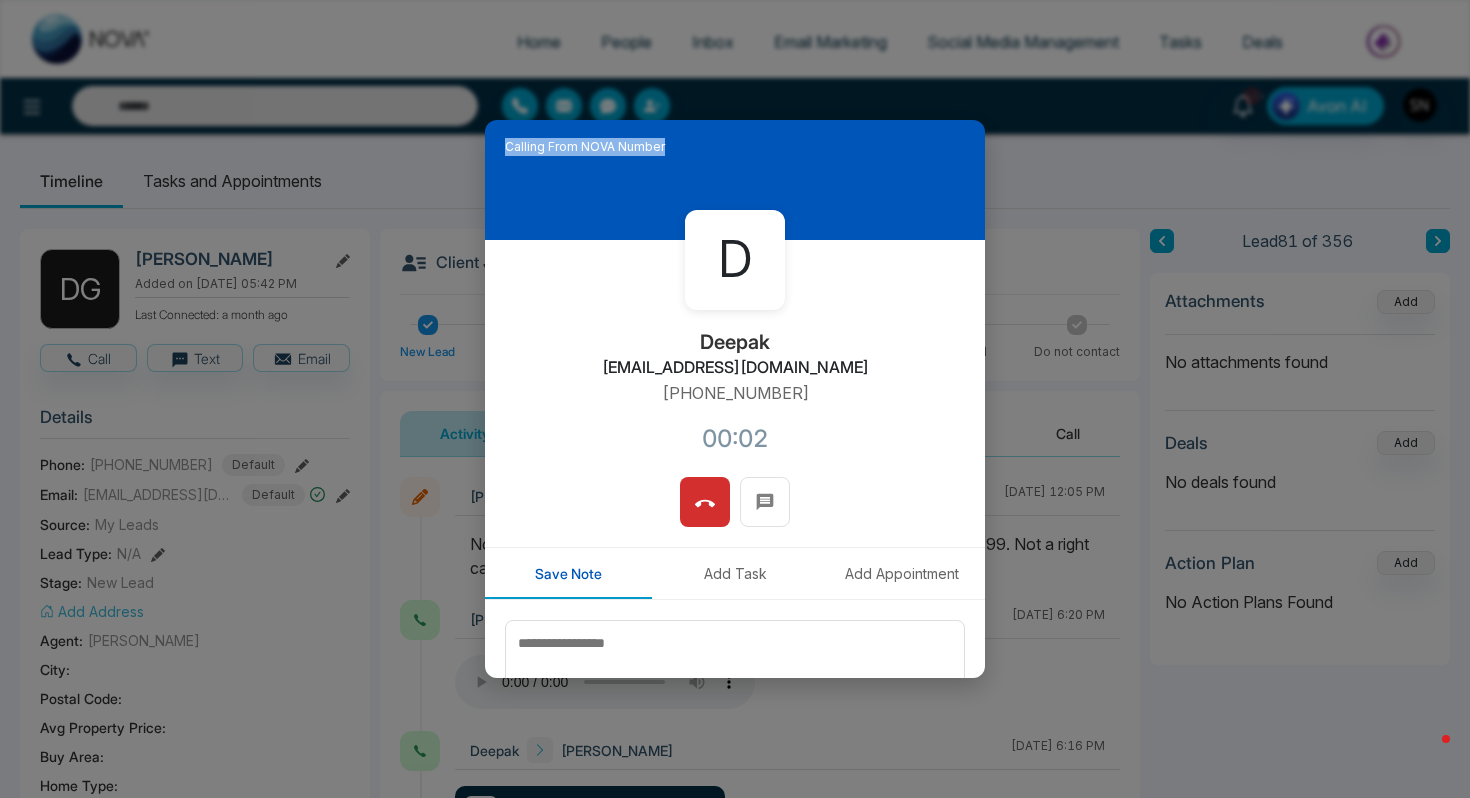 scroll, scrollTop: 122, scrollLeft: 0, axis: vertical 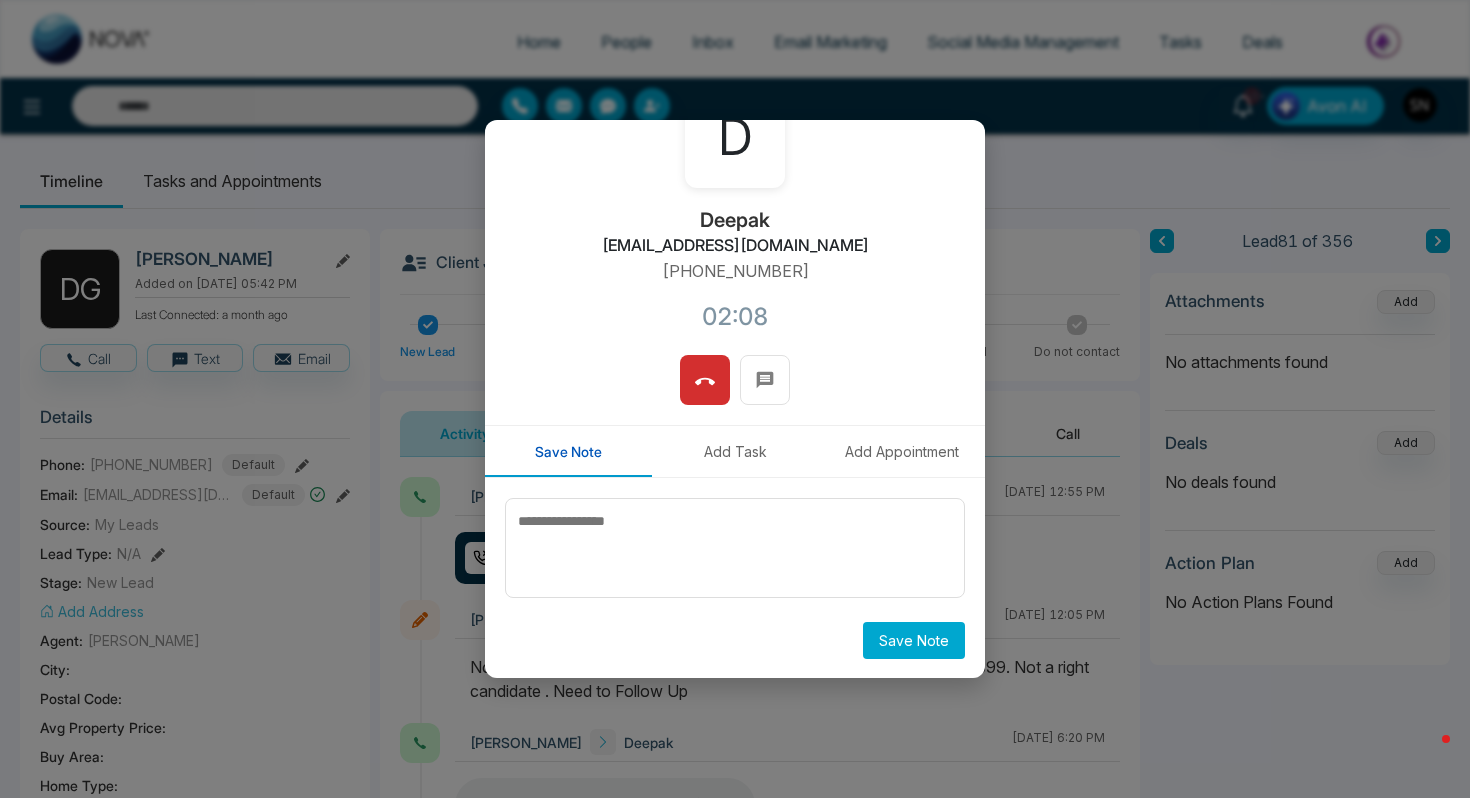 click on "Calling From NOVA Number D Deepak Deepakrightathome@gmail.com +16473366750 02:08 Save Note Add Task Add Appointment Save Note" at bounding box center (735, 399) 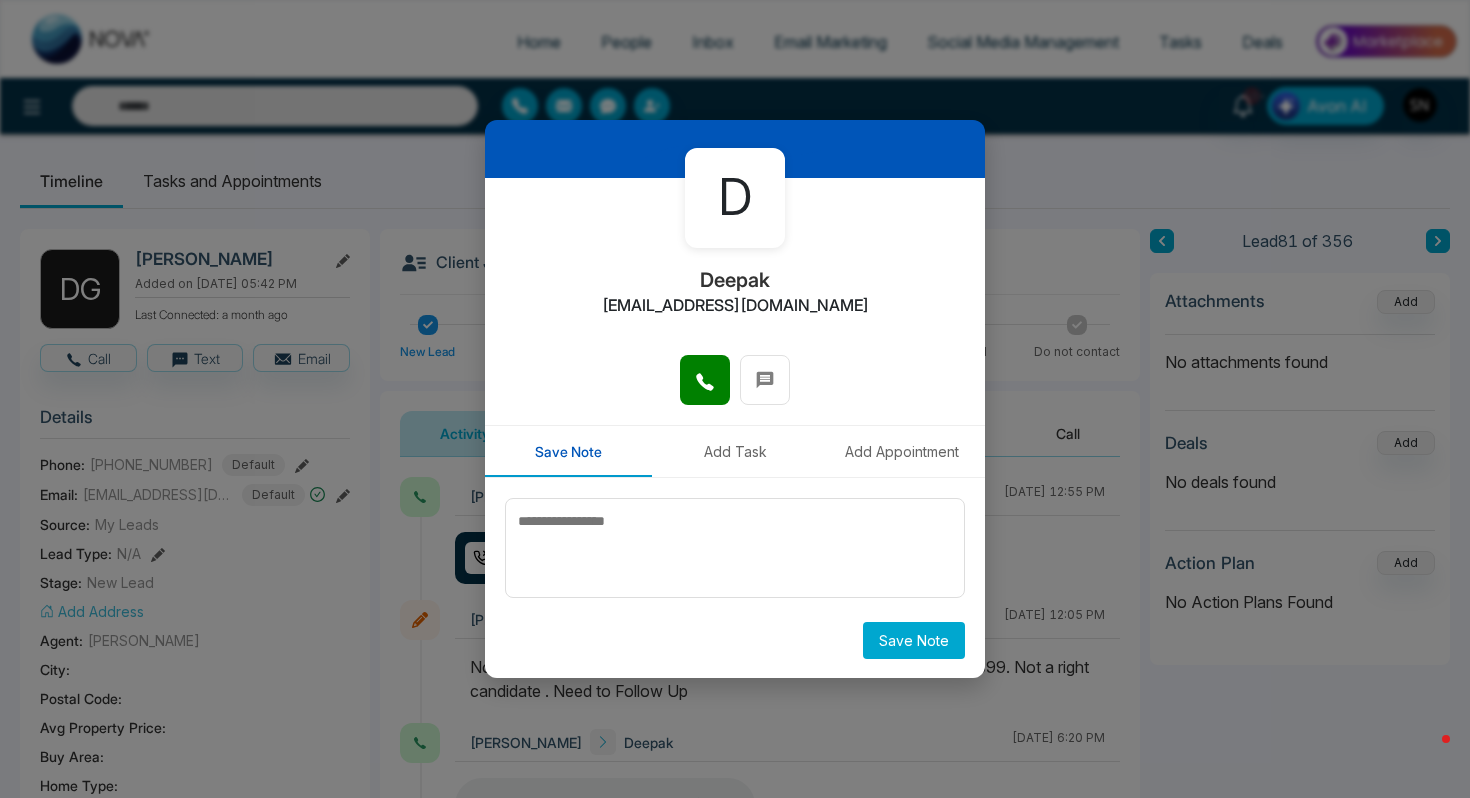 scroll, scrollTop: 62, scrollLeft: 0, axis: vertical 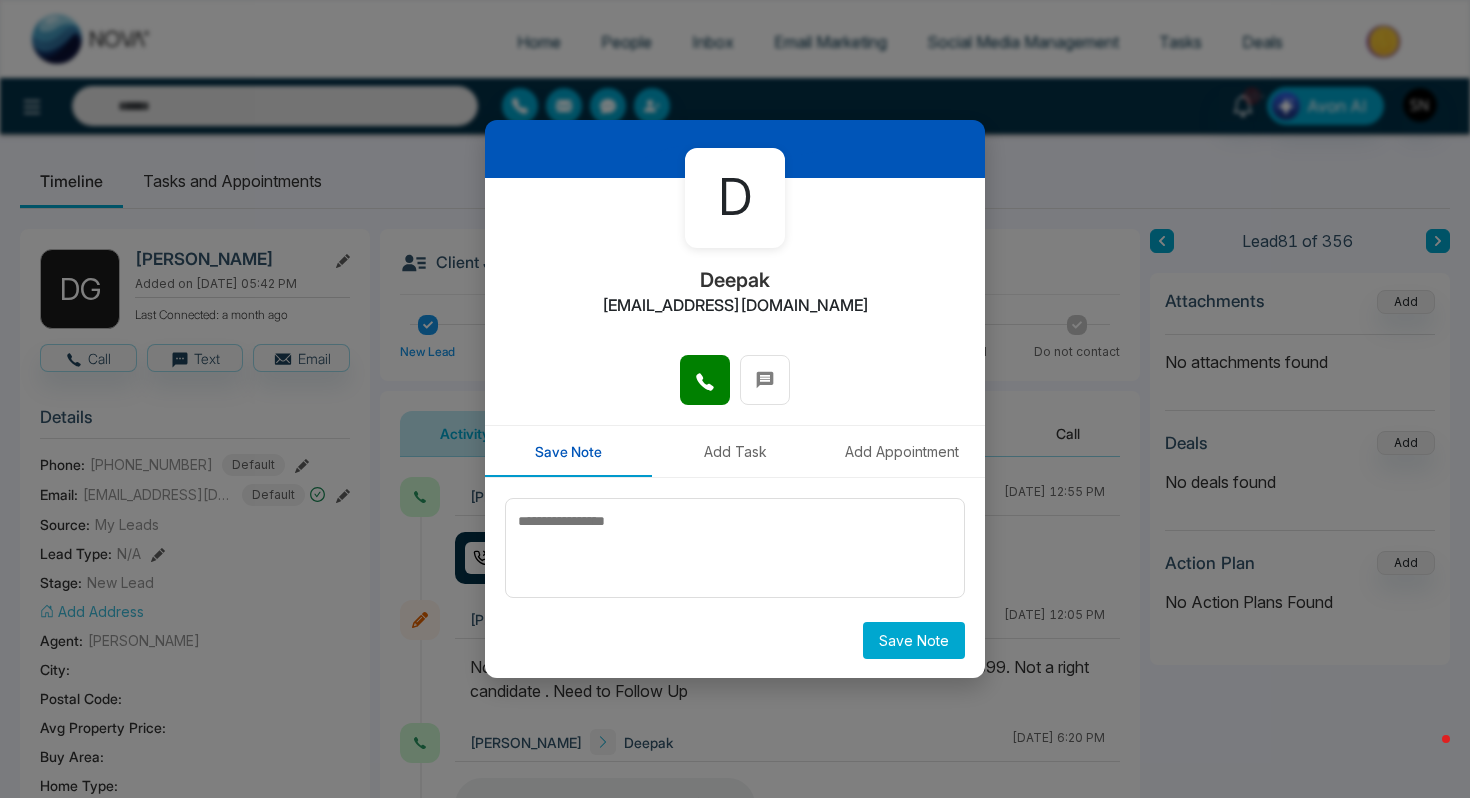 click on "D Deepak Deepakrightathome@gmail.com Save Note Add Task Add Appointment Save Note" at bounding box center (735, 399) 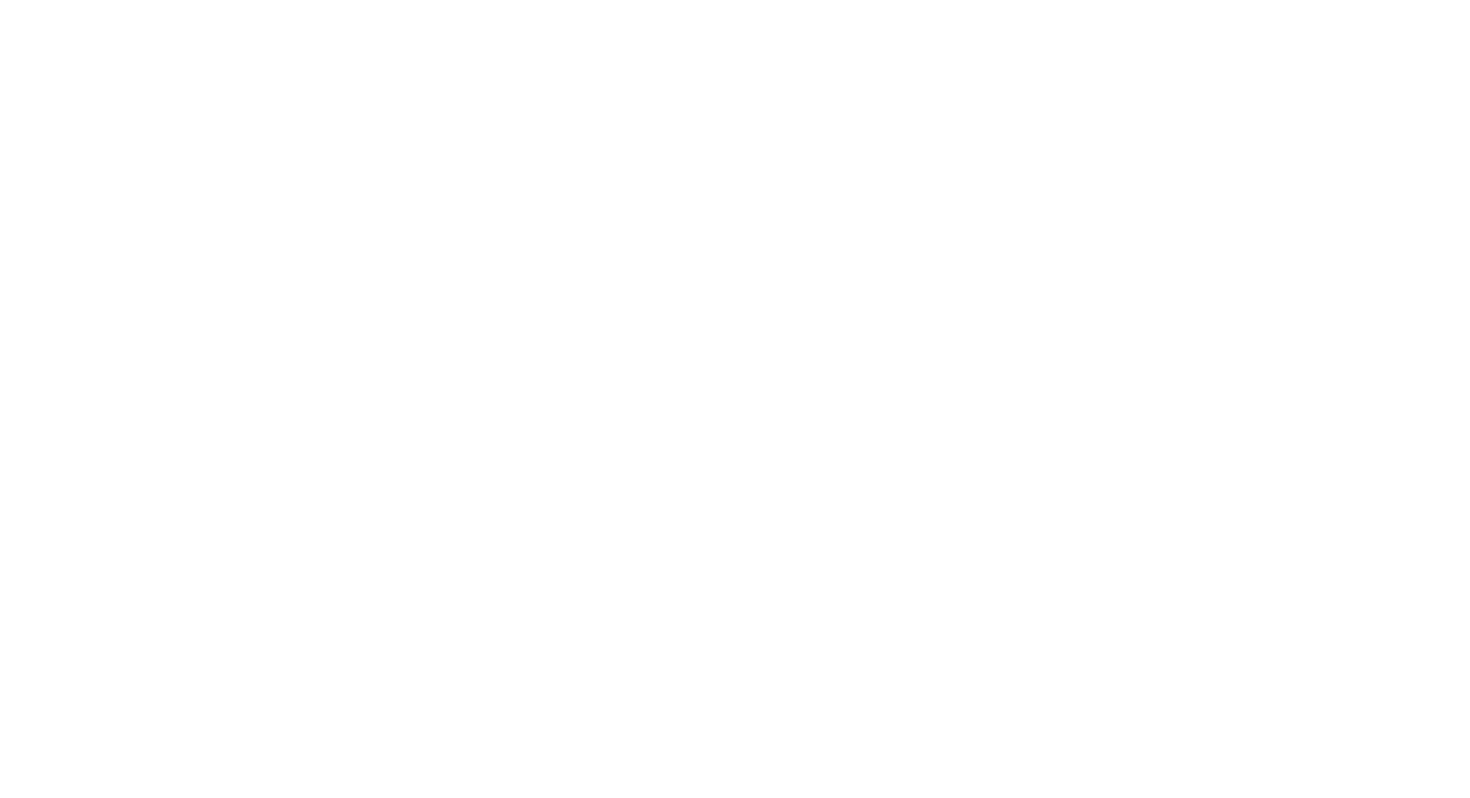 scroll, scrollTop: 0, scrollLeft: 0, axis: both 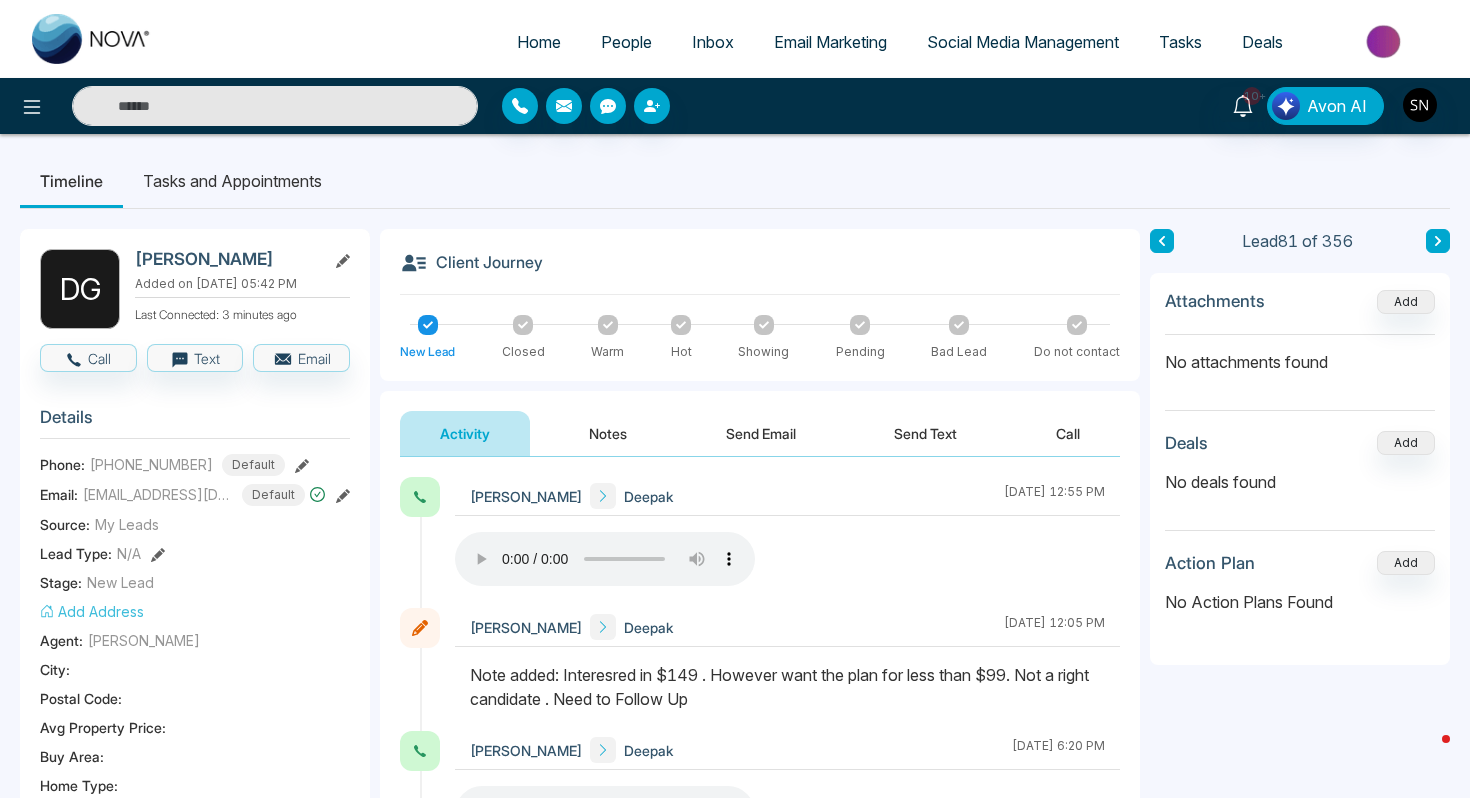 click at bounding box center (275, 106) 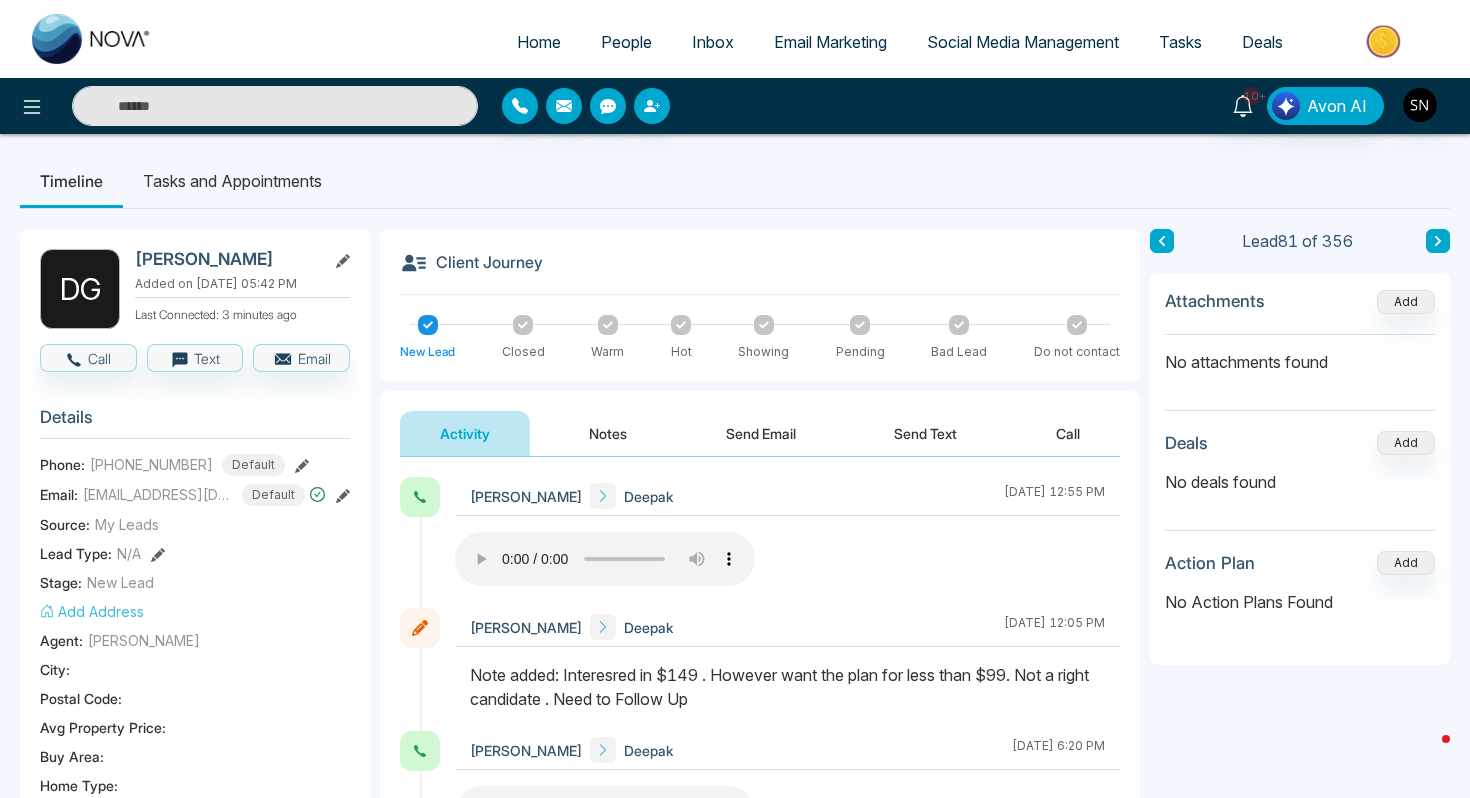 paste on "**********" 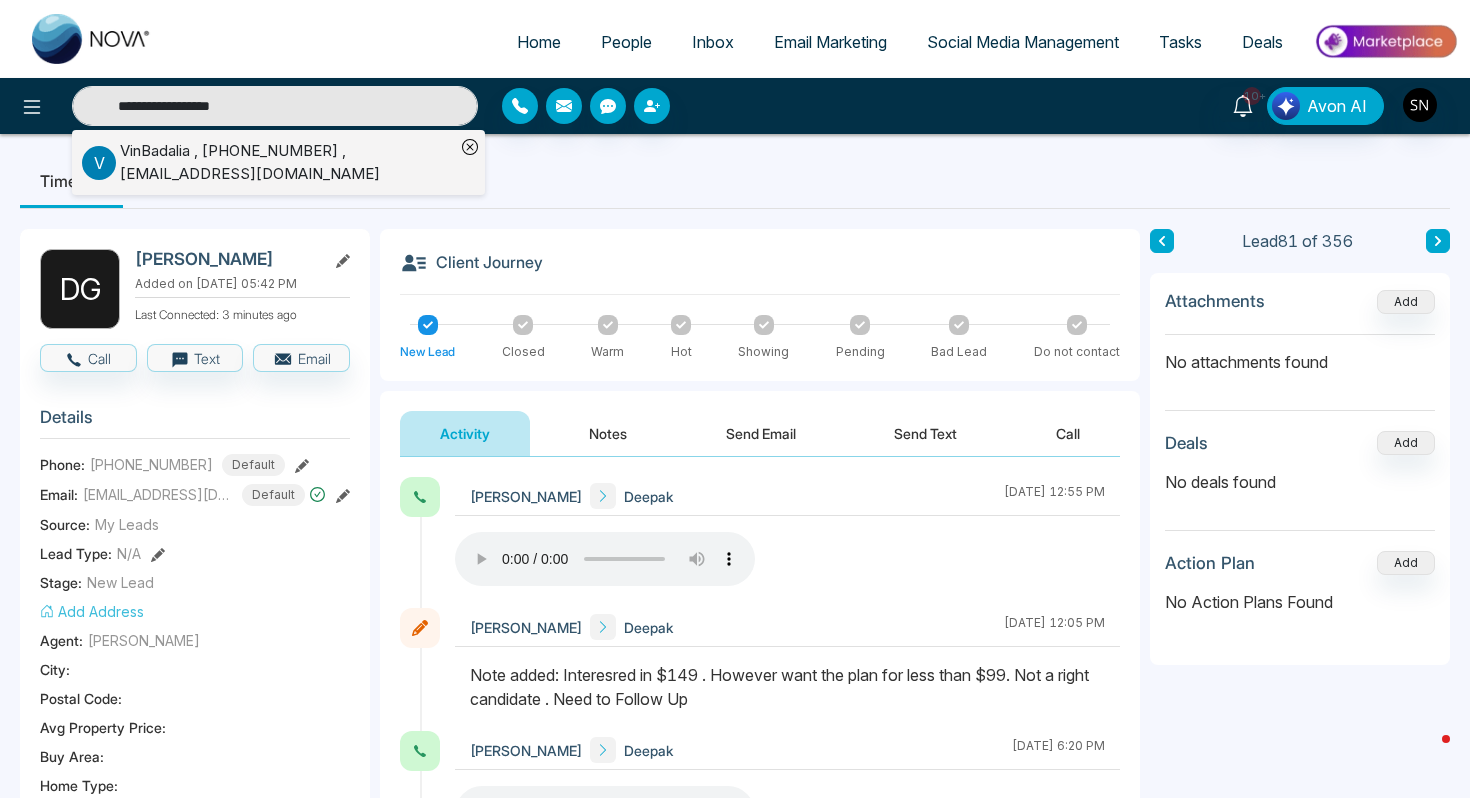 type on "**********" 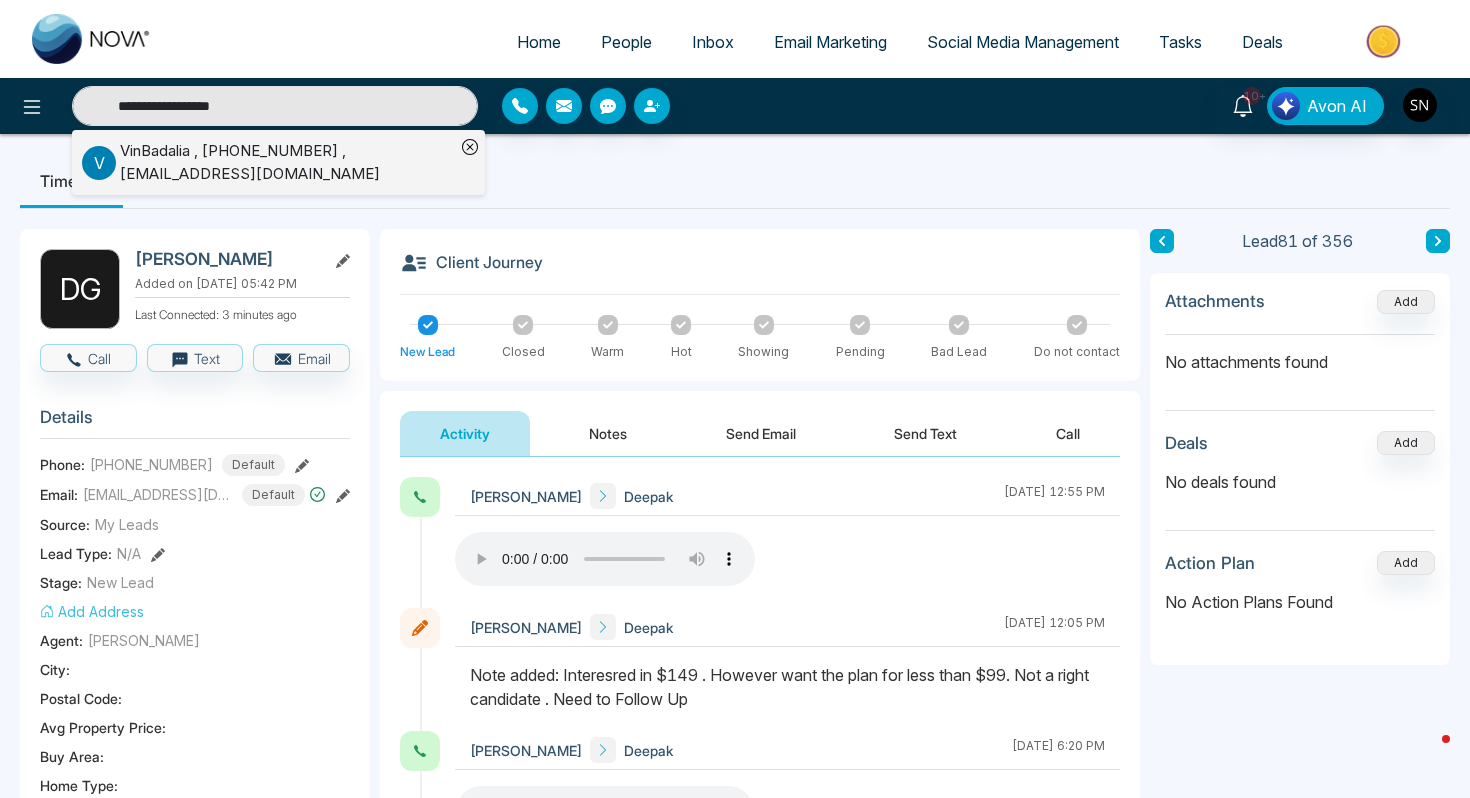 click on "V   VinBadalia     , +16478852712   , hbadalia@gmail.com" at bounding box center (268, 162) 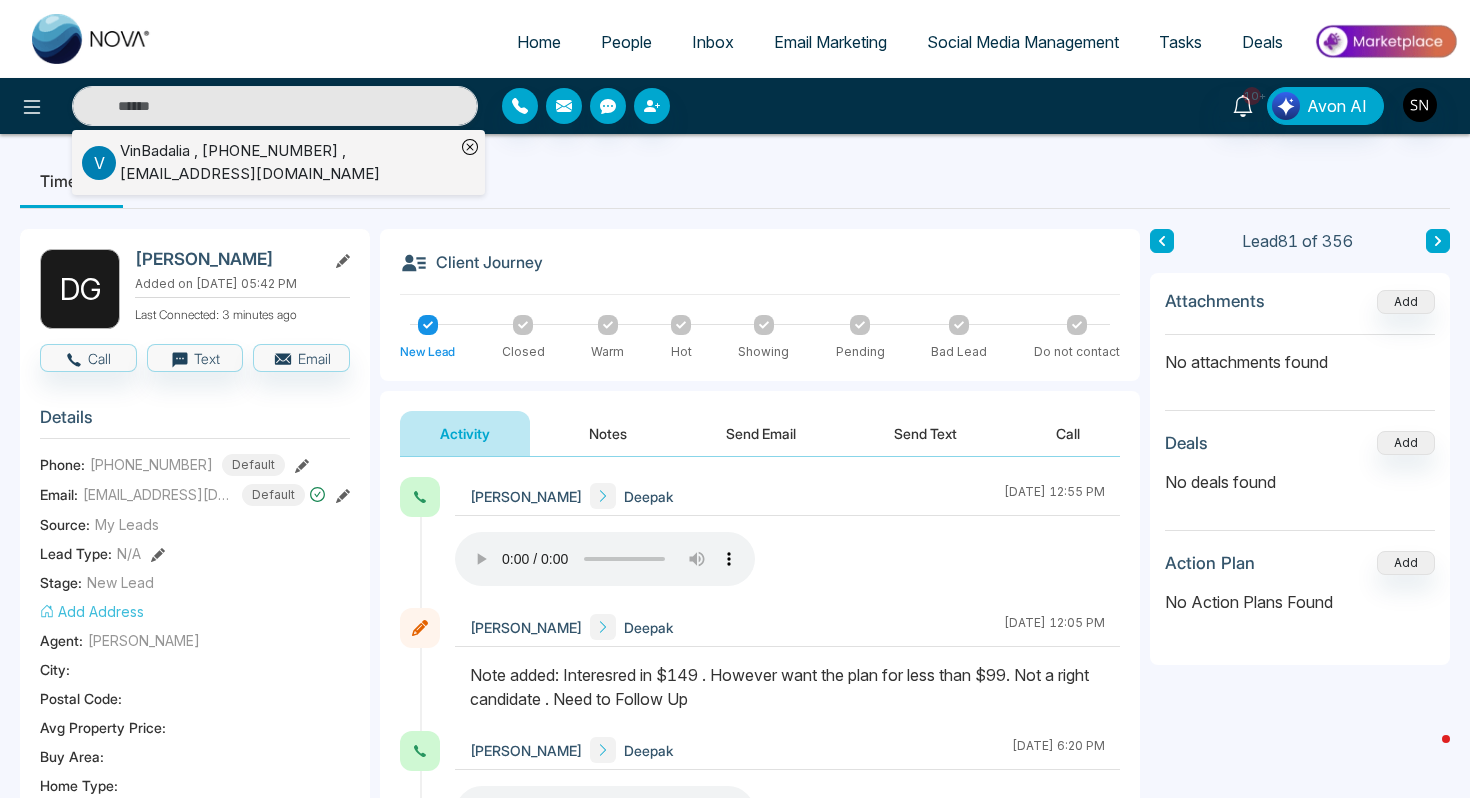 type on "**********" 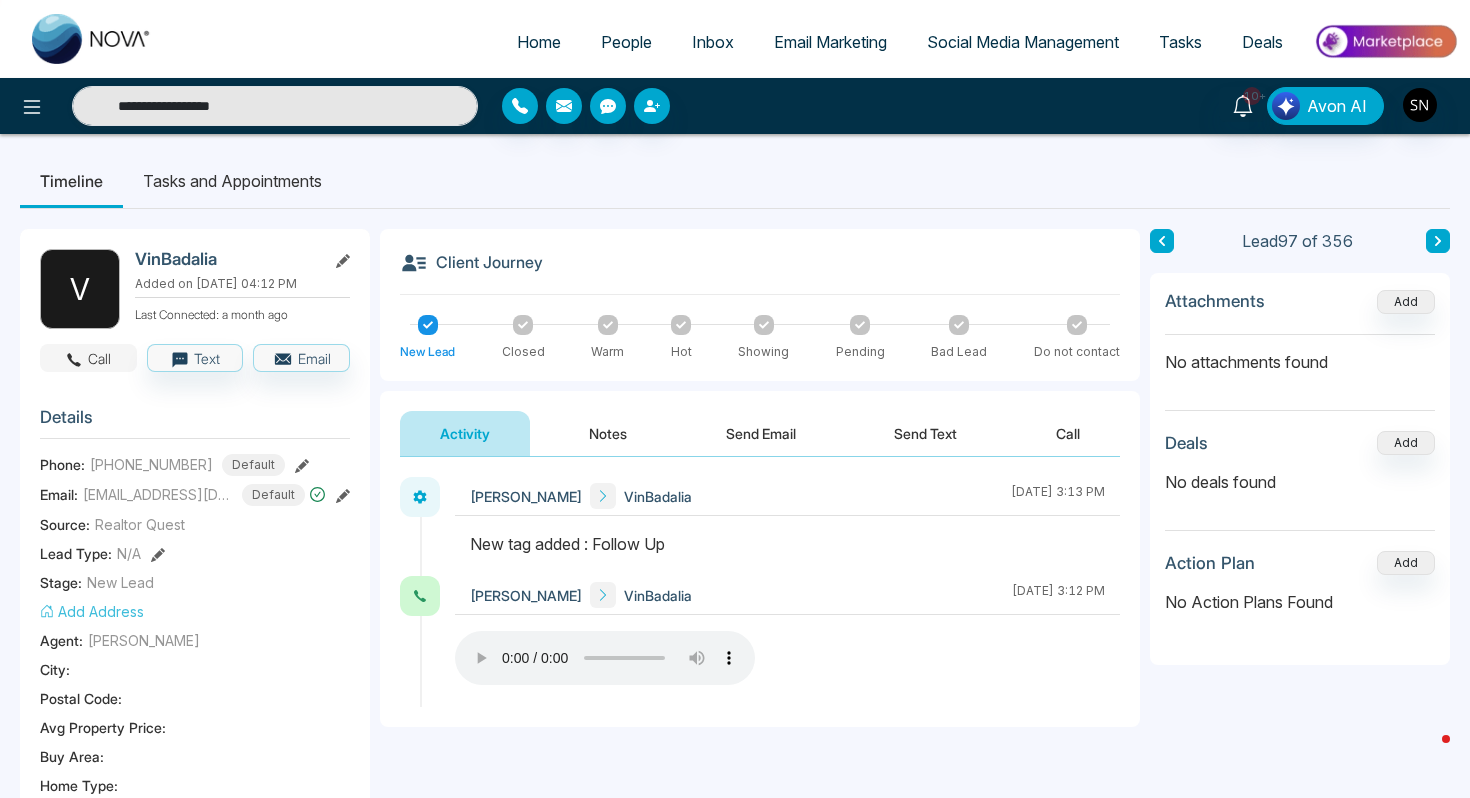 click 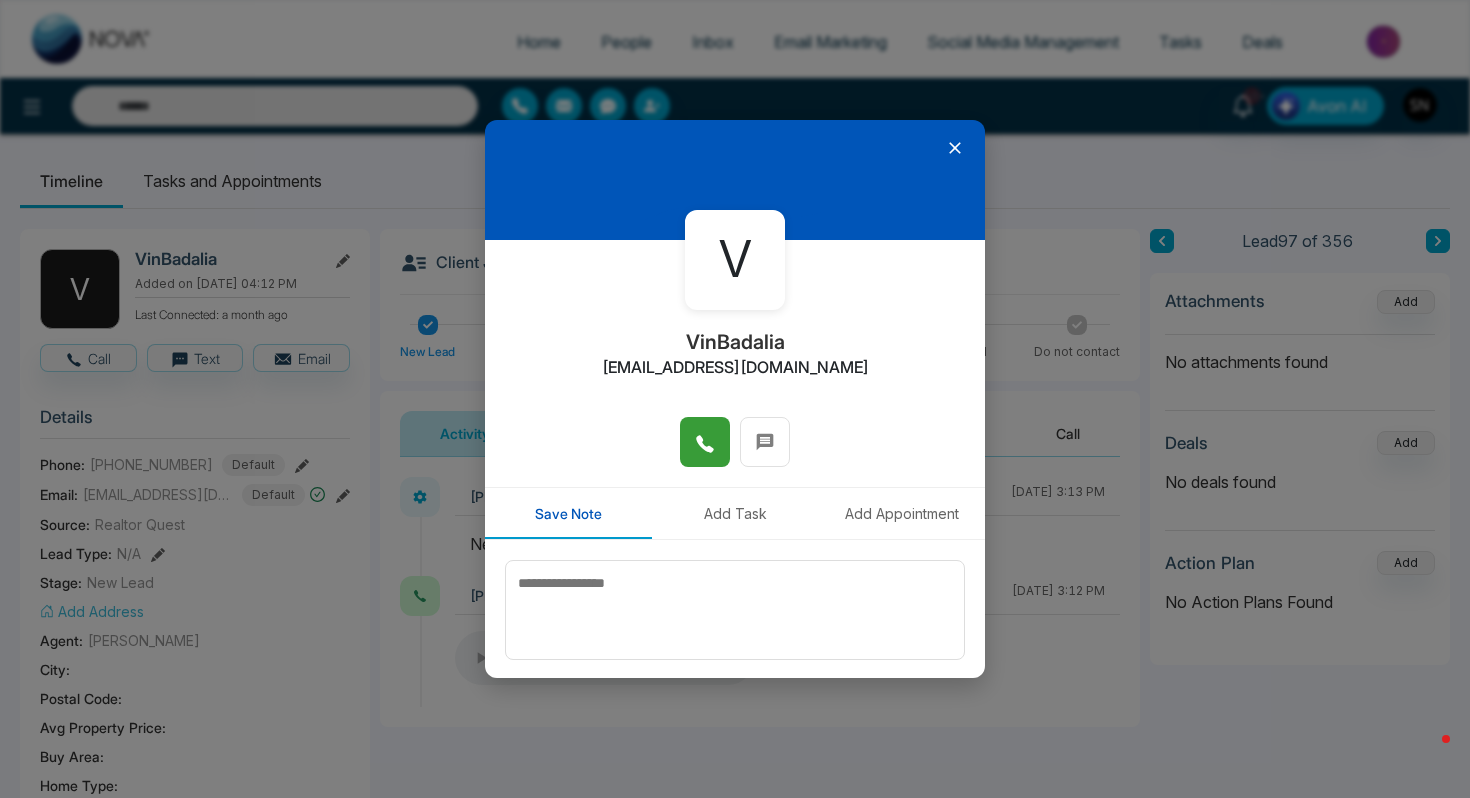 click at bounding box center [705, 442] 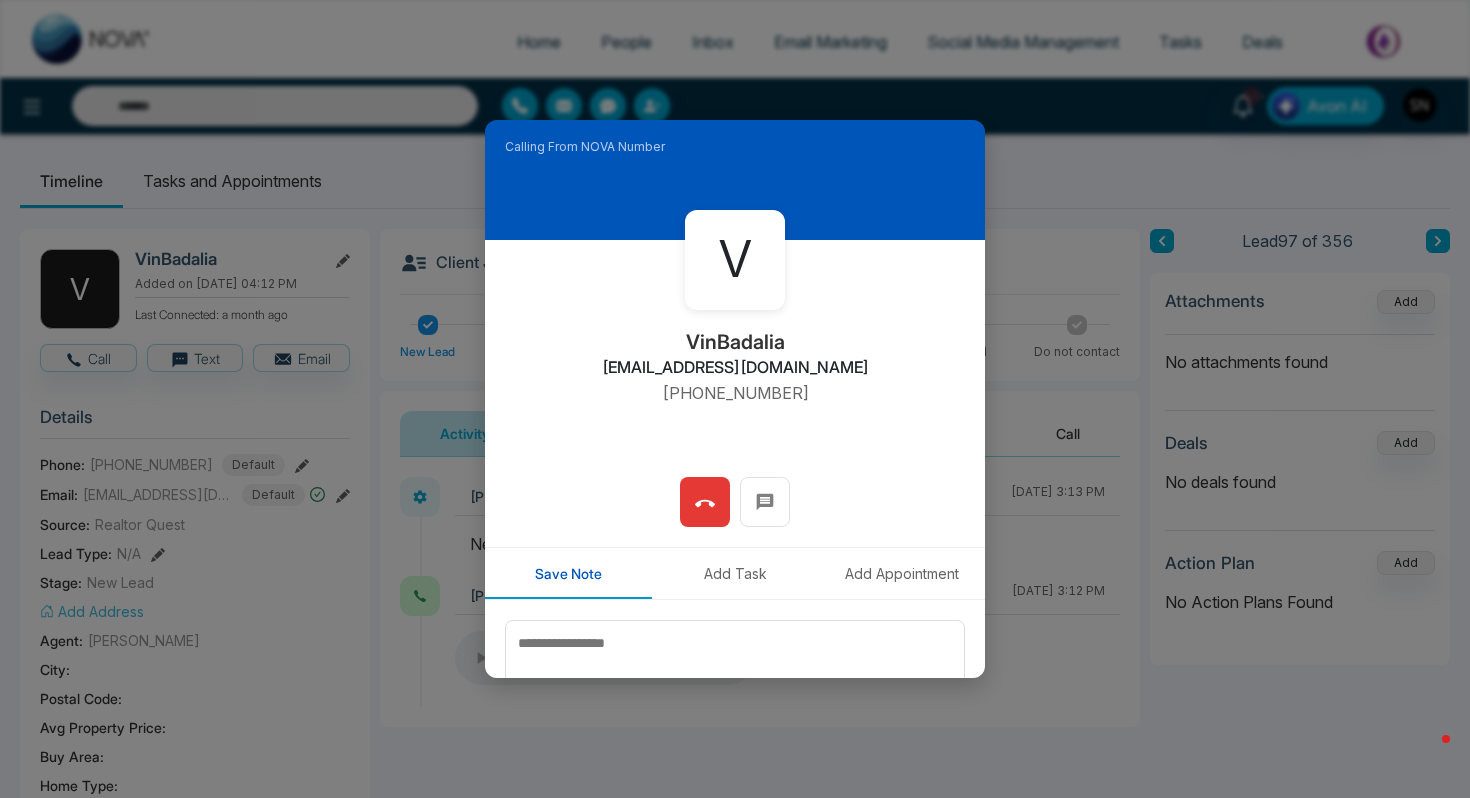 type on "**********" 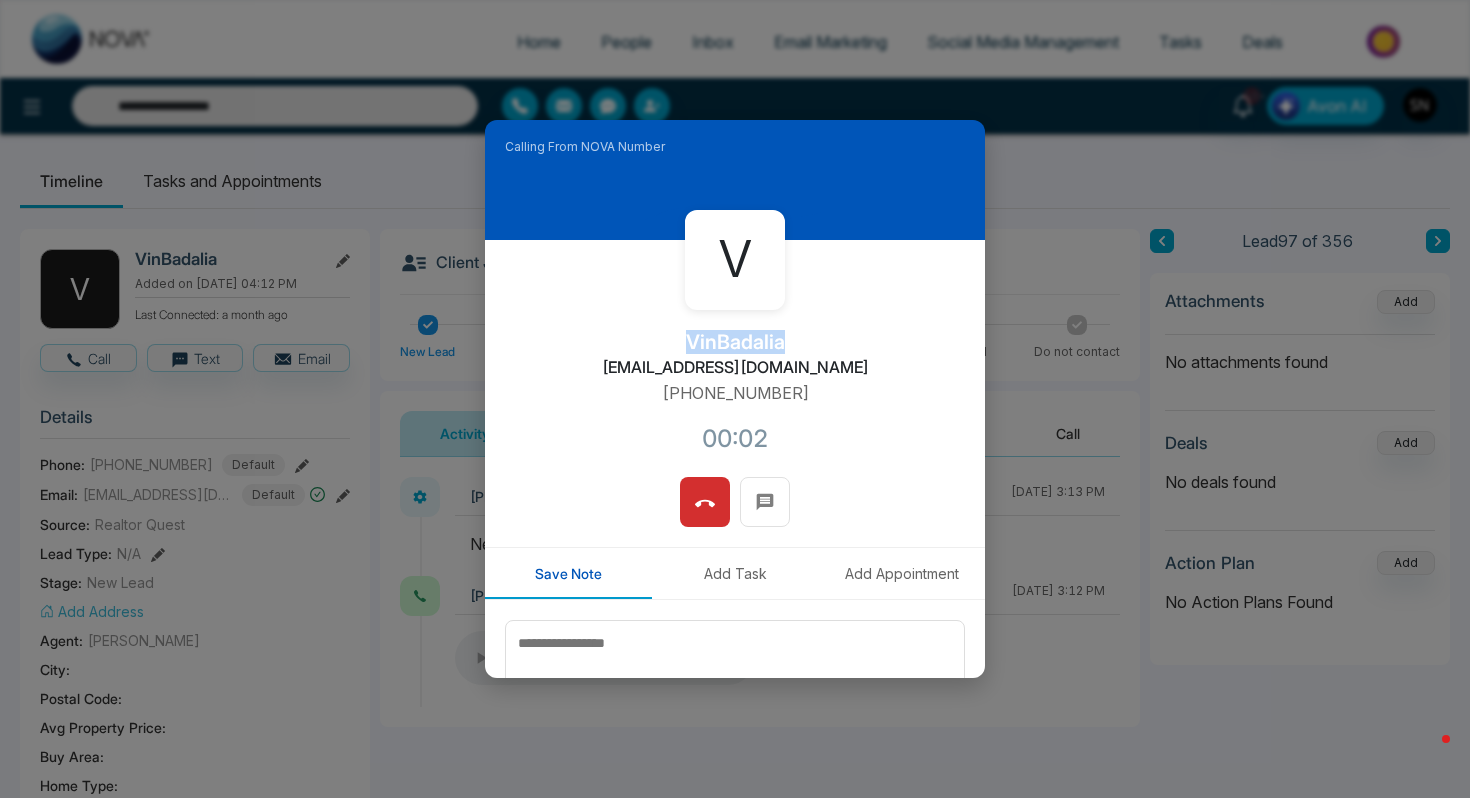 drag, startPoint x: 683, startPoint y: 329, endPoint x: 795, endPoint y: 327, distance: 112.01785 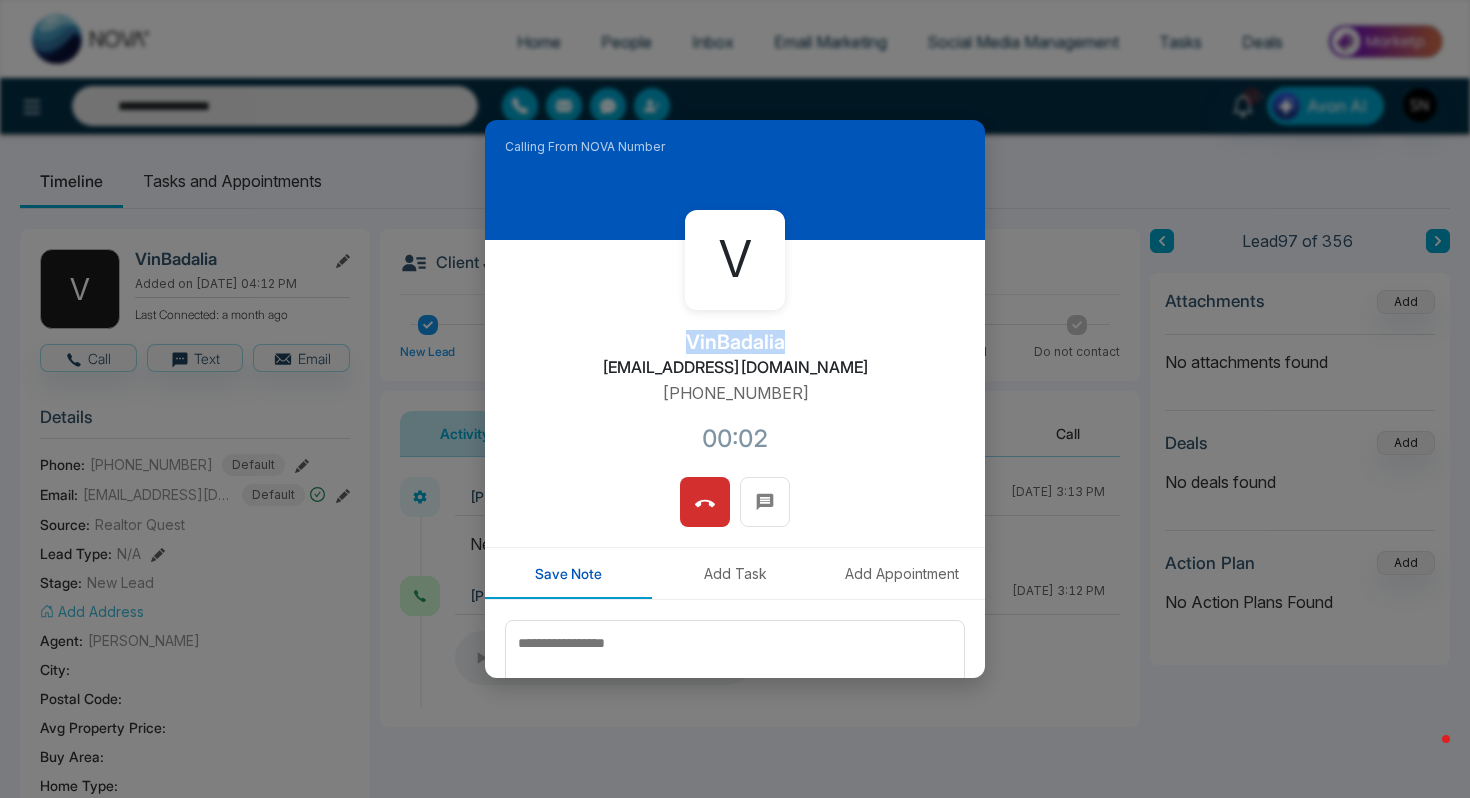 click on "V VinBadalia hbadalia@gmail.com +16478852712 00:02" at bounding box center [735, 358] 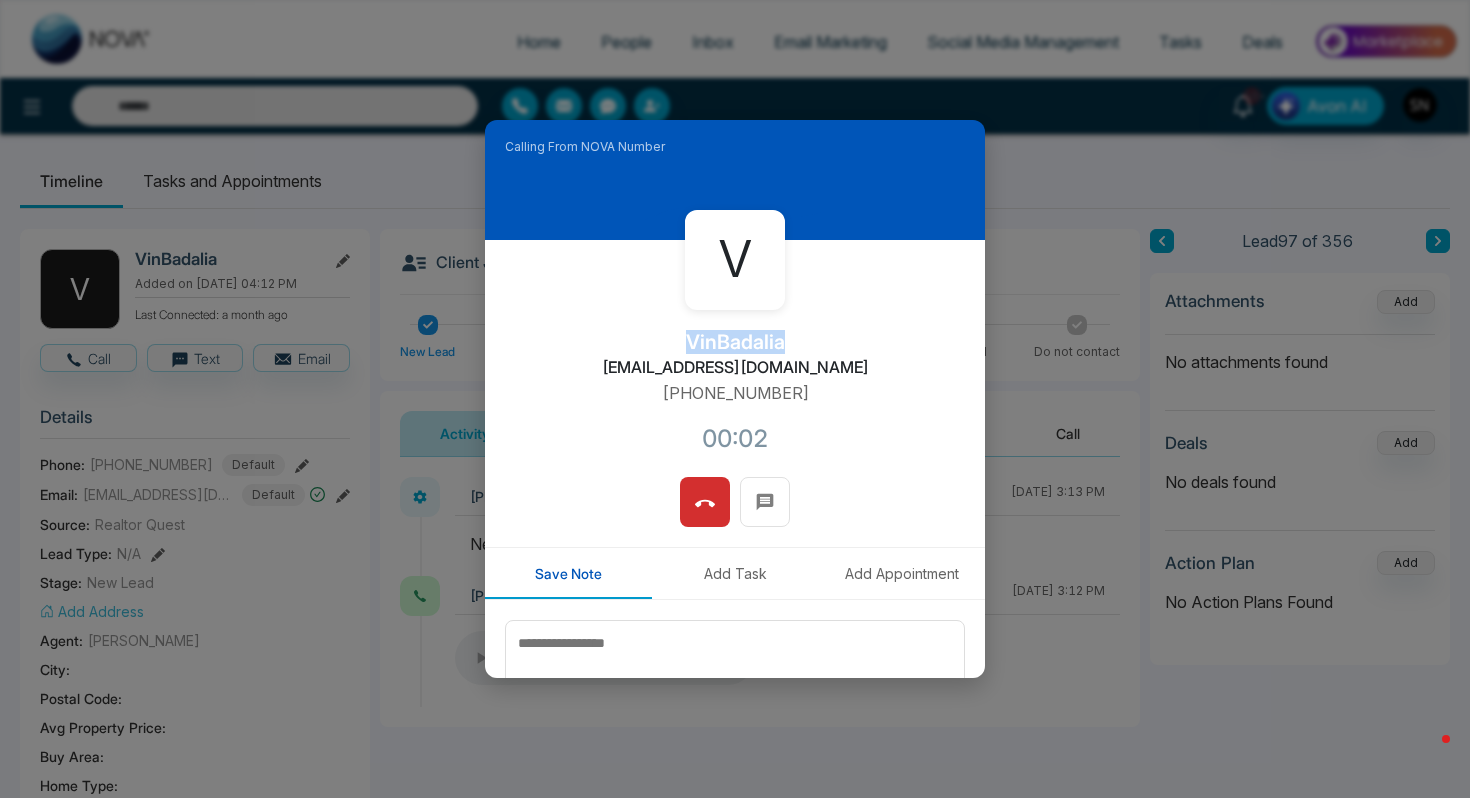 copy on "VinBadalia" 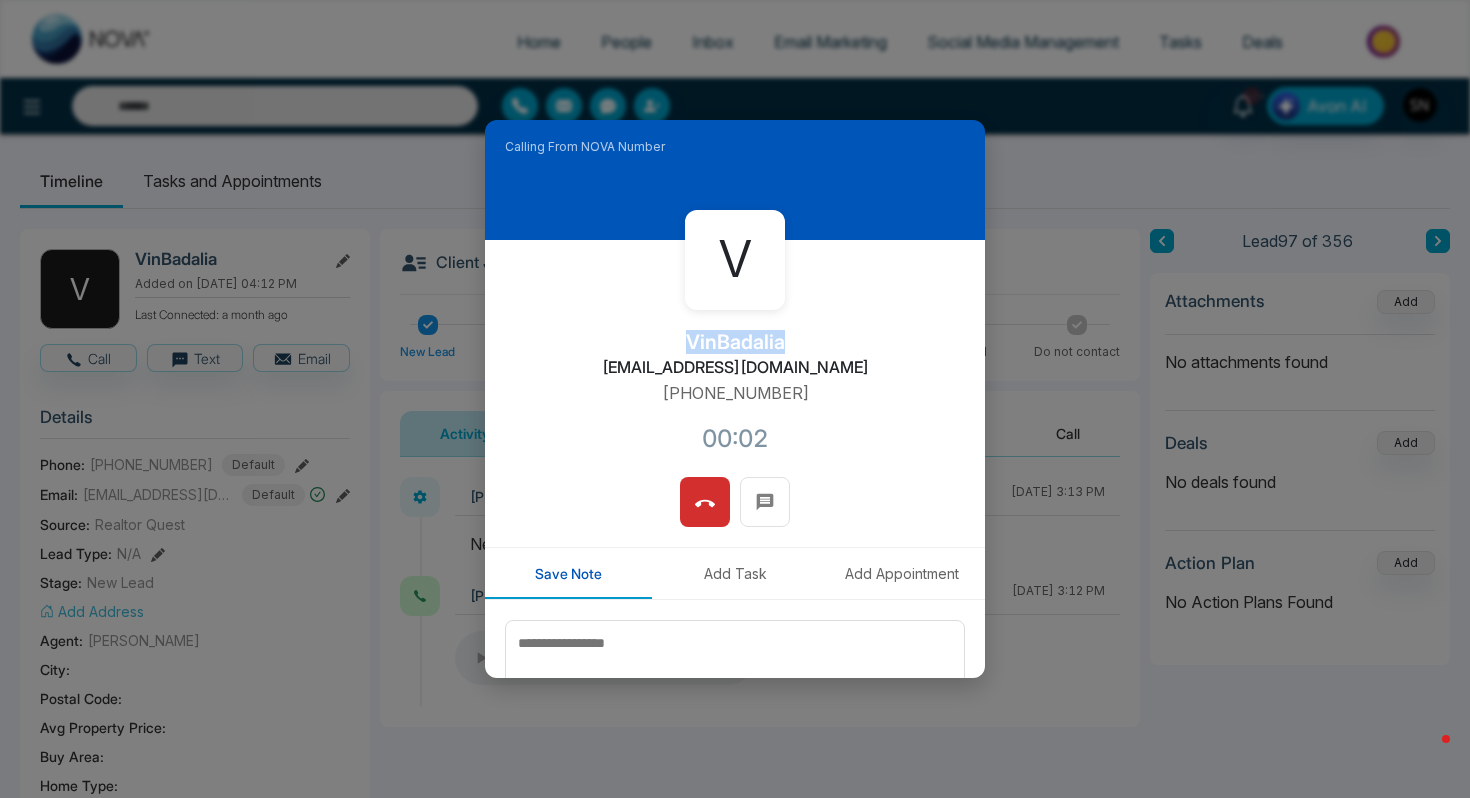 type on "**********" 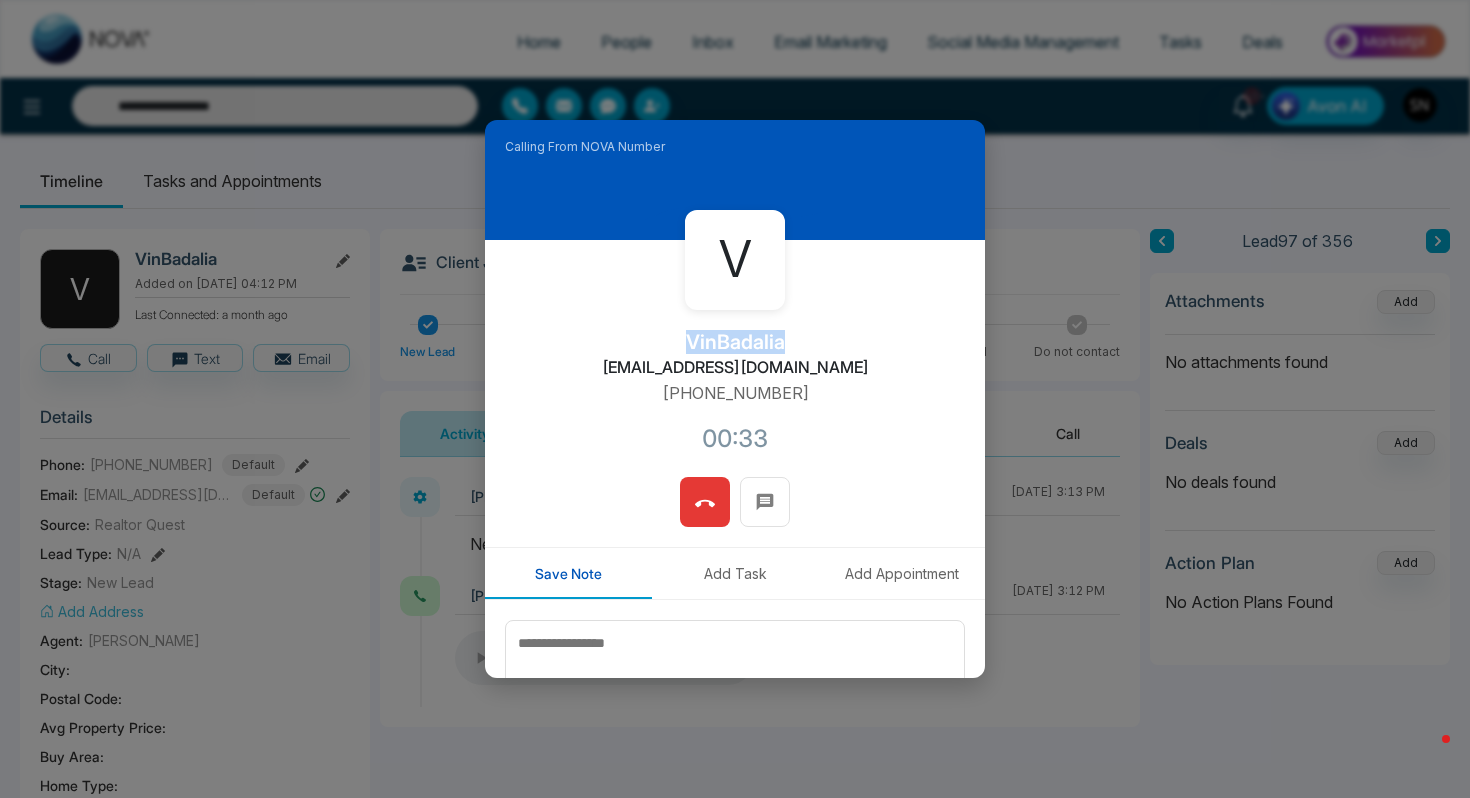 click at bounding box center [705, 502] 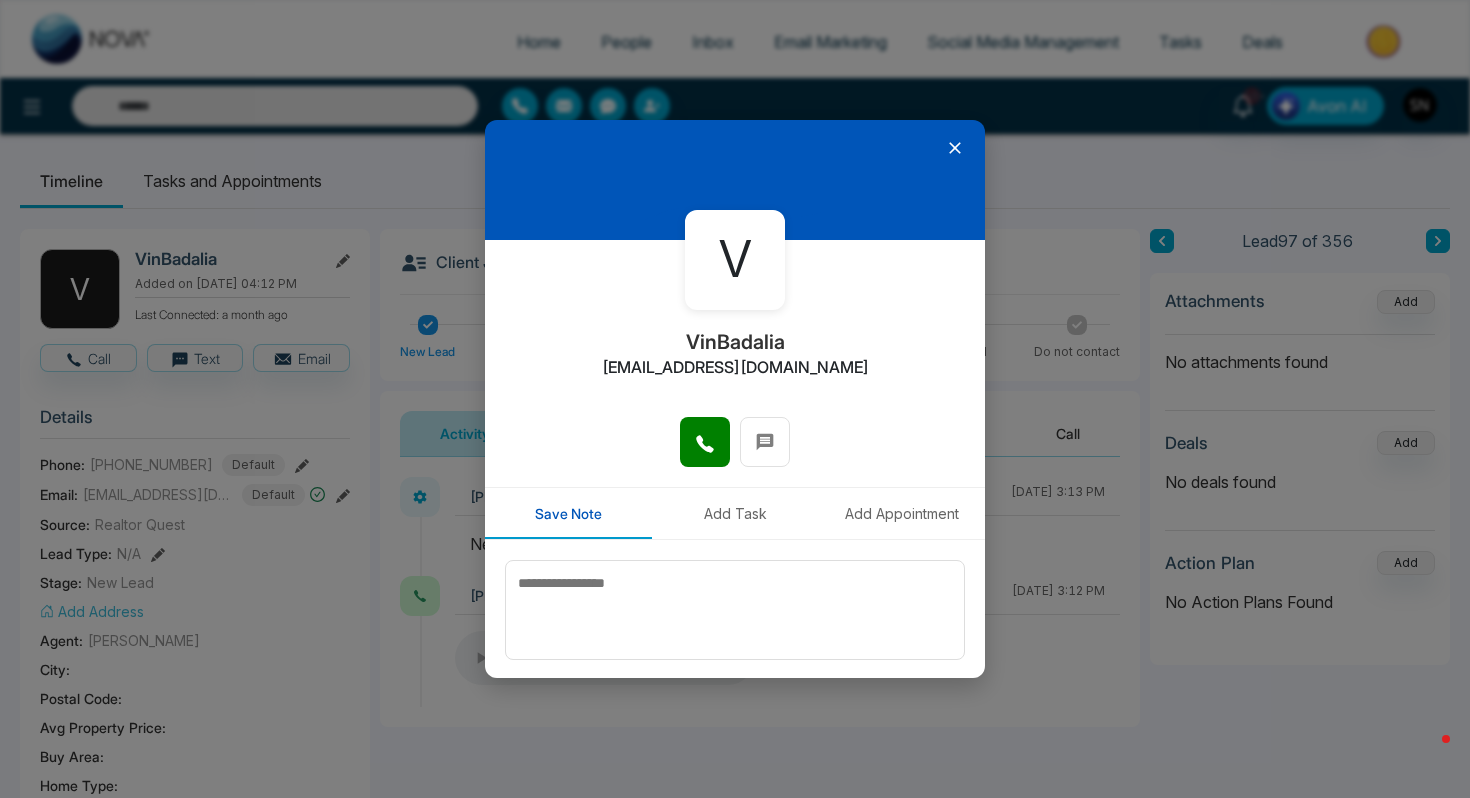 click 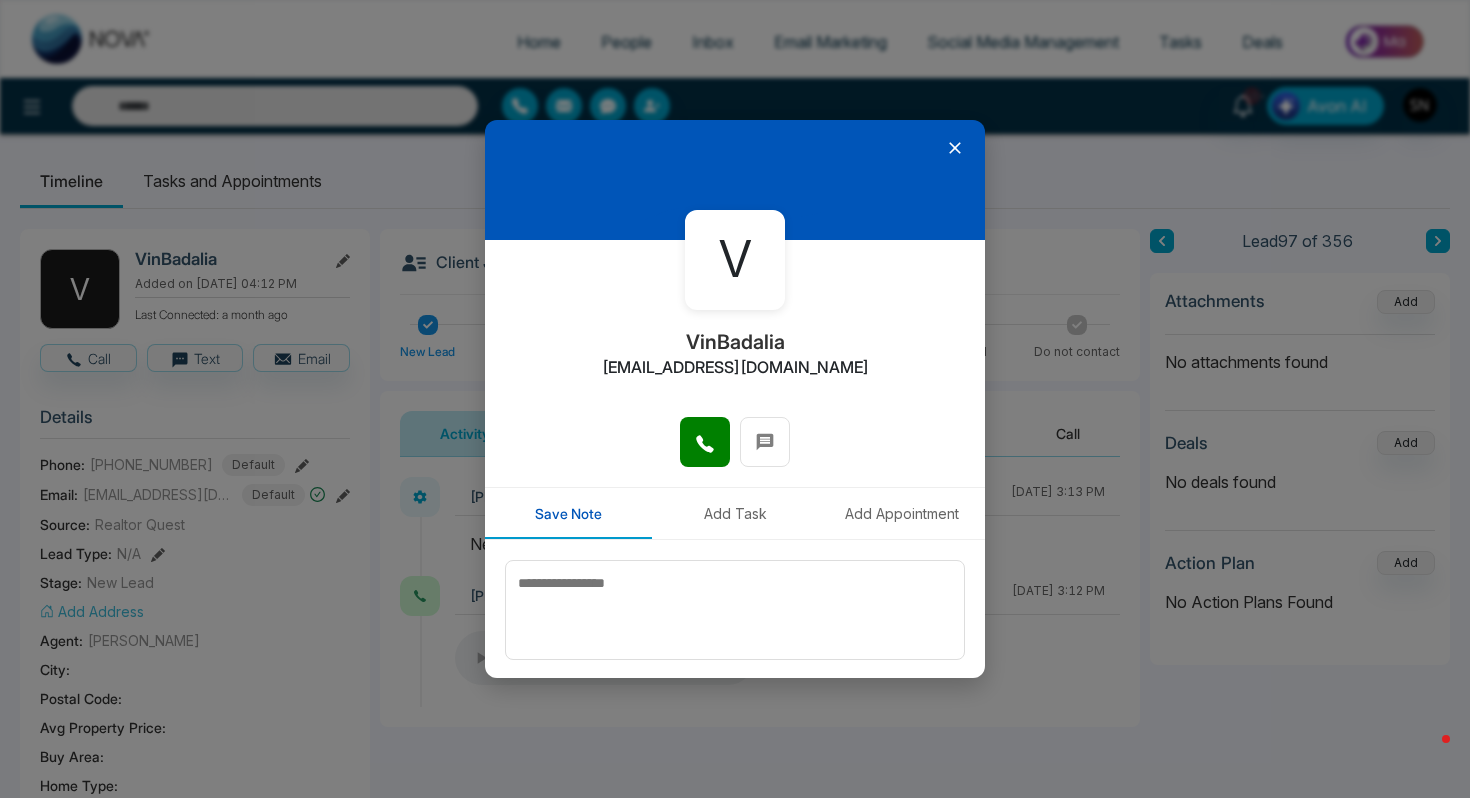 type 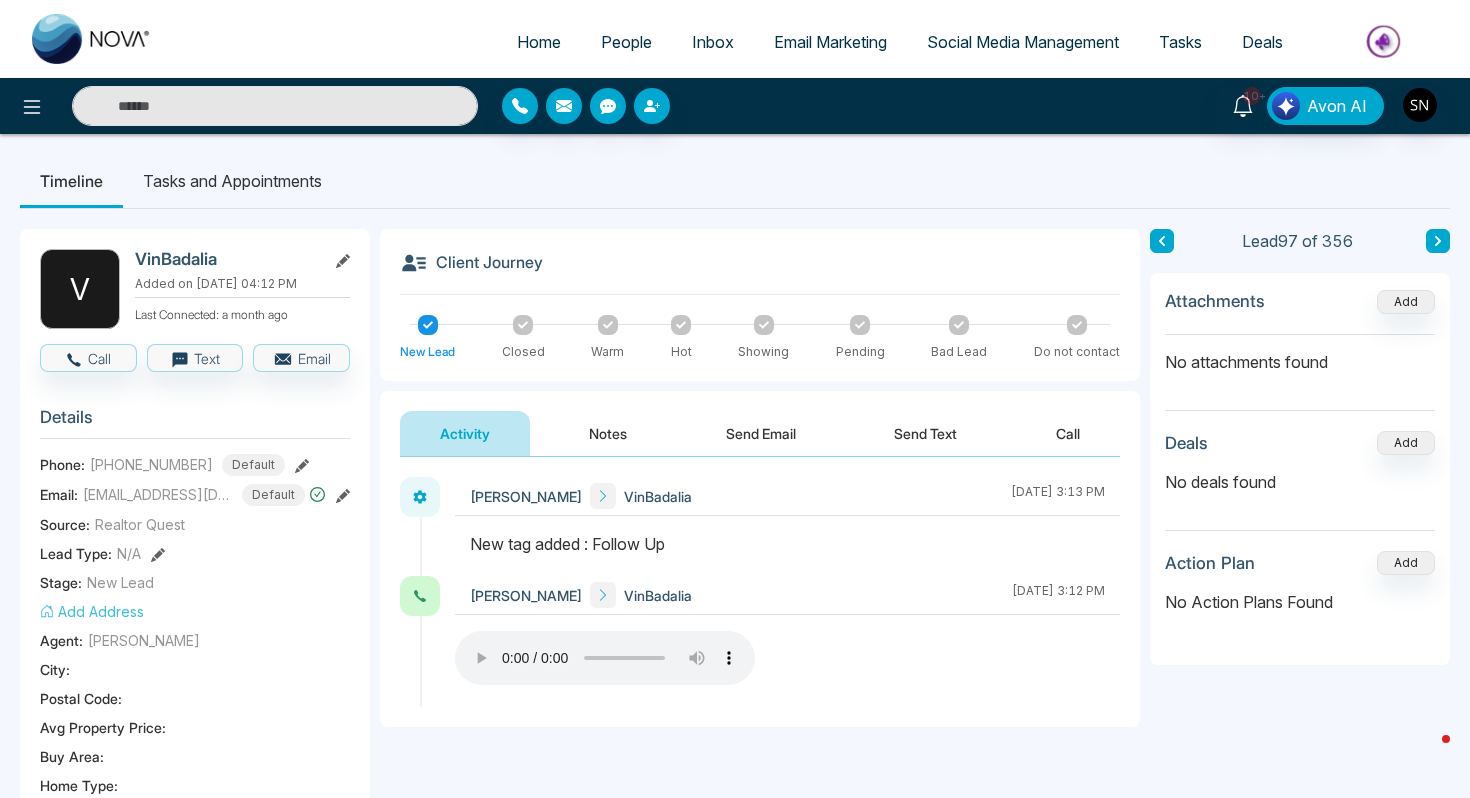 click on "People" at bounding box center [626, 42] 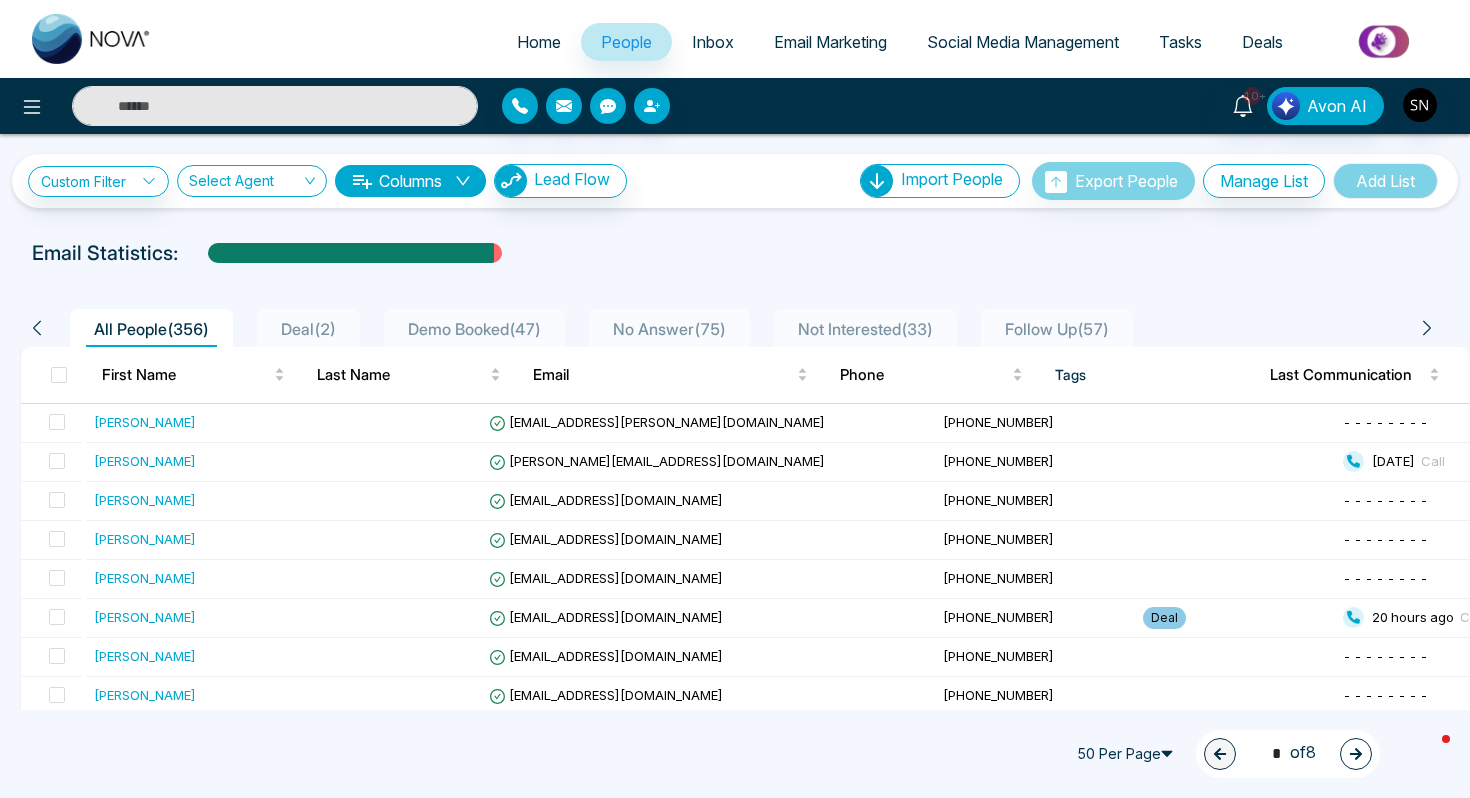 click at bounding box center [275, 106] 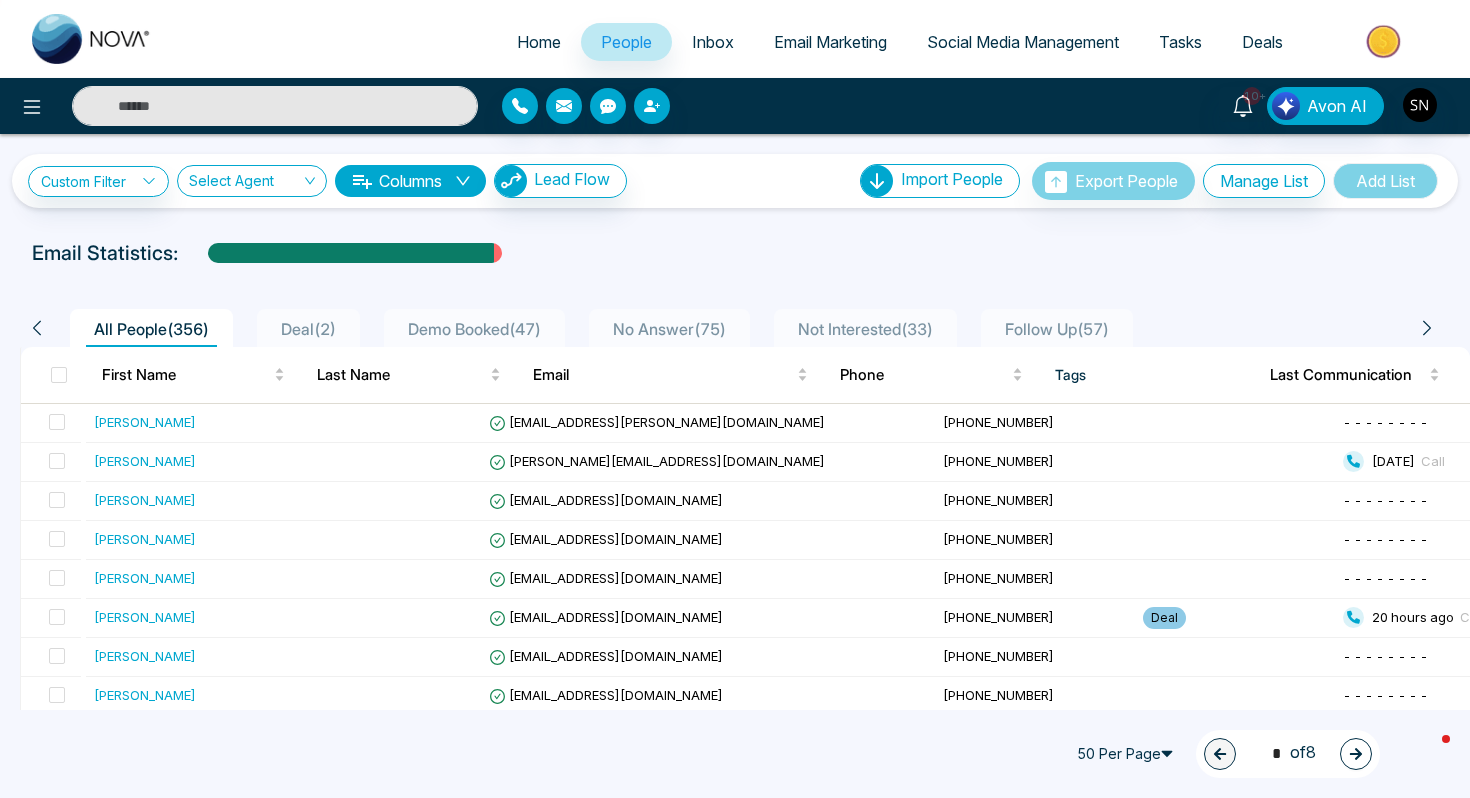 paste on "**********" 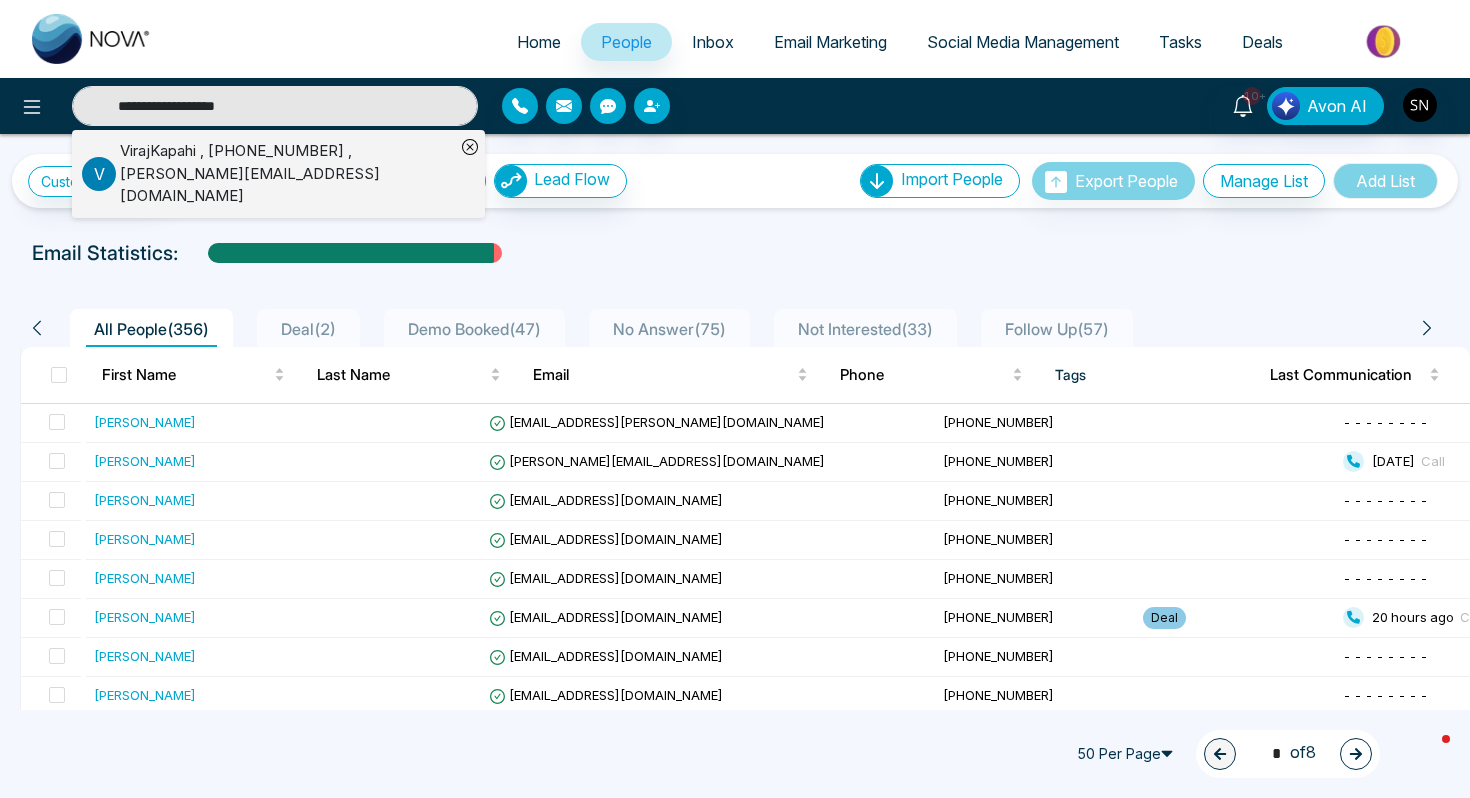 type on "**********" 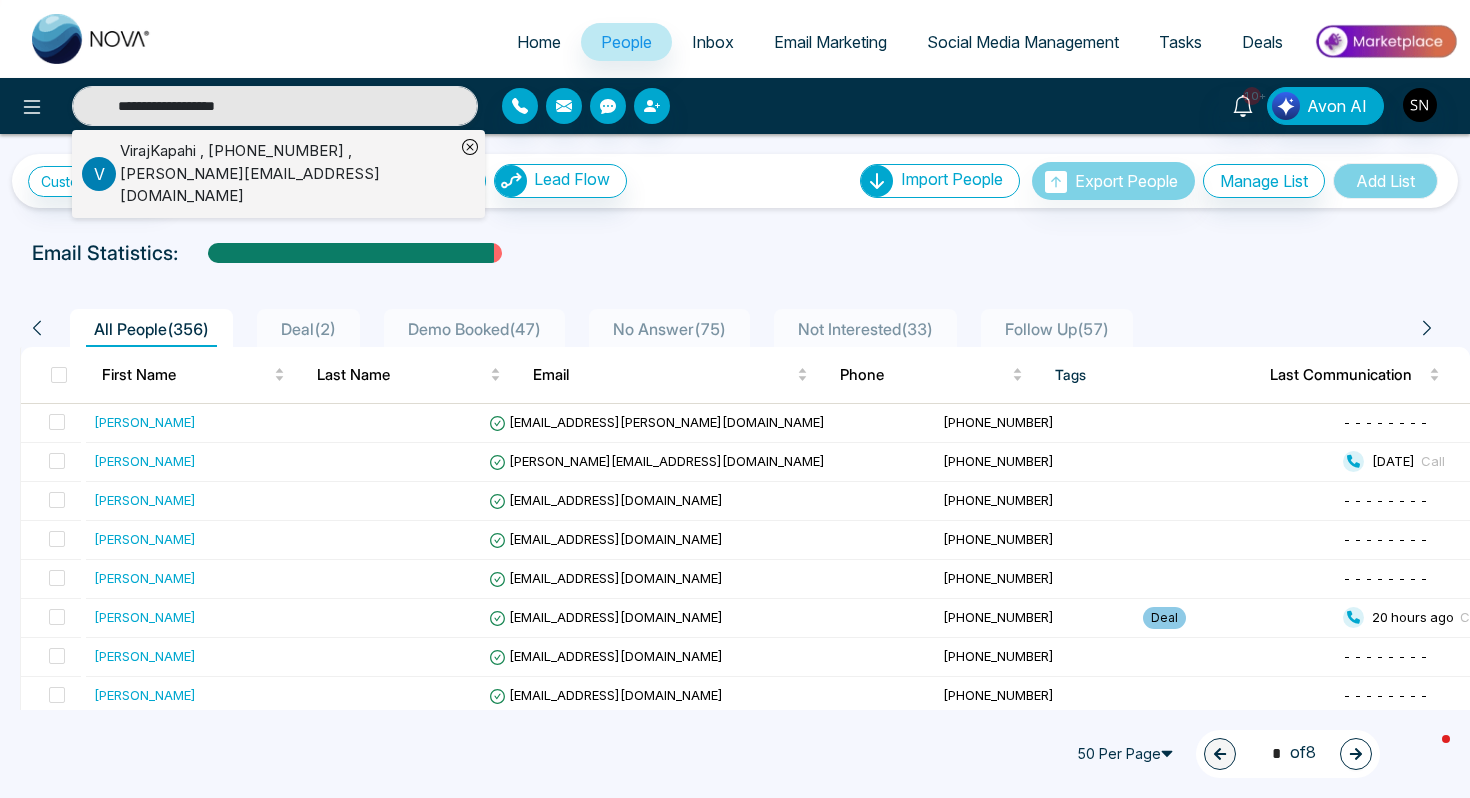 click on "VirajKapahi     , +16472806674   , viraj@teamviraj.com" at bounding box center (287, 174) 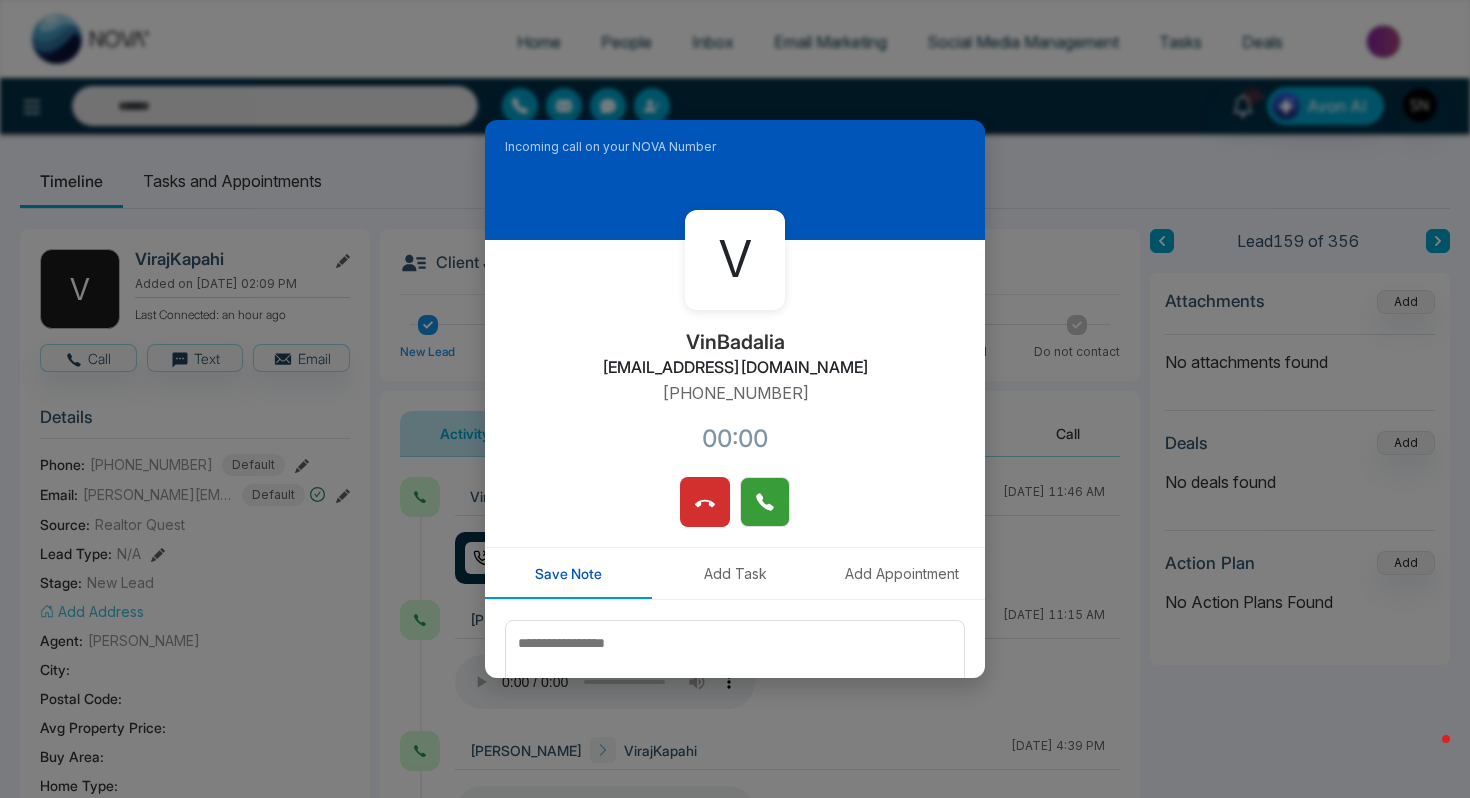 click 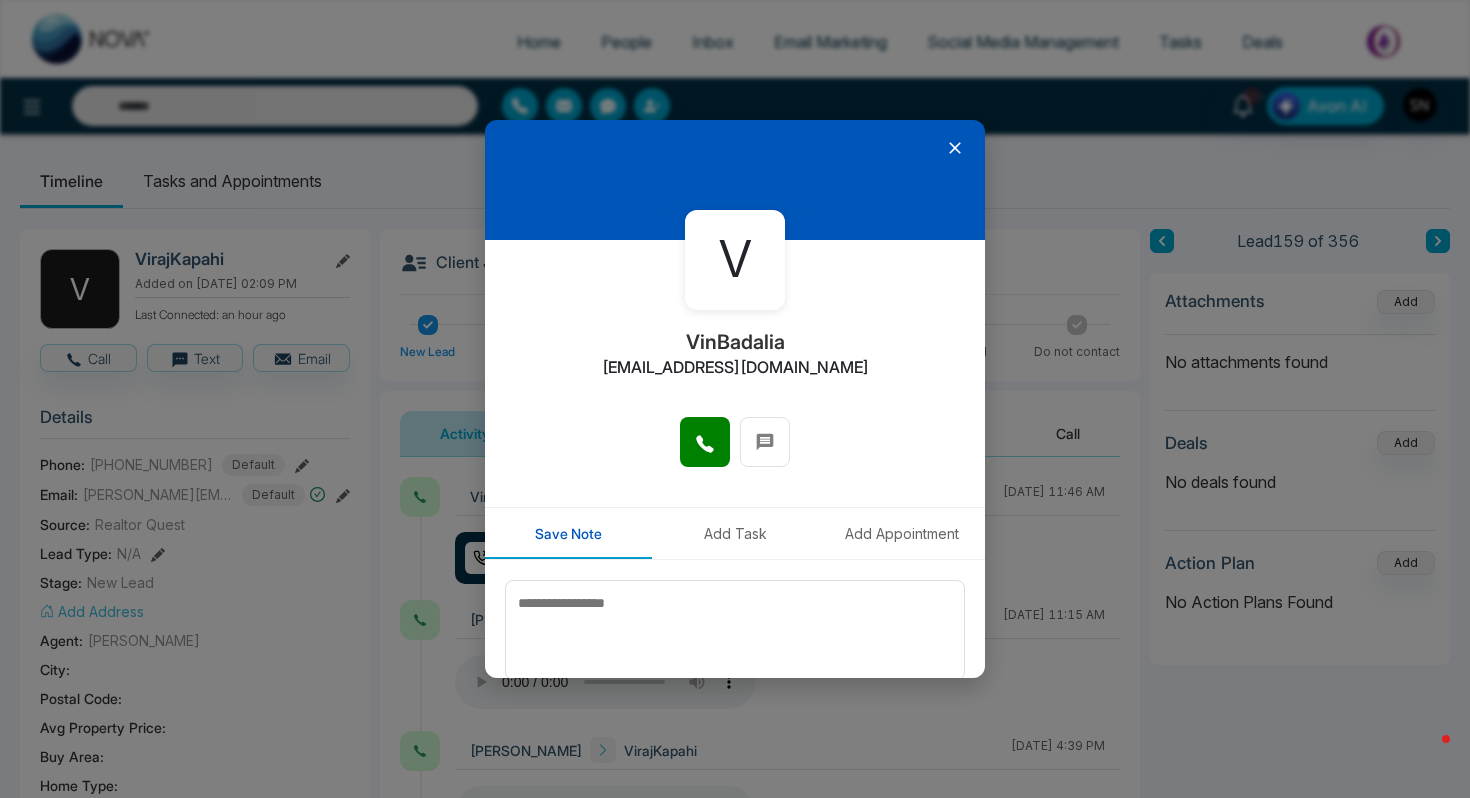 click 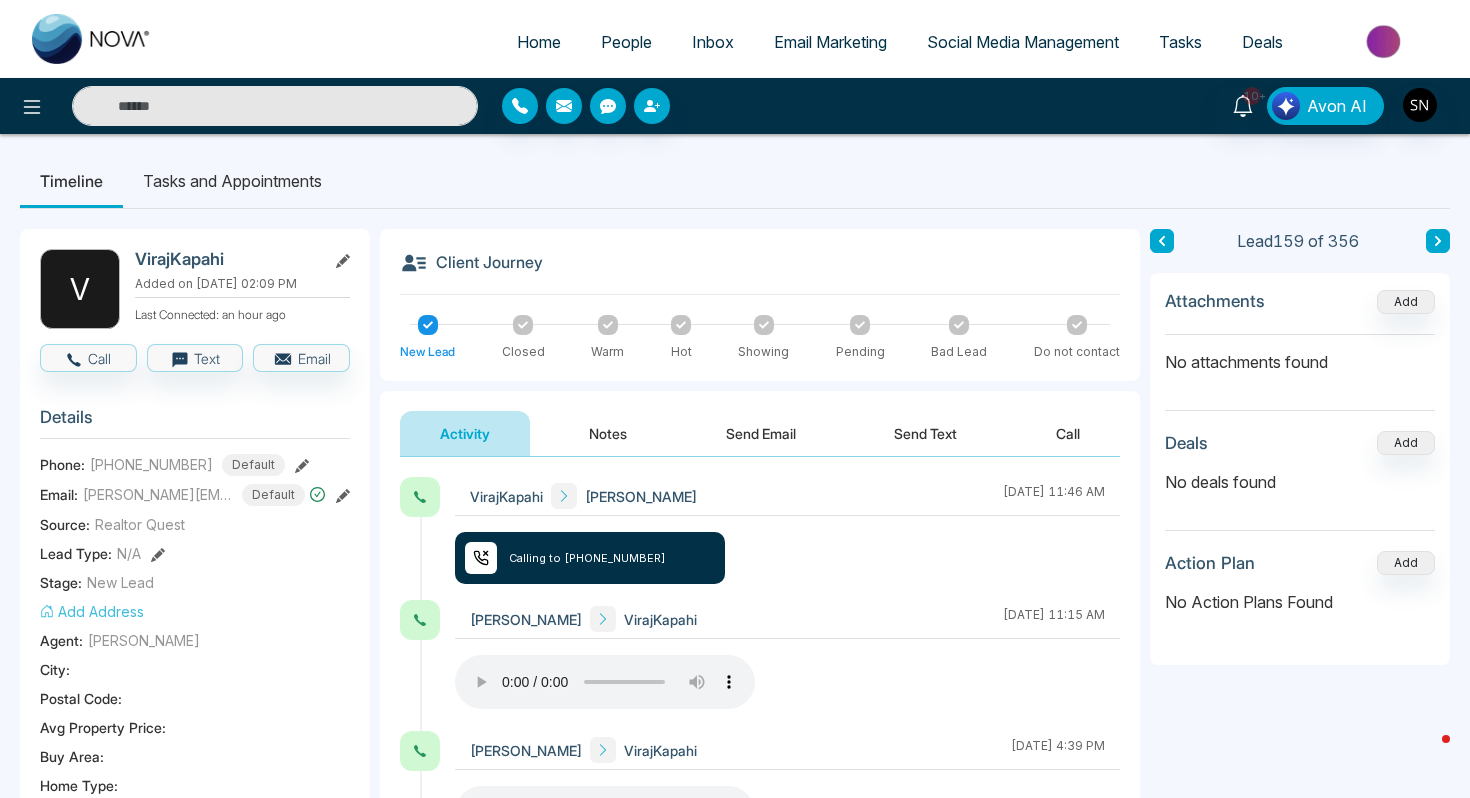 click at bounding box center [275, 106] 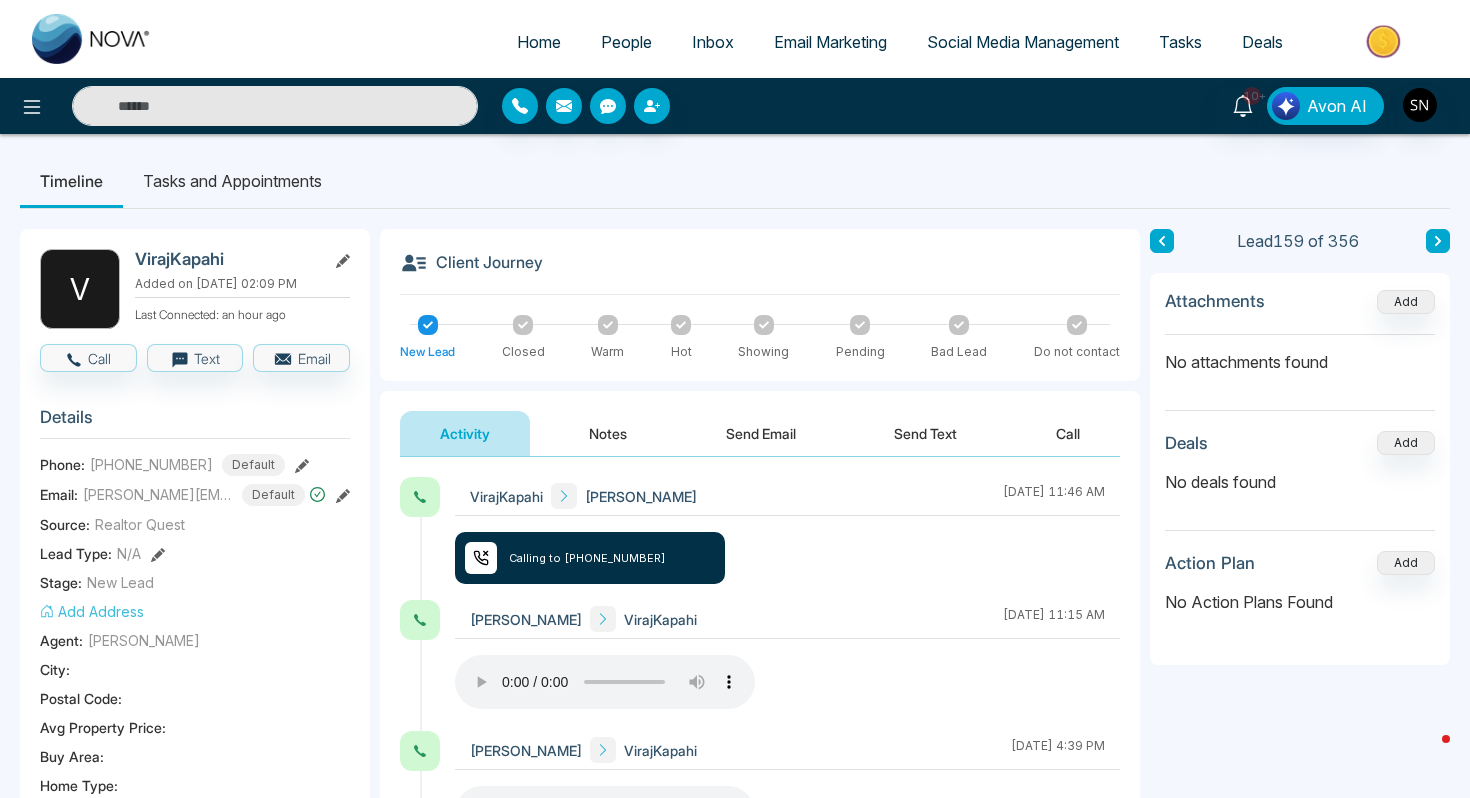paste on "**********" 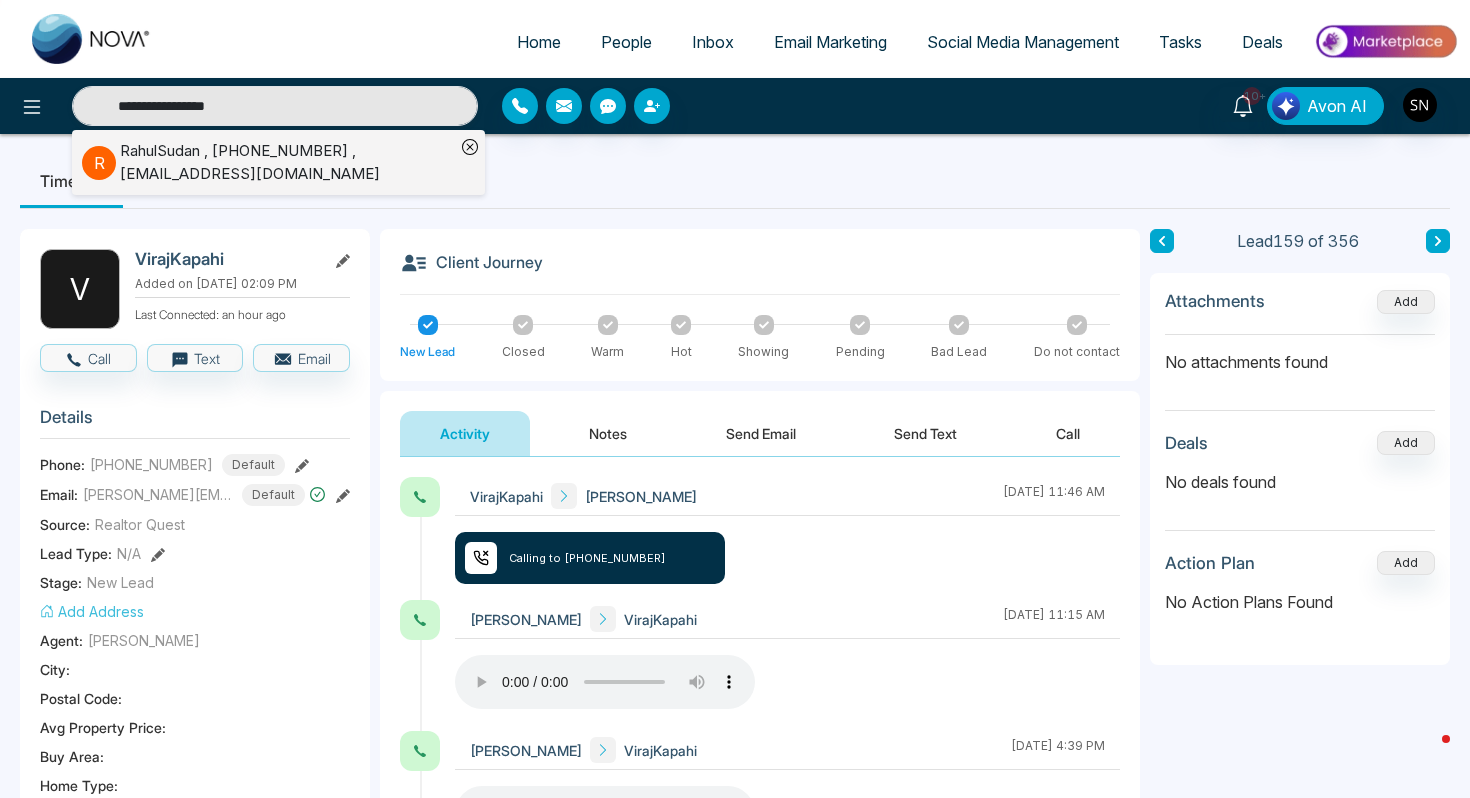 click on "RahulSudan     , +14169700894   , rahul@property.ca" at bounding box center (287, 162) 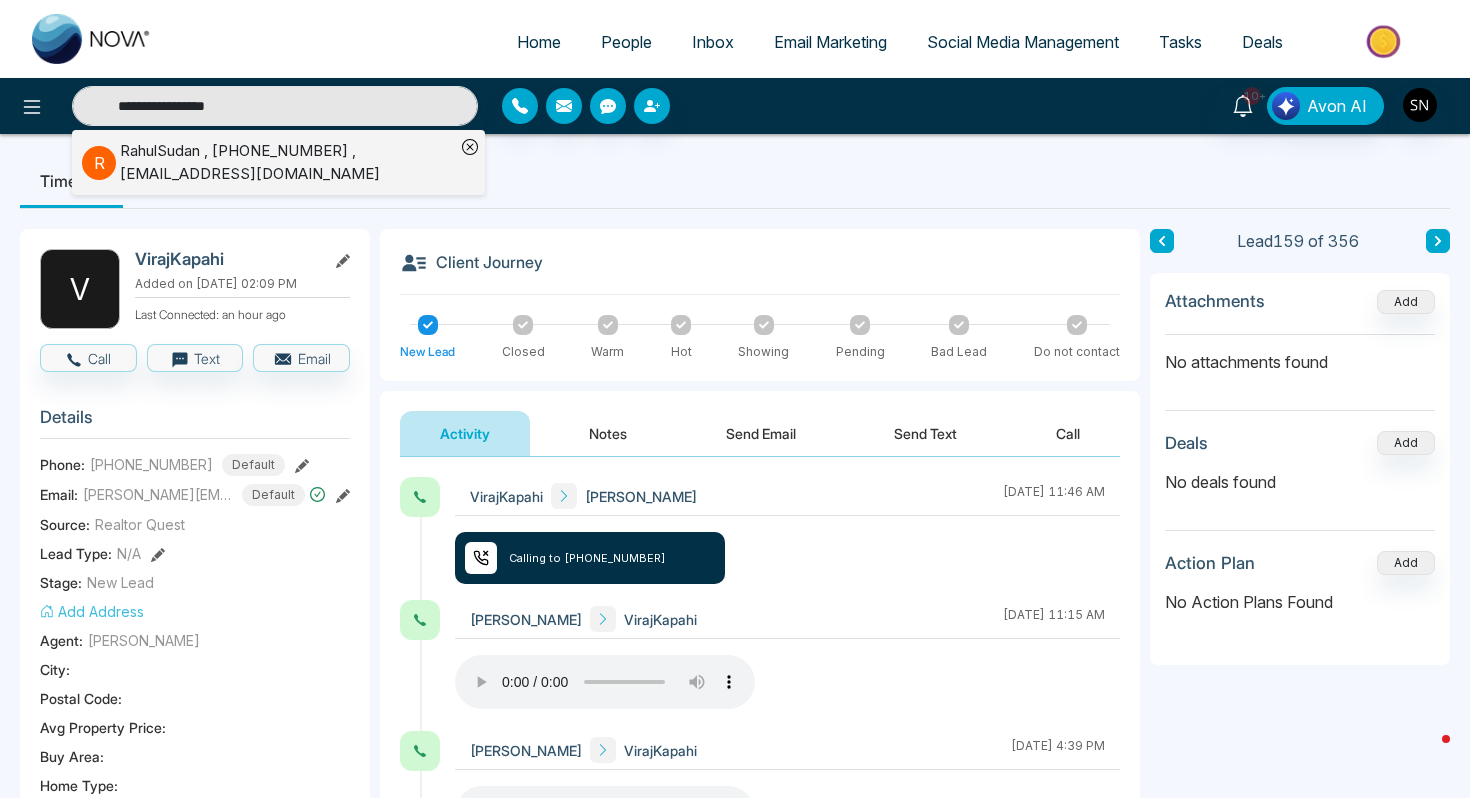 type on "**********" 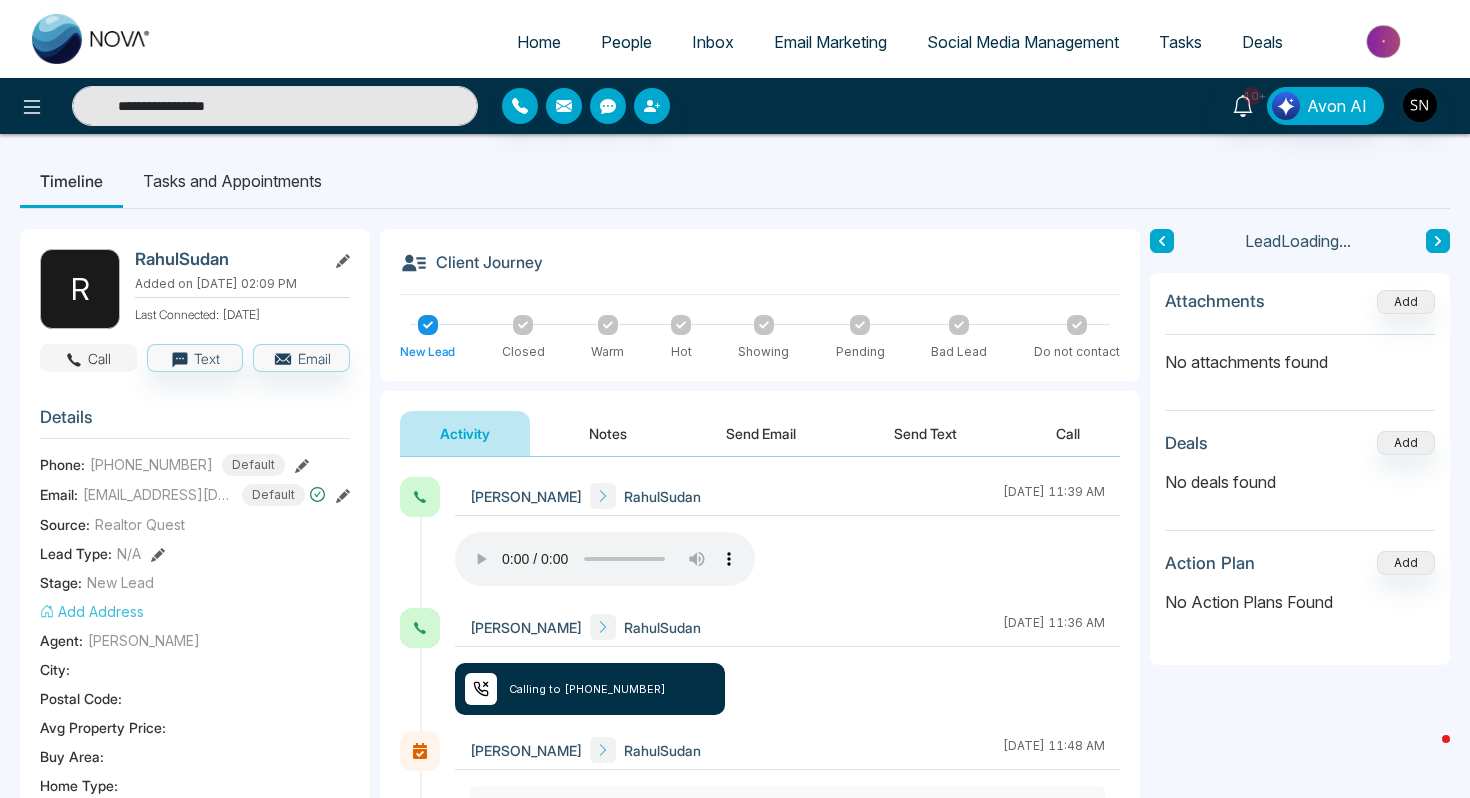 click on "Call" at bounding box center [88, 358] 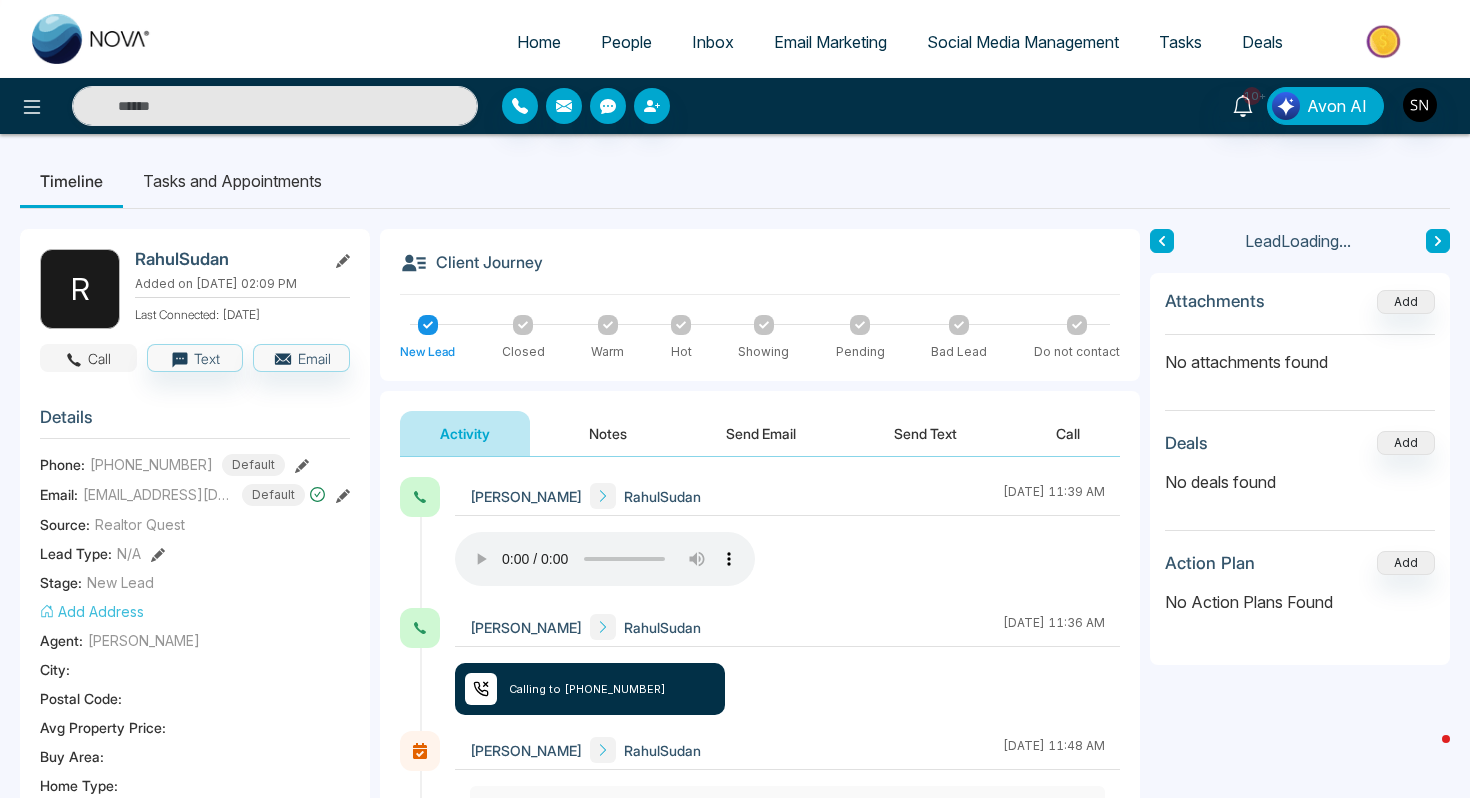 type on "**********" 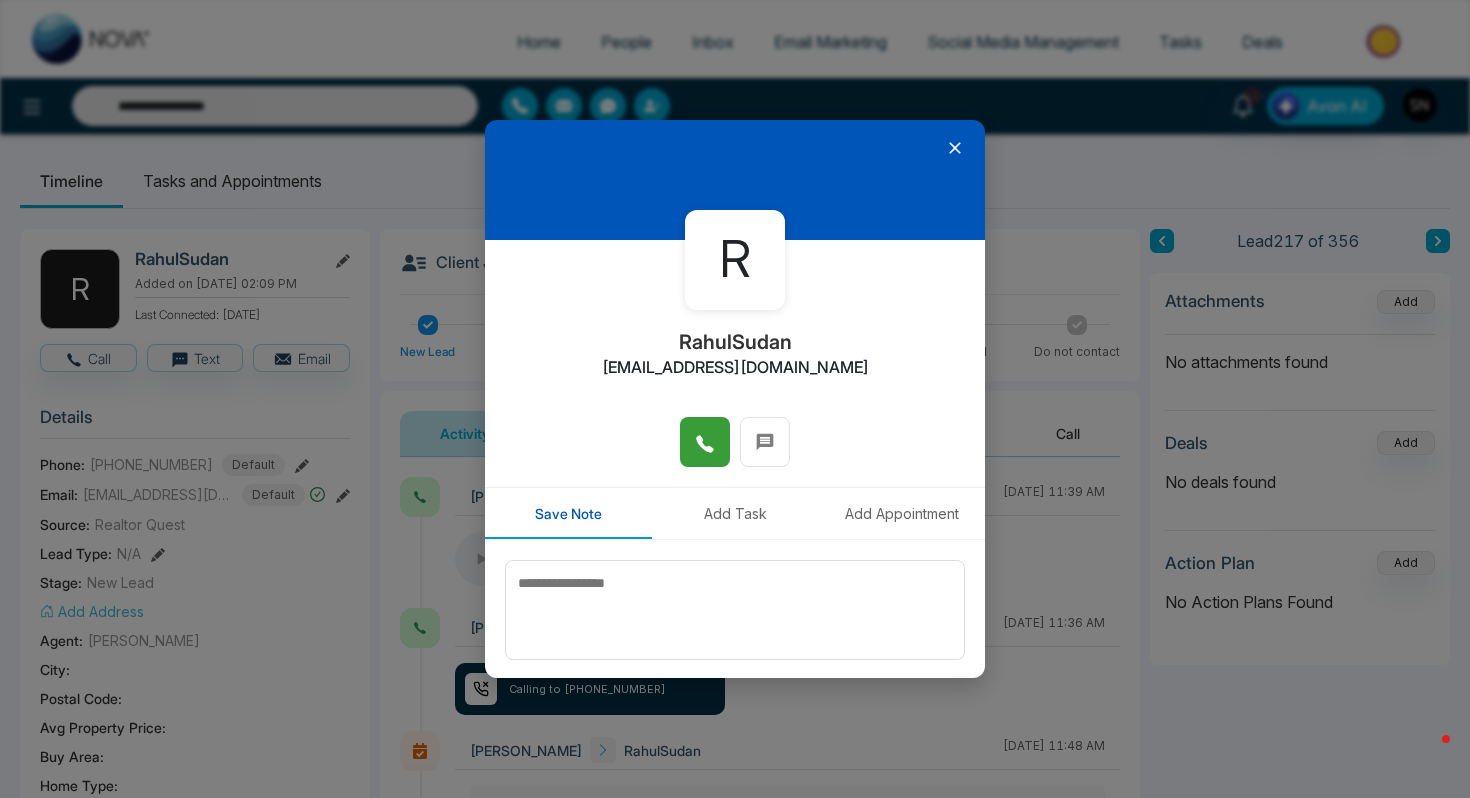 click at bounding box center (705, 442) 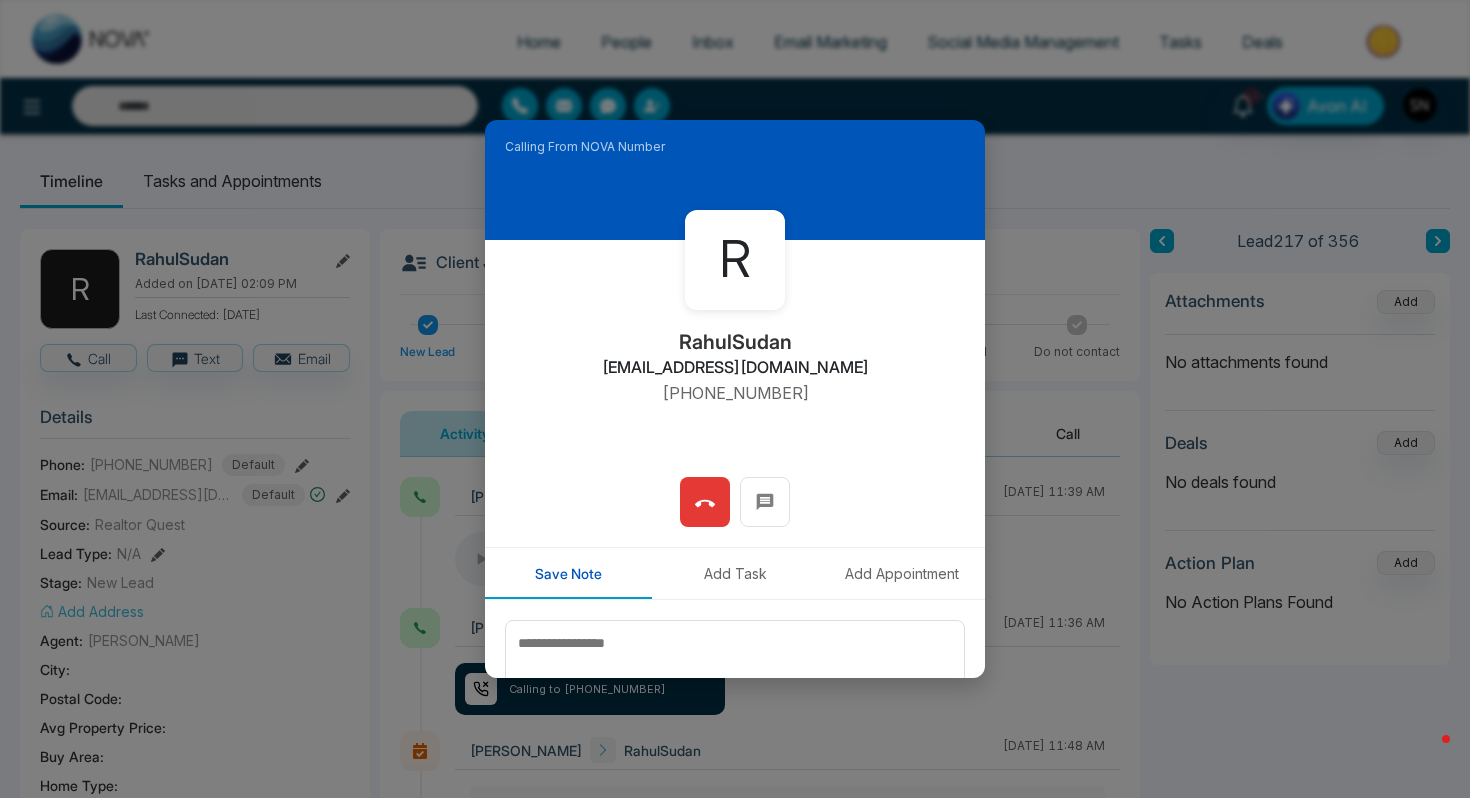 type on "**********" 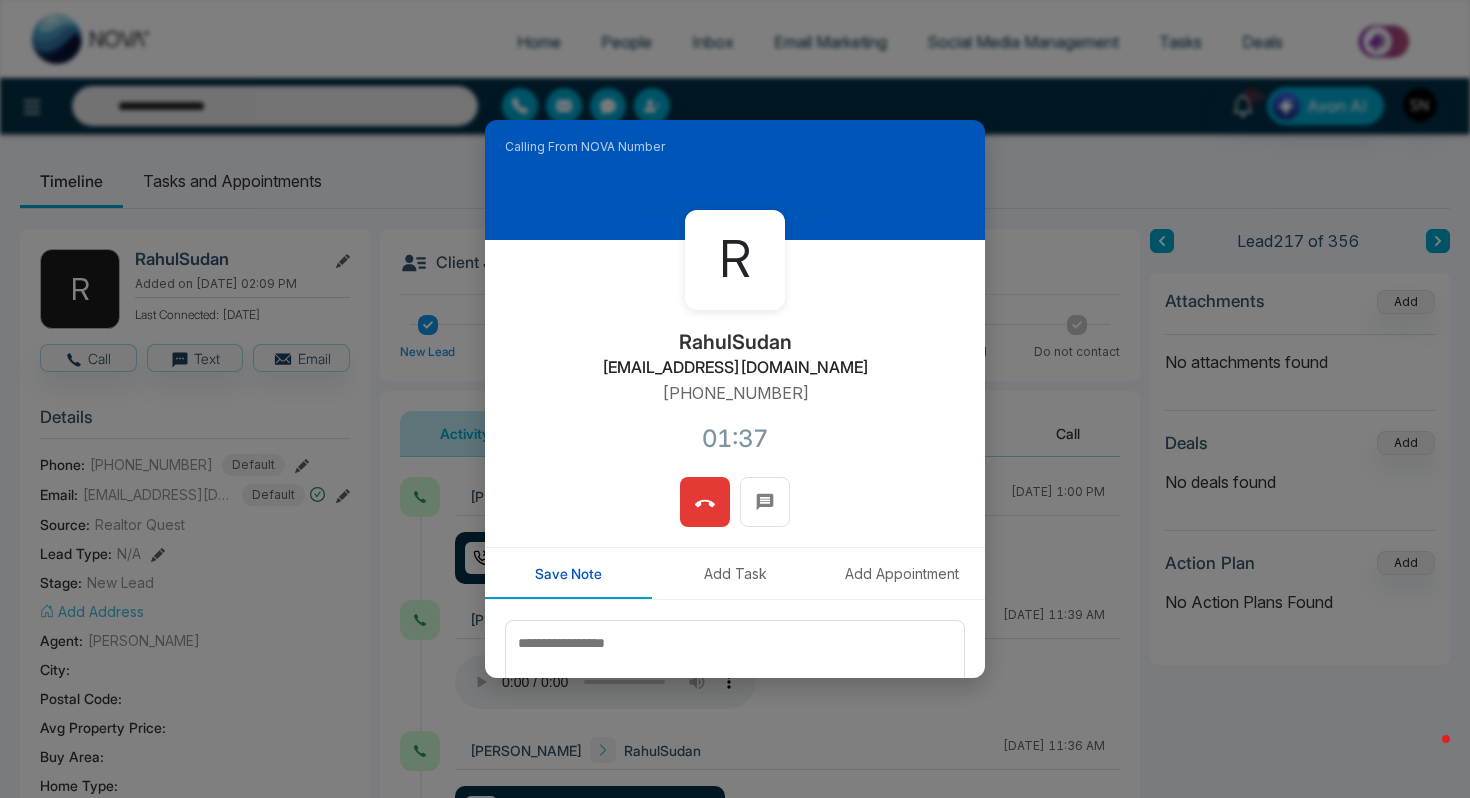 click at bounding box center (705, 502) 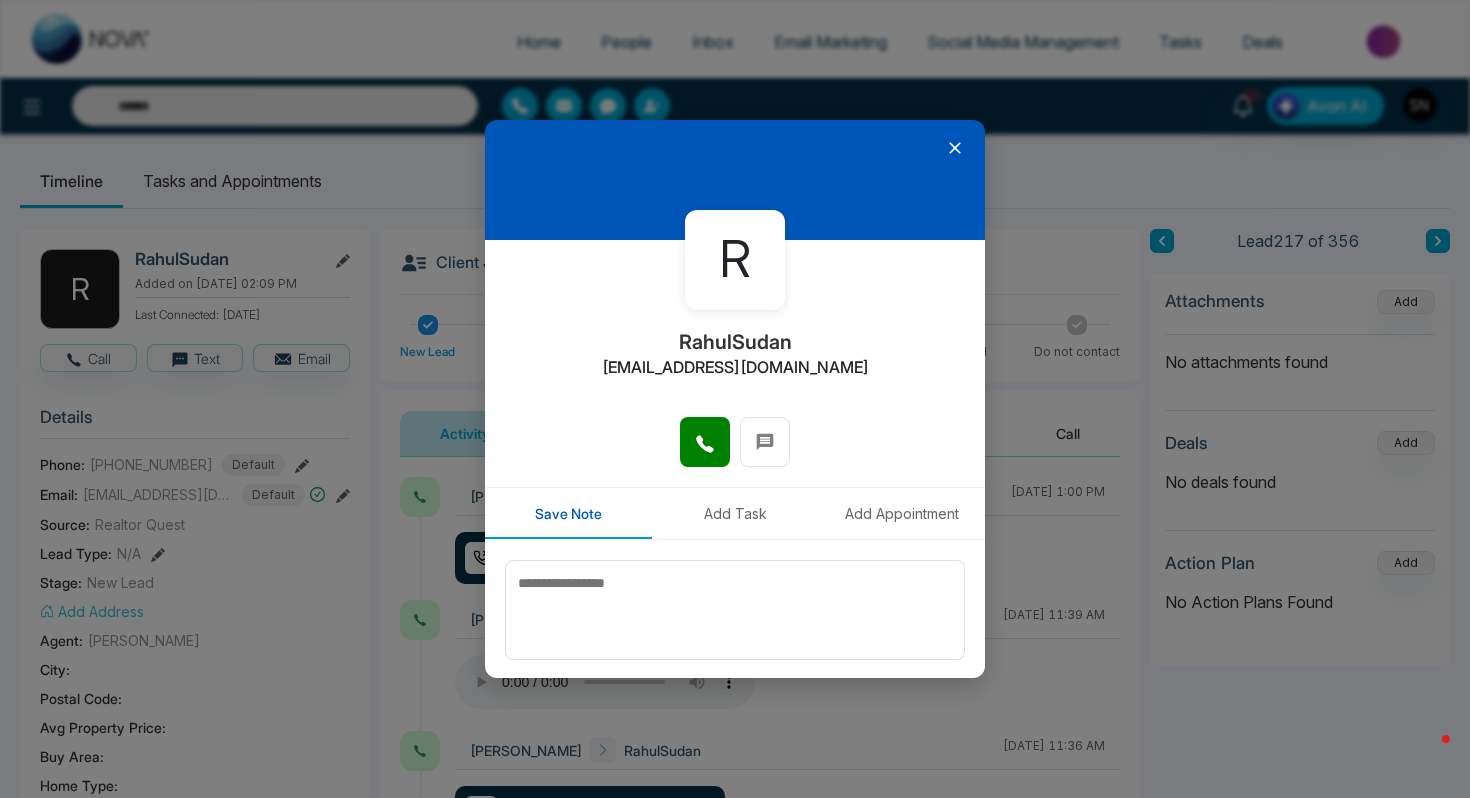 click 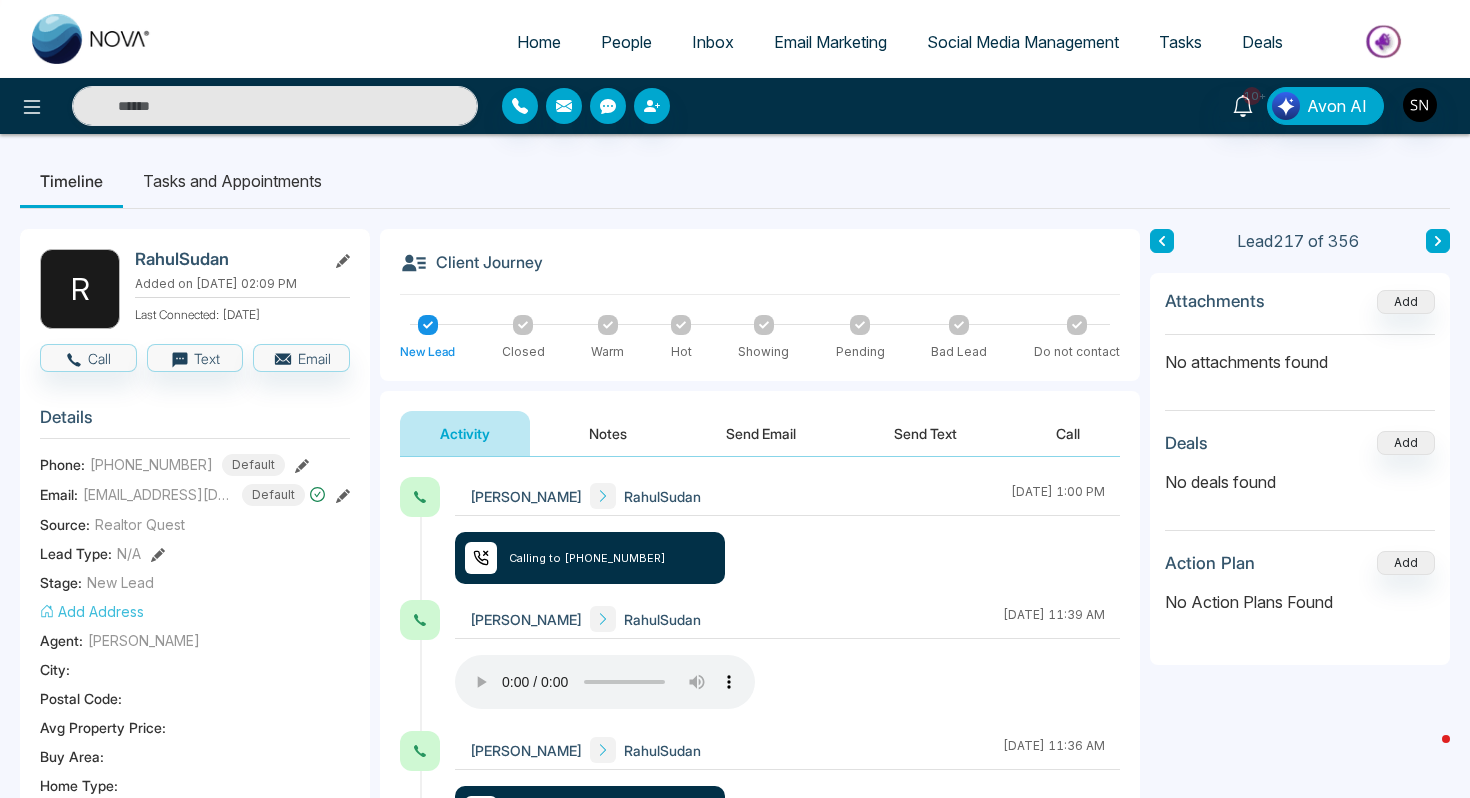 type on "**********" 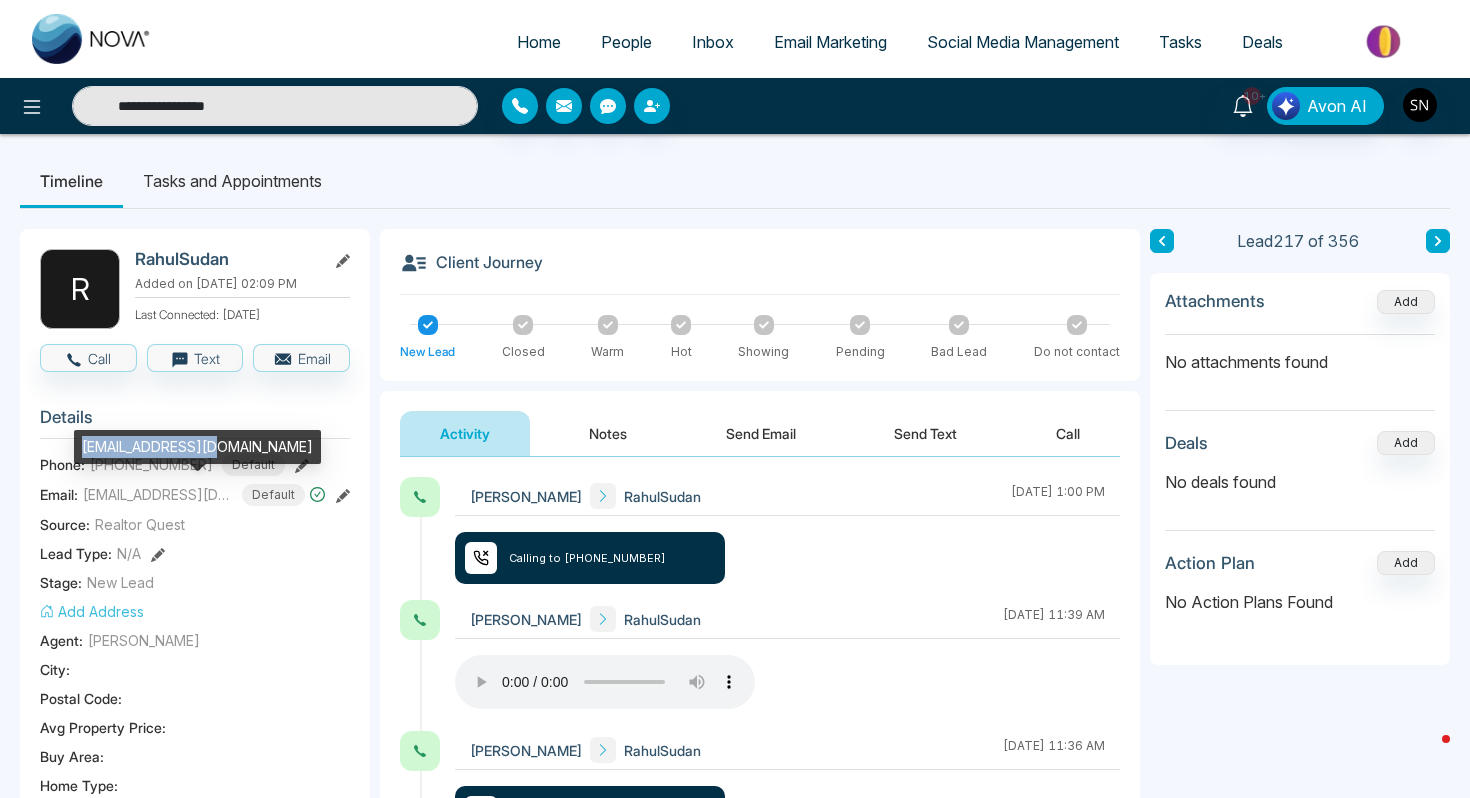 drag, startPoint x: 81, startPoint y: 446, endPoint x: 204, endPoint y: 446, distance: 123 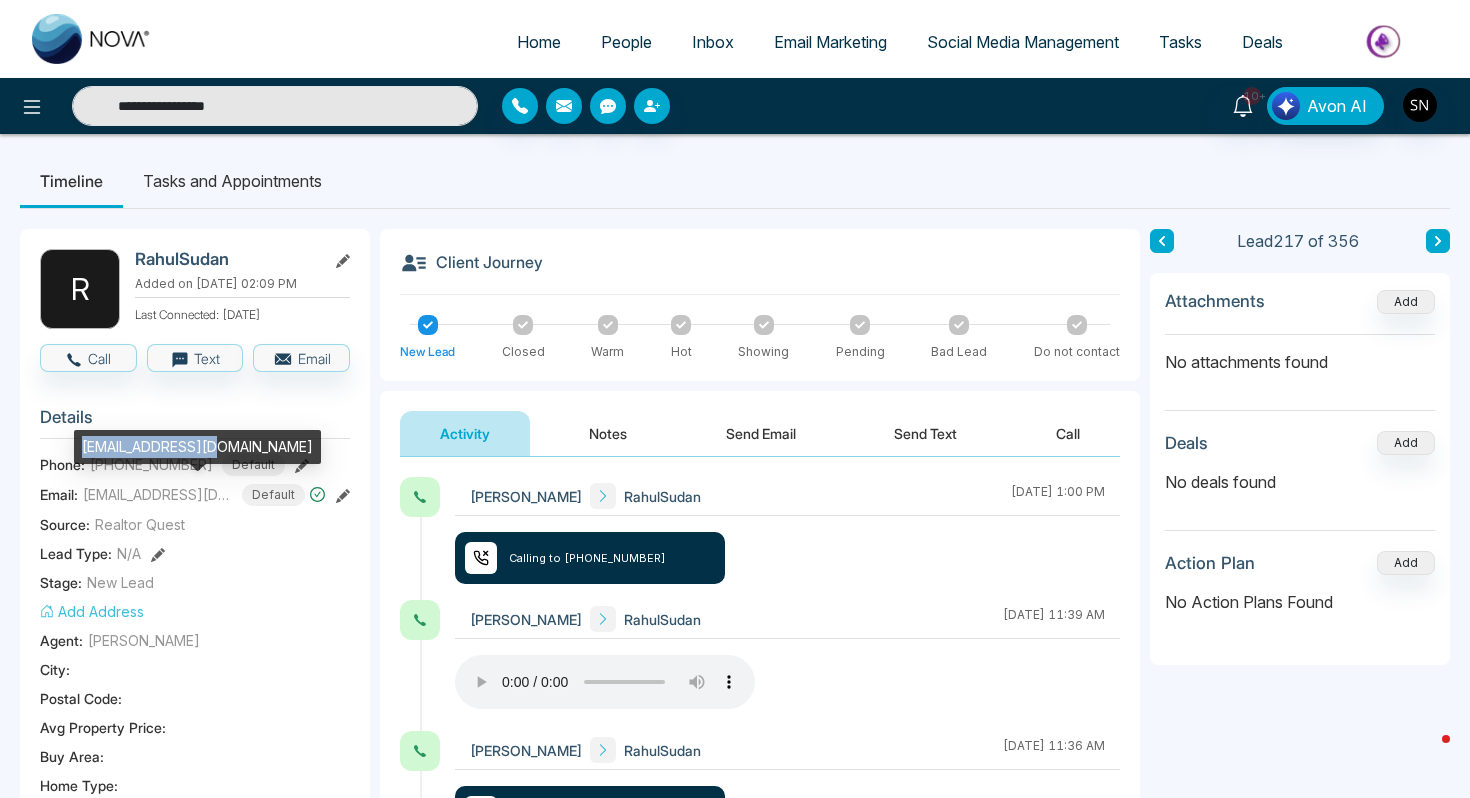 click on "rahul@property.ca" at bounding box center [197, 447] 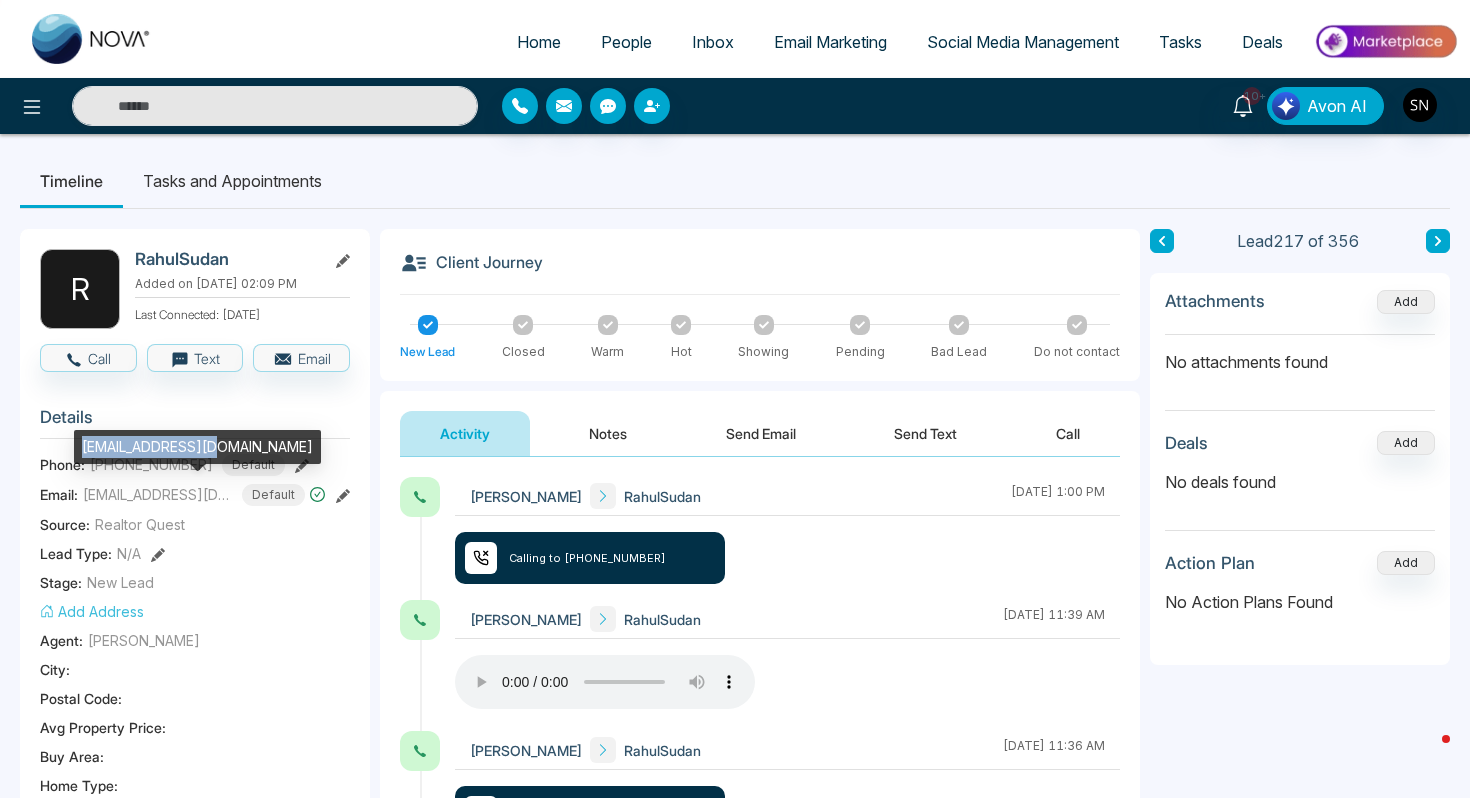 copy on "rahul@property.ca" 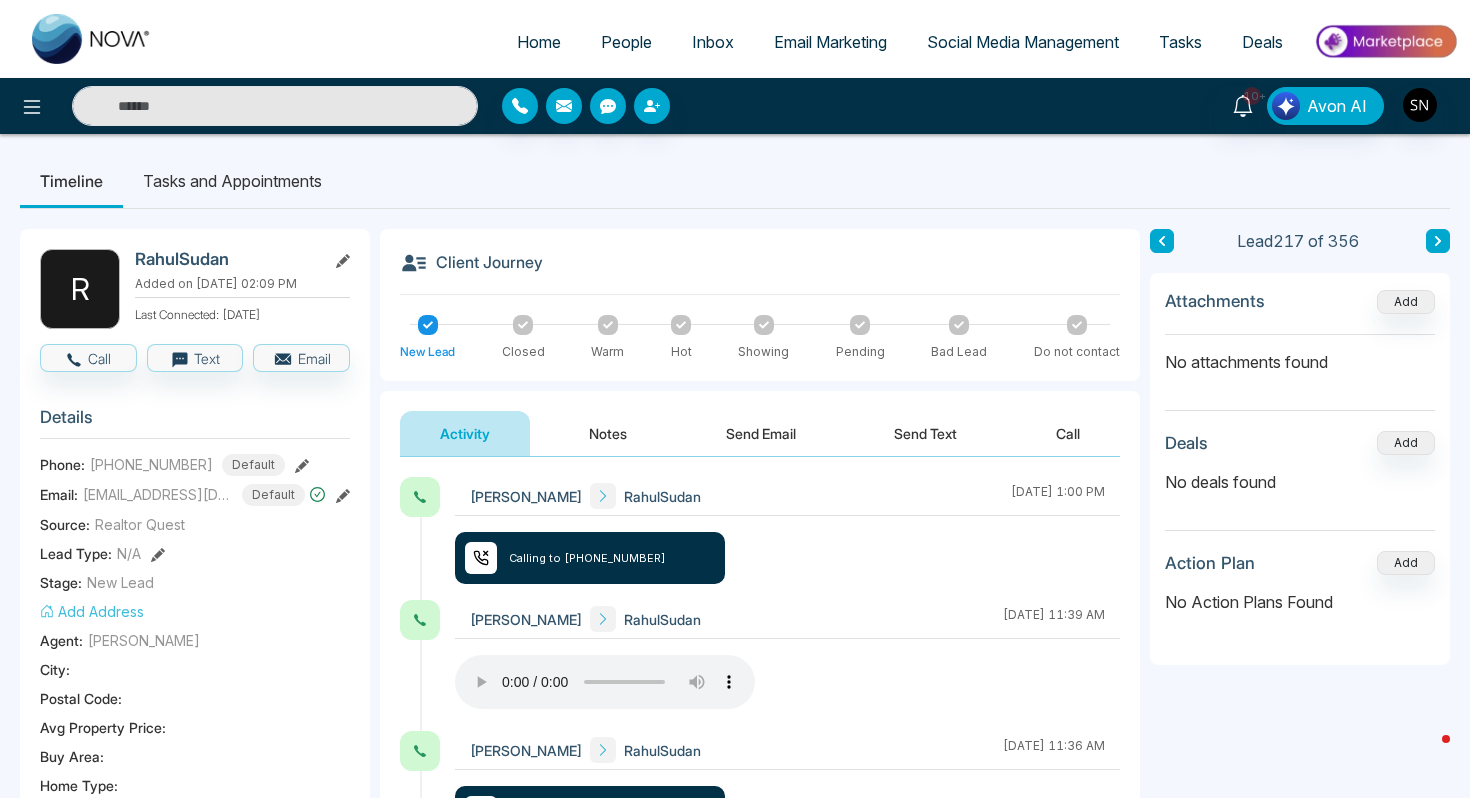 type on "**********" 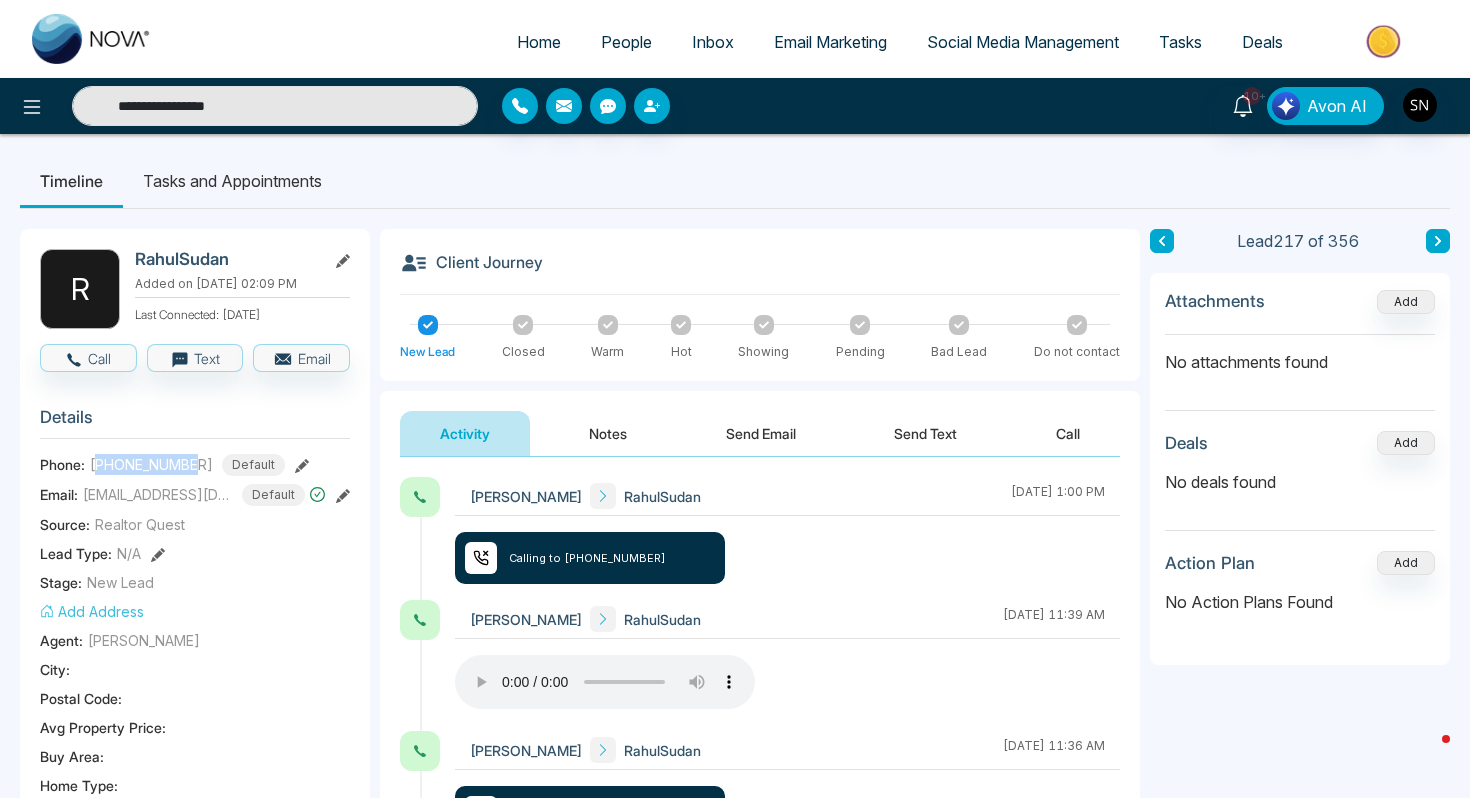 drag, startPoint x: 94, startPoint y: 461, endPoint x: 199, endPoint y: 463, distance: 105.01904 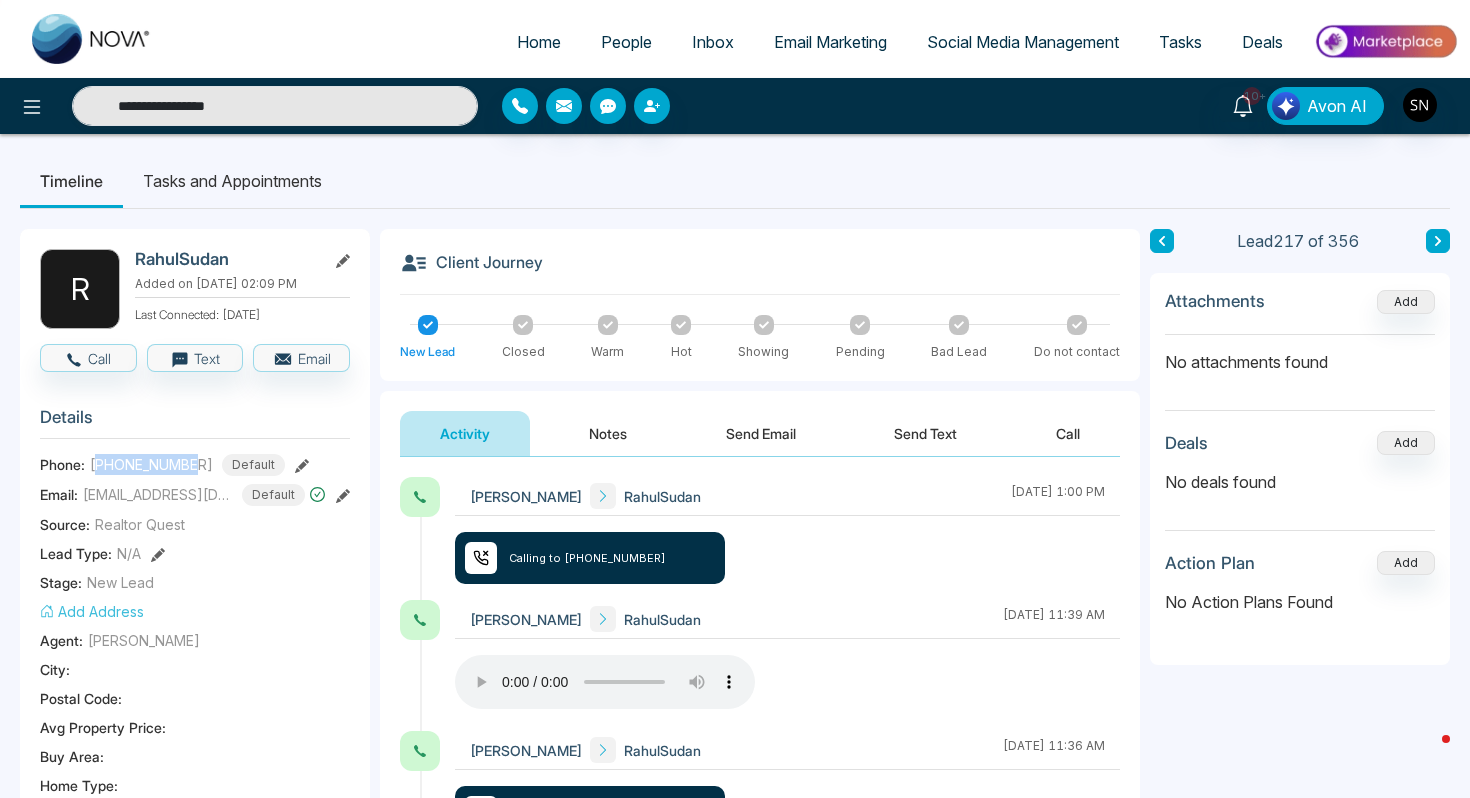 click on "+14169700894 Default" at bounding box center [187, 465] 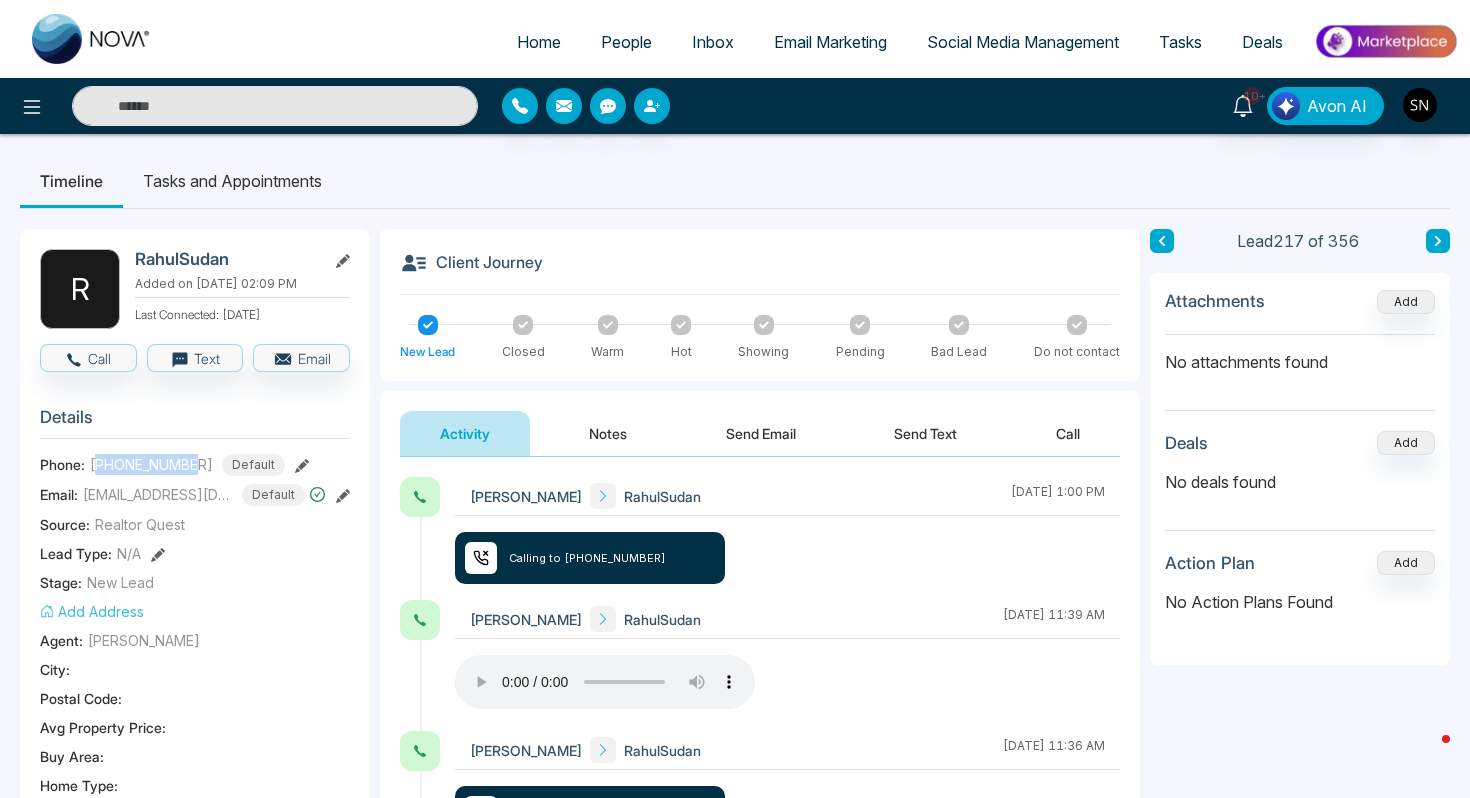 copy on "14169700894" 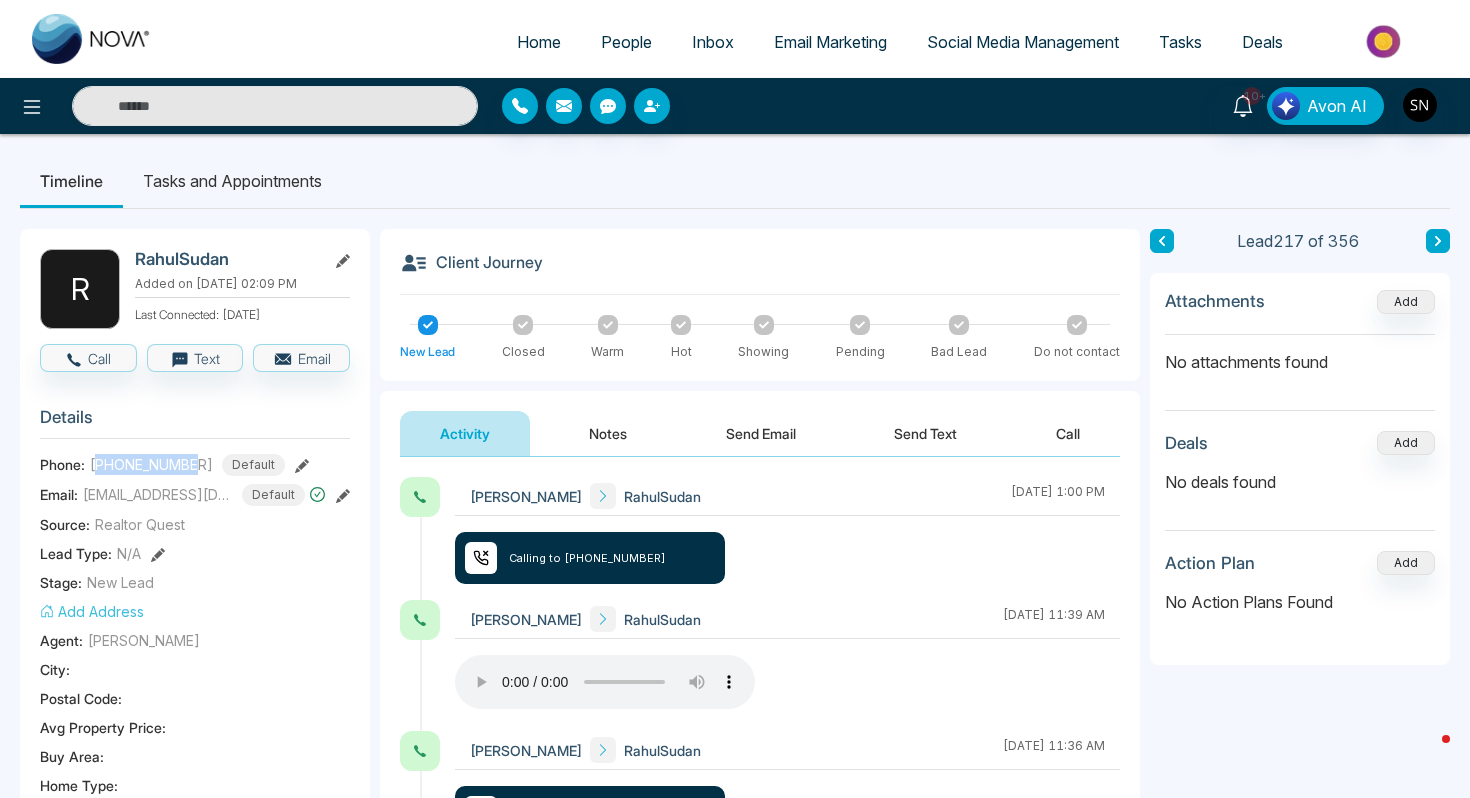type on "**********" 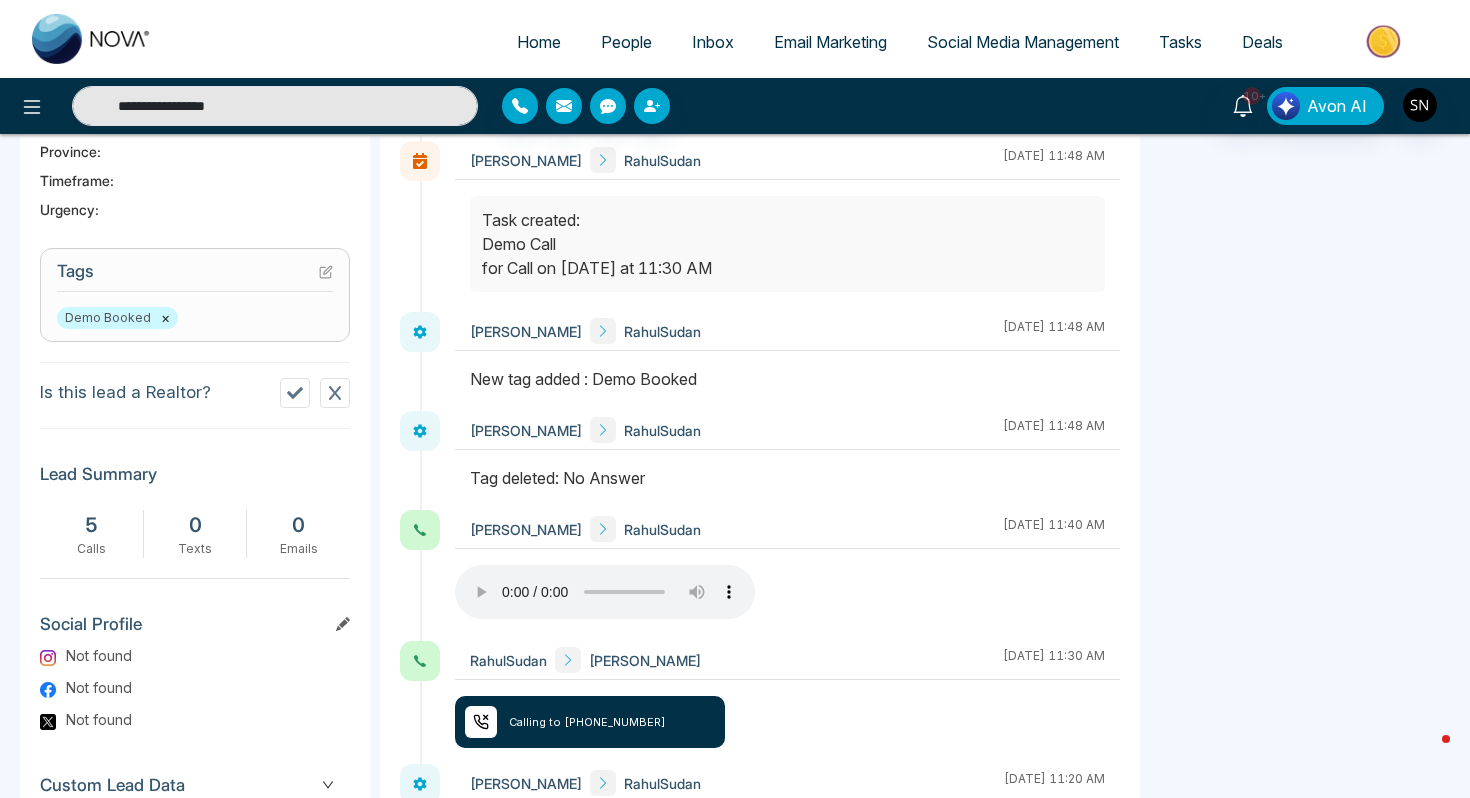 scroll, scrollTop: 714, scrollLeft: 0, axis: vertical 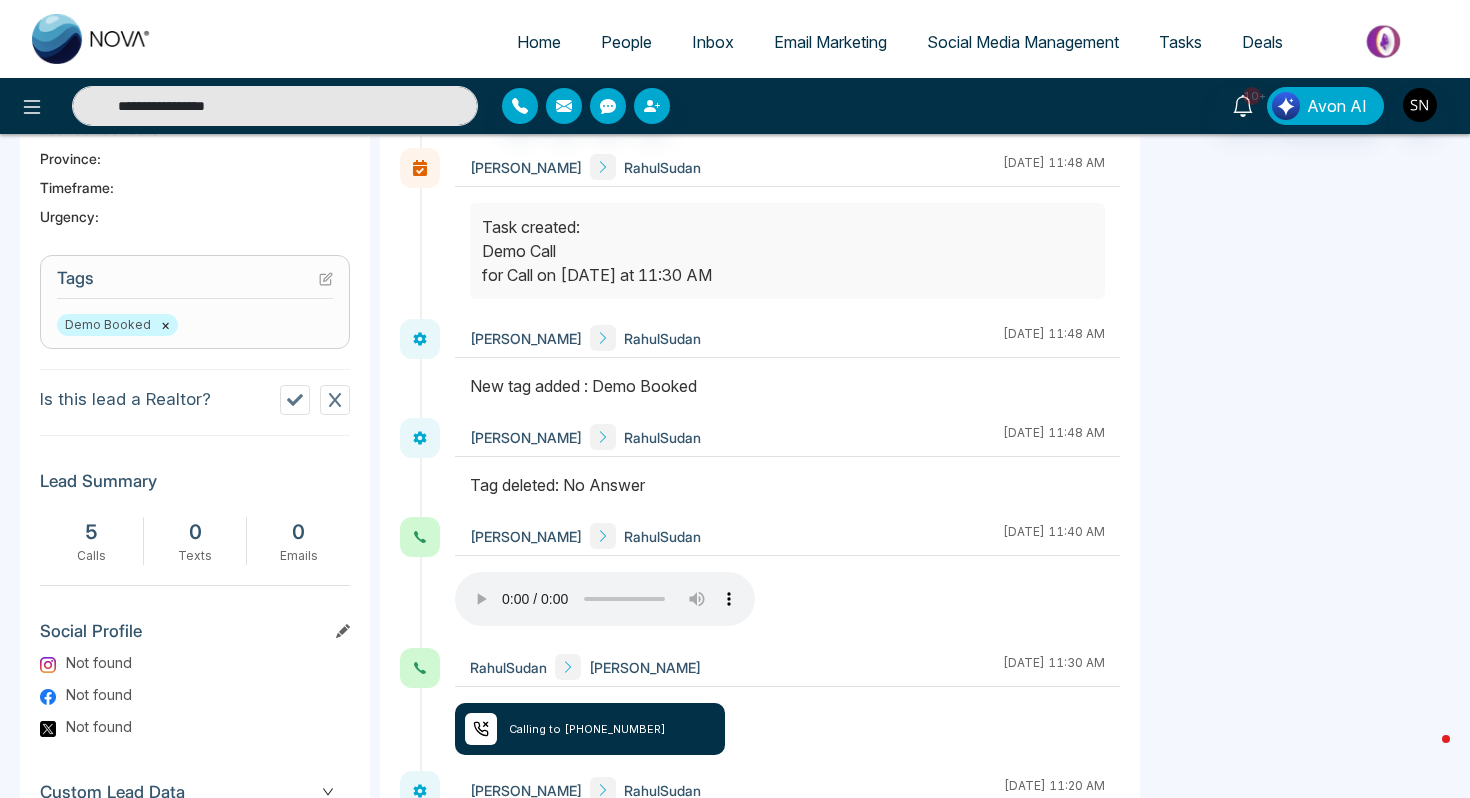 click on "**********" at bounding box center (275, 106) 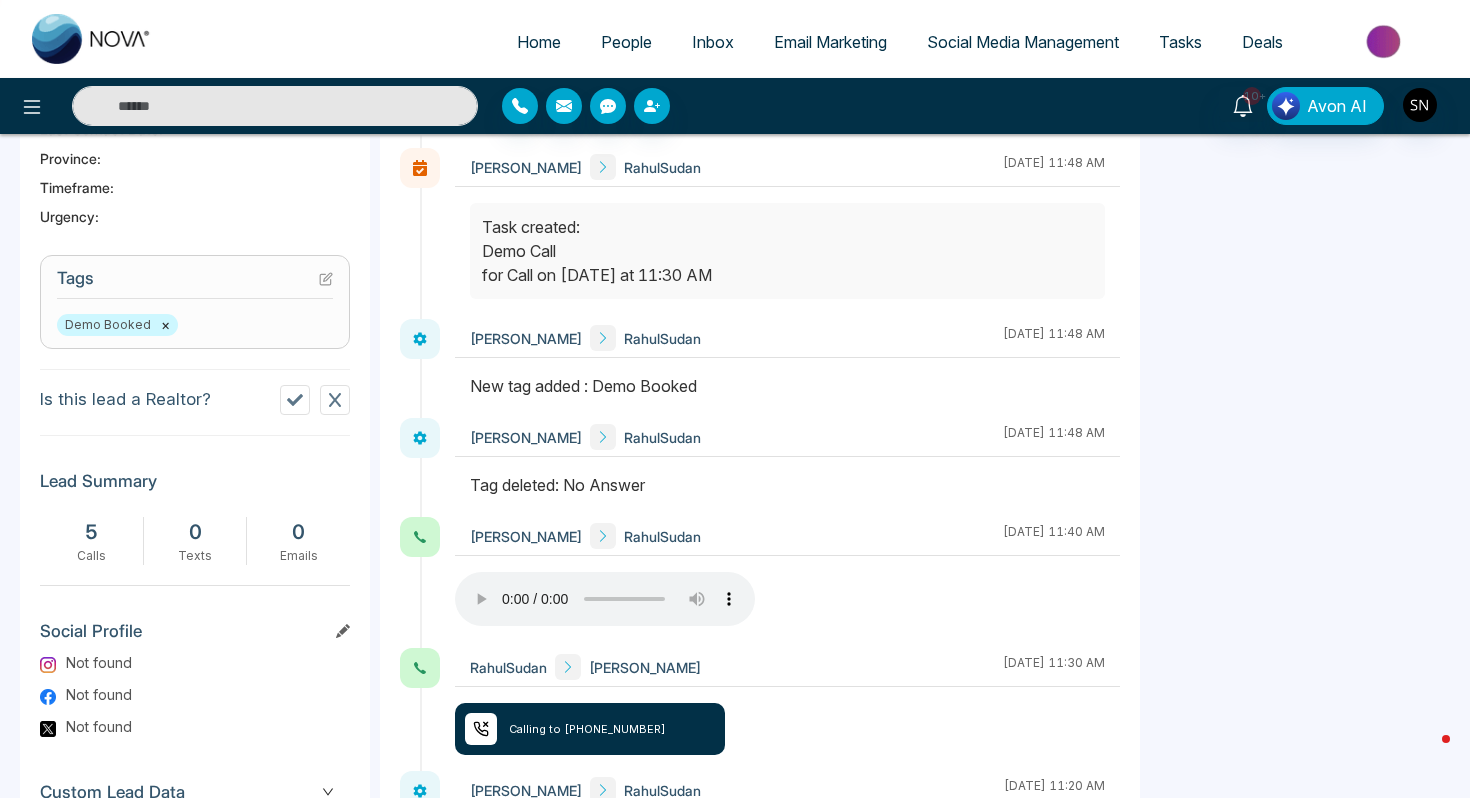 paste on "**********" 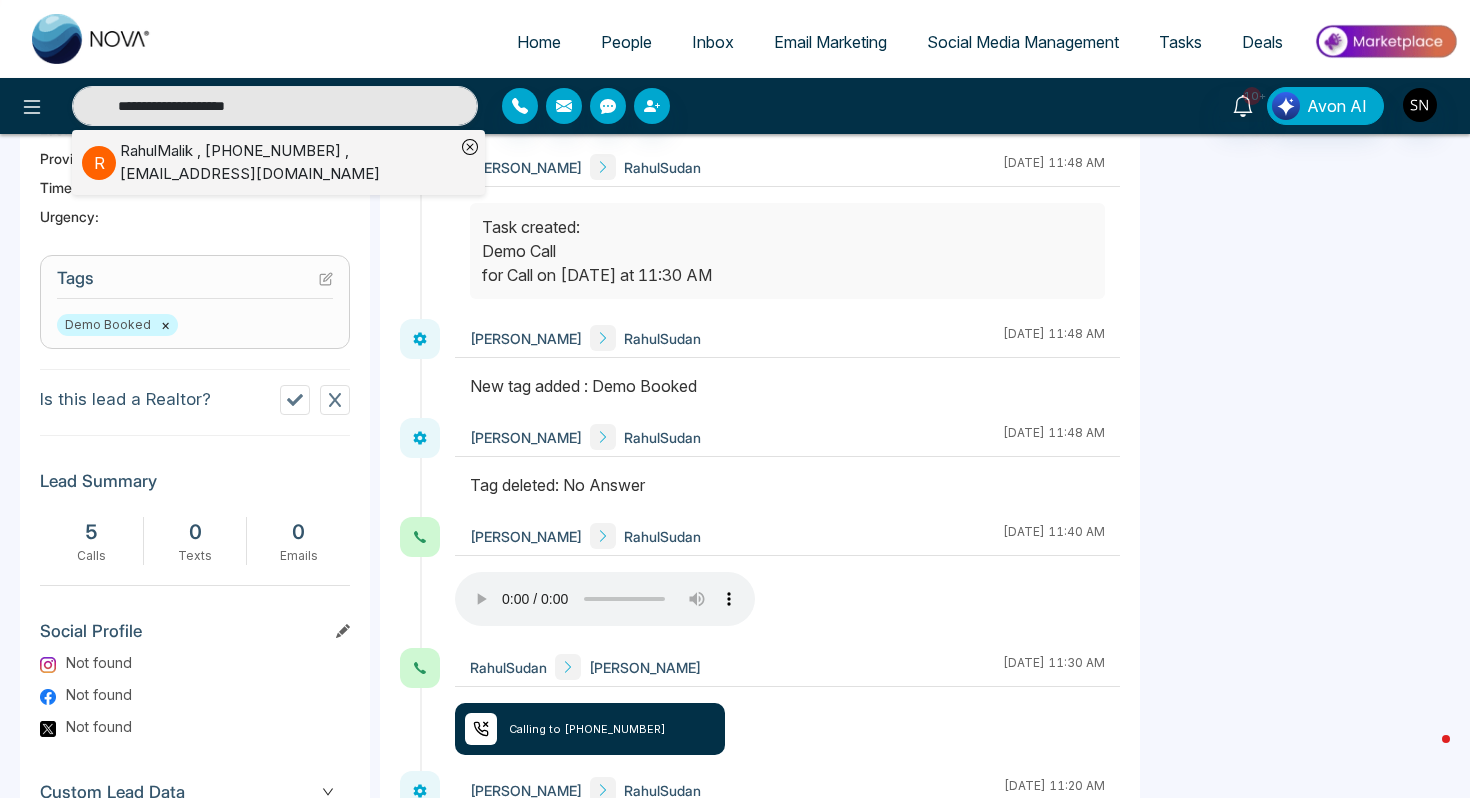 click on "RahulMalik     , +19054522896   , rahul@groundrealty.ca" at bounding box center (287, 162) 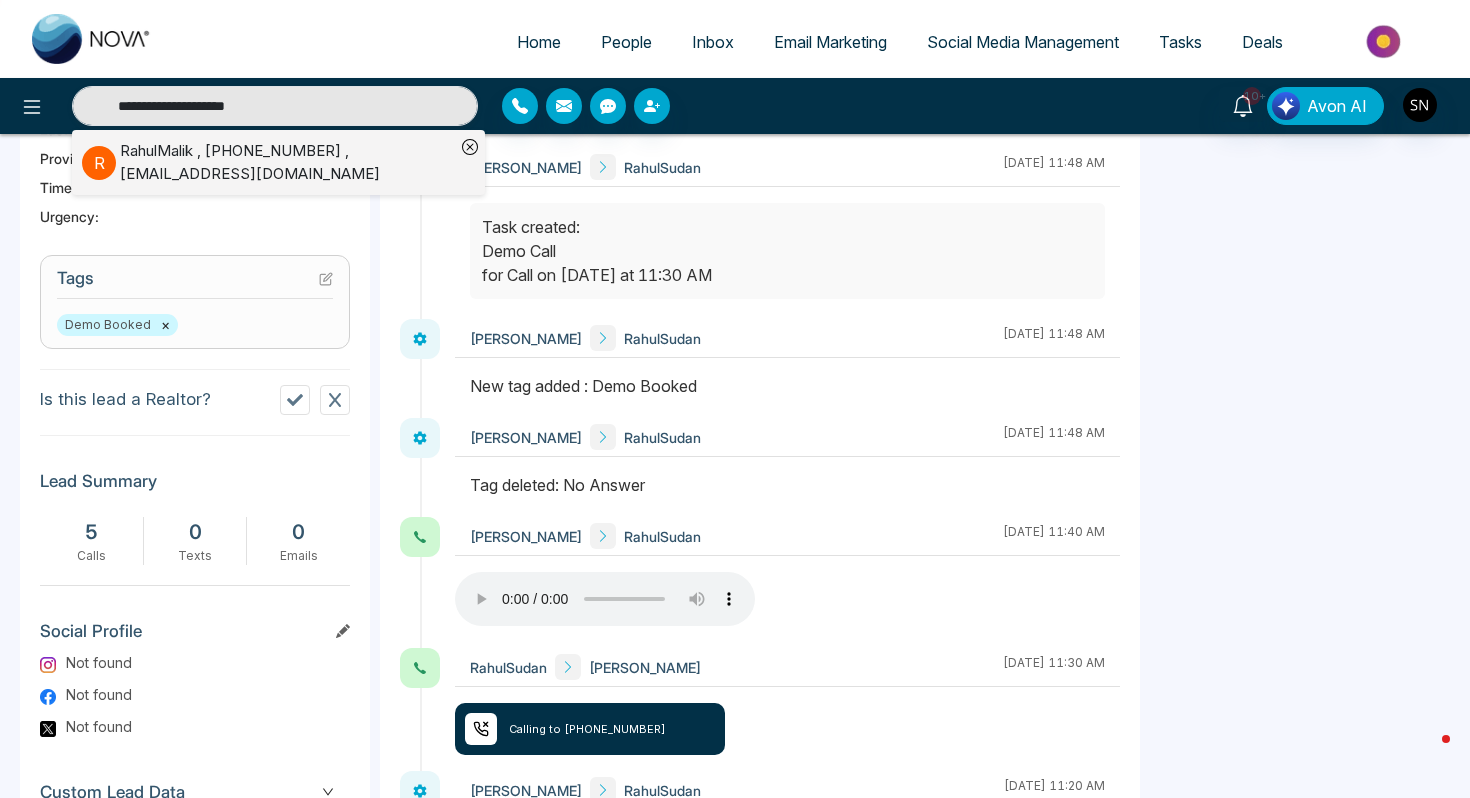 type on "**********" 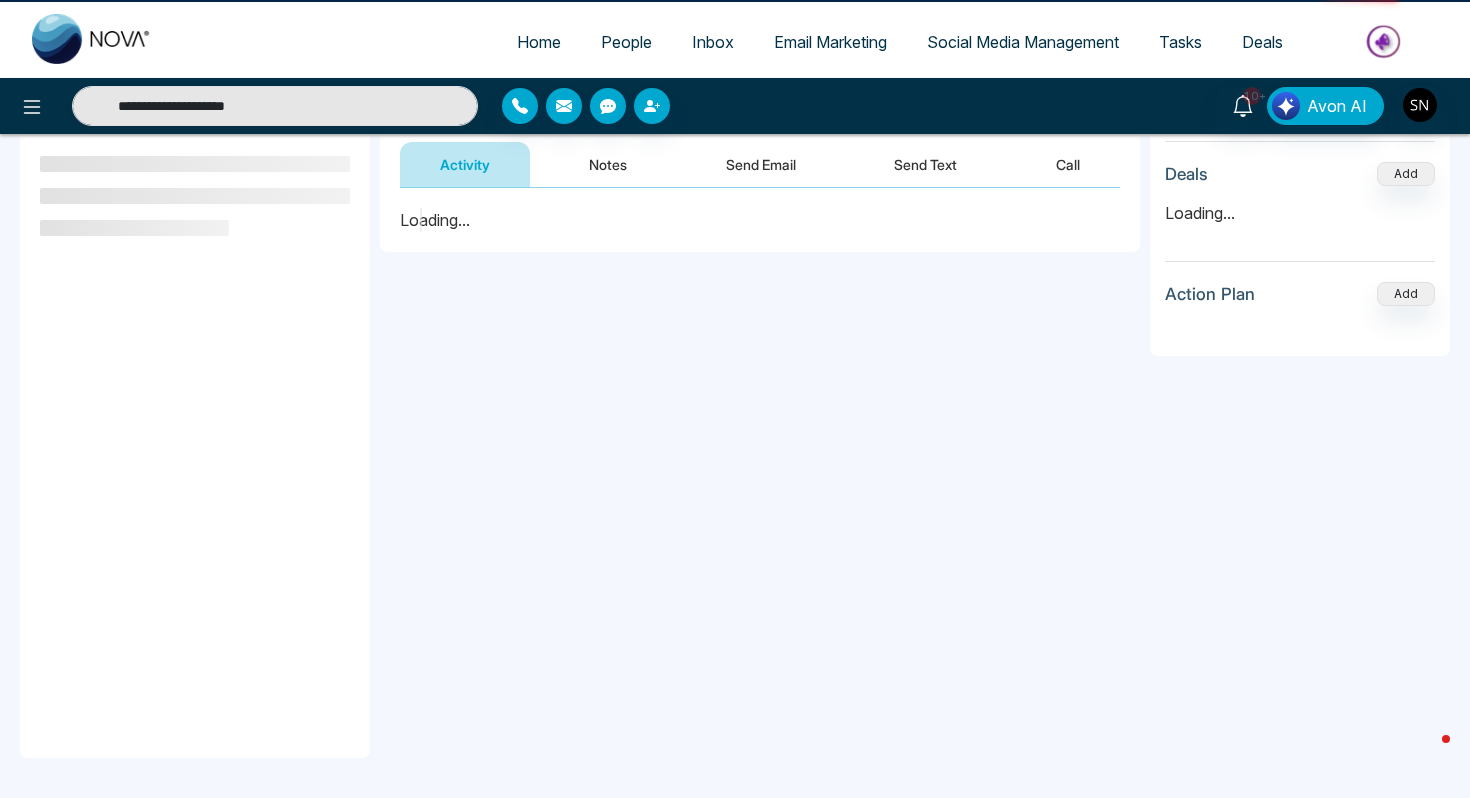 scroll, scrollTop: 0, scrollLeft: 0, axis: both 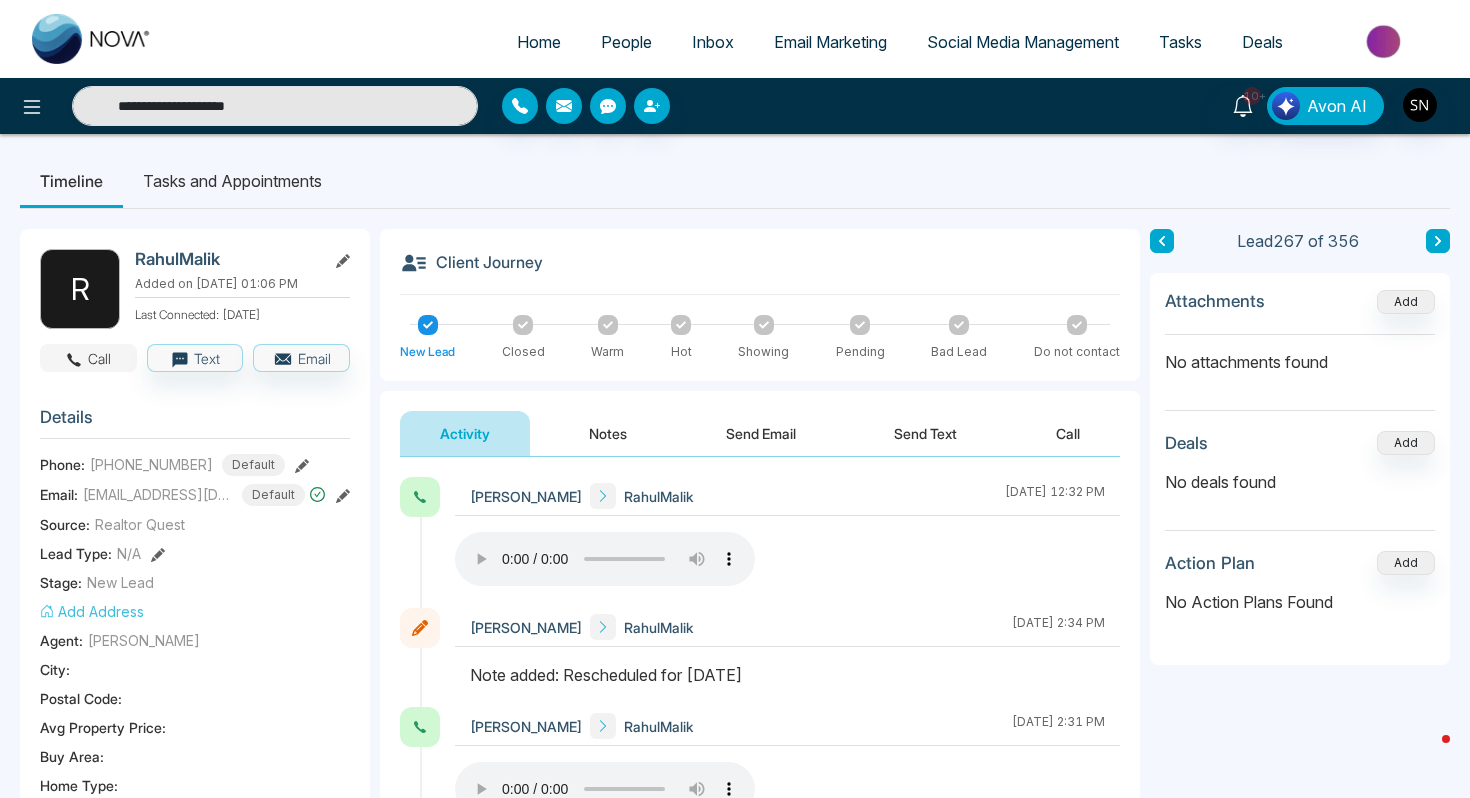 click on "Call" at bounding box center (88, 358) 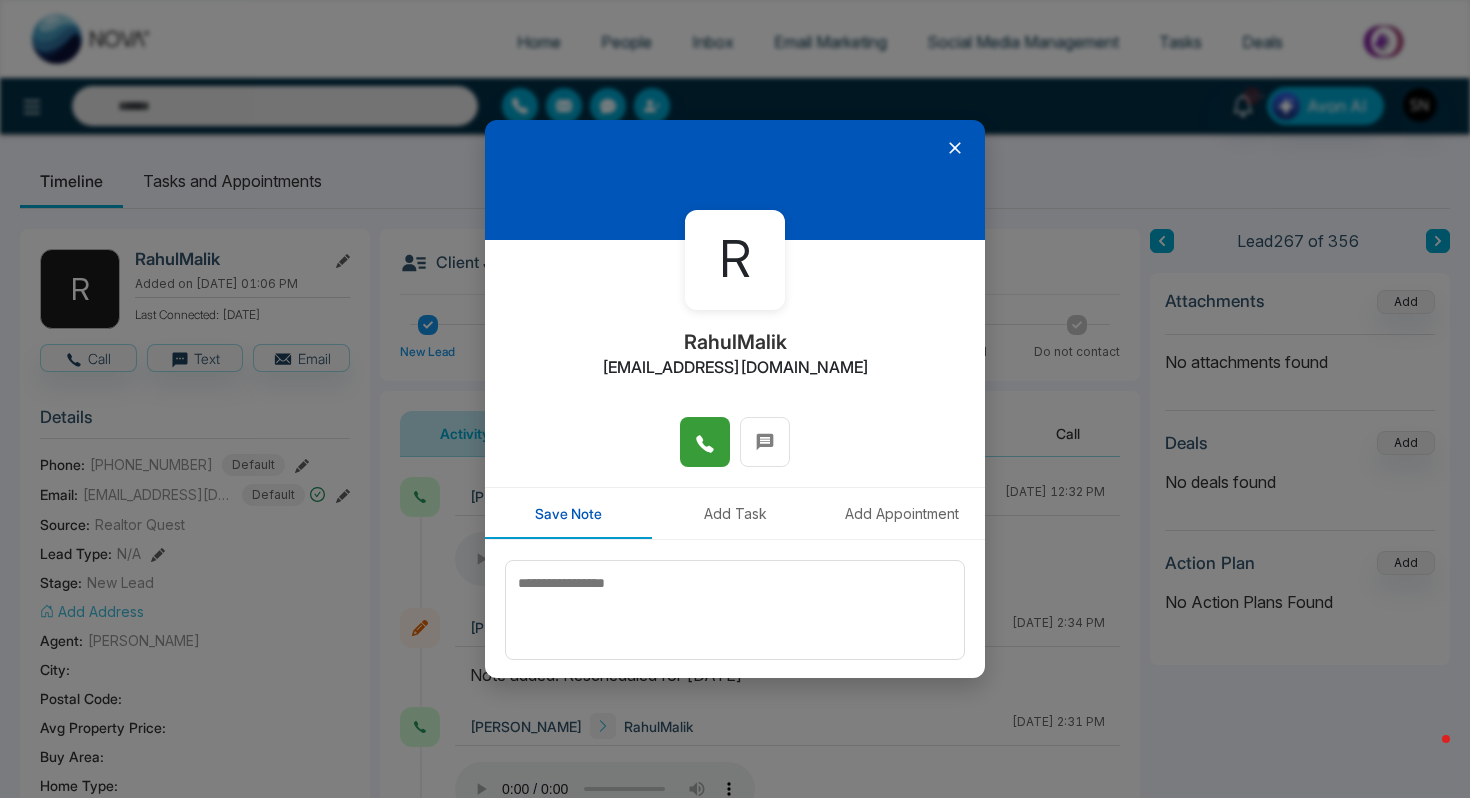 click 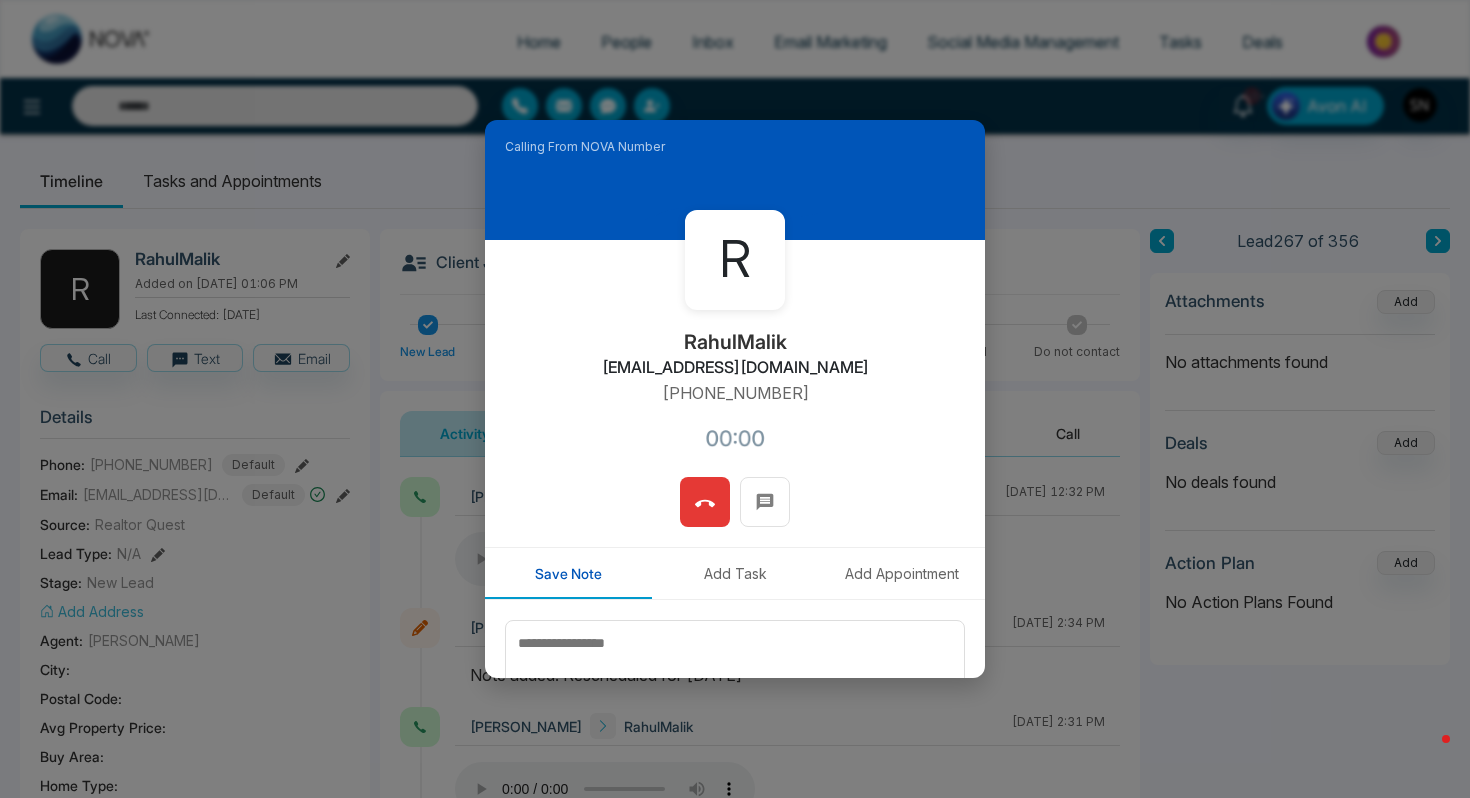 type on "**********" 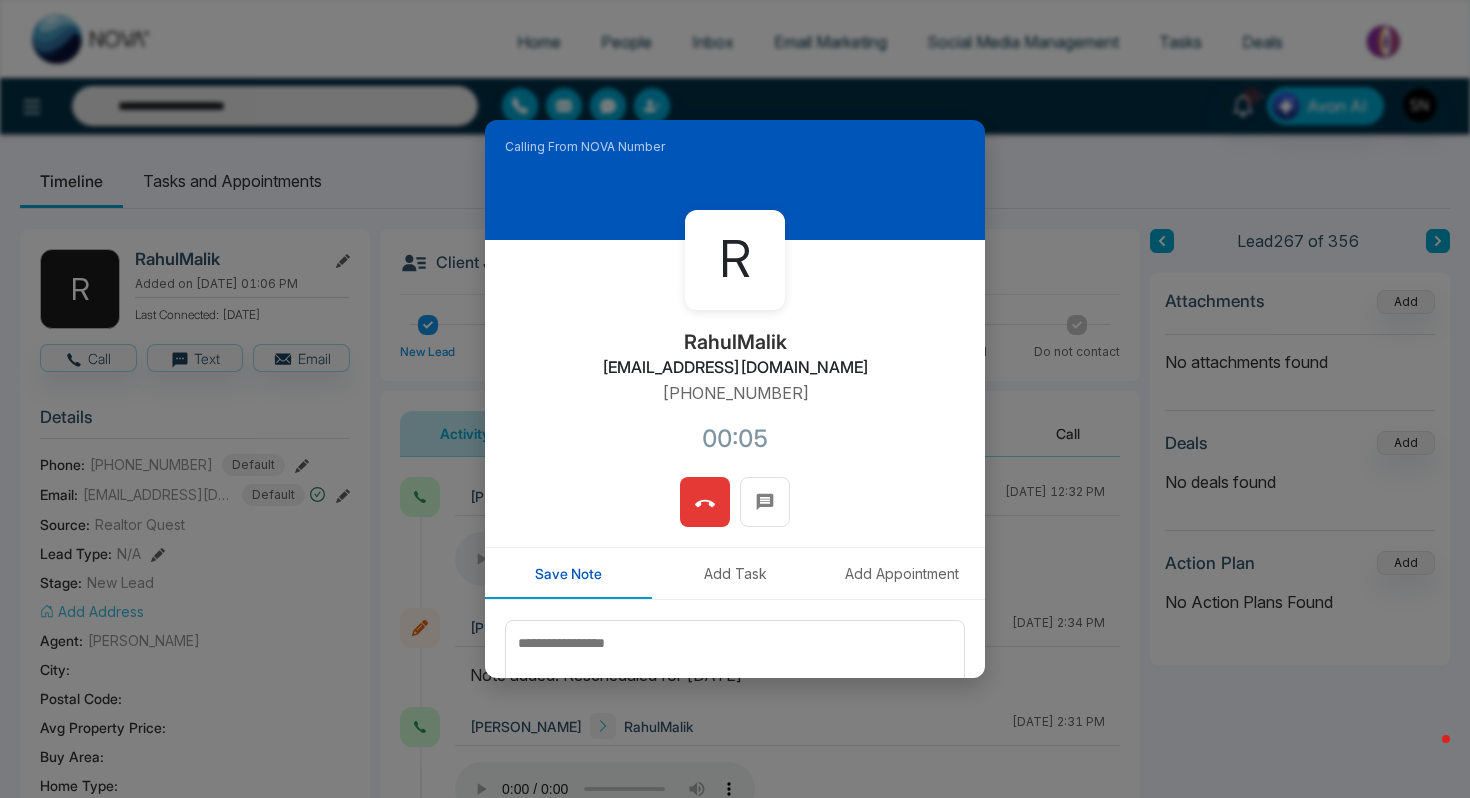 click at bounding box center [705, 502] 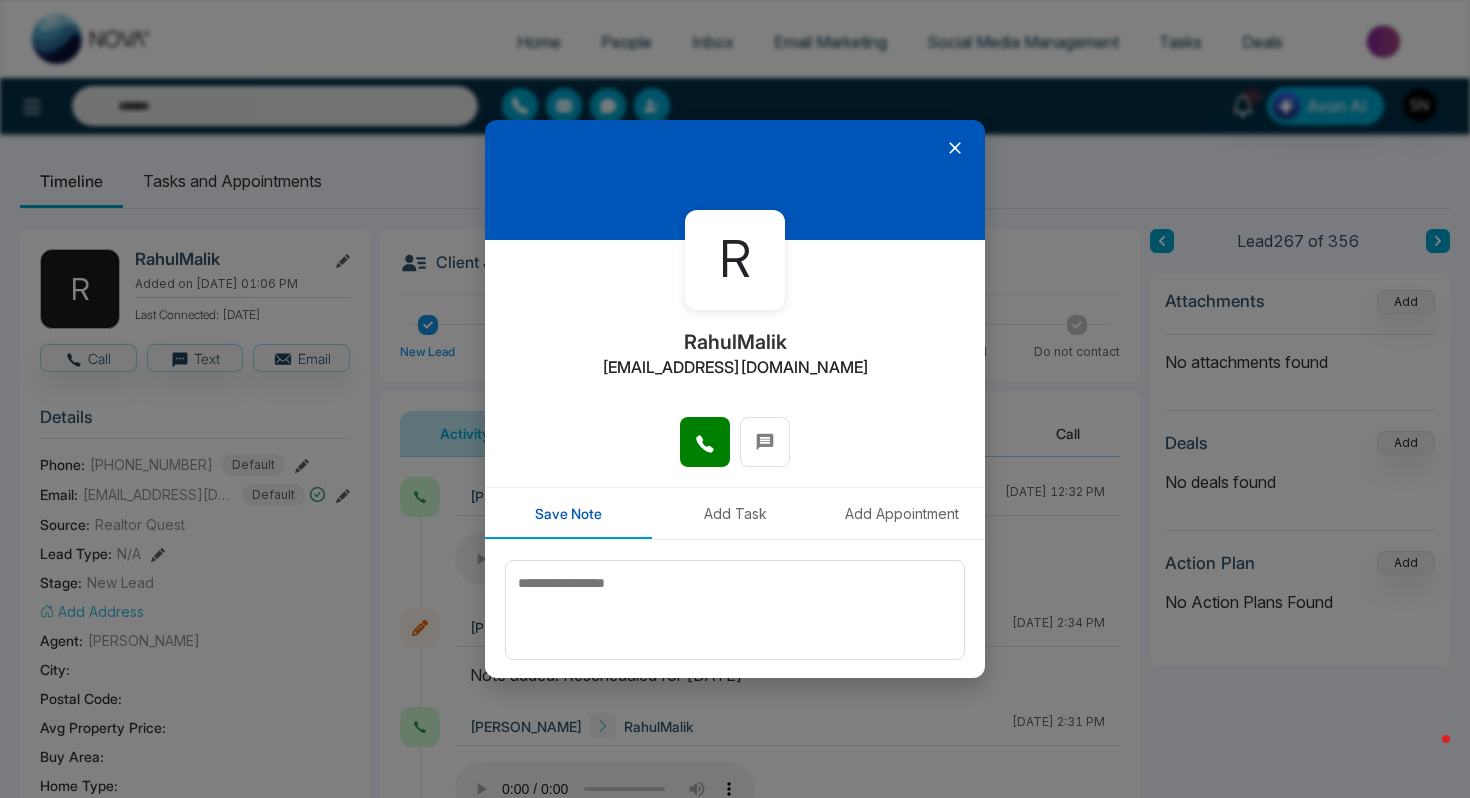 type on "**********" 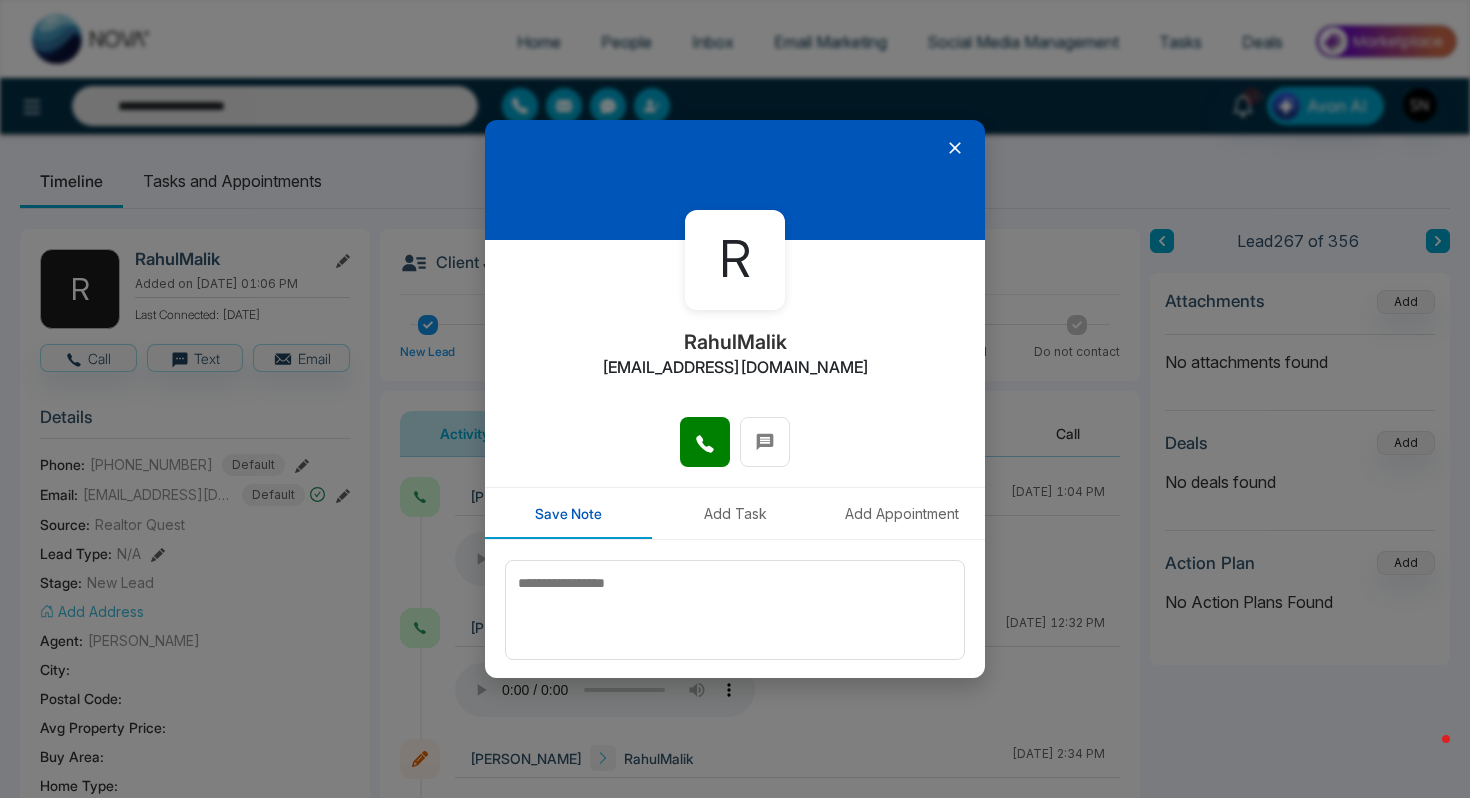 click at bounding box center (735, 180) 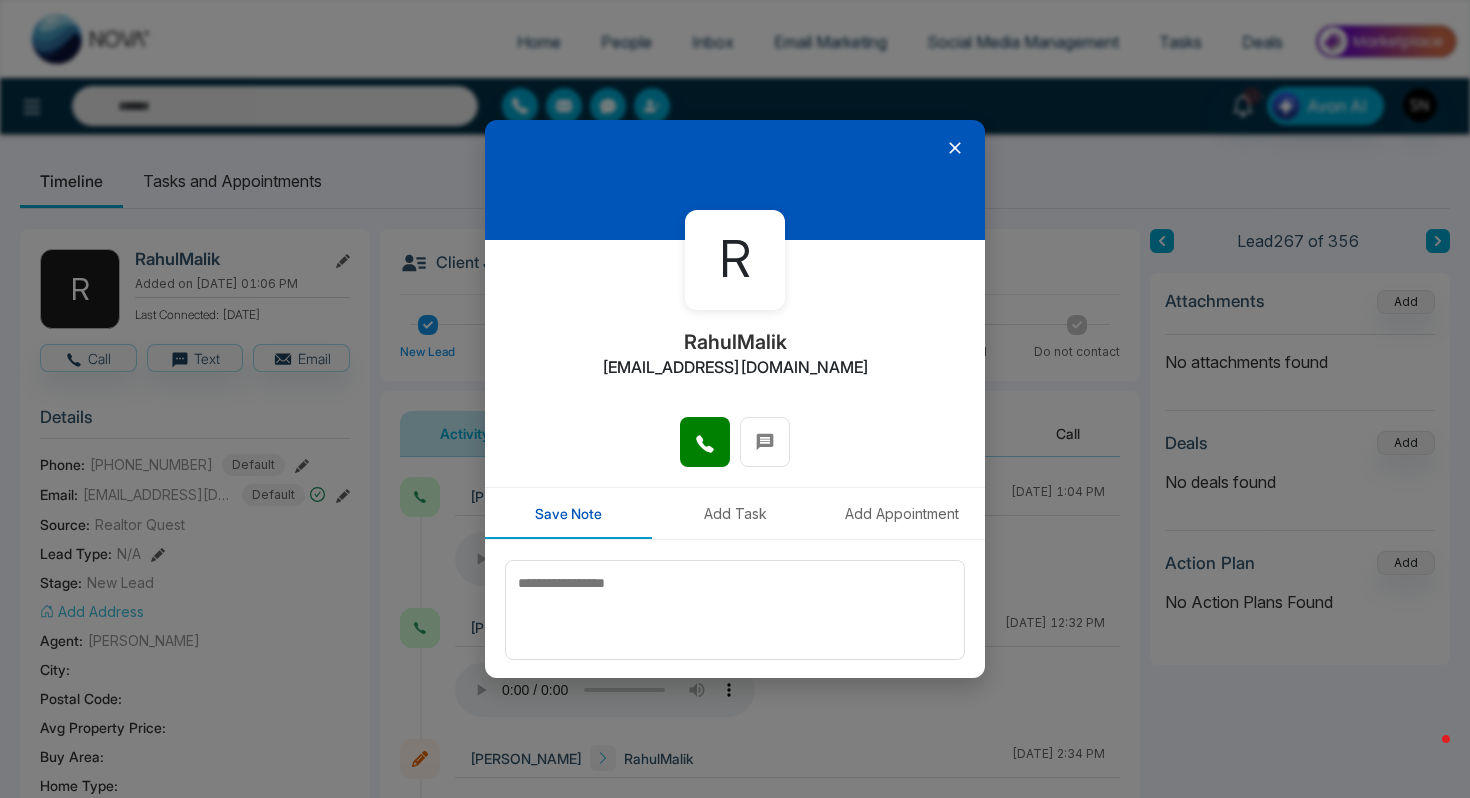 click 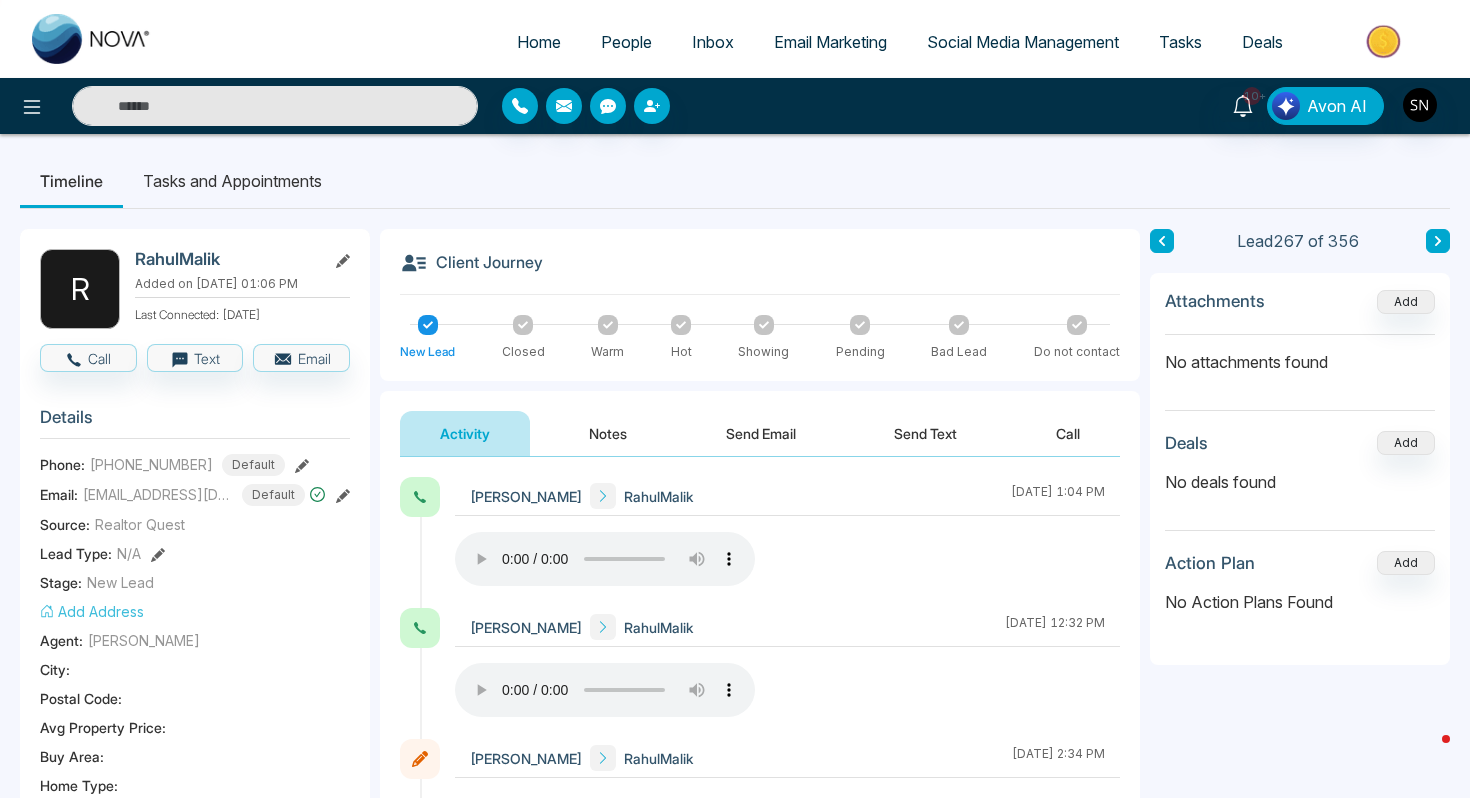 click at bounding box center (275, 106) 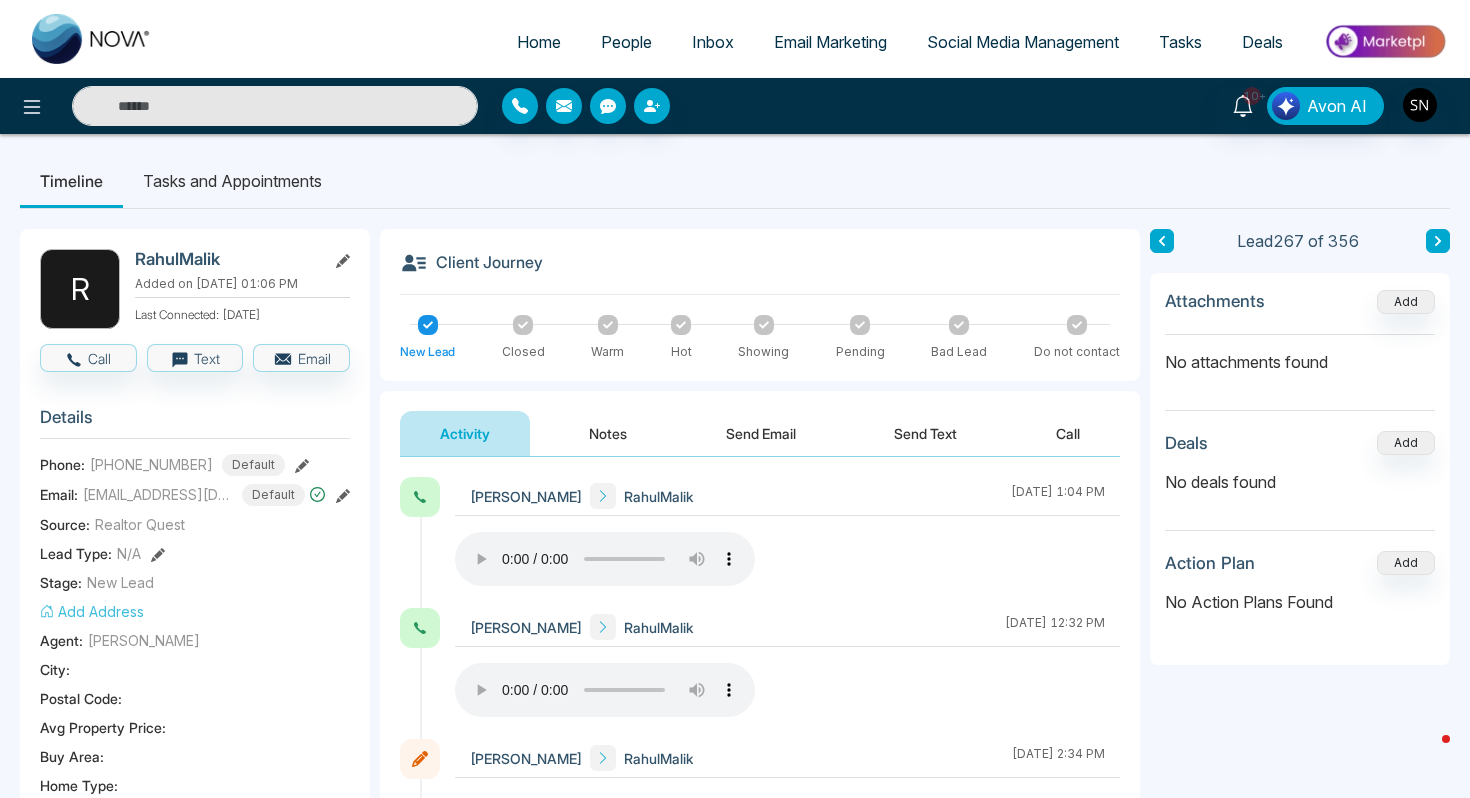 paste on "**********" 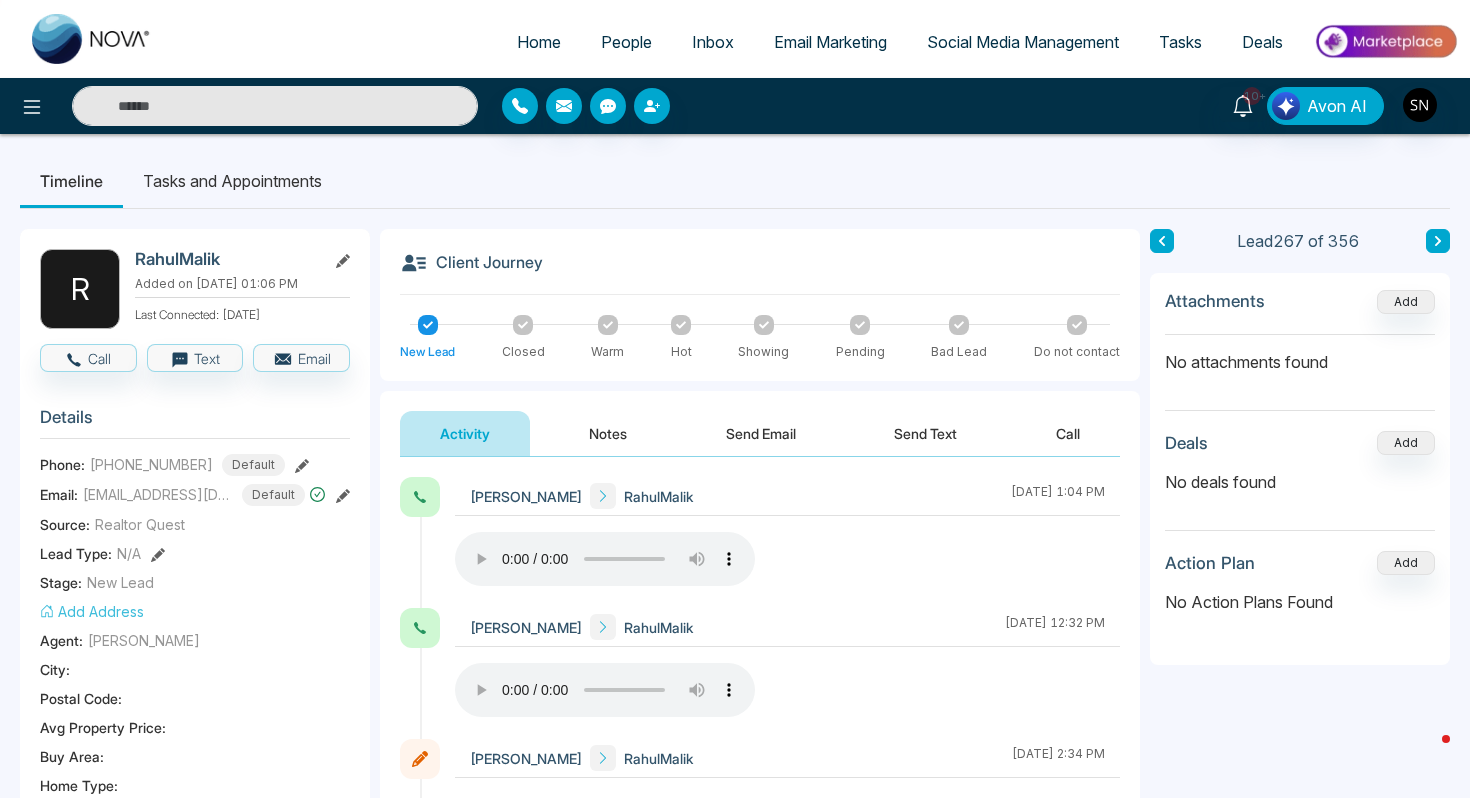 type on "**********" 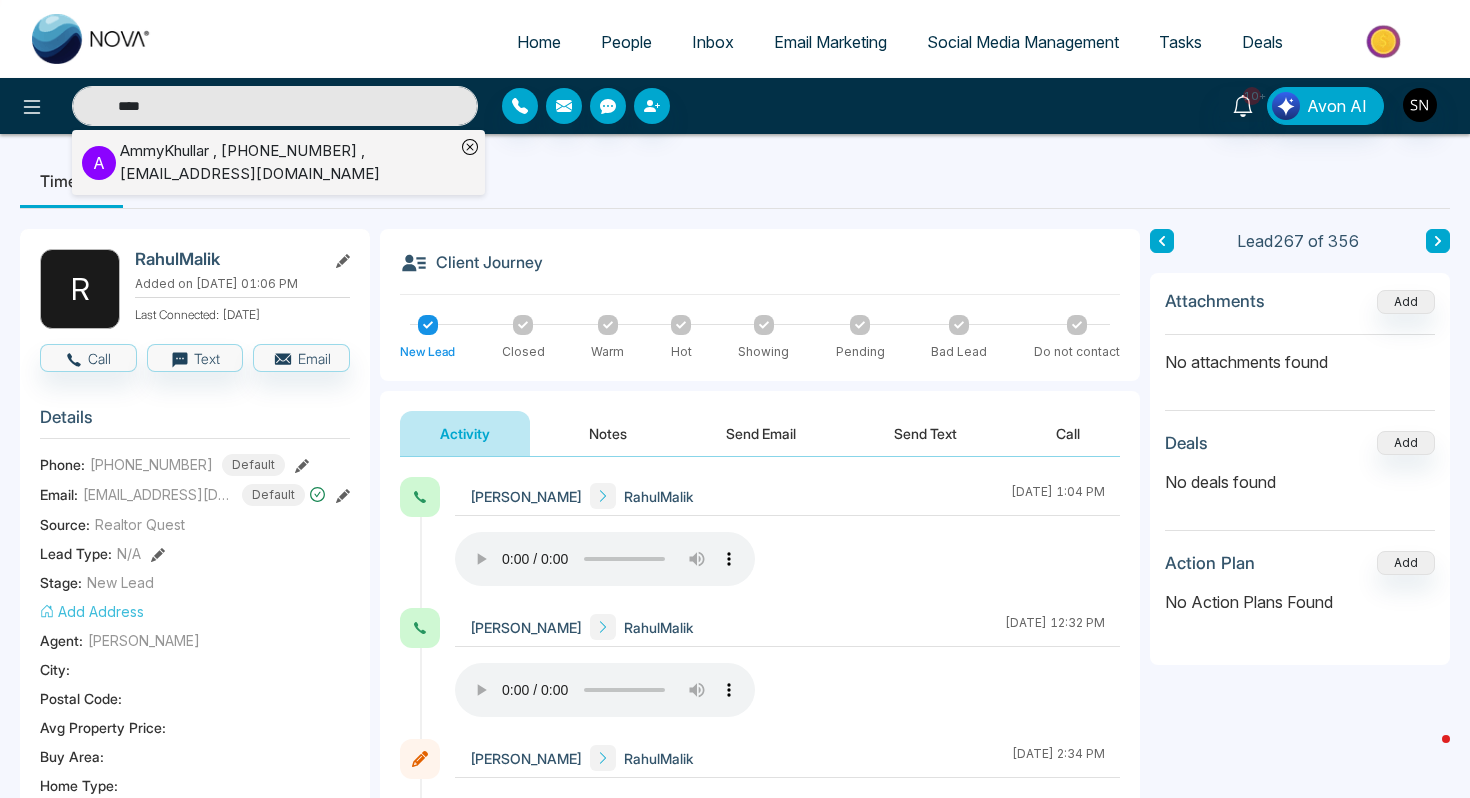 type on "****" 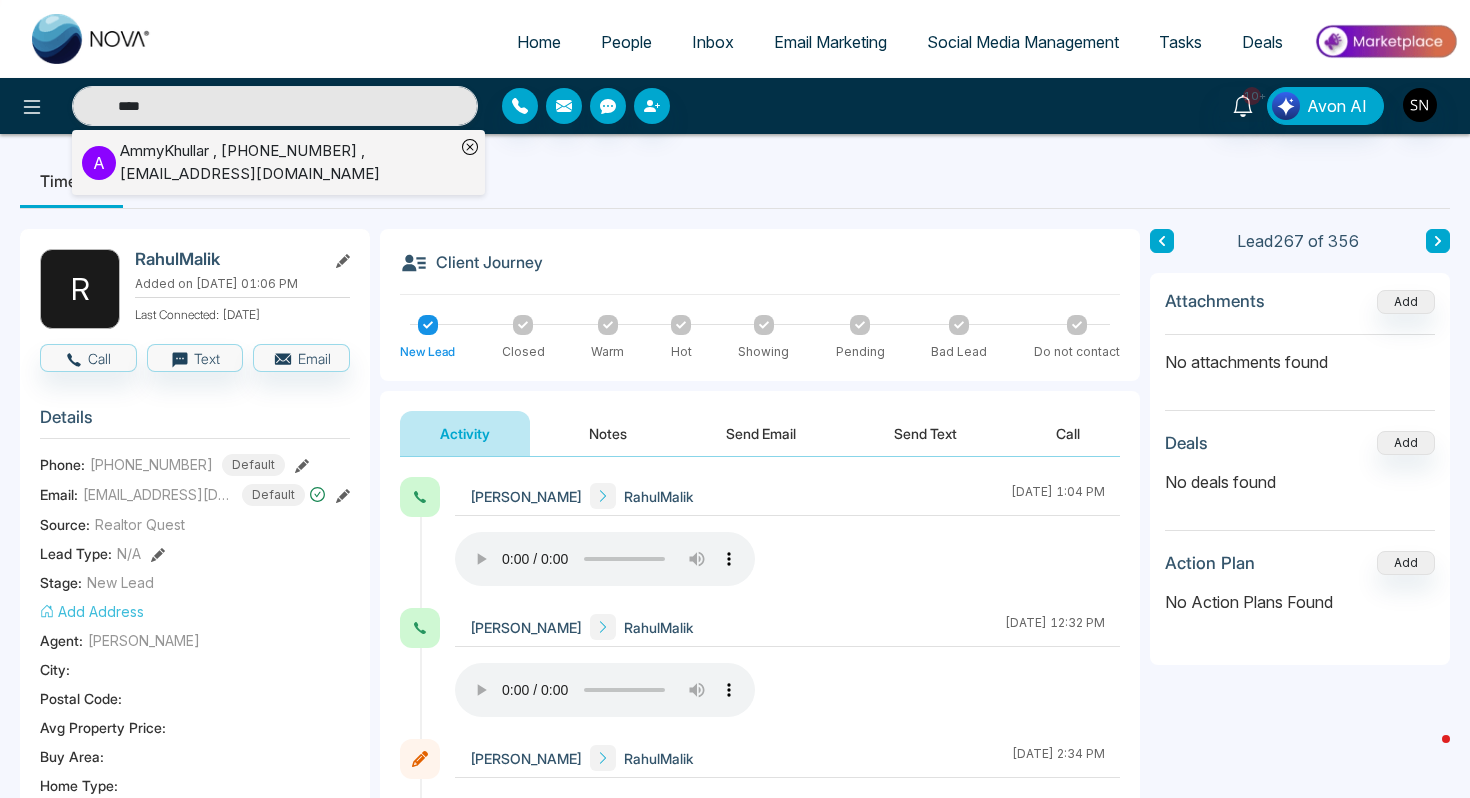 click on "A" at bounding box center (99, 163) 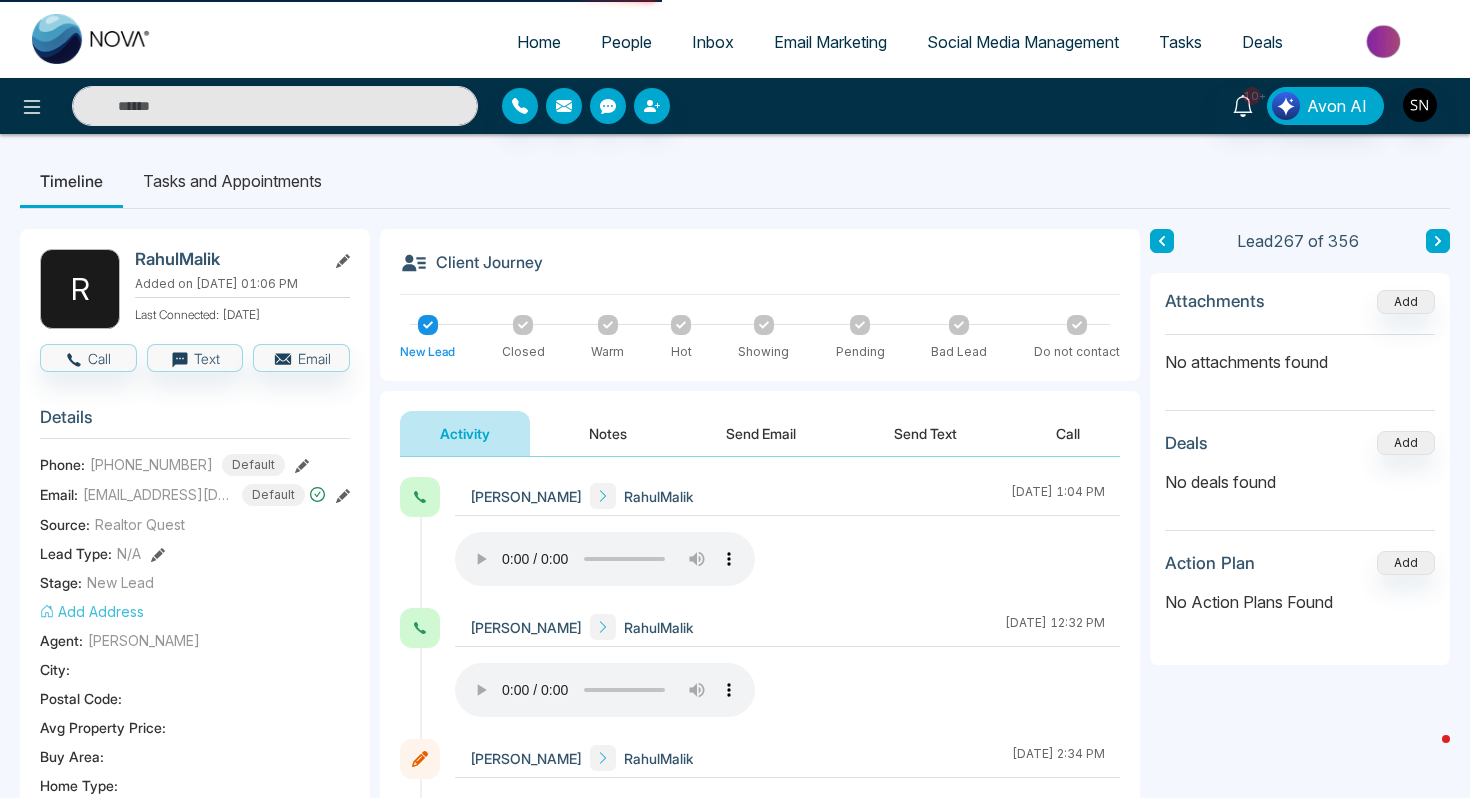 type on "****" 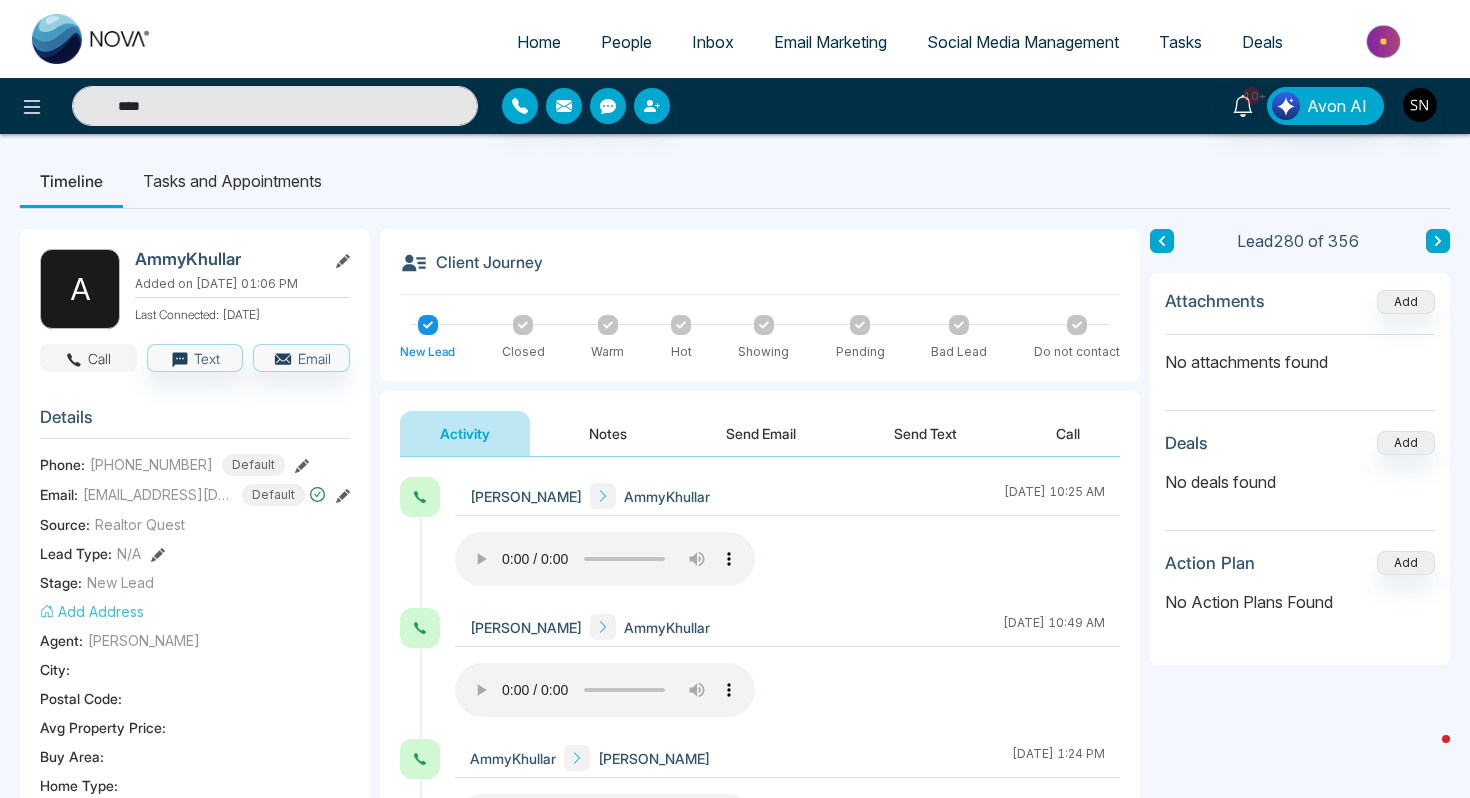 click on "Call" at bounding box center (88, 358) 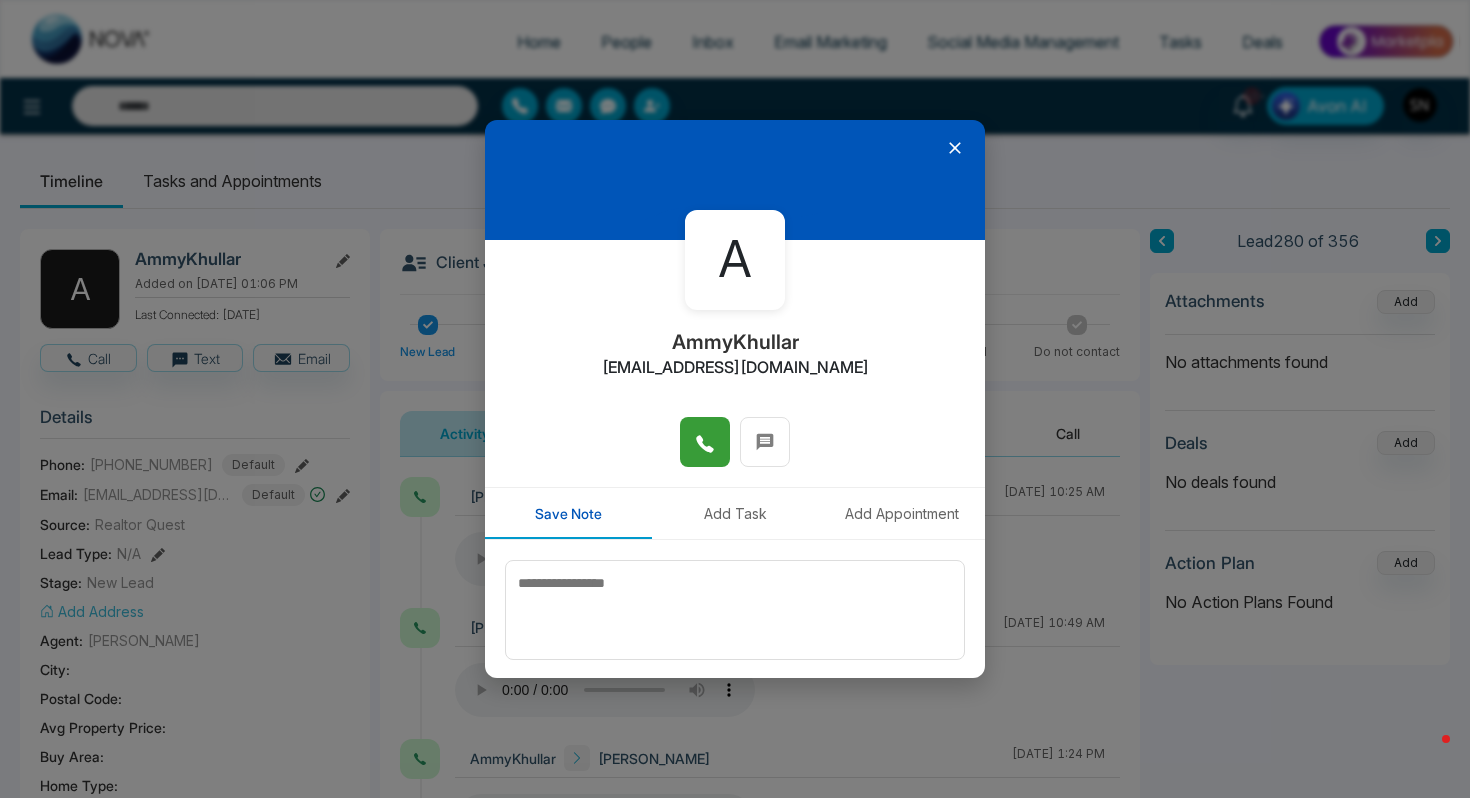 click at bounding box center (705, 442) 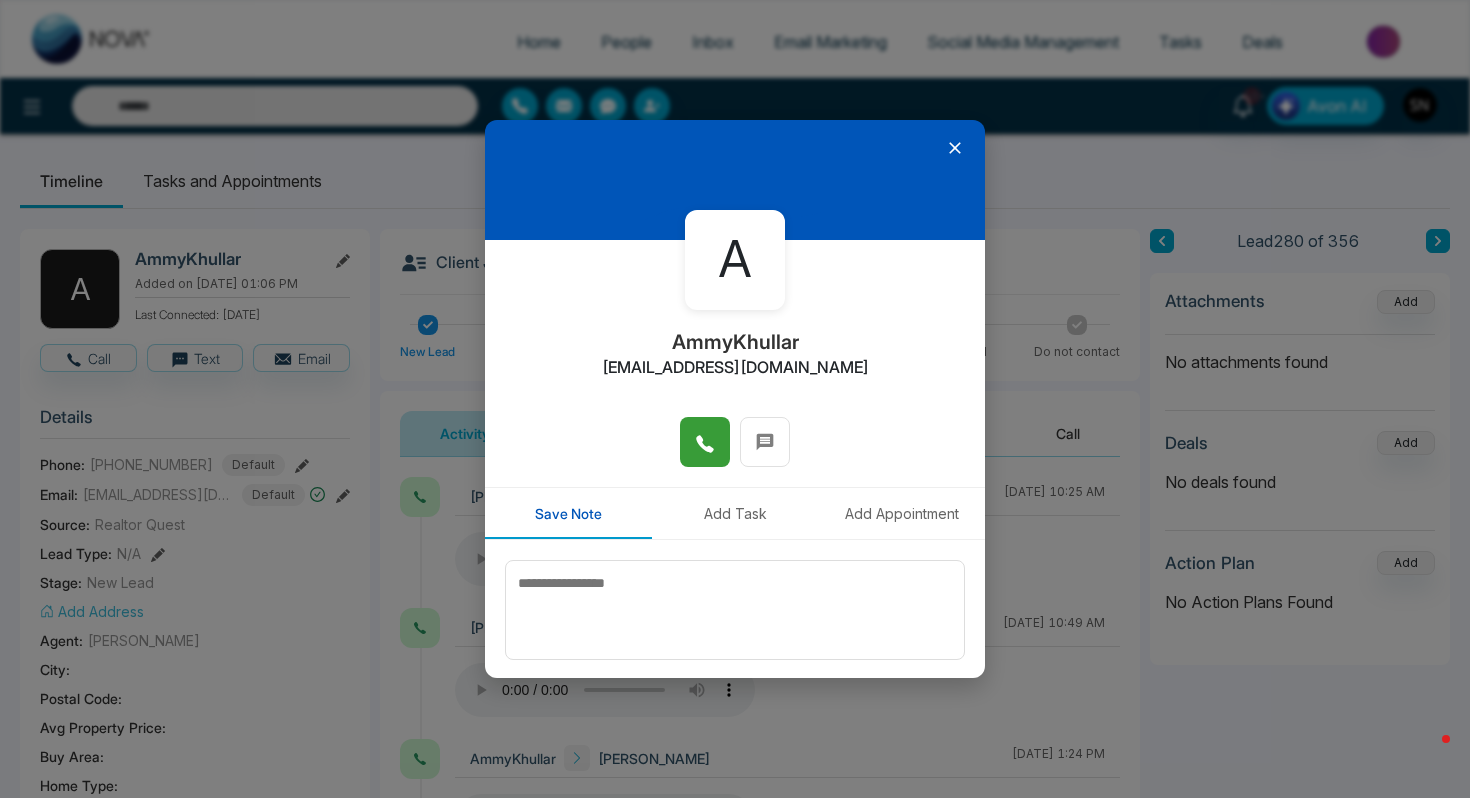 type on "****" 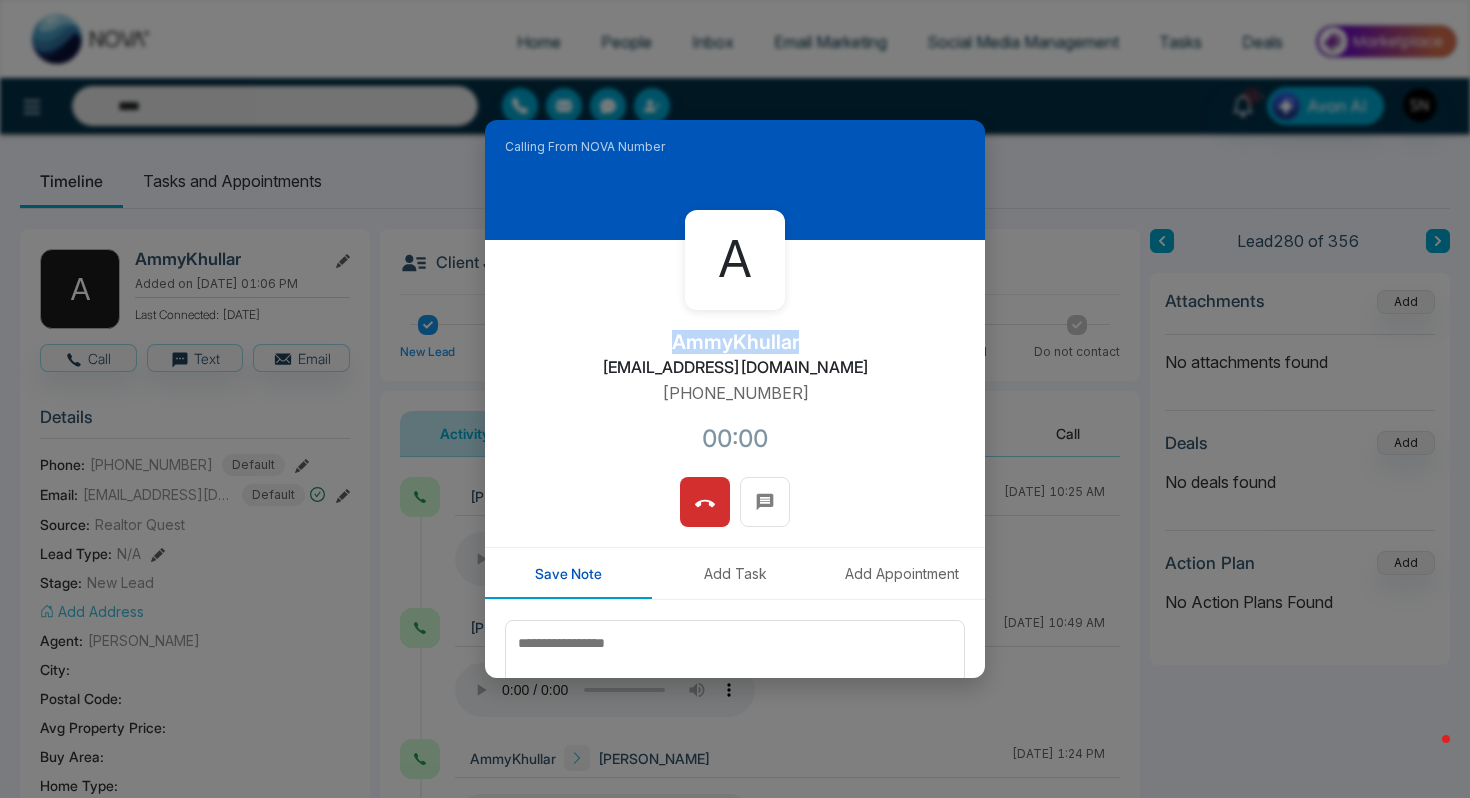drag, startPoint x: 675, startPoint y: 336, endPoint x: 813, endPoint y: 332, distance: 138.05795 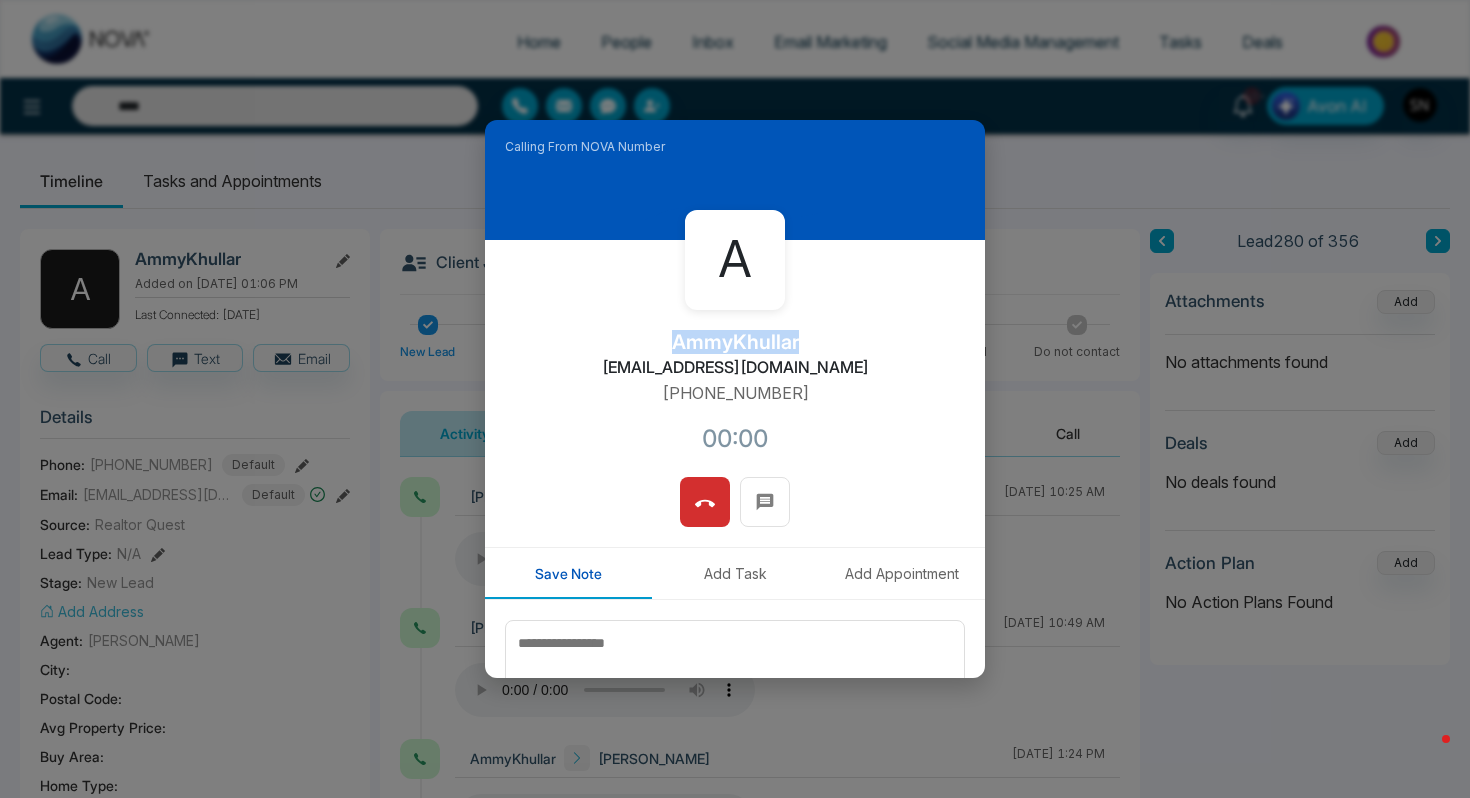 click on "A AmmyKhullar ammykhullar@hotmail.com +16473720007 00:00" at bounding box center [735, 358] 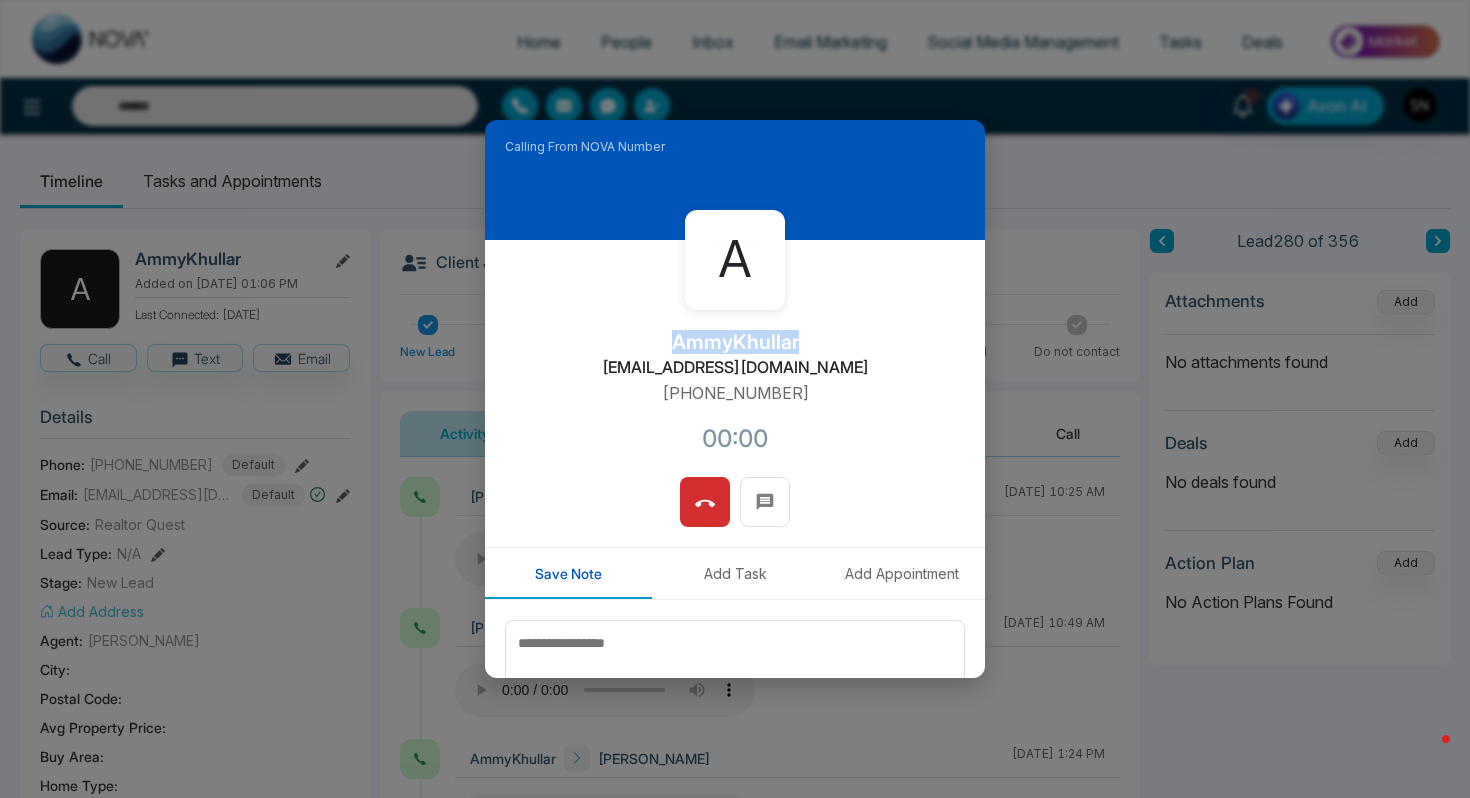 copy on "AmmyKhullar" 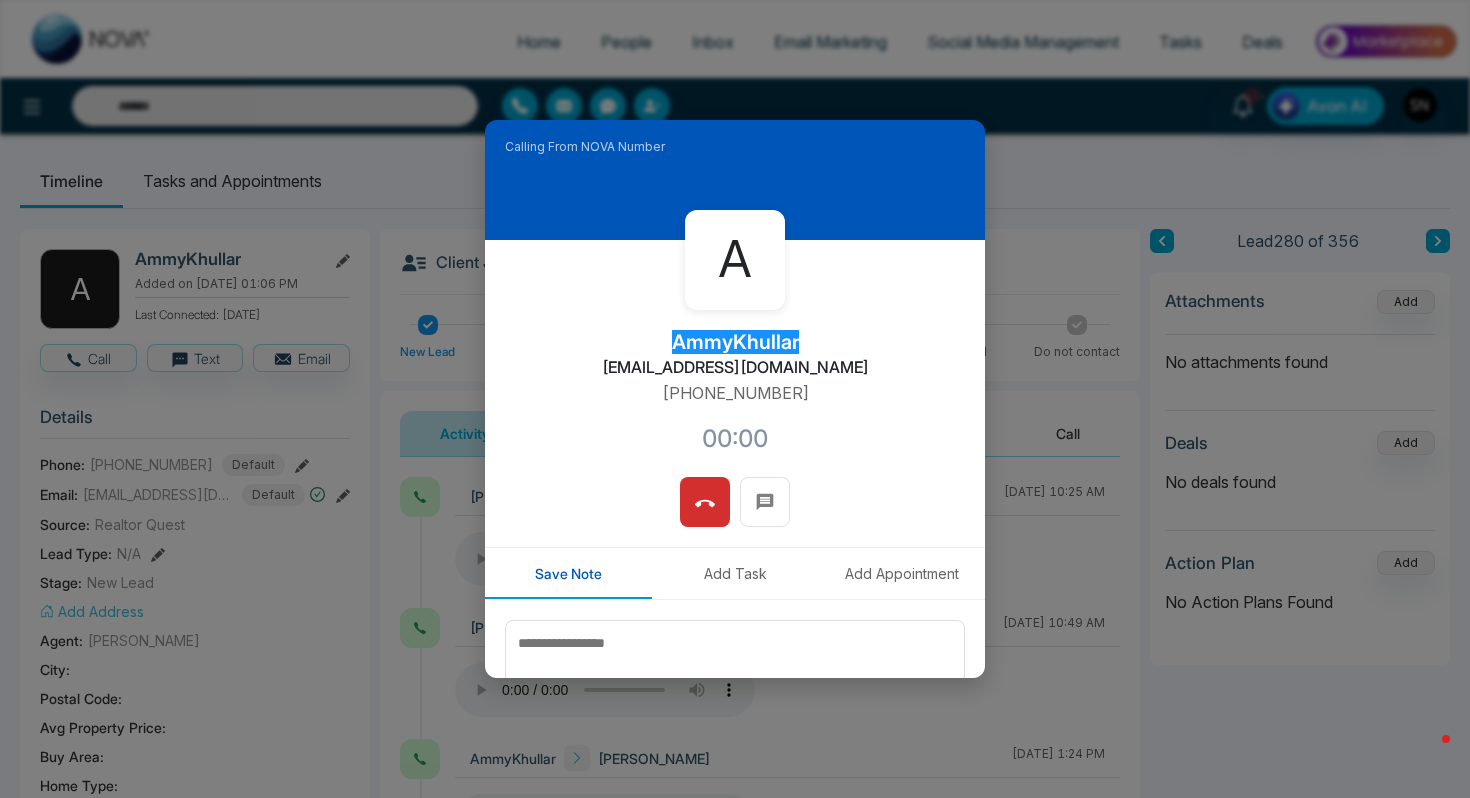type on "****" 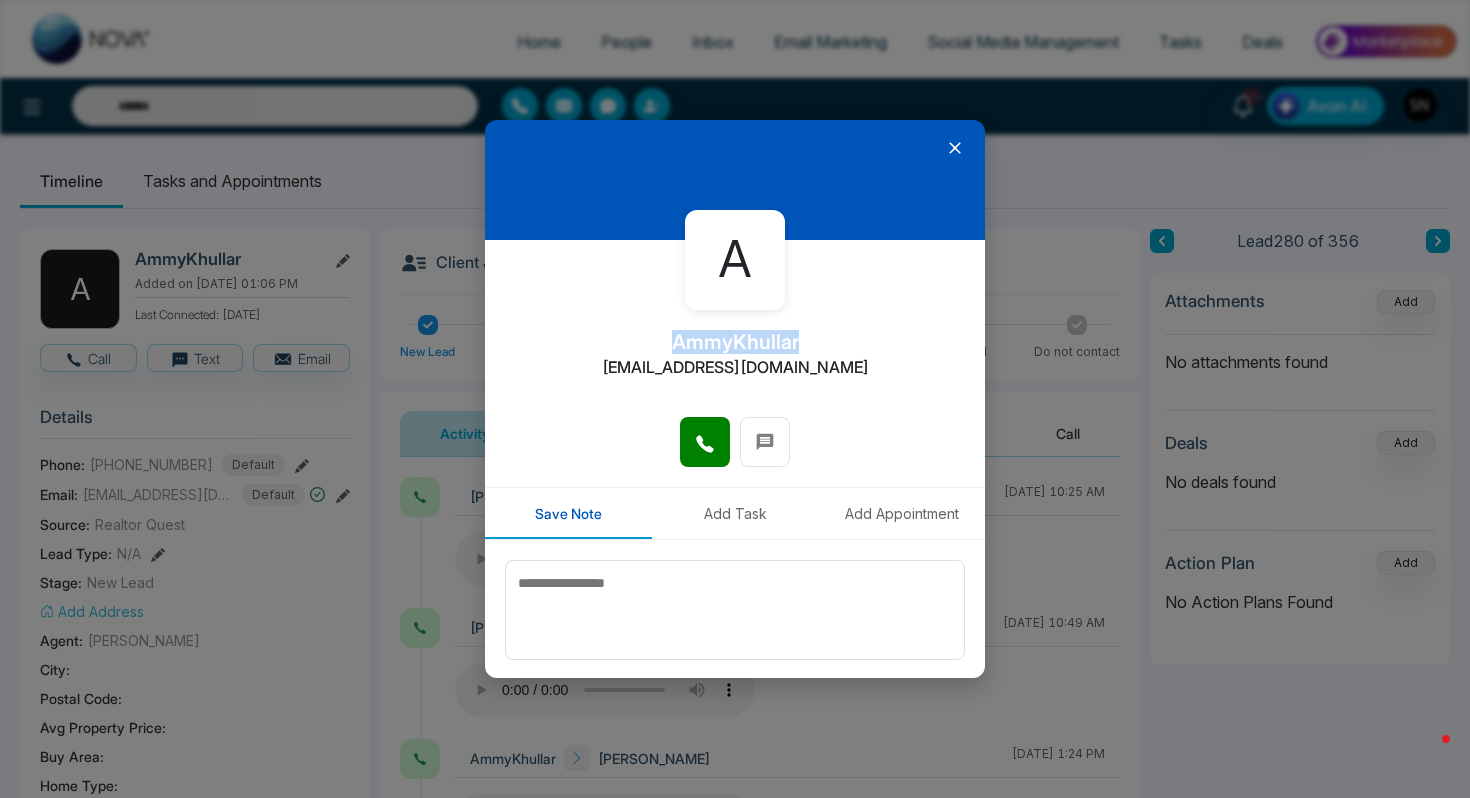 type on "****" 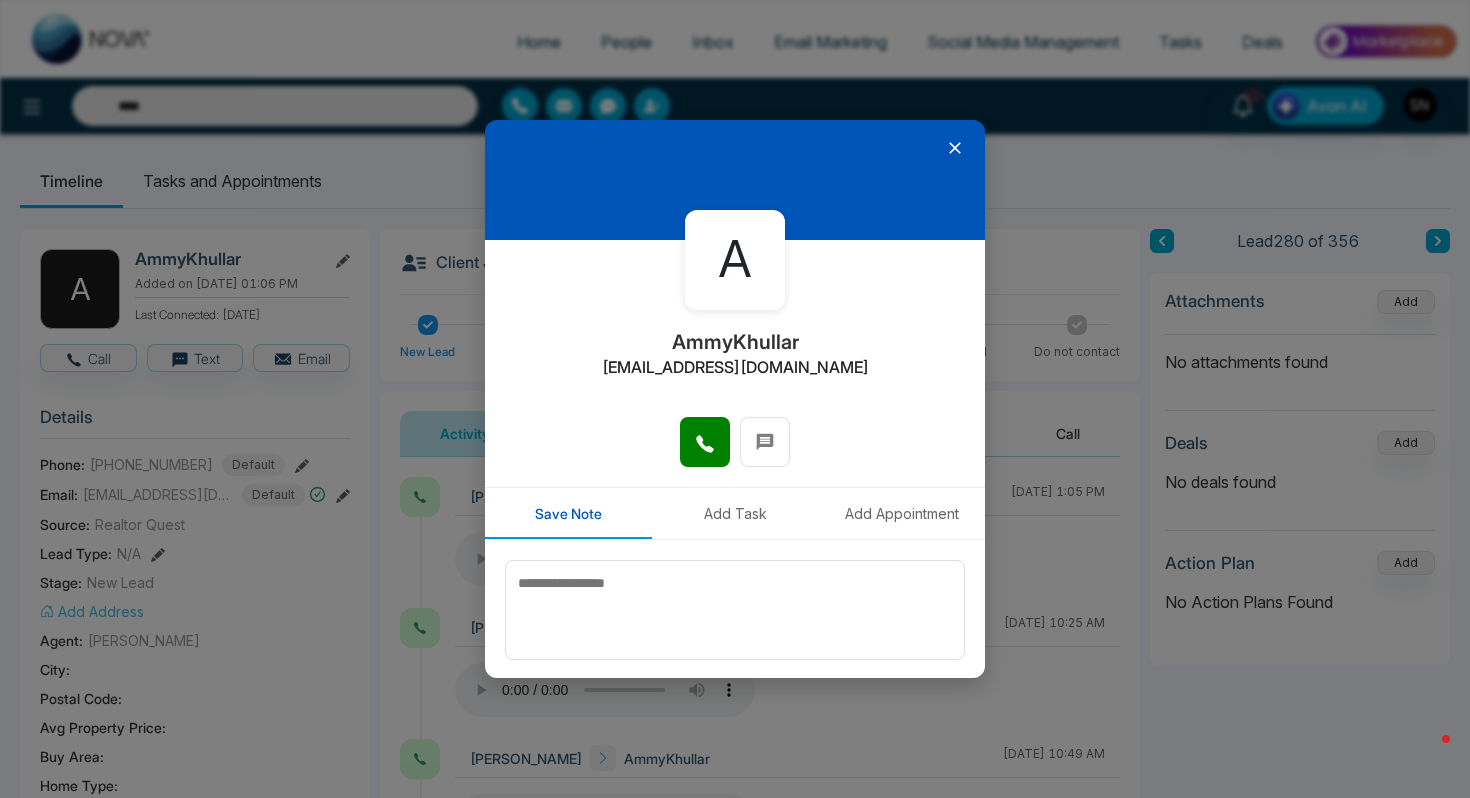 click 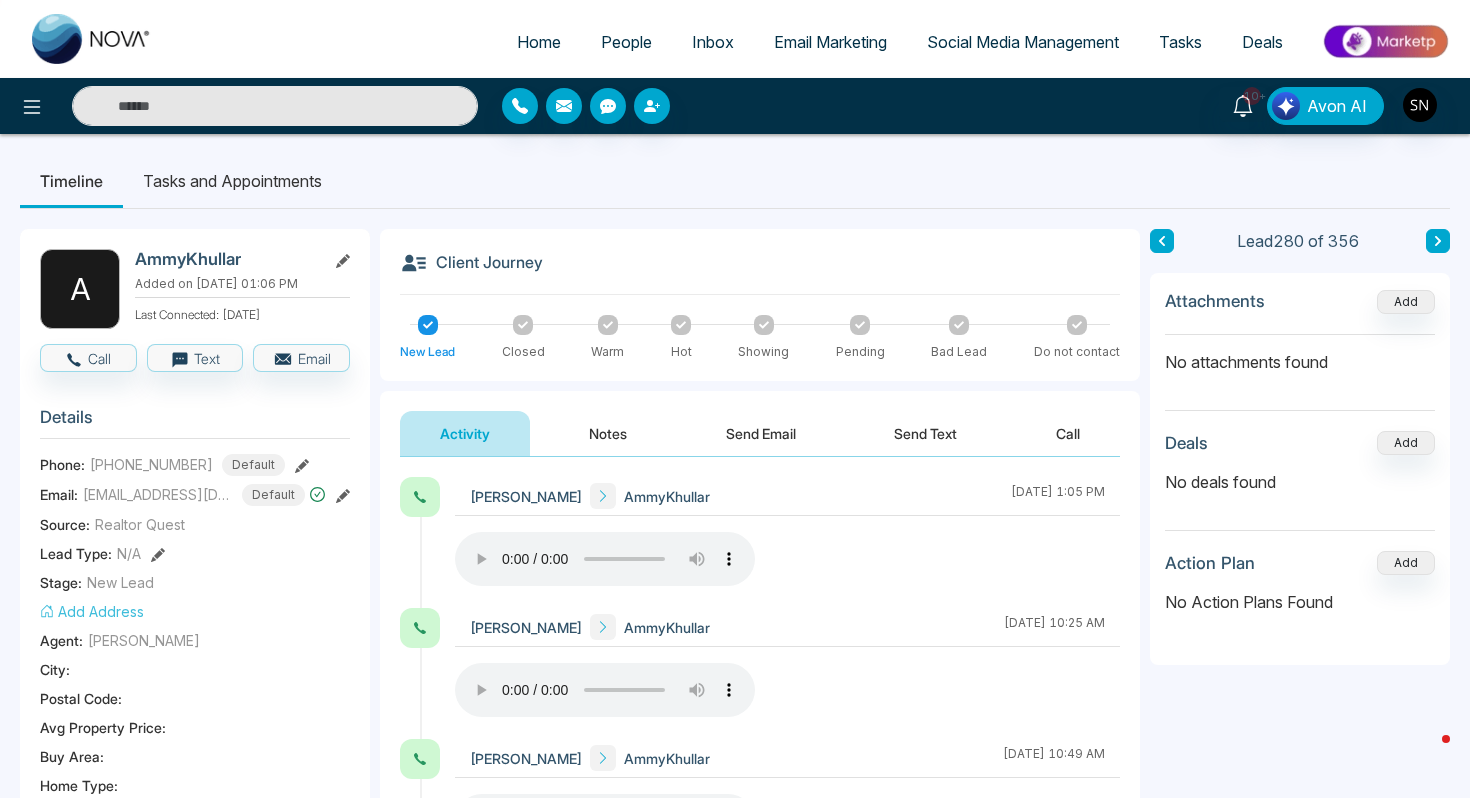 click at bounding box center (275, 106) 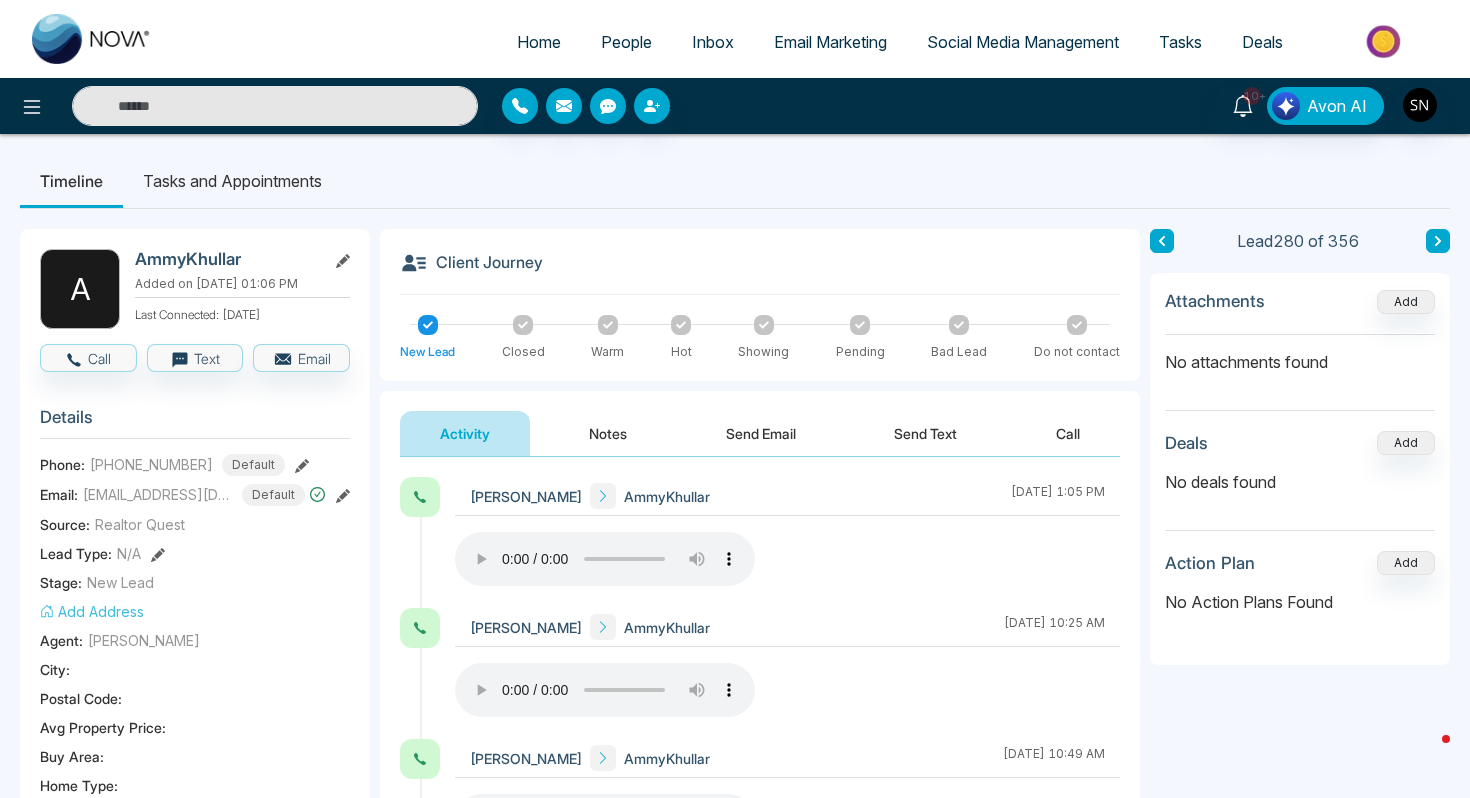 paste on "**********" 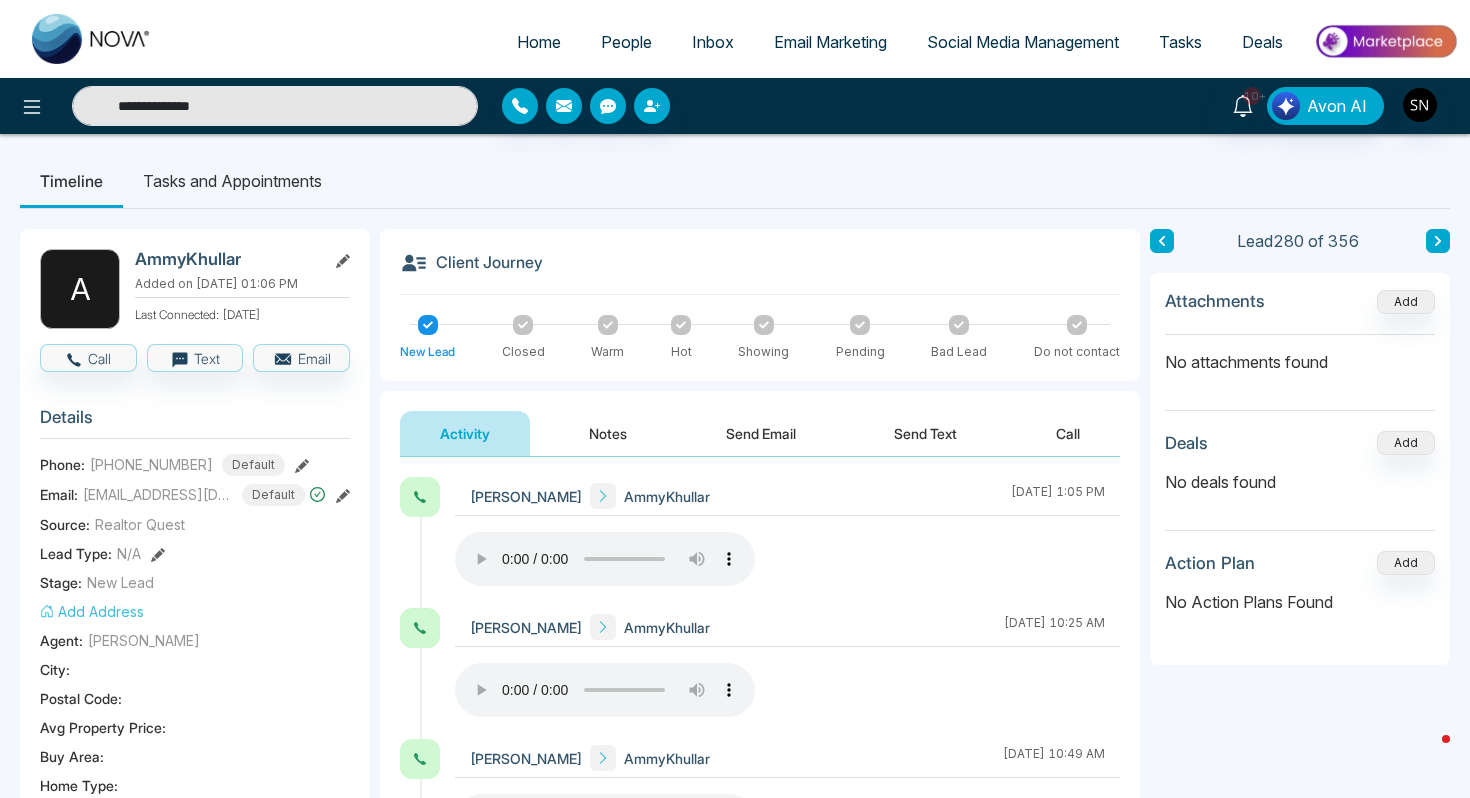 type on "**********" 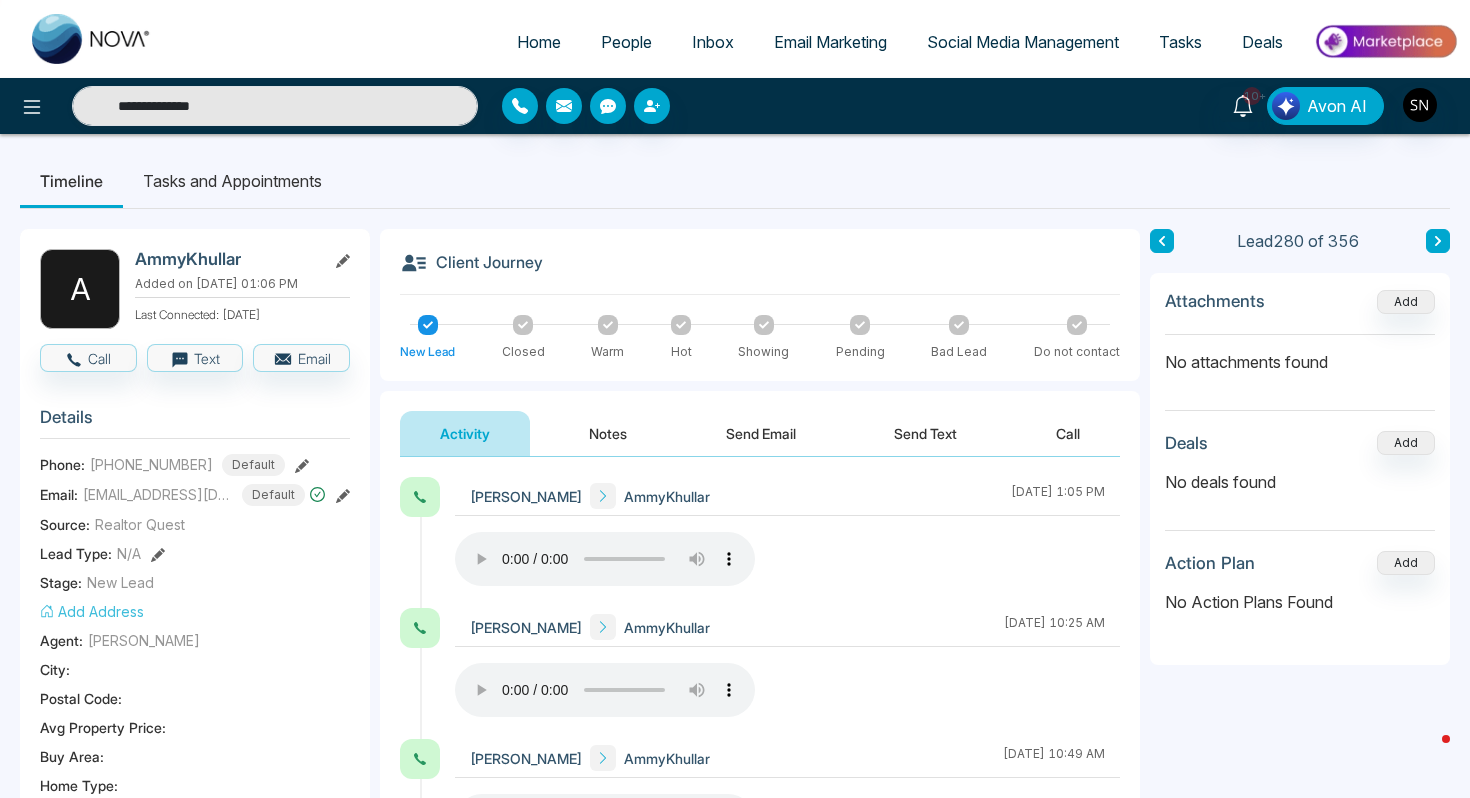 click on "People" at bounding box center [626, 42] 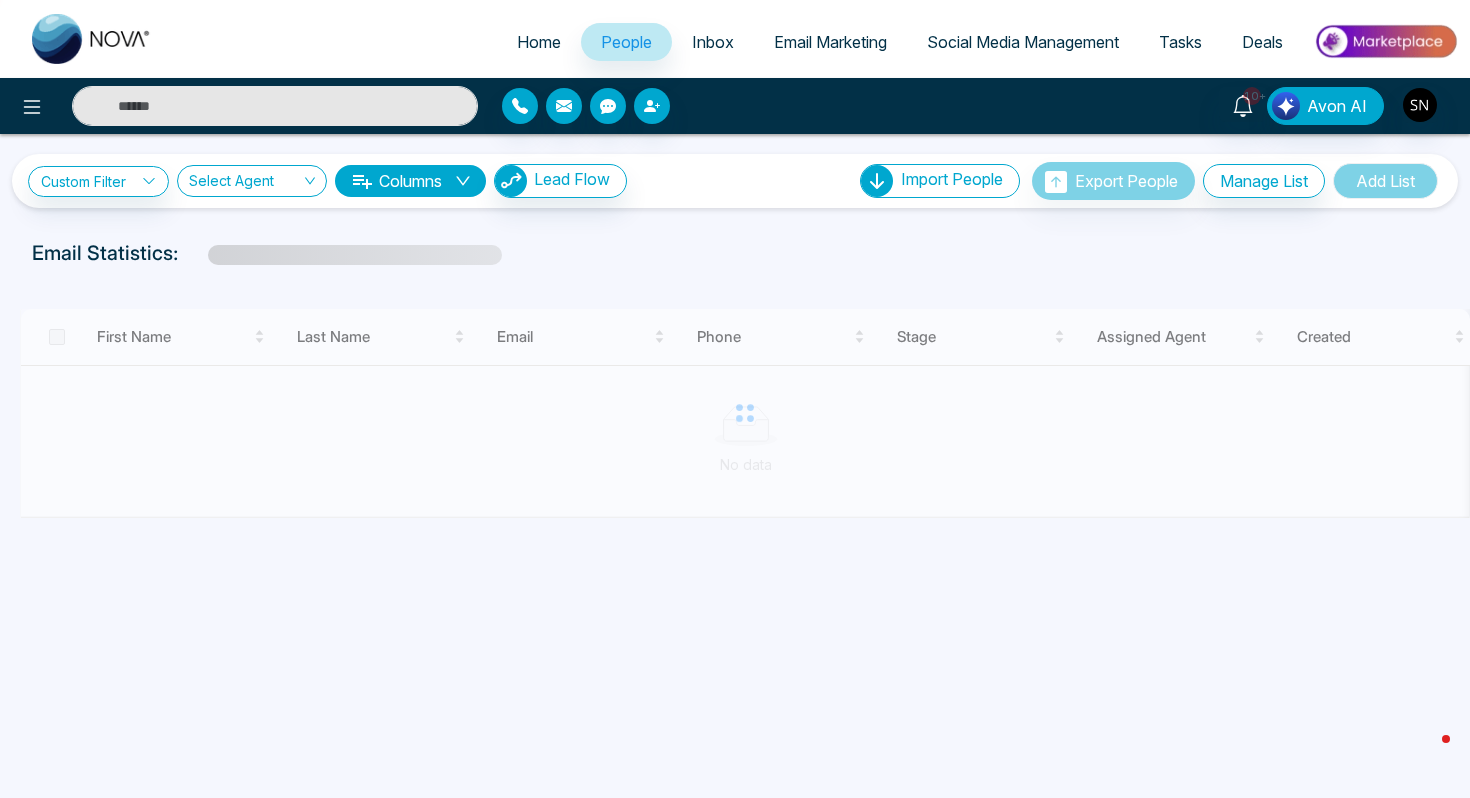 click at bounding box center [275, 106] 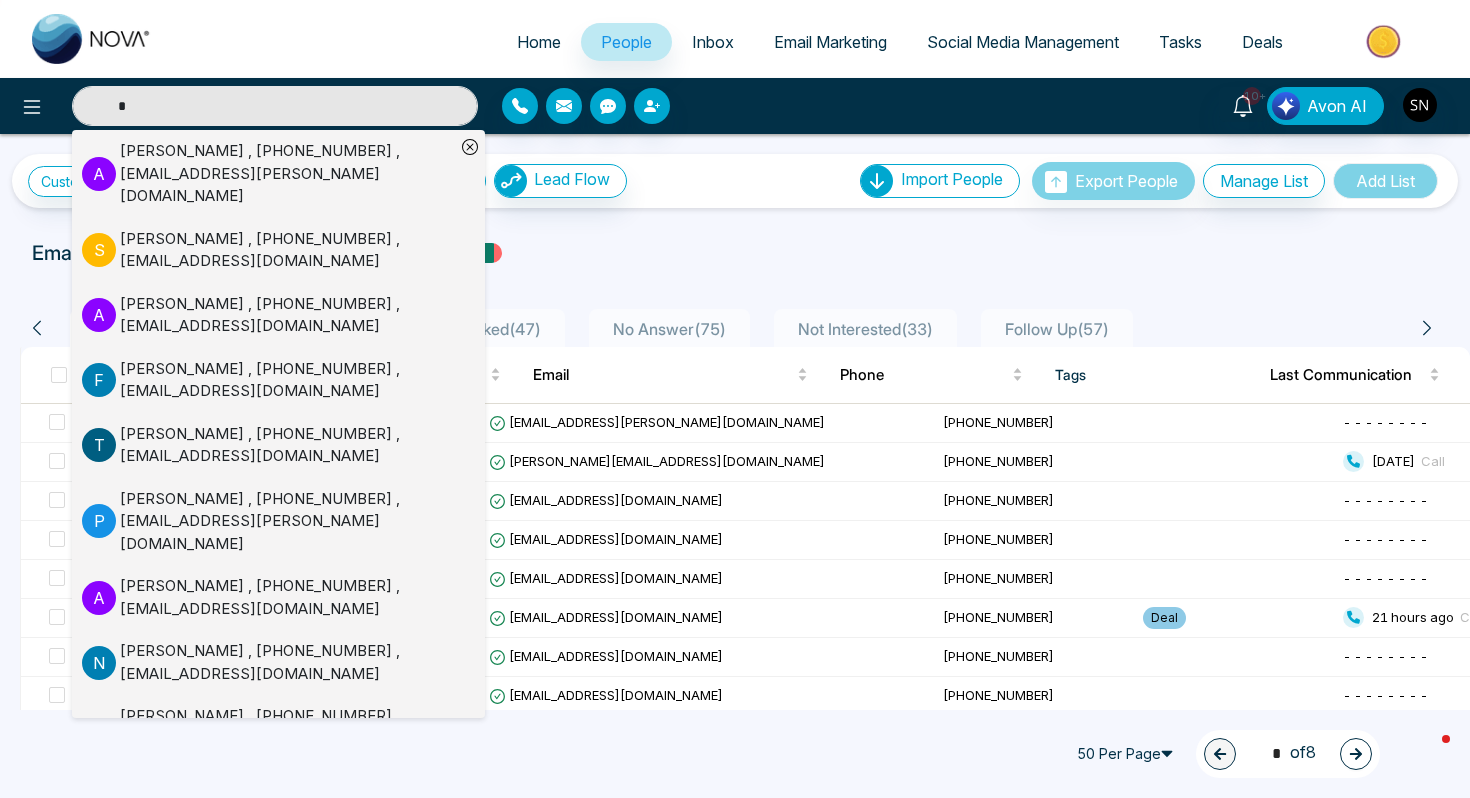 type on "*" 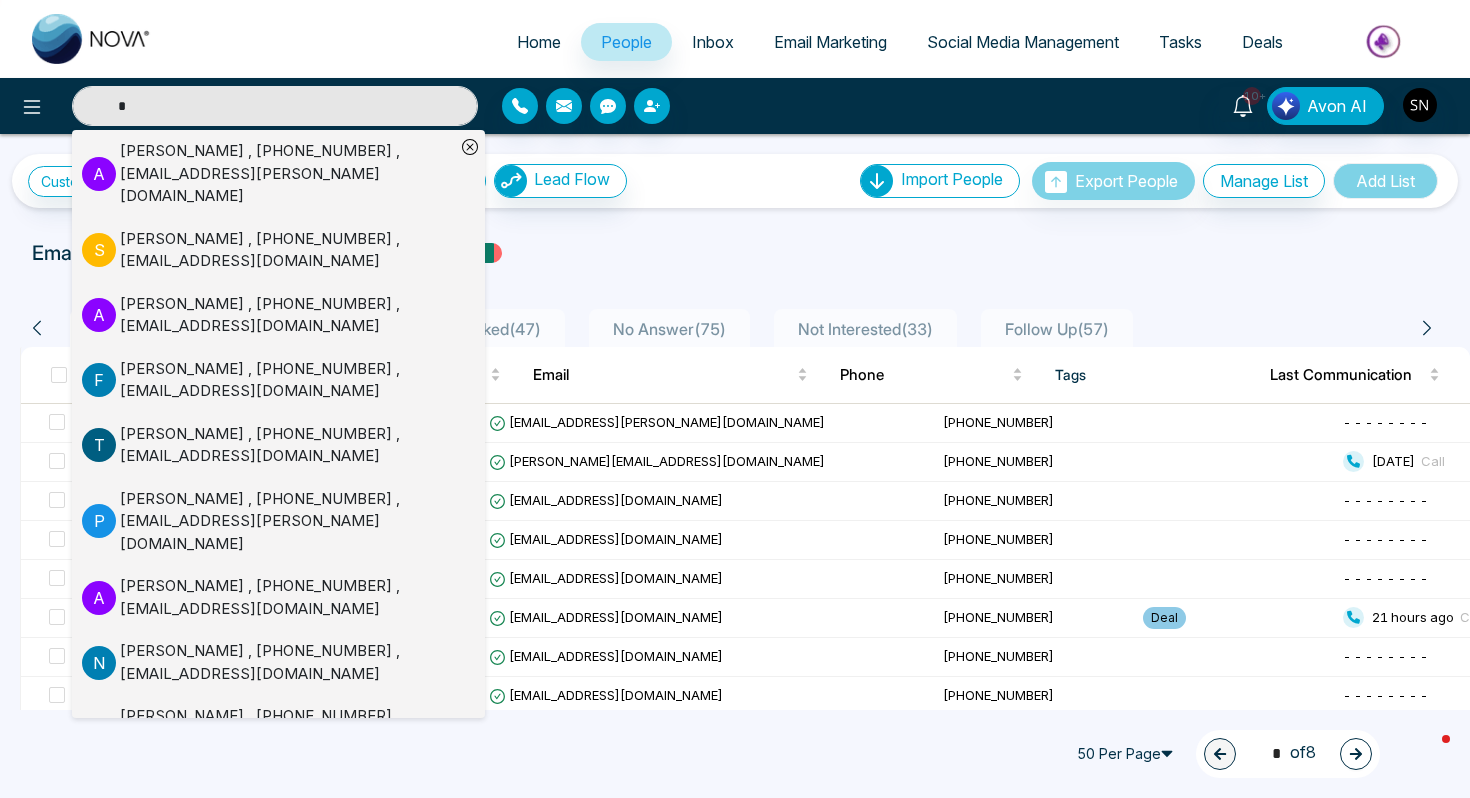 click on "*" at bounding box center (275, 106) 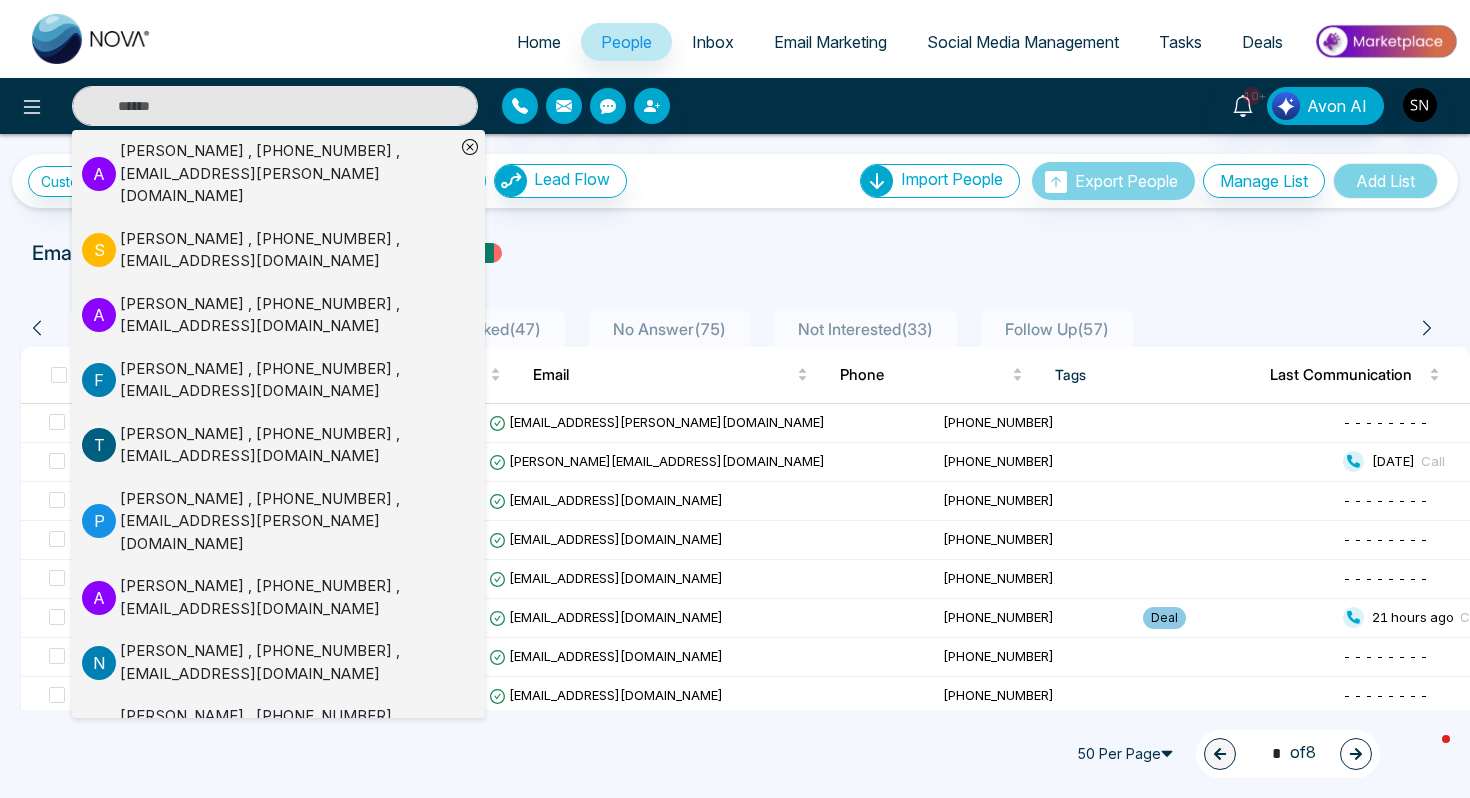 paste on "**********" 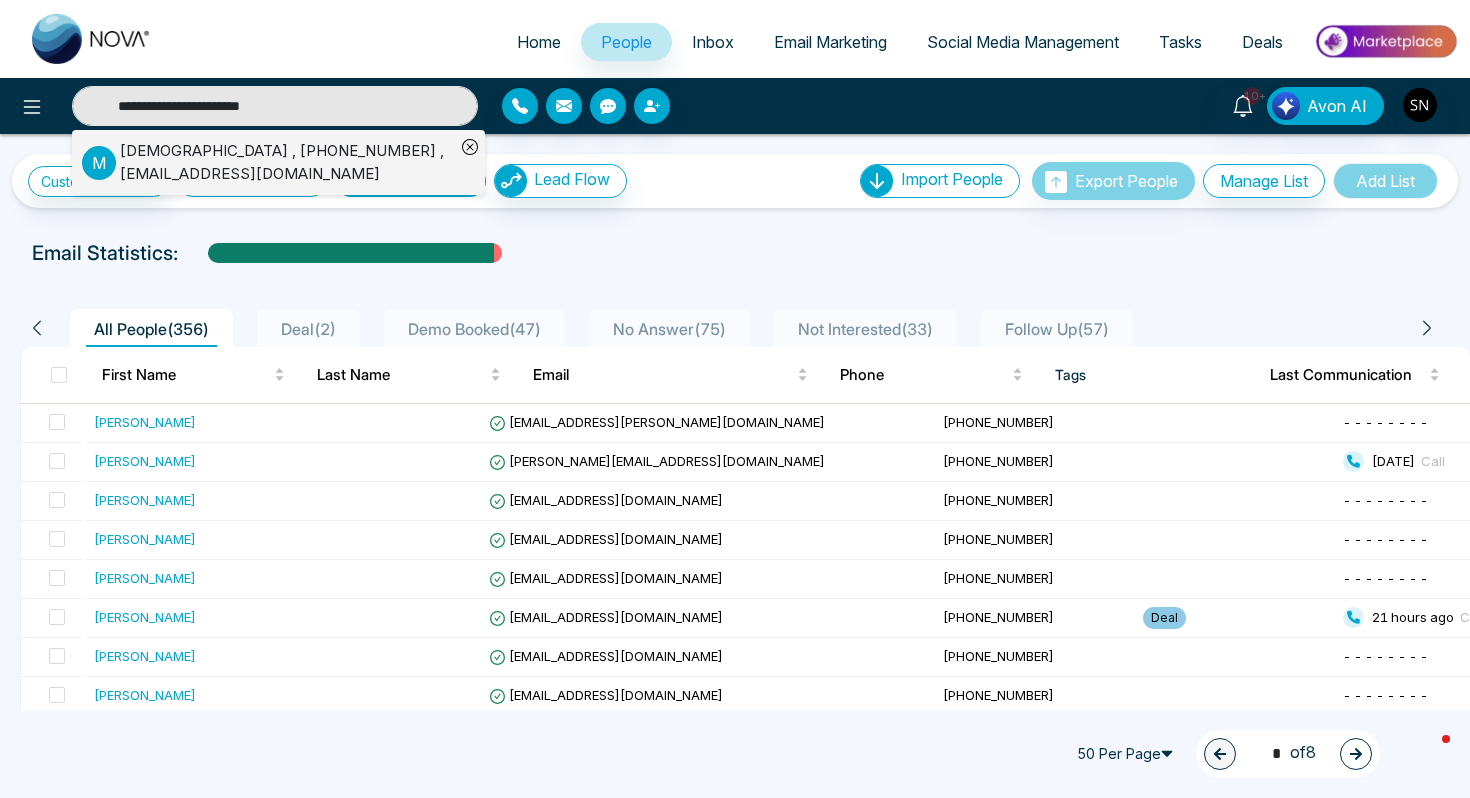 type on "**********" 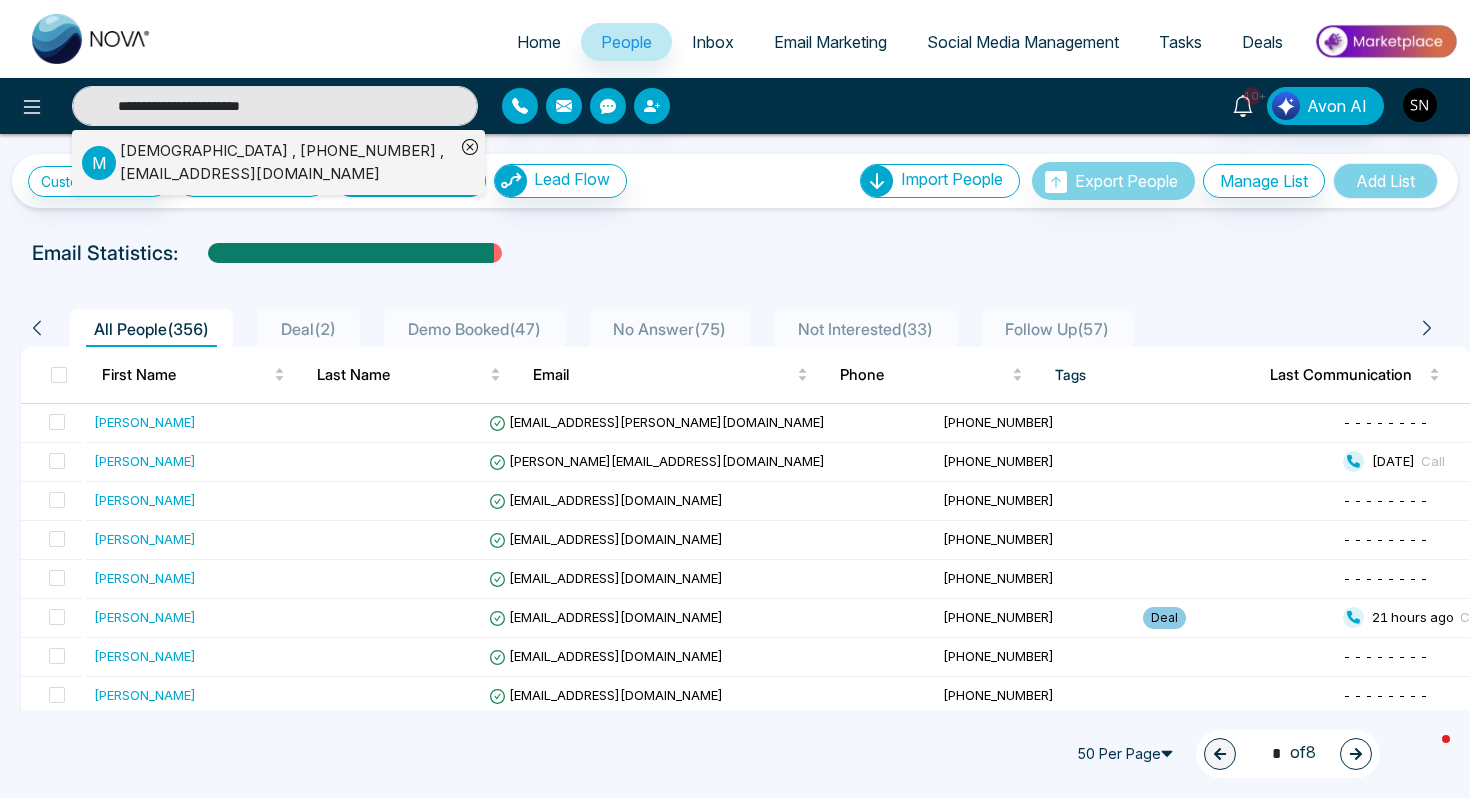 click on "MuhammadAkram     , +14169399109   , akramrealtyhub@gmail.com" at bounding box center [287, 162] 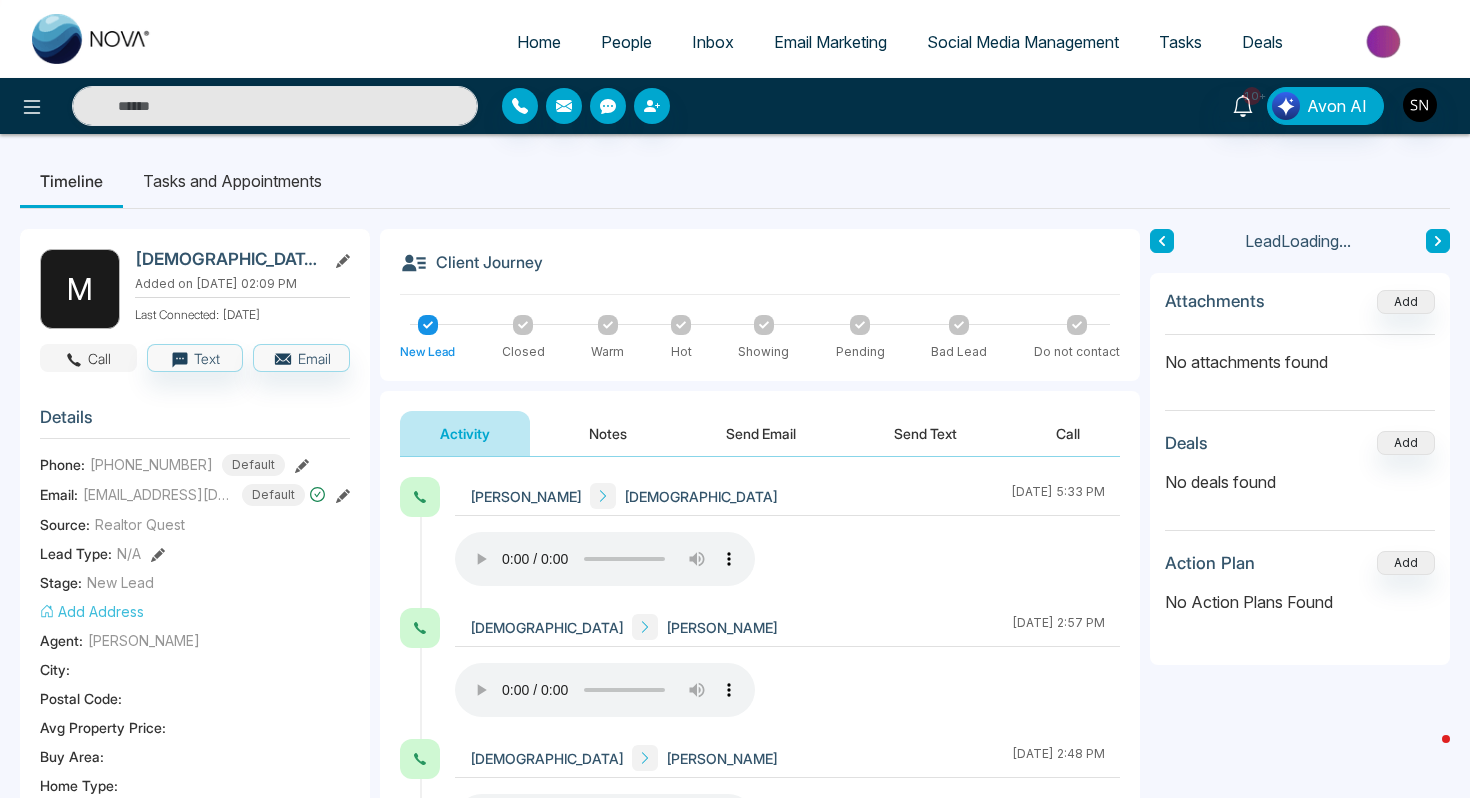 click on "Call" at bounding box center [88, 358] 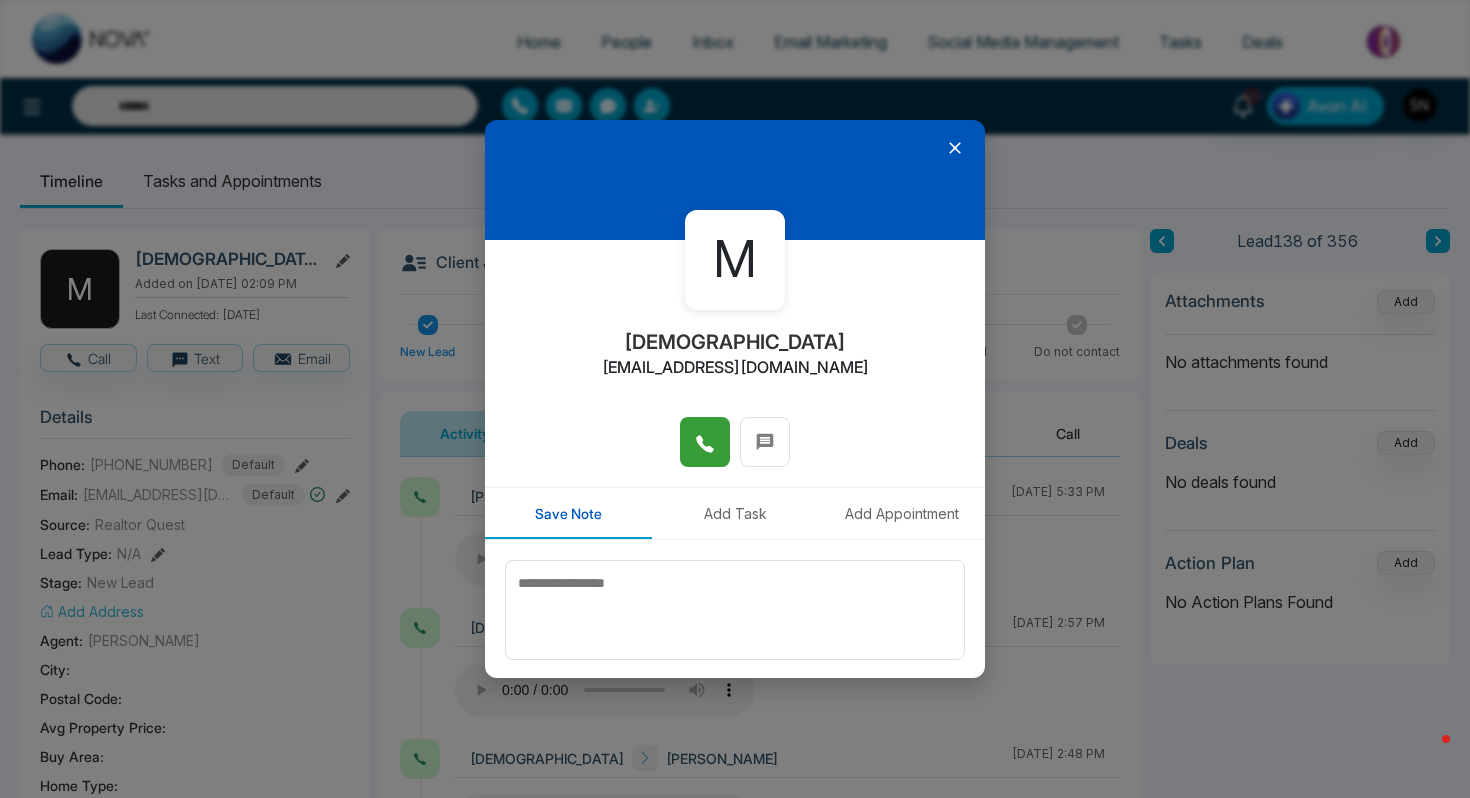 click at bounding box center (705, 442) 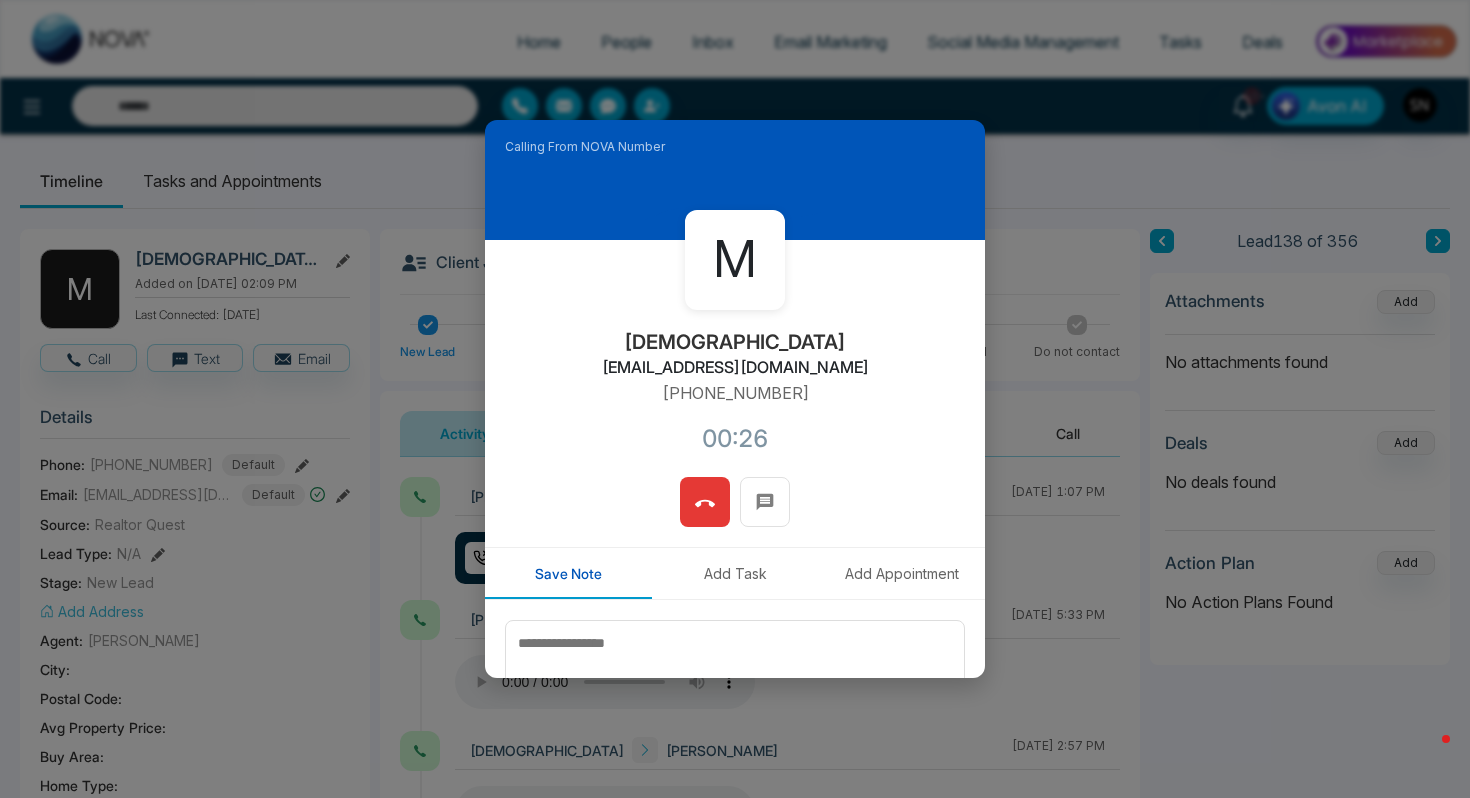 click 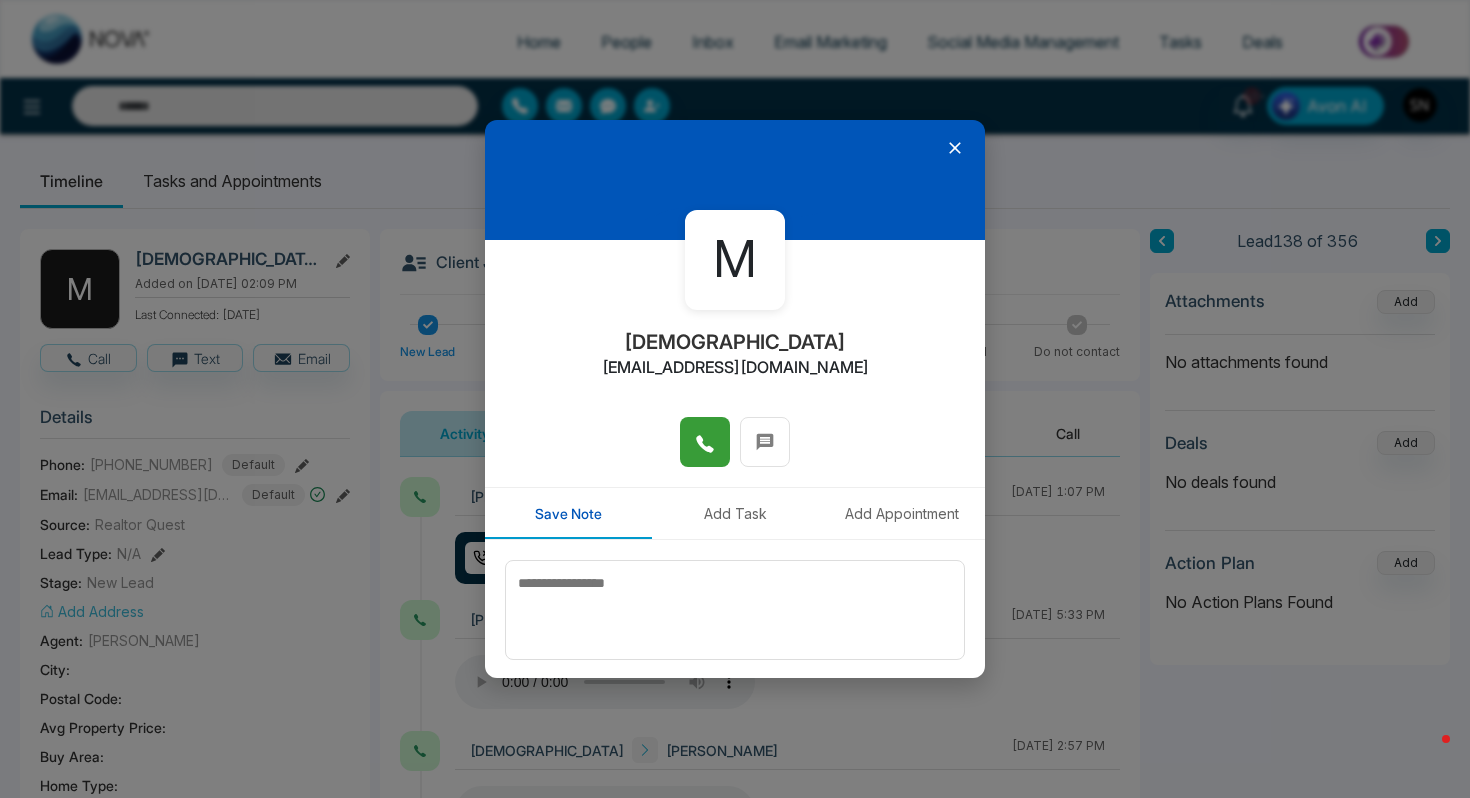 click 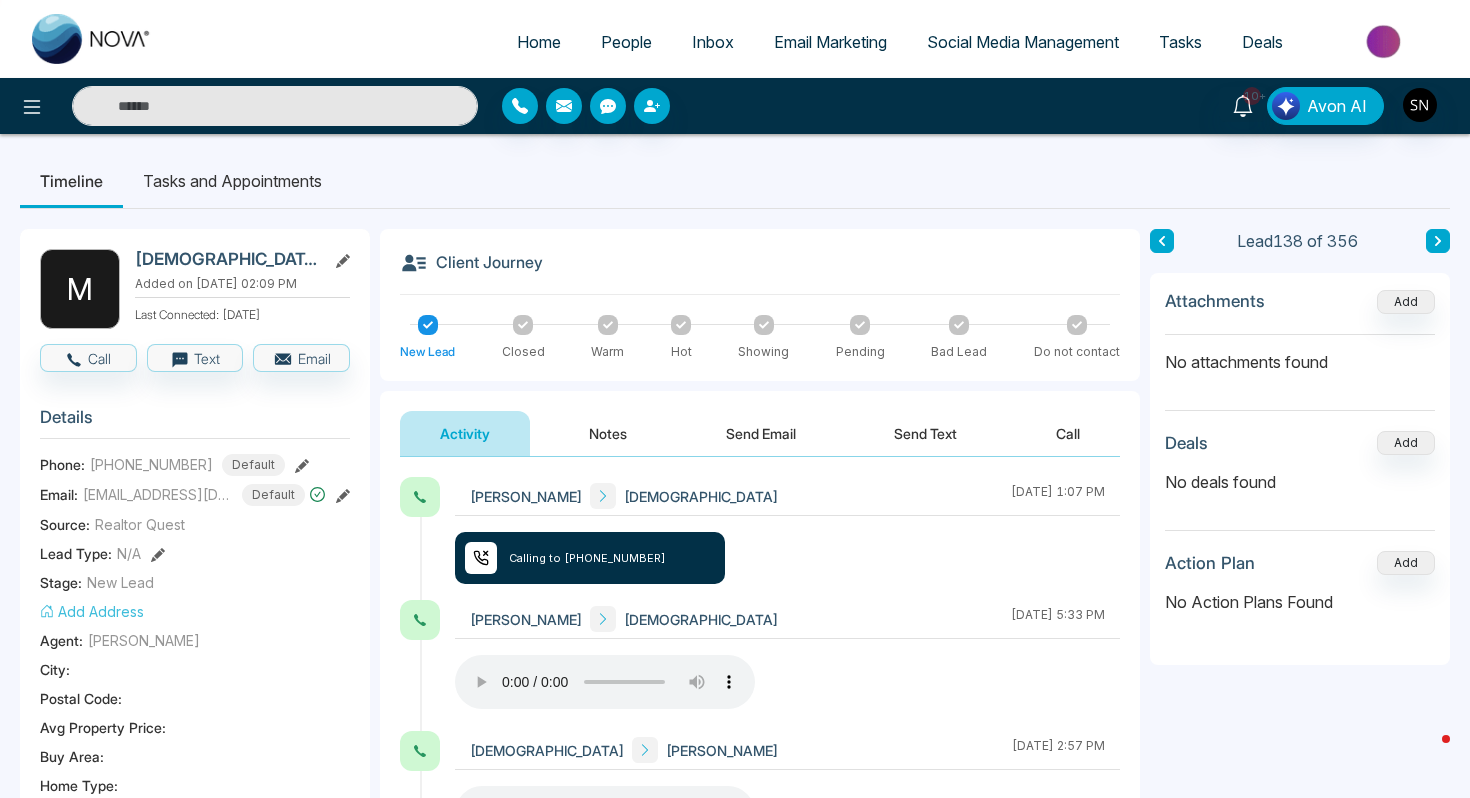 click at bounding box center (275, 106) 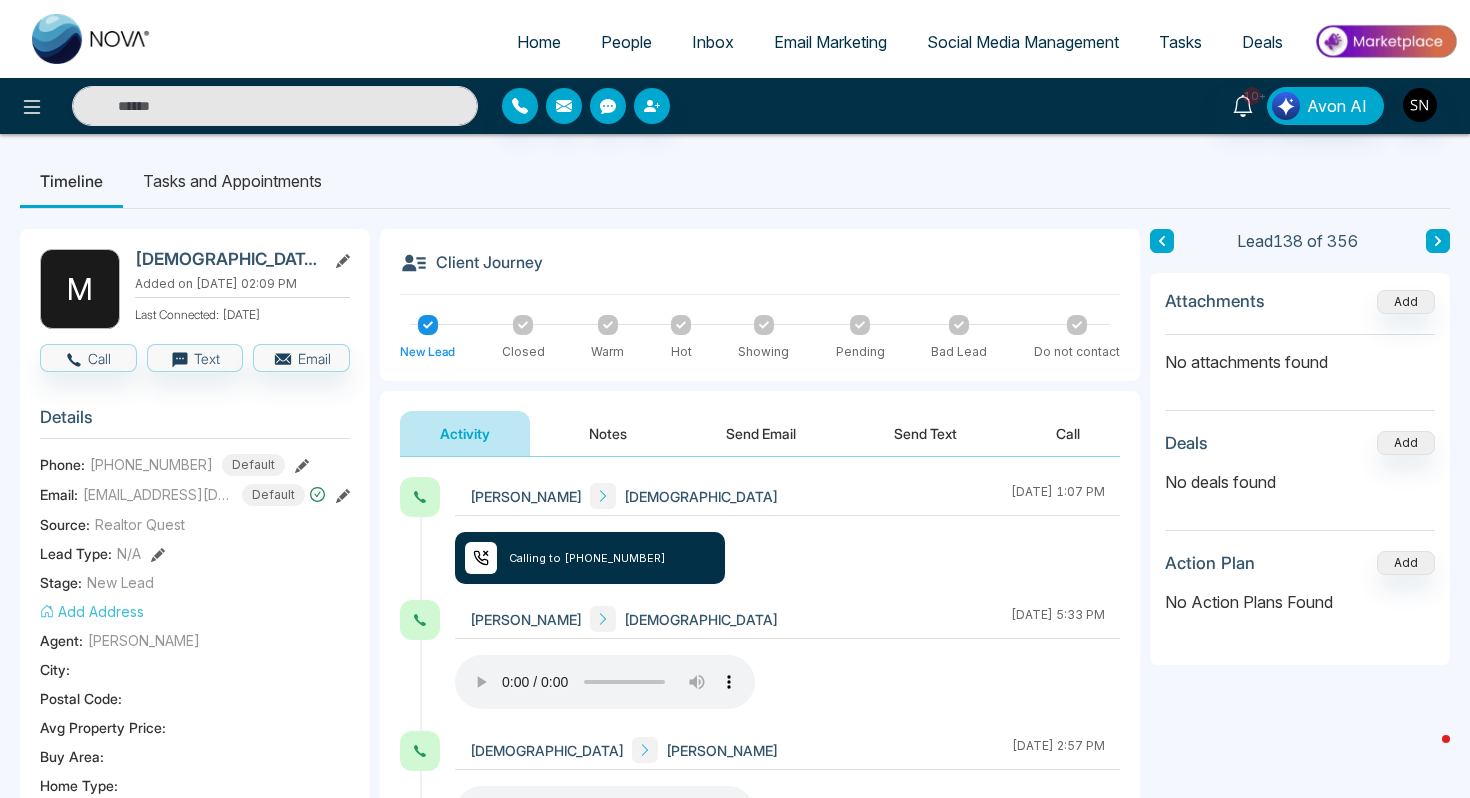 click at bounding box center (92, 39) 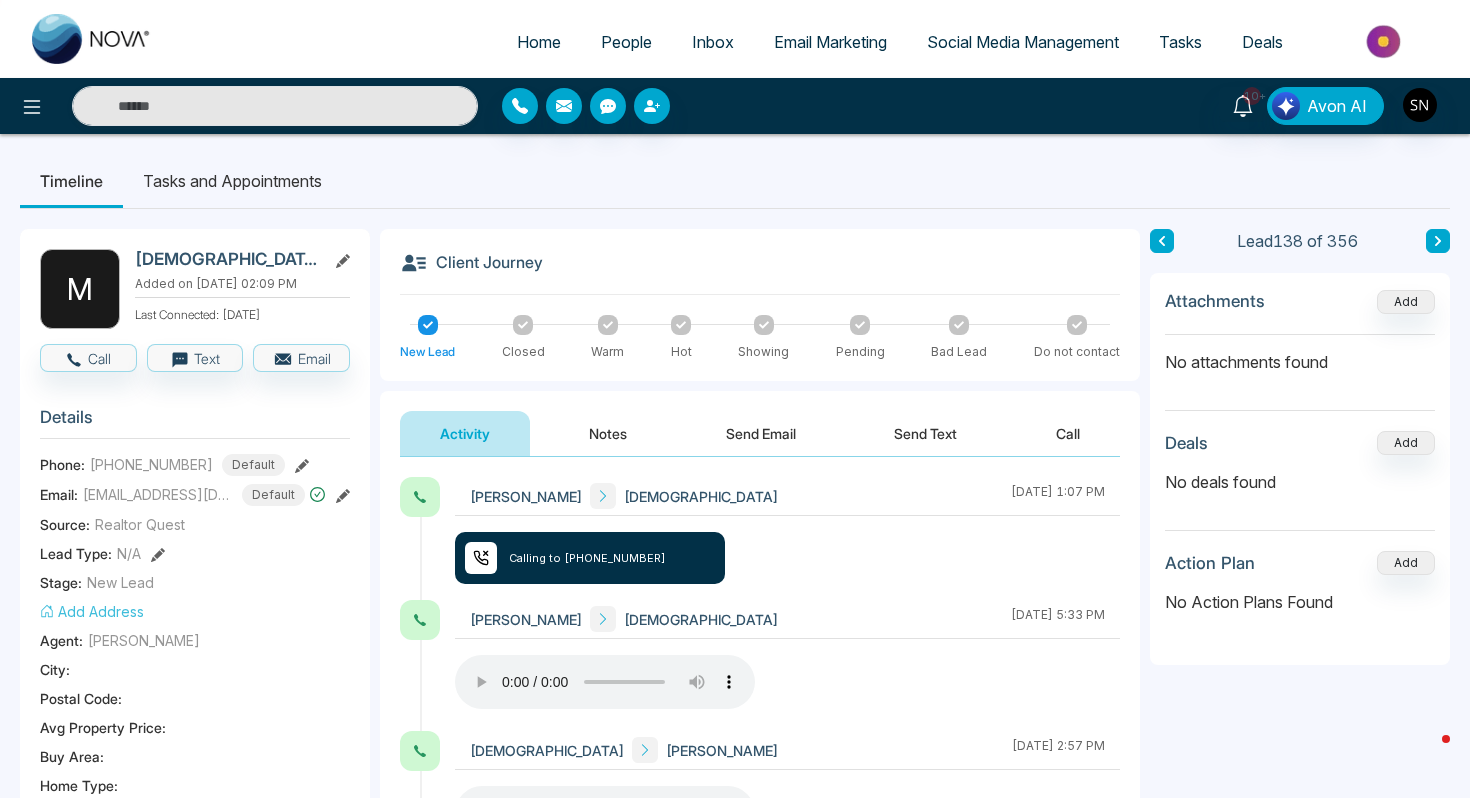 select on "*" 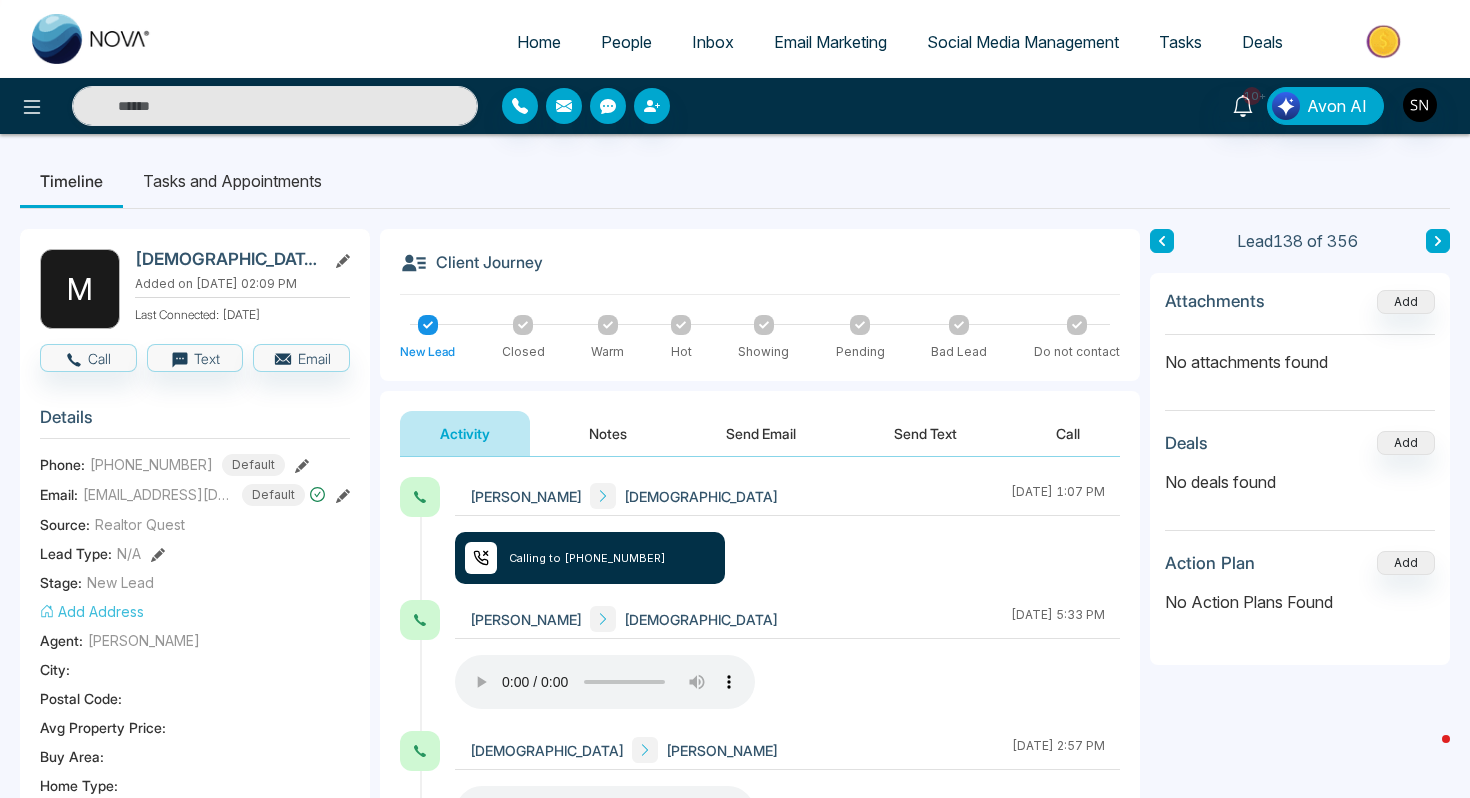 select on "*" 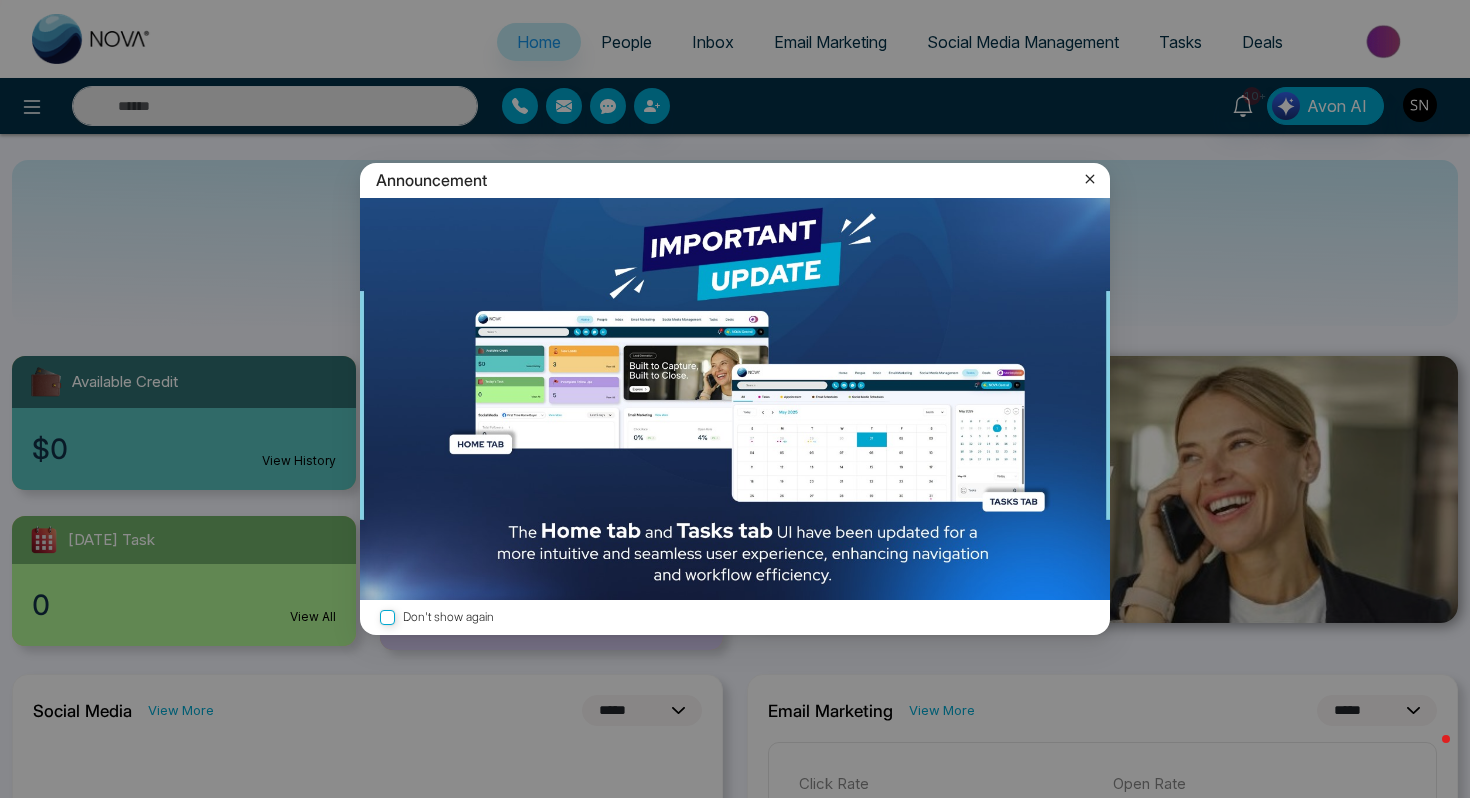 click on "Announcement" at bounding box center [735, 180] 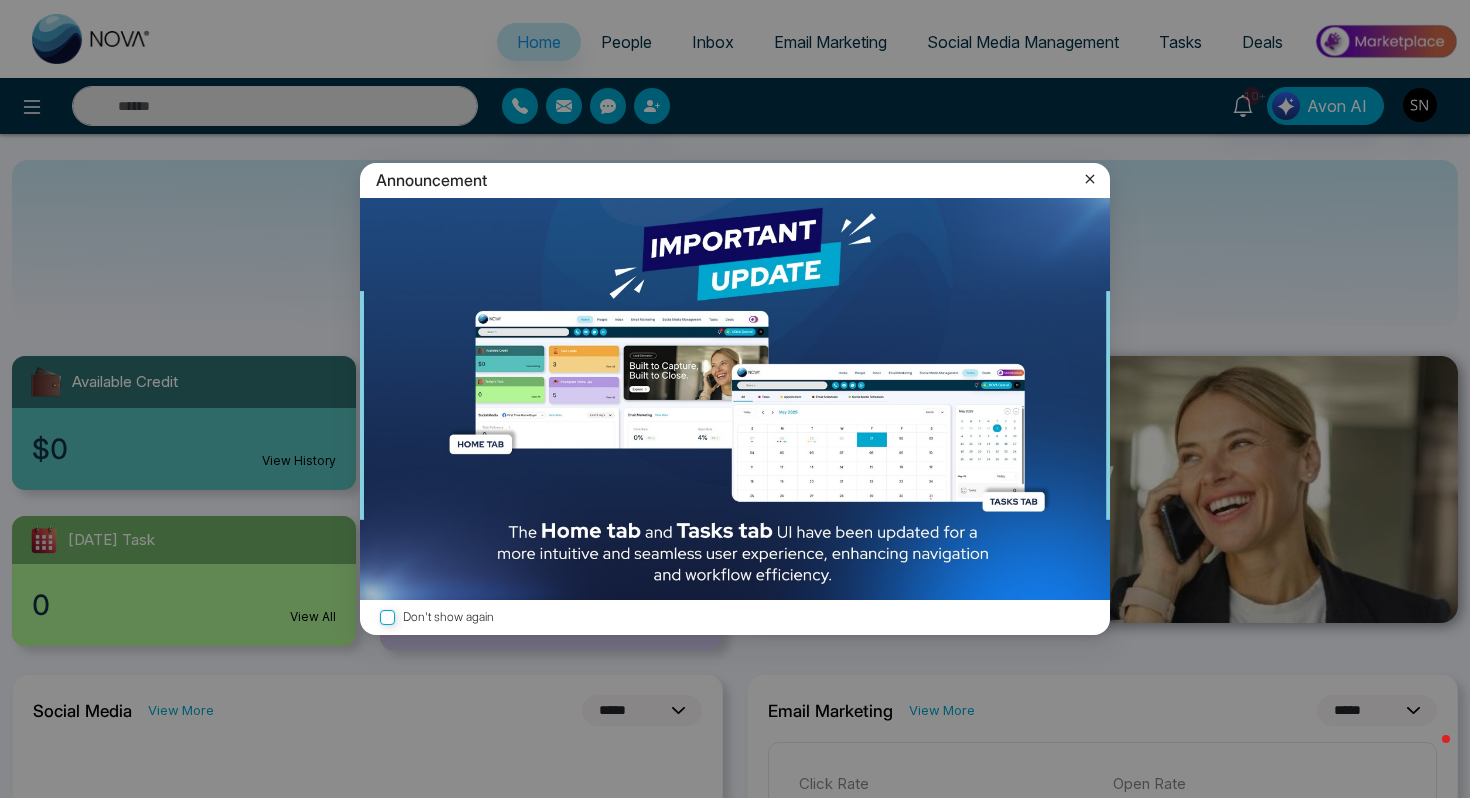 click 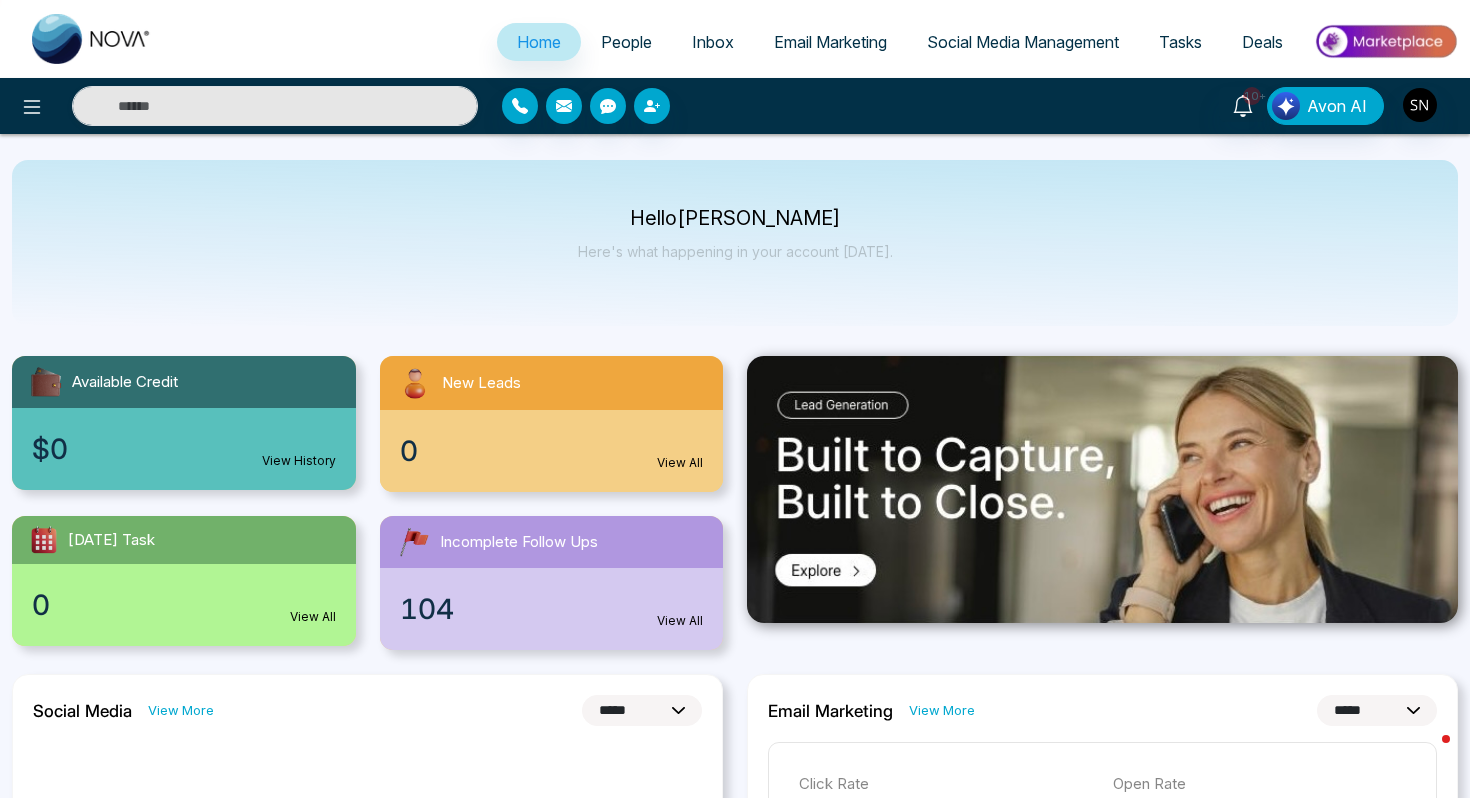 click on "People" at bounding box center [626, 42] 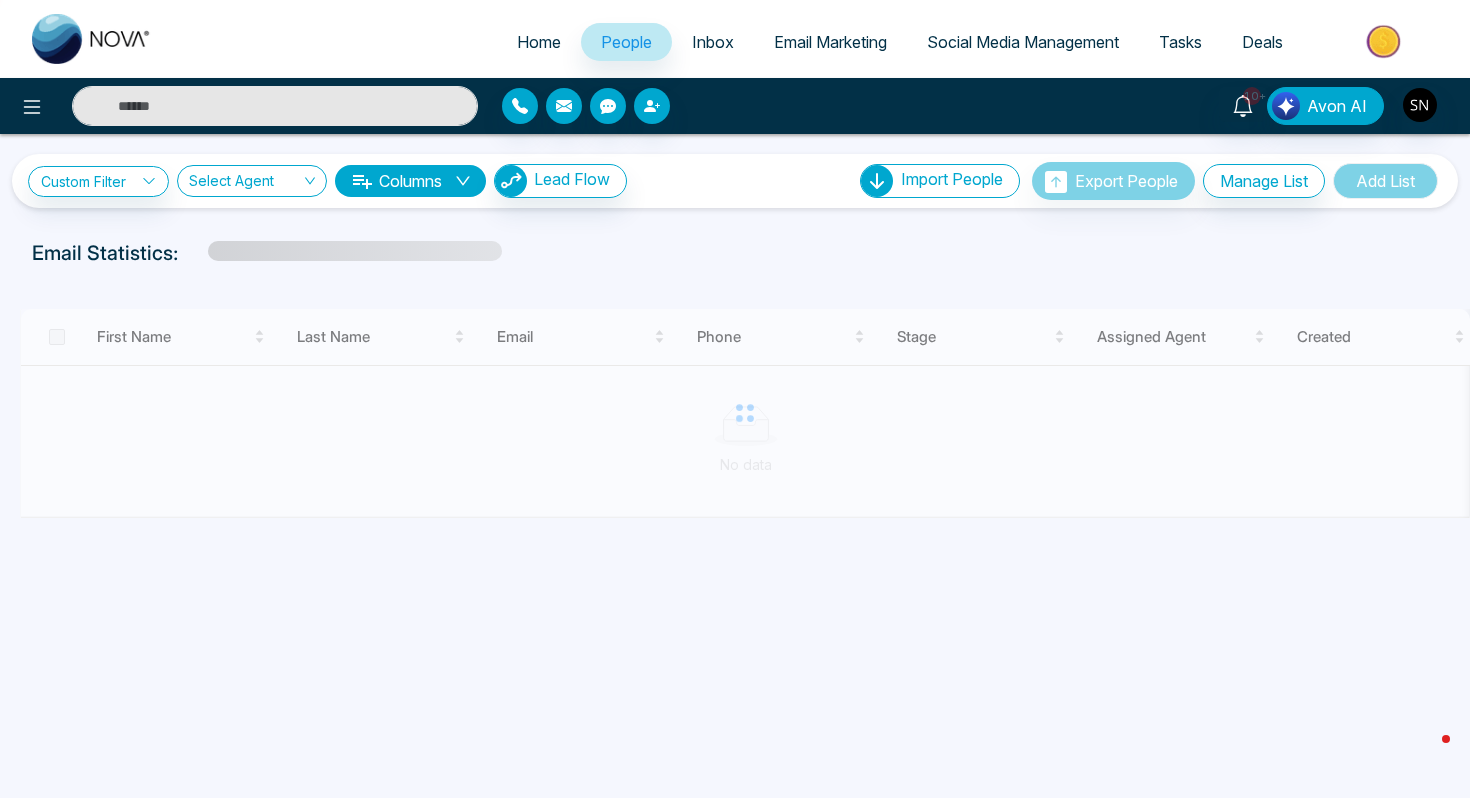 click at bounding box center [275, 106] 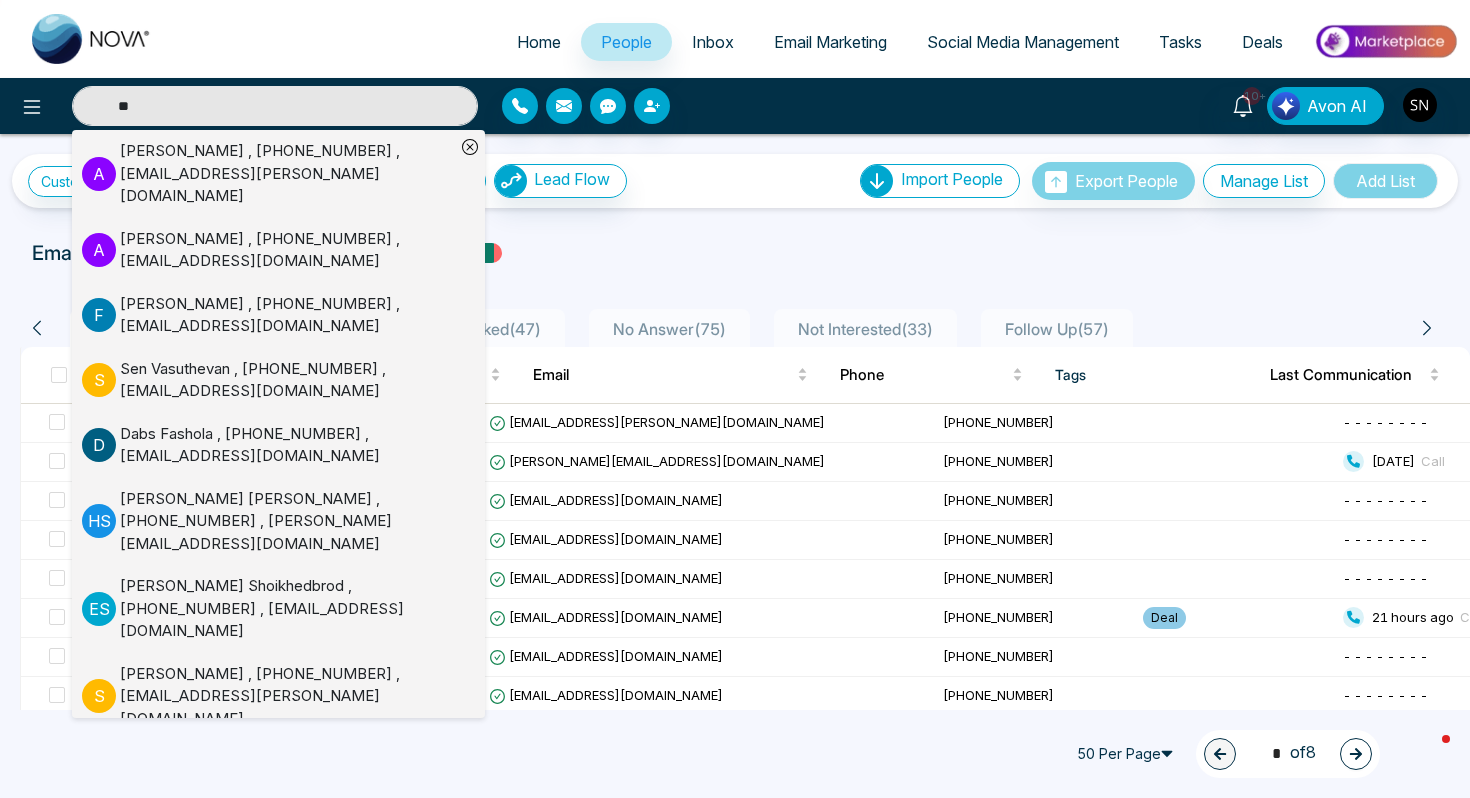 type on "**" 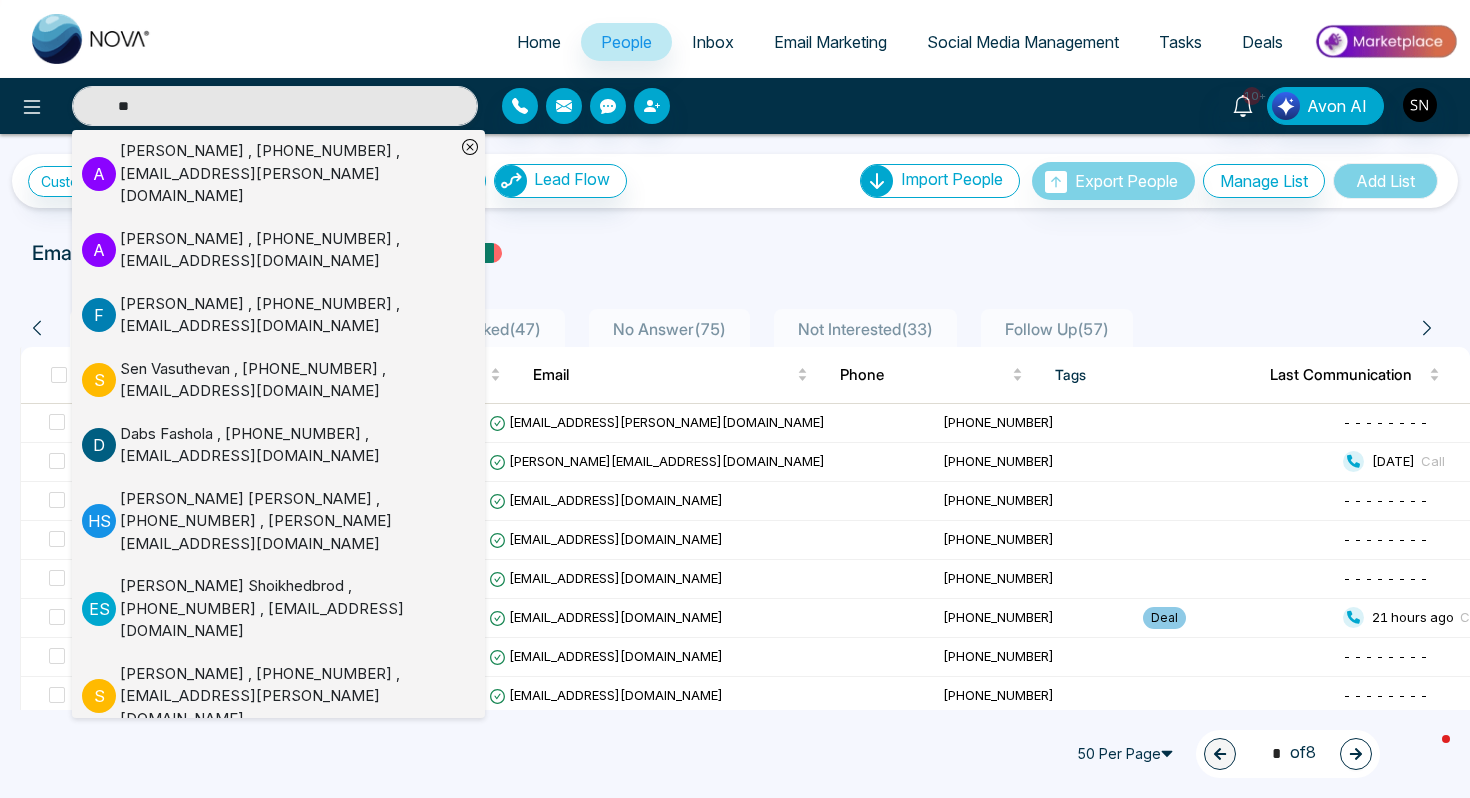 click on "Dabs Fashola     , +14036190621   , Homesbydabs@gmail.com" at bounding box center (287, 445) 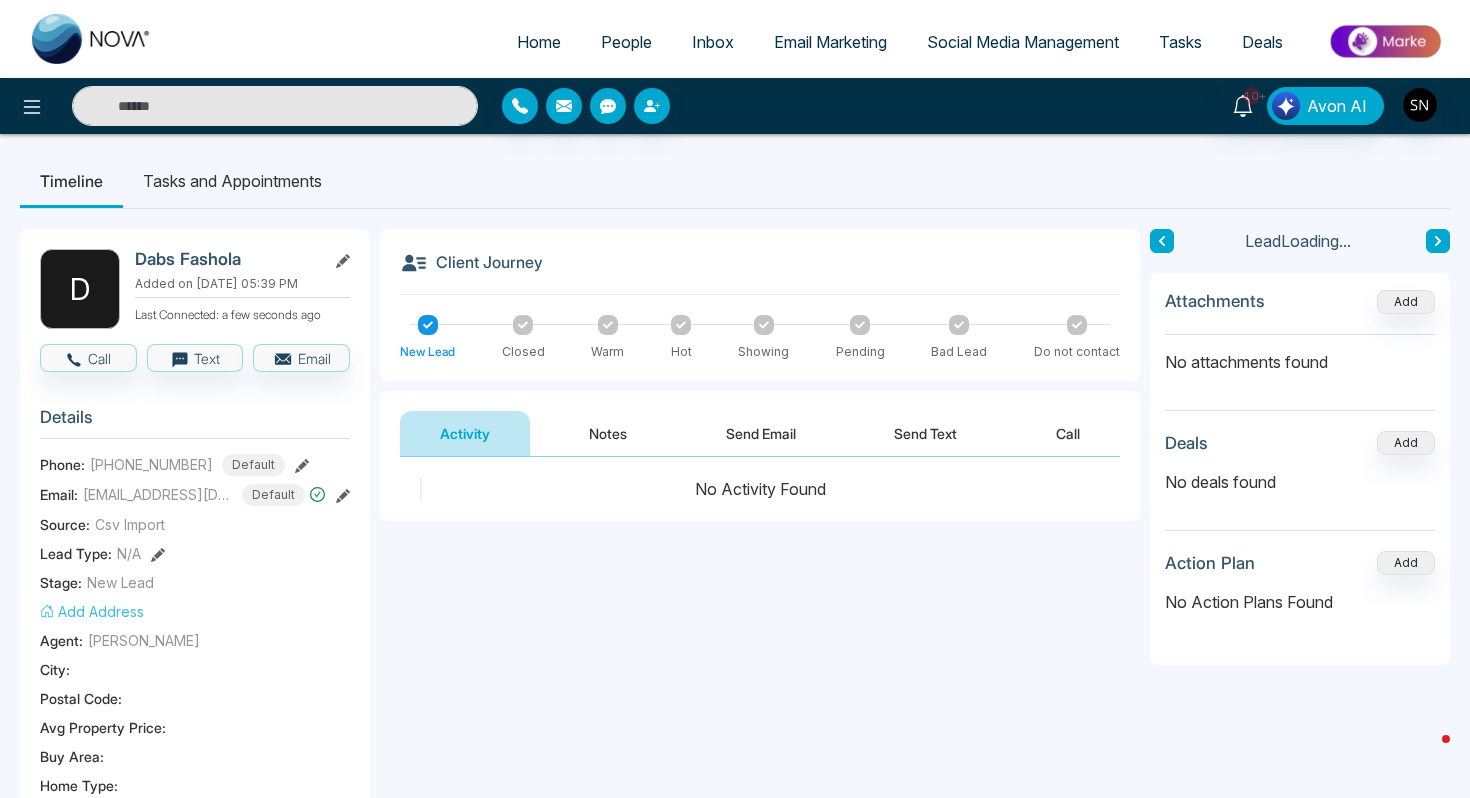 click at bounding box center [275, 106] 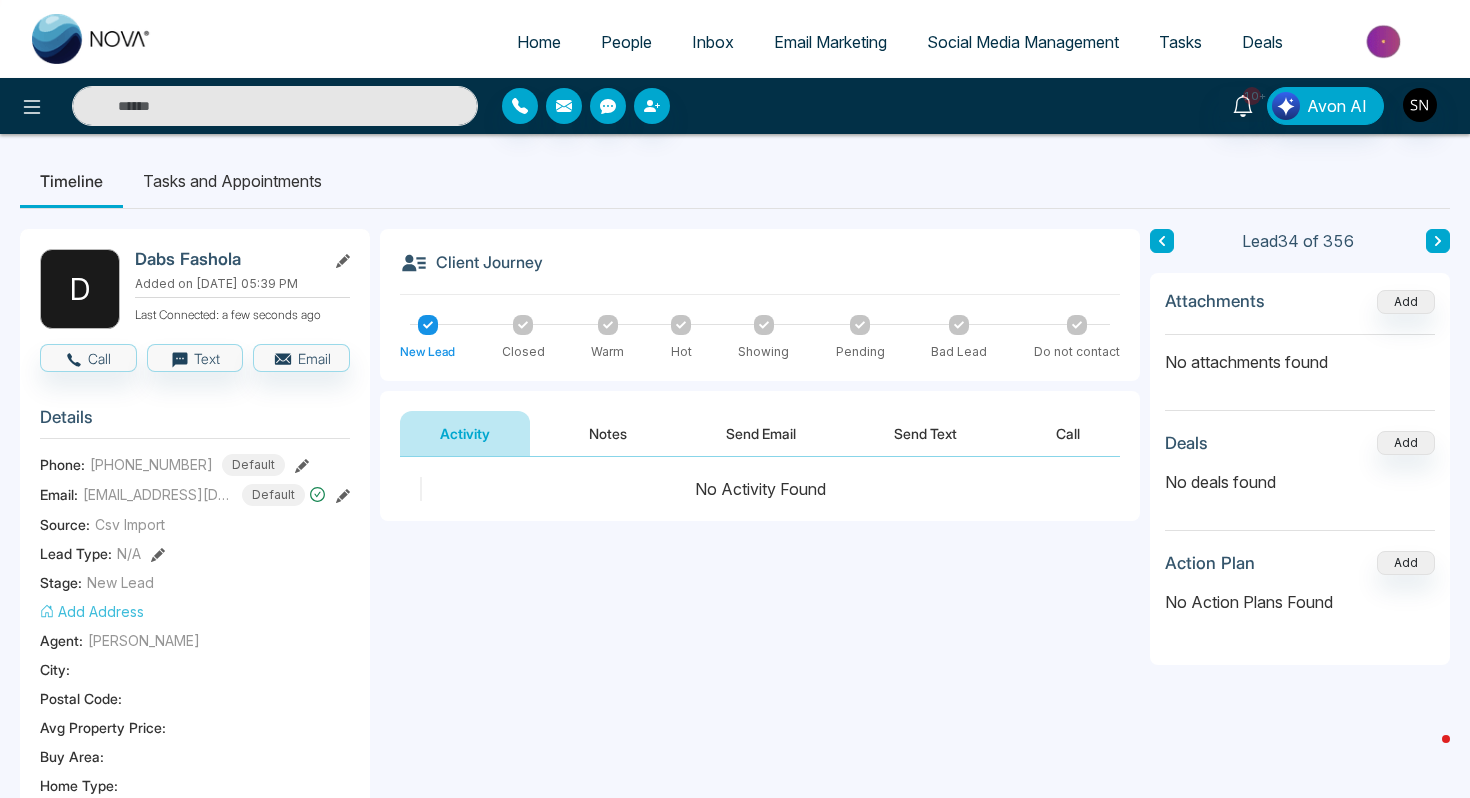 type on "*" 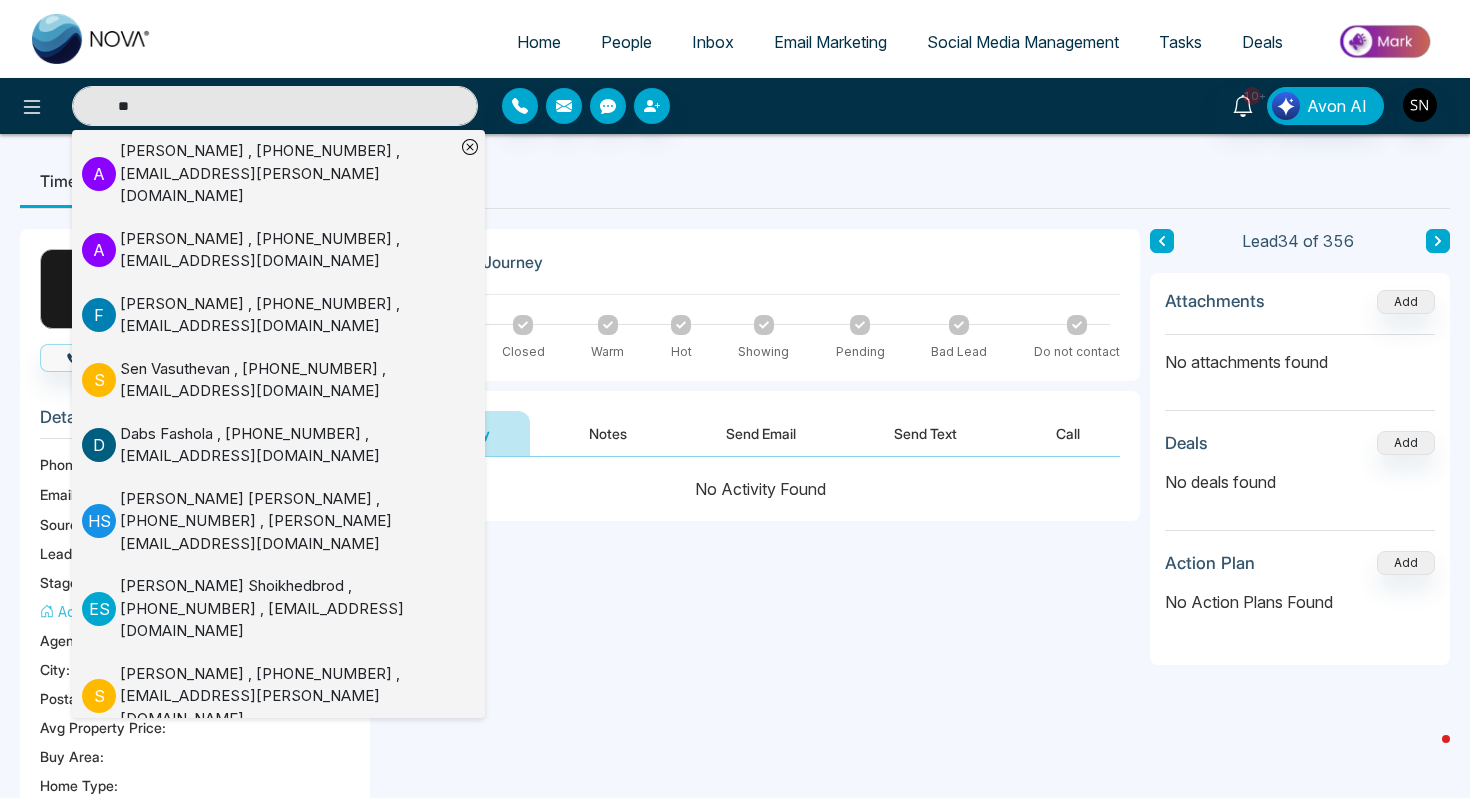 type on "**" 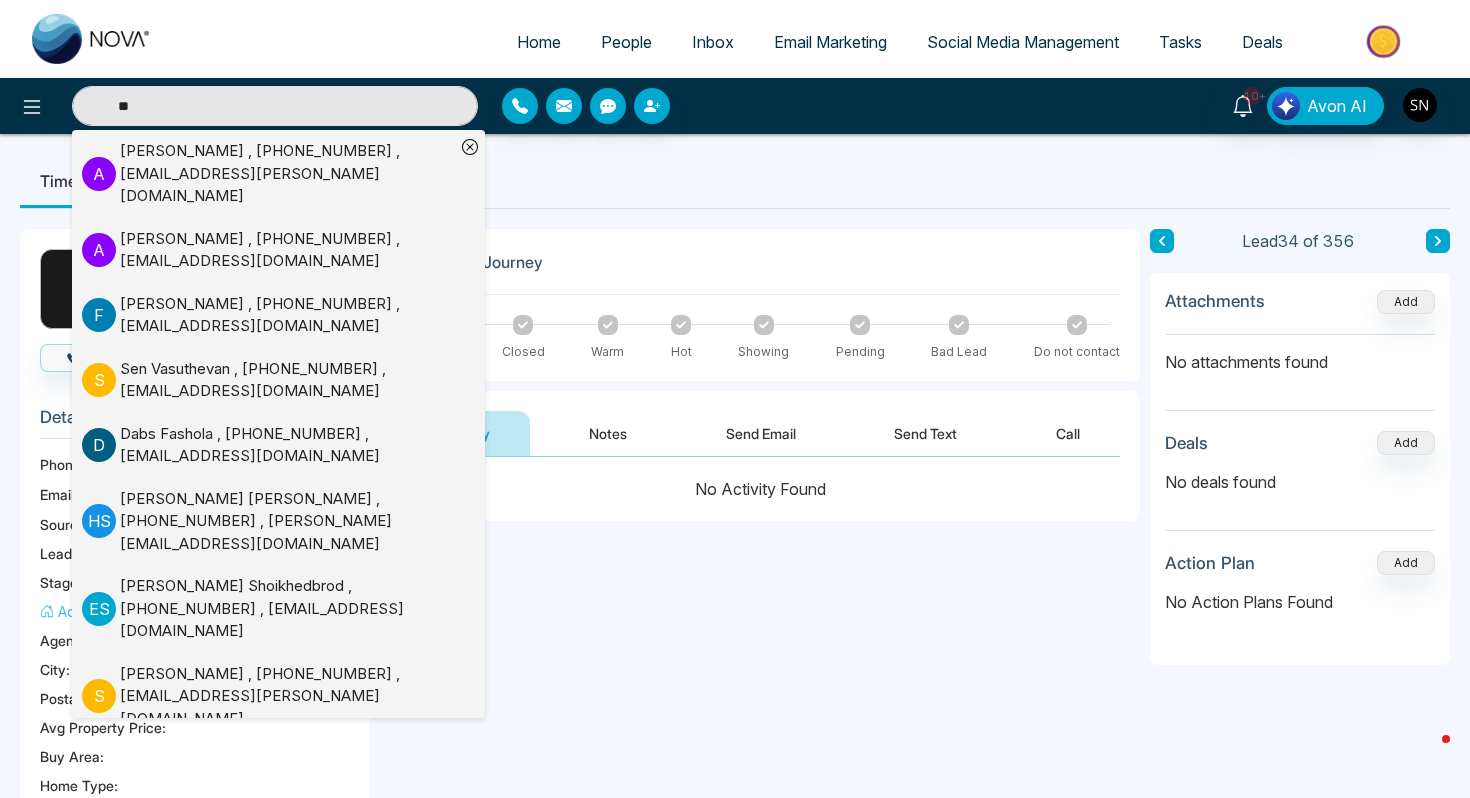 click on "People" at bounding box center (626, 42) 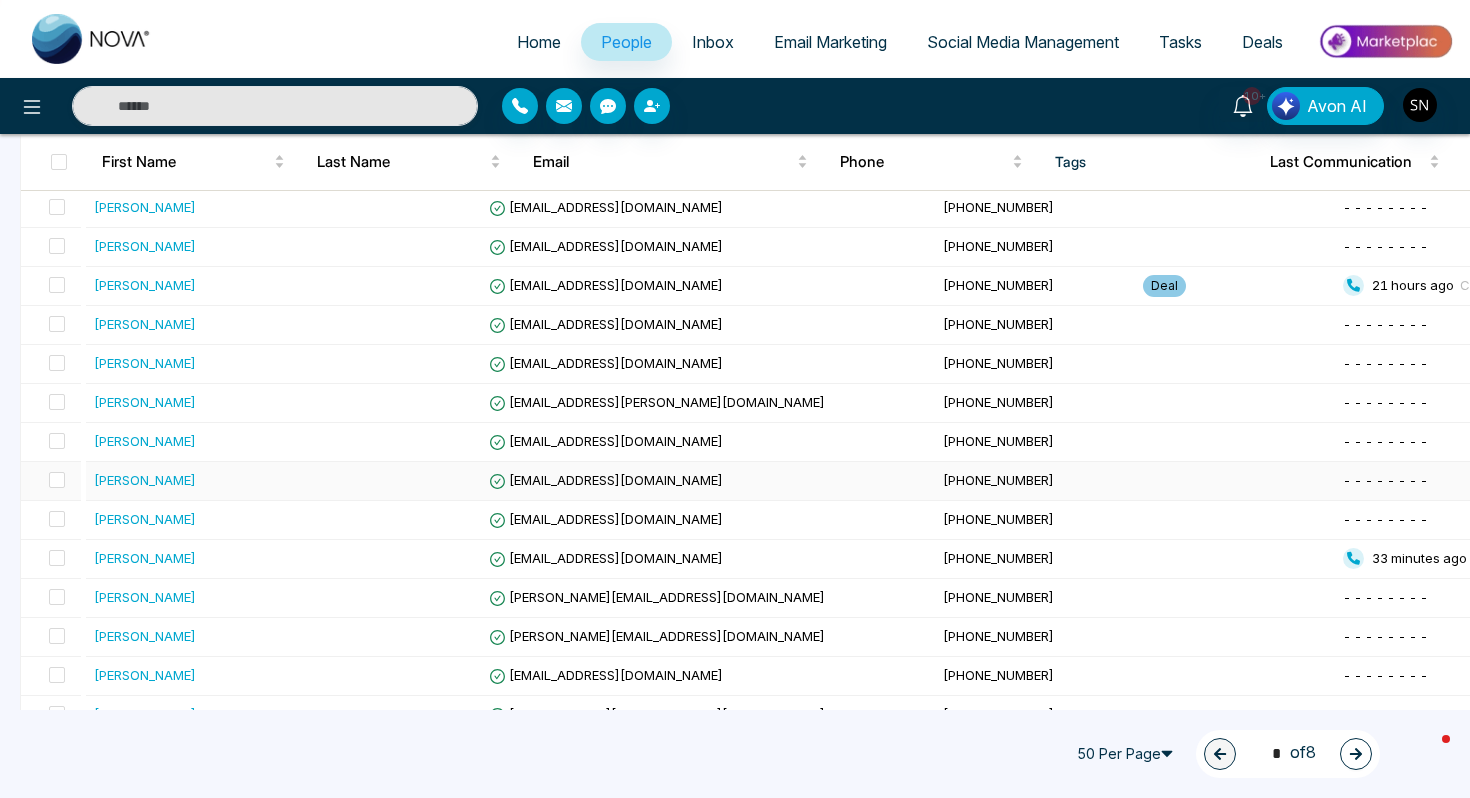 scroll, scrollTop: 371, scrollLeft: 0, axis: vertical 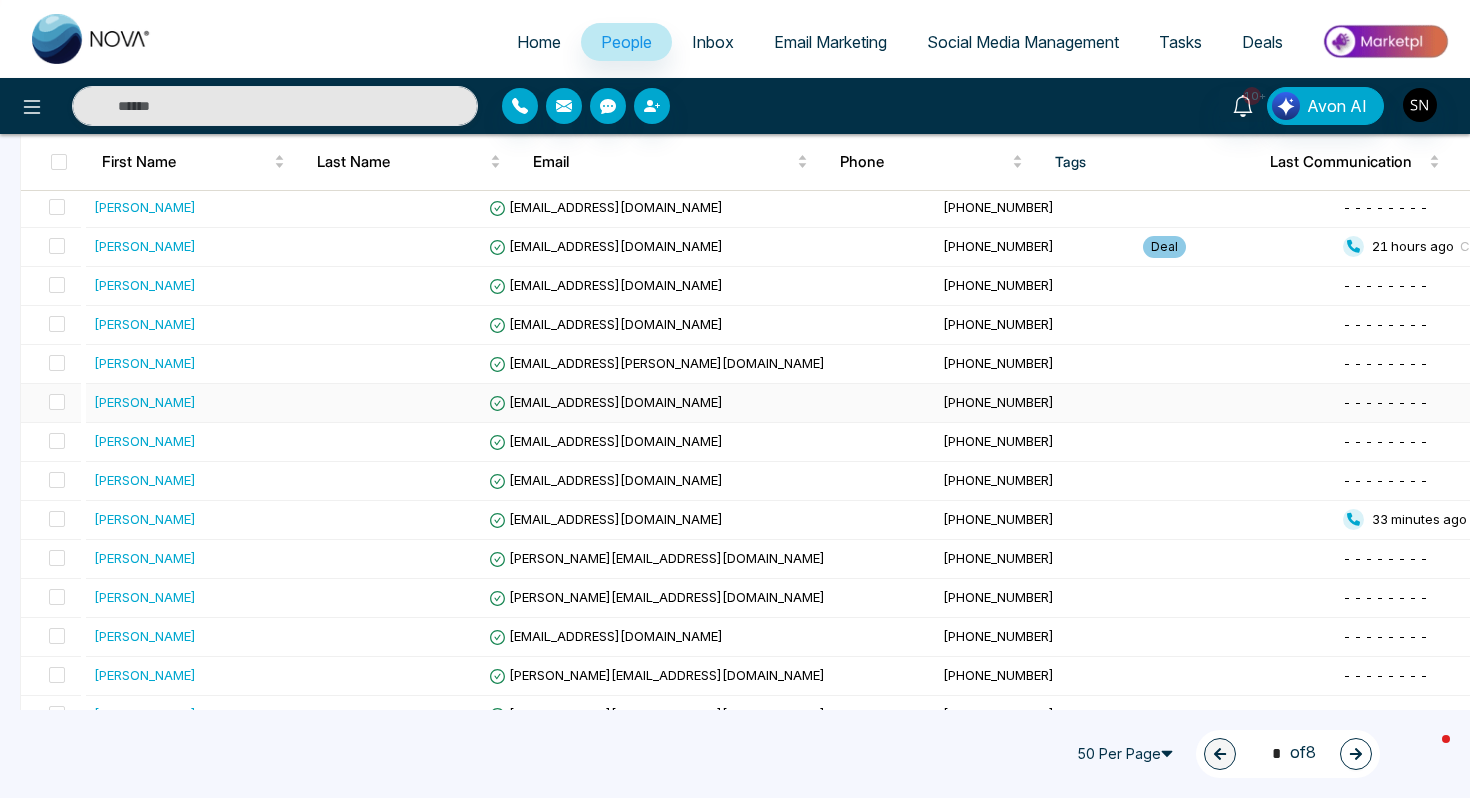 click on "Ahsan Ali" at bounding box center (186, 402) 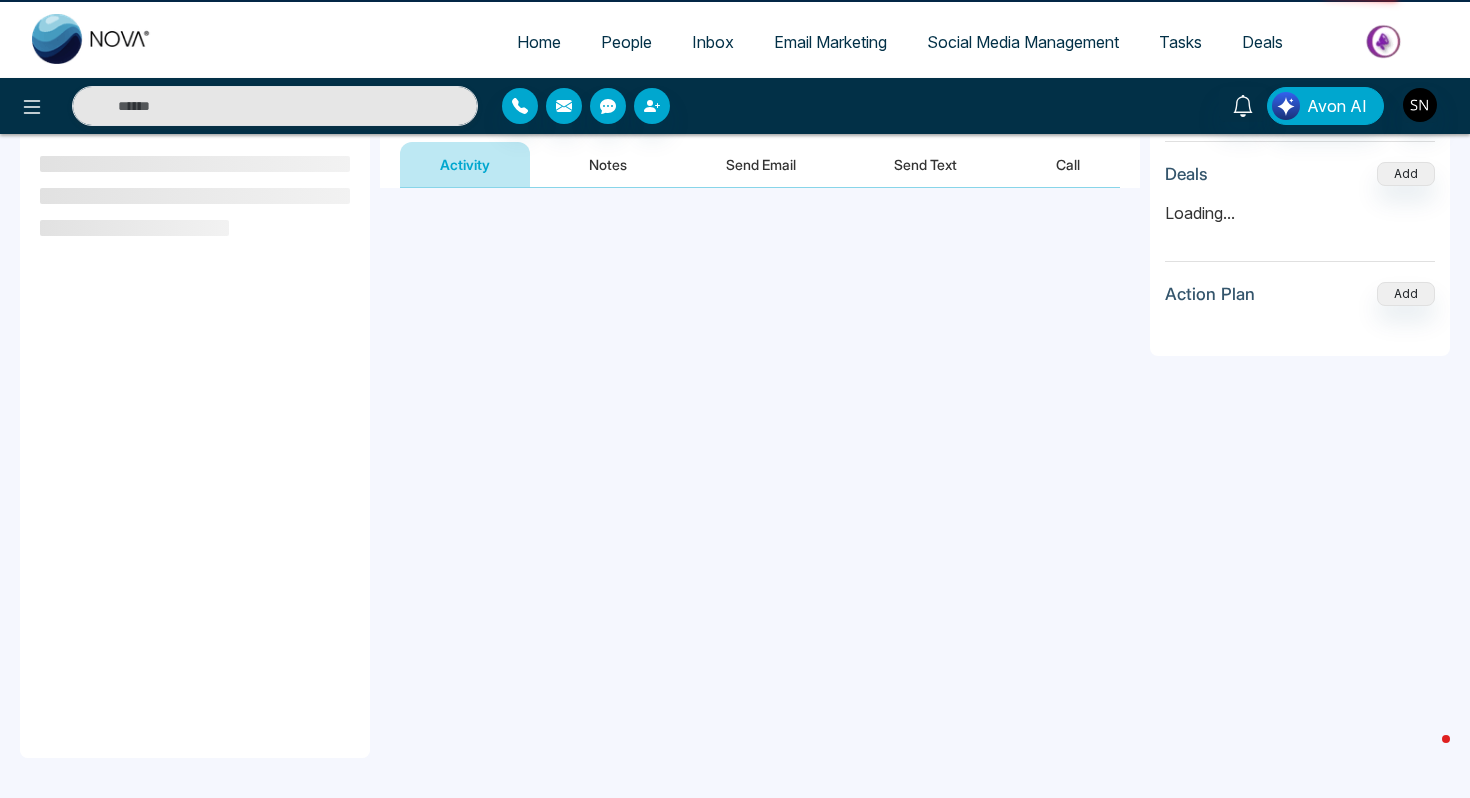 scroll, scrollTop: 0, scrollLeft: 0, axis: both 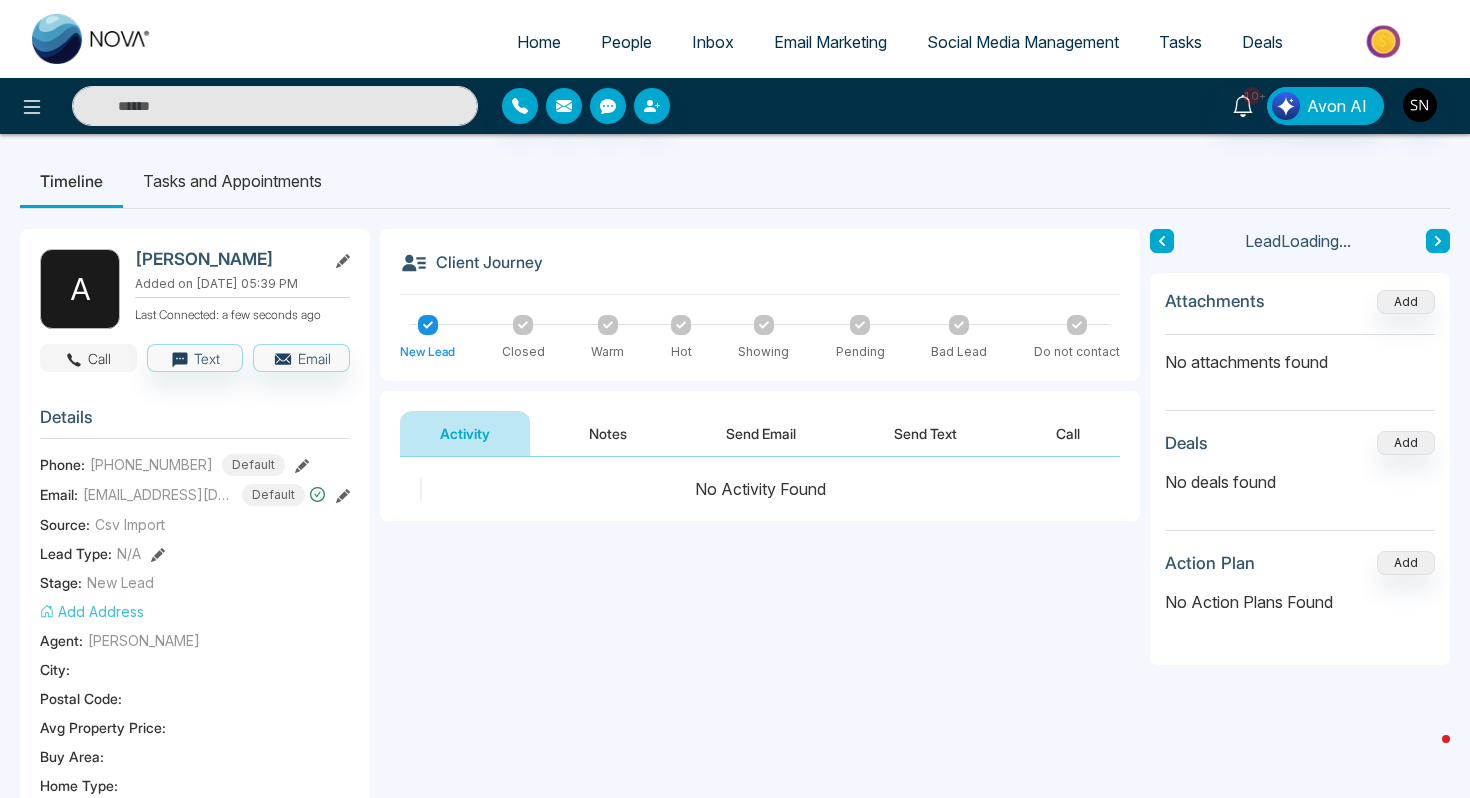 click on "Call" at bounding box center [88, 358] 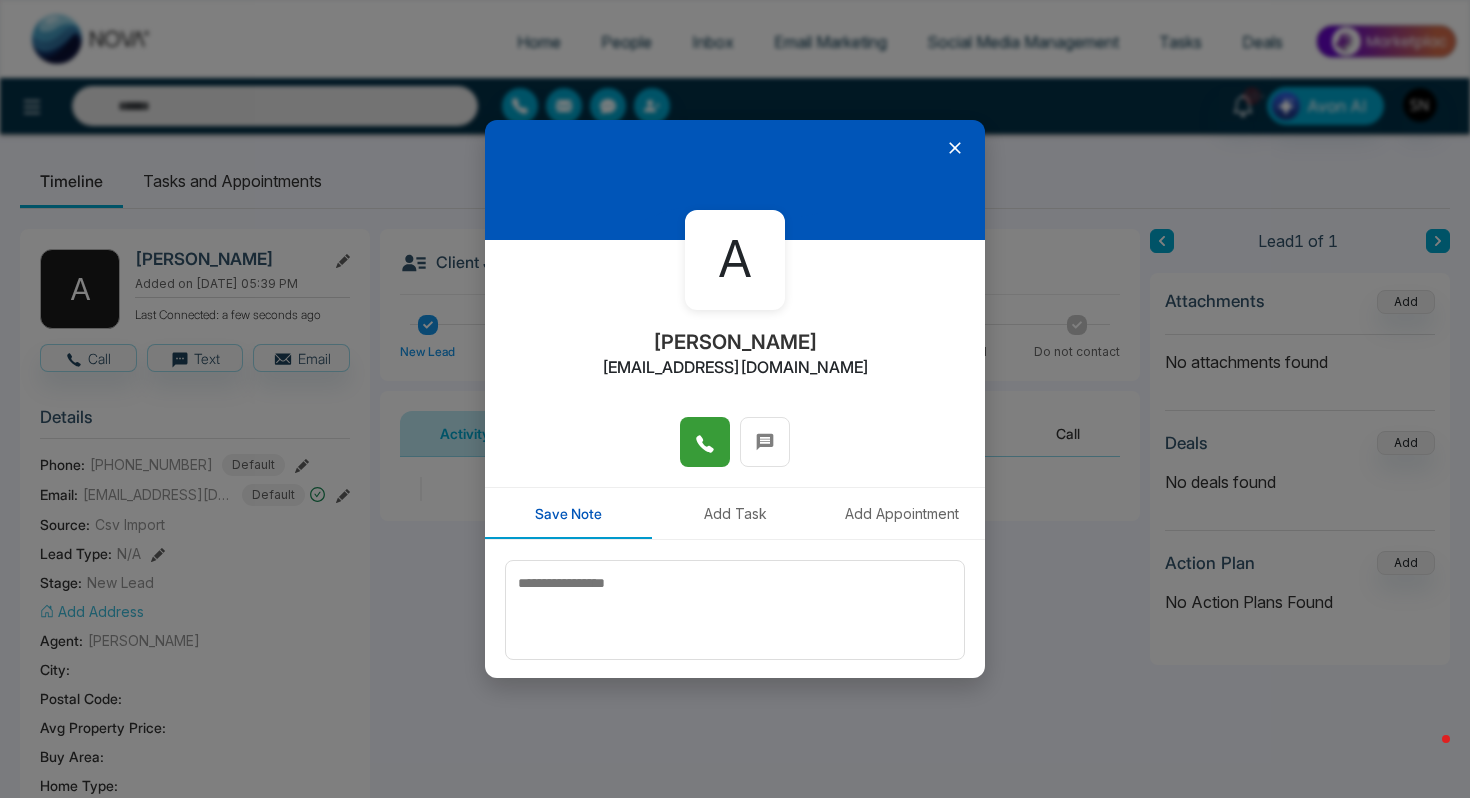 click 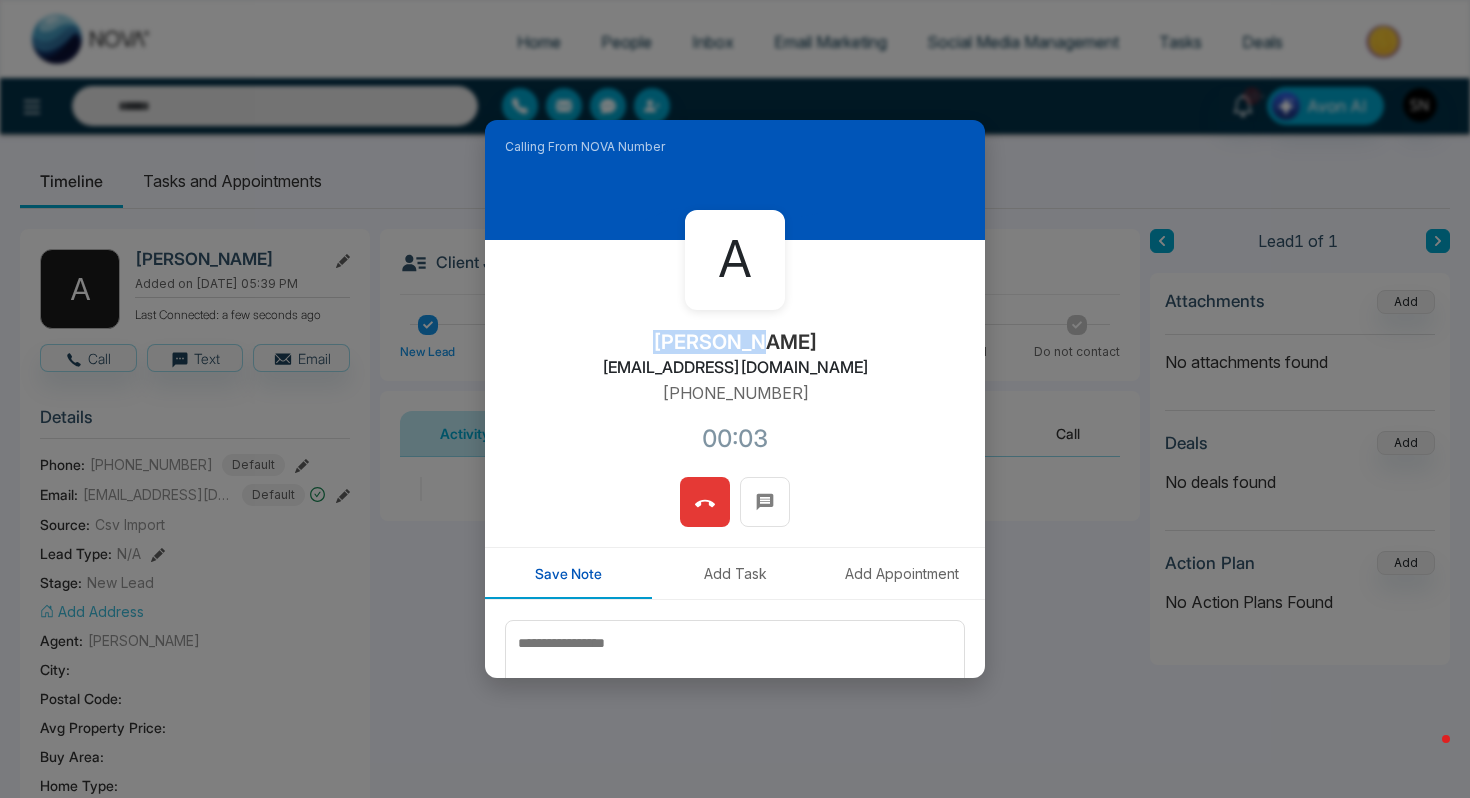 drag, startPoint x: 692, startPoint y: 339, endPoint x: 794, endPoint y: 340, distance: 102.0049 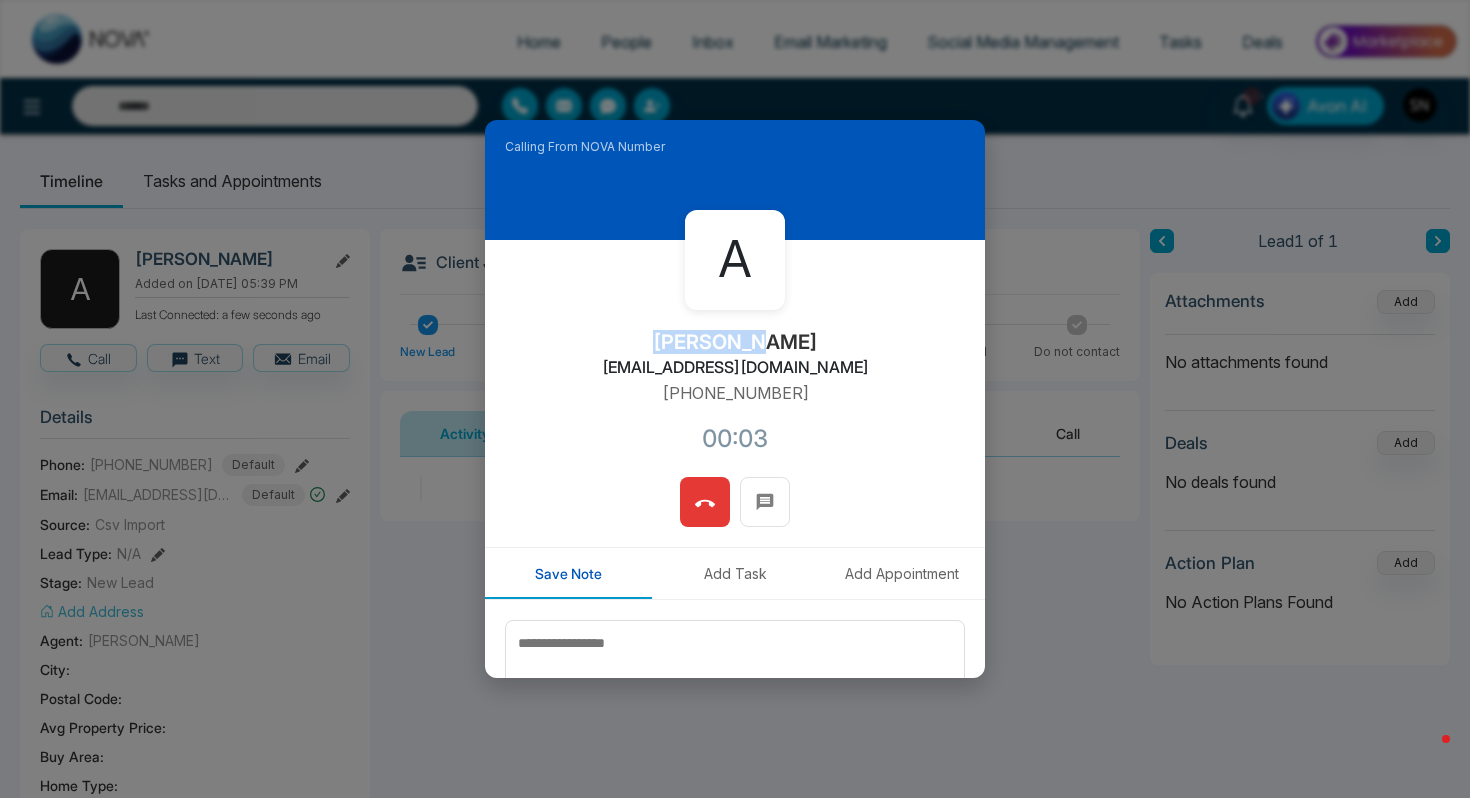 click on "A Ahsan Ali ahsan.ali@blackoaks.ca +16478861289 00:03" at bounding box center [735, 358] 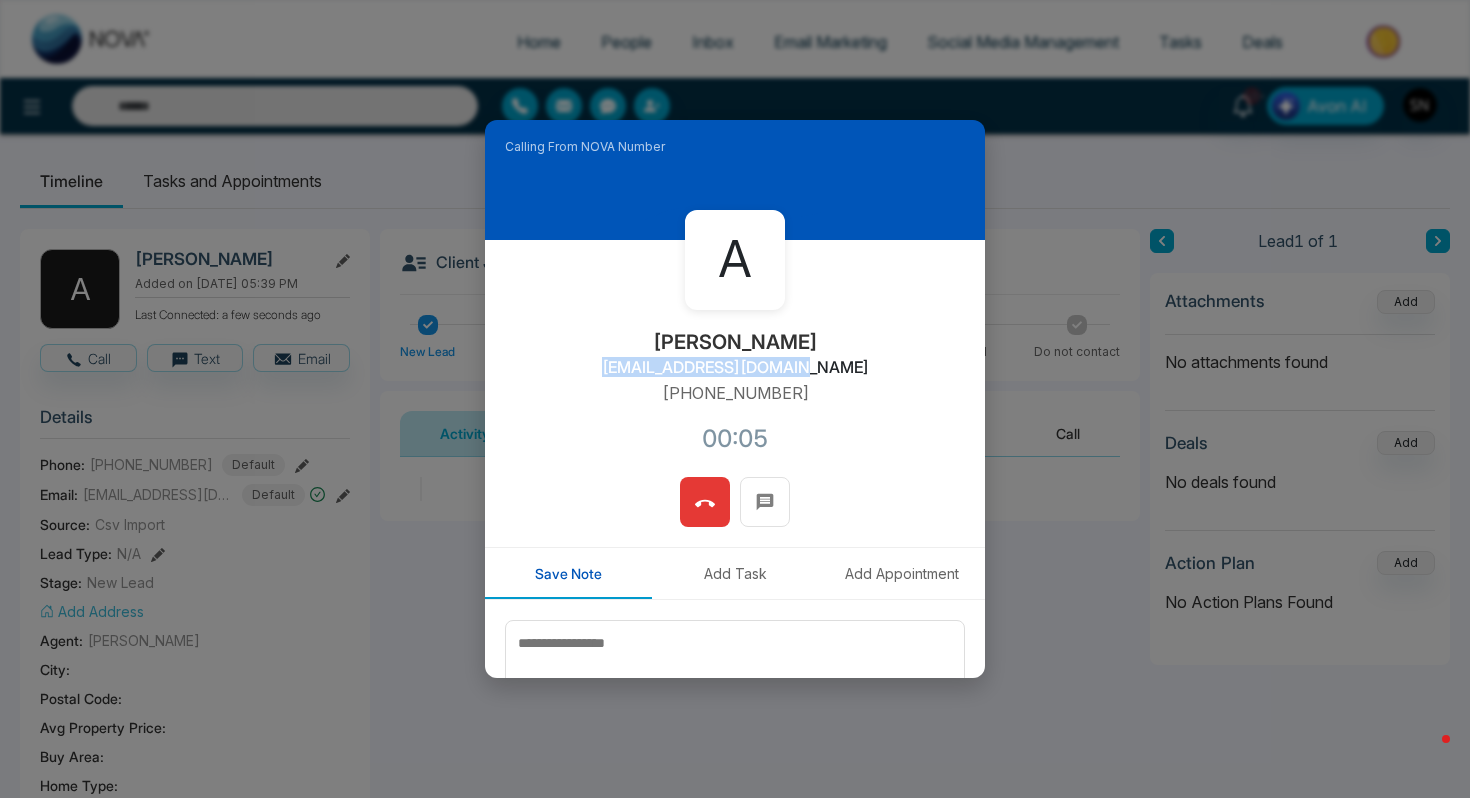 drag, startPoint x: 641, startPoint y: 371, endPoint x: 824, endPoint y: 382, distance: 183.3303 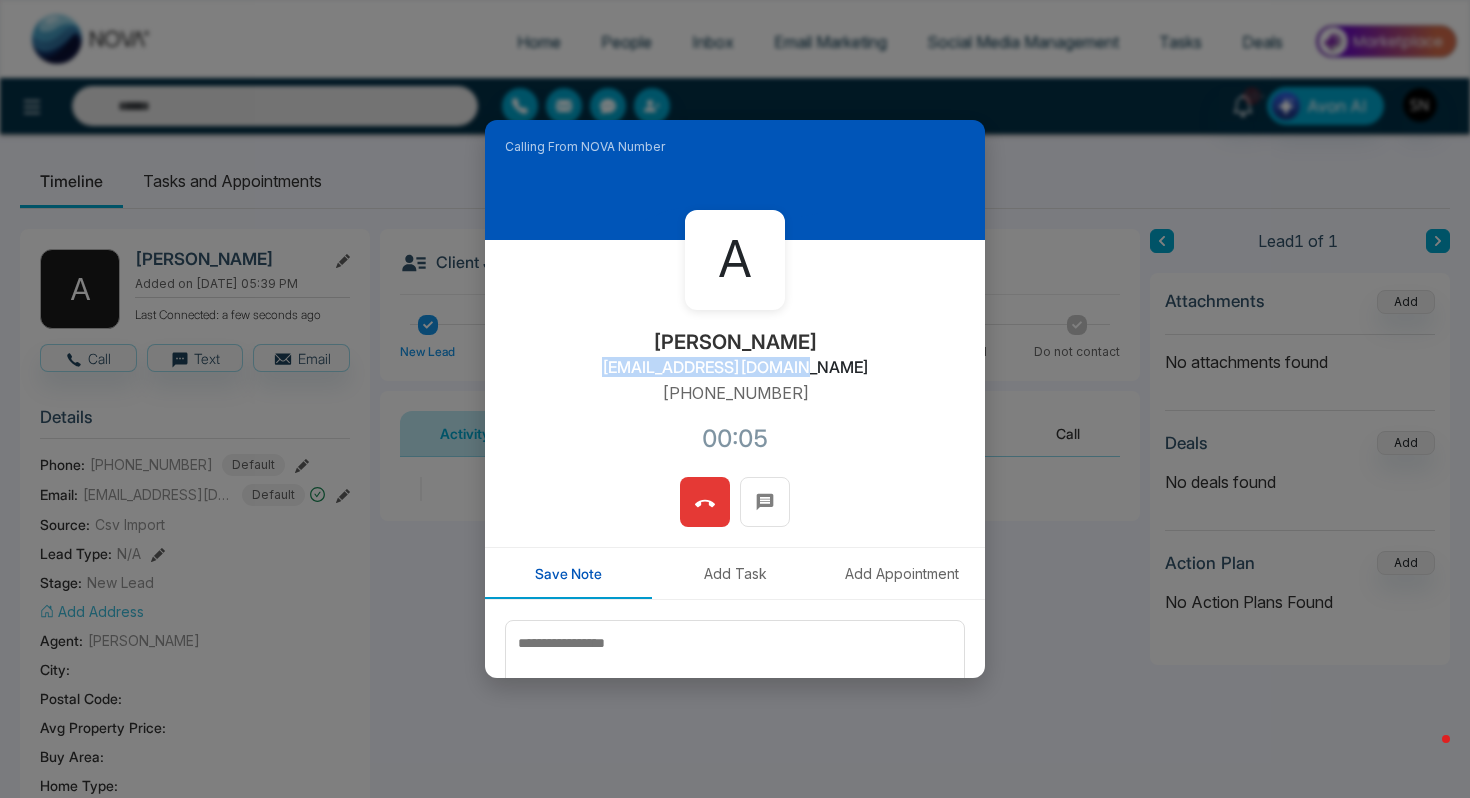 click on "A Ahsan Ali ahsan.ali@blackoaks.ca +16478861289 00:05" at bounding box center [735, 358] 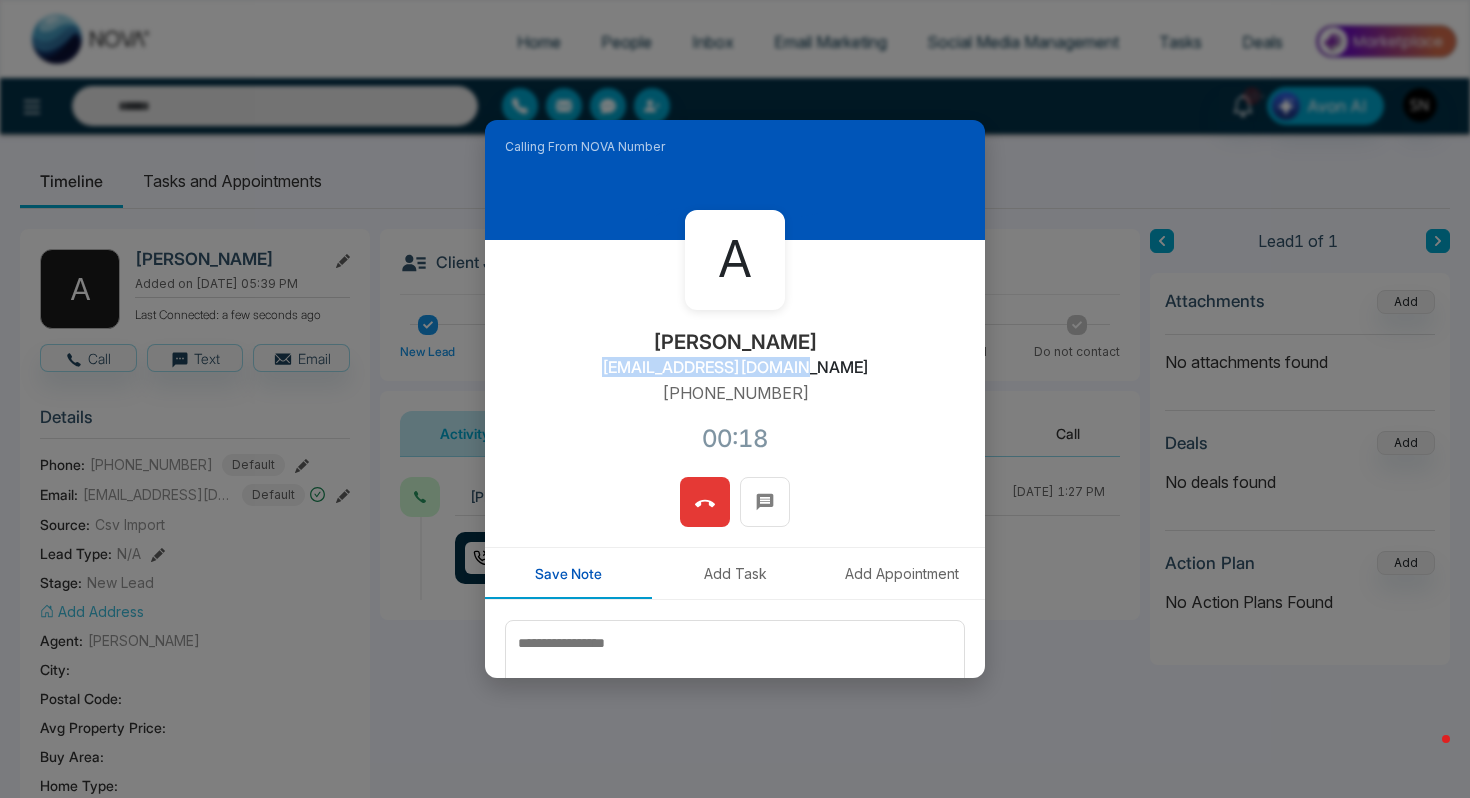 click 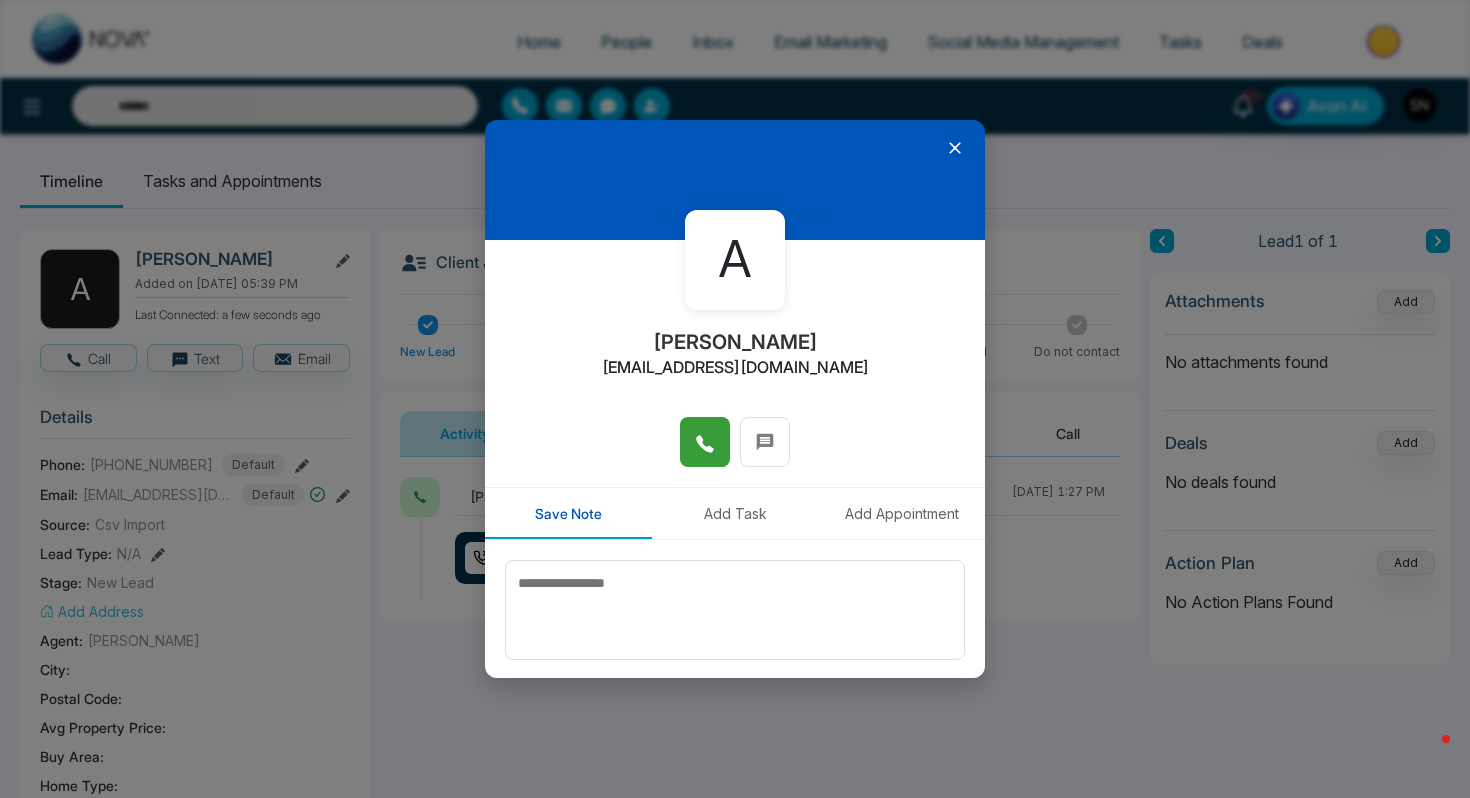 click 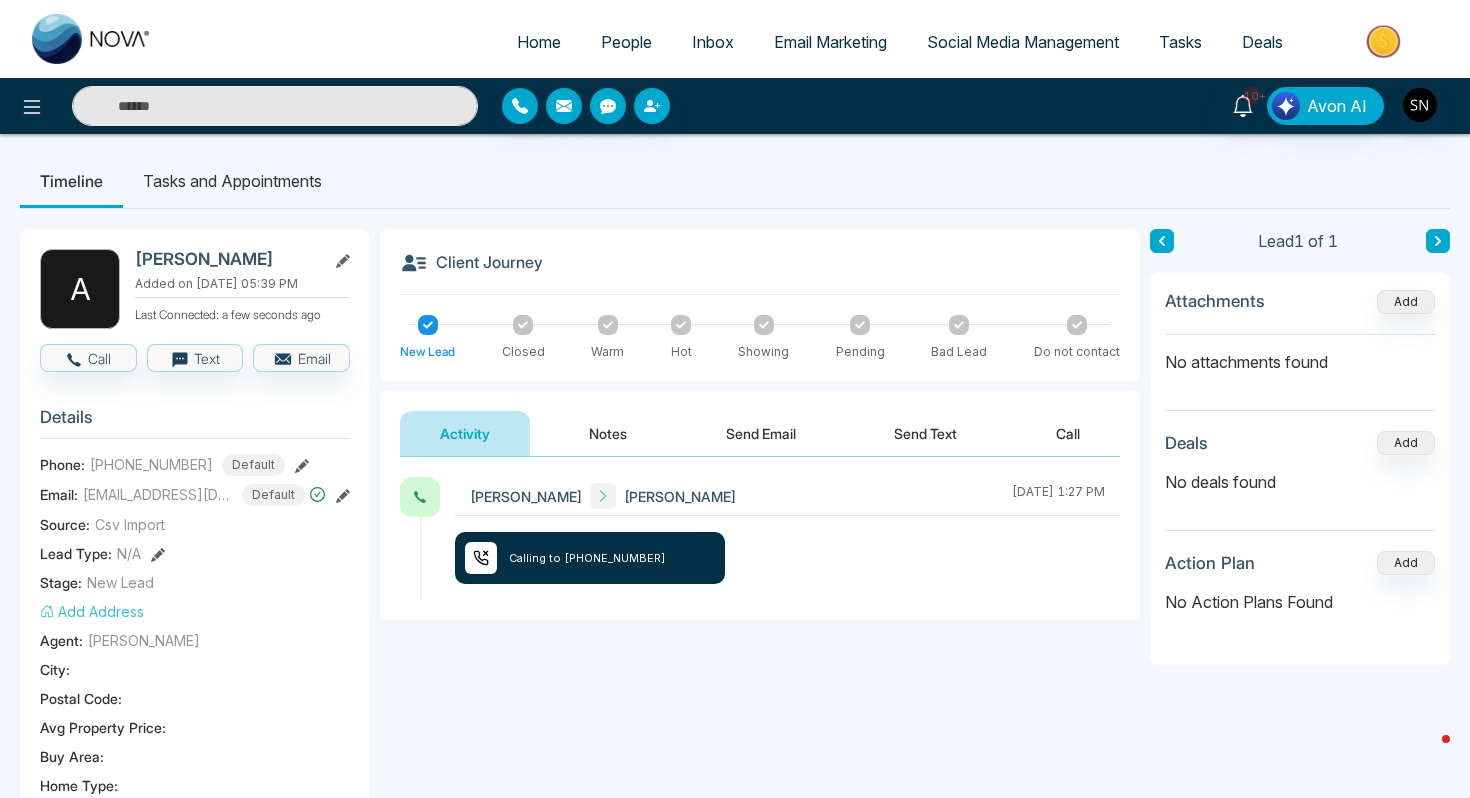 click at bounding box center [275, 106] 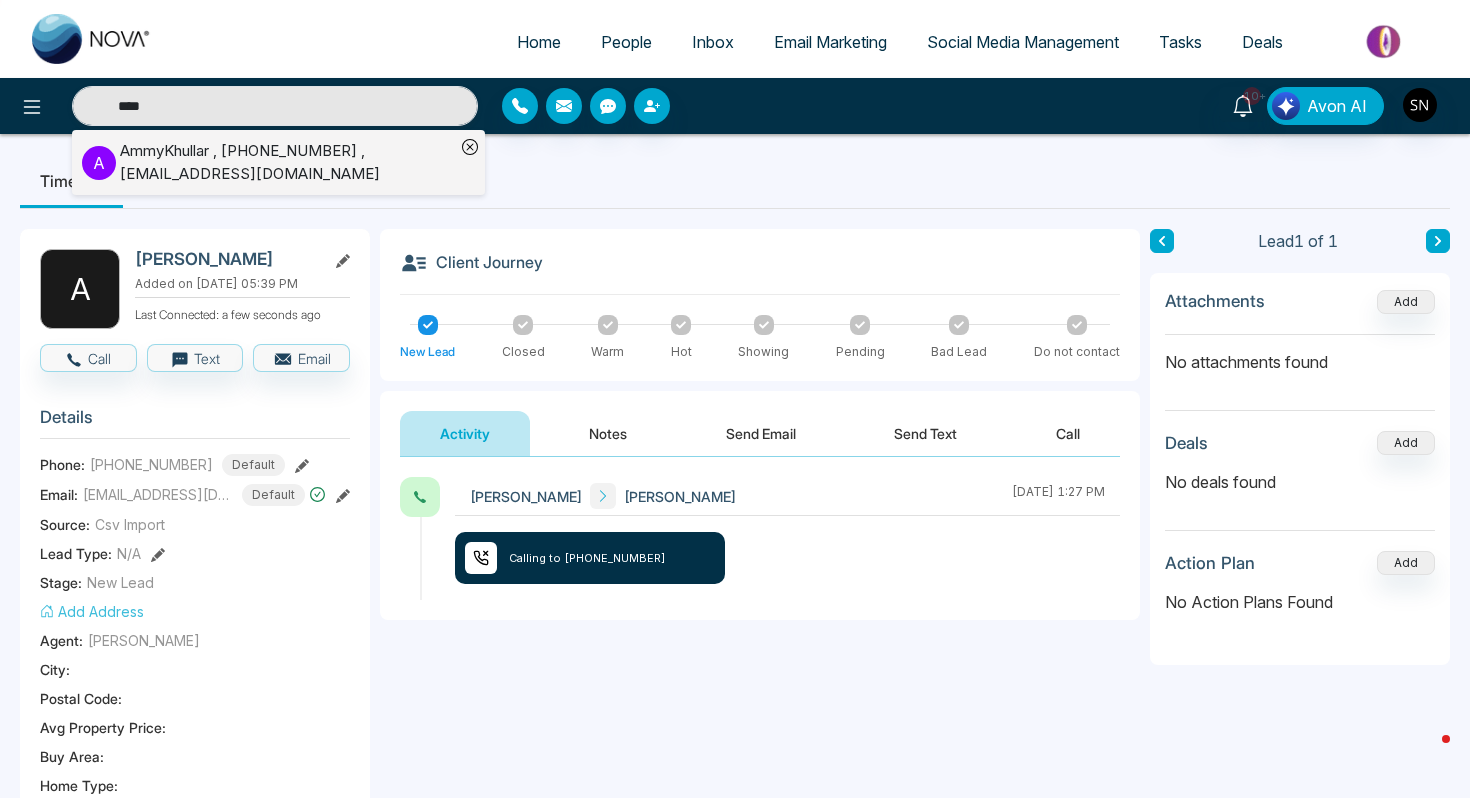 click on "AmmyKhullar     , +16473720007   , ammykhullar@hotmail.com" at bounding box center [287, 162] 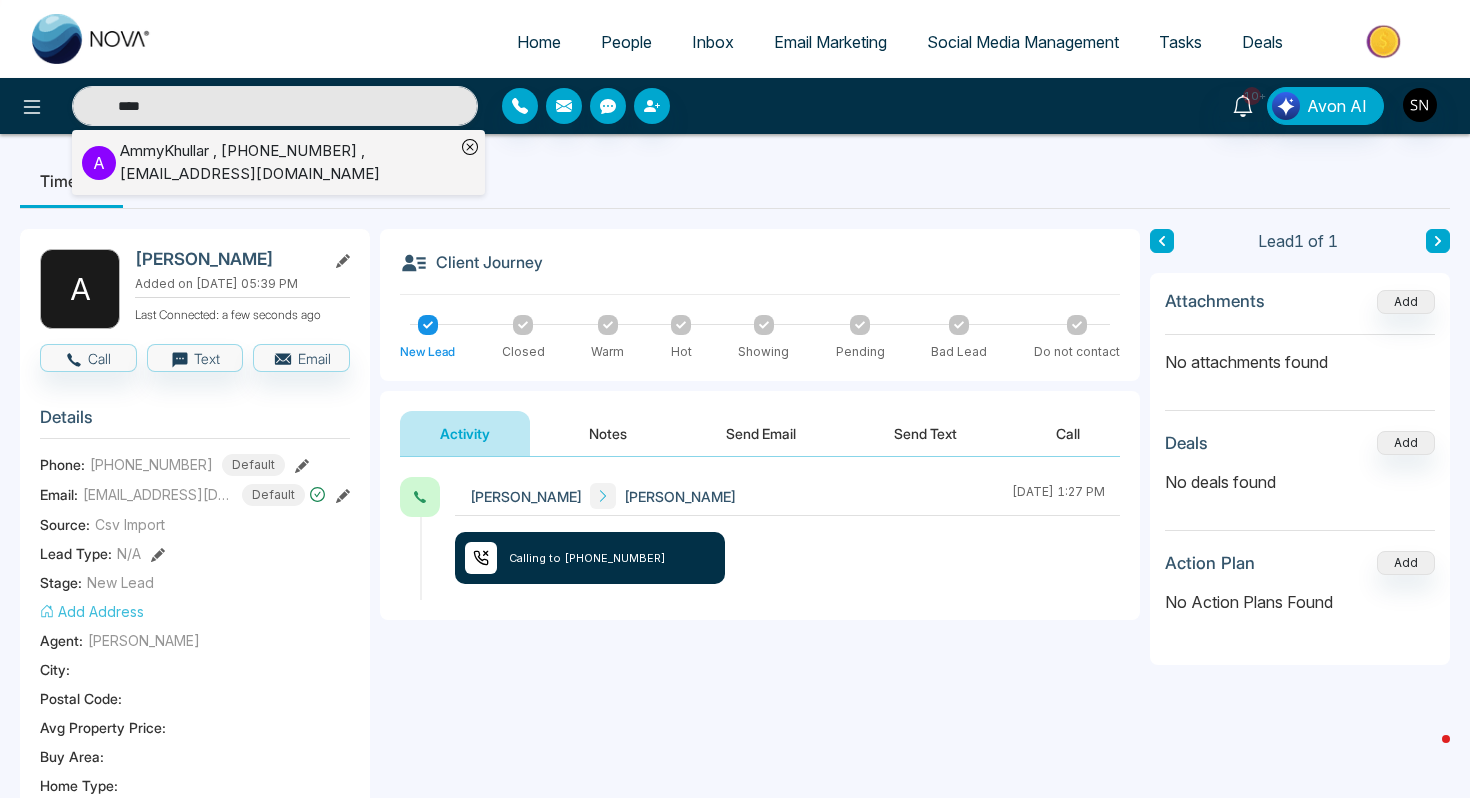 type on "****" 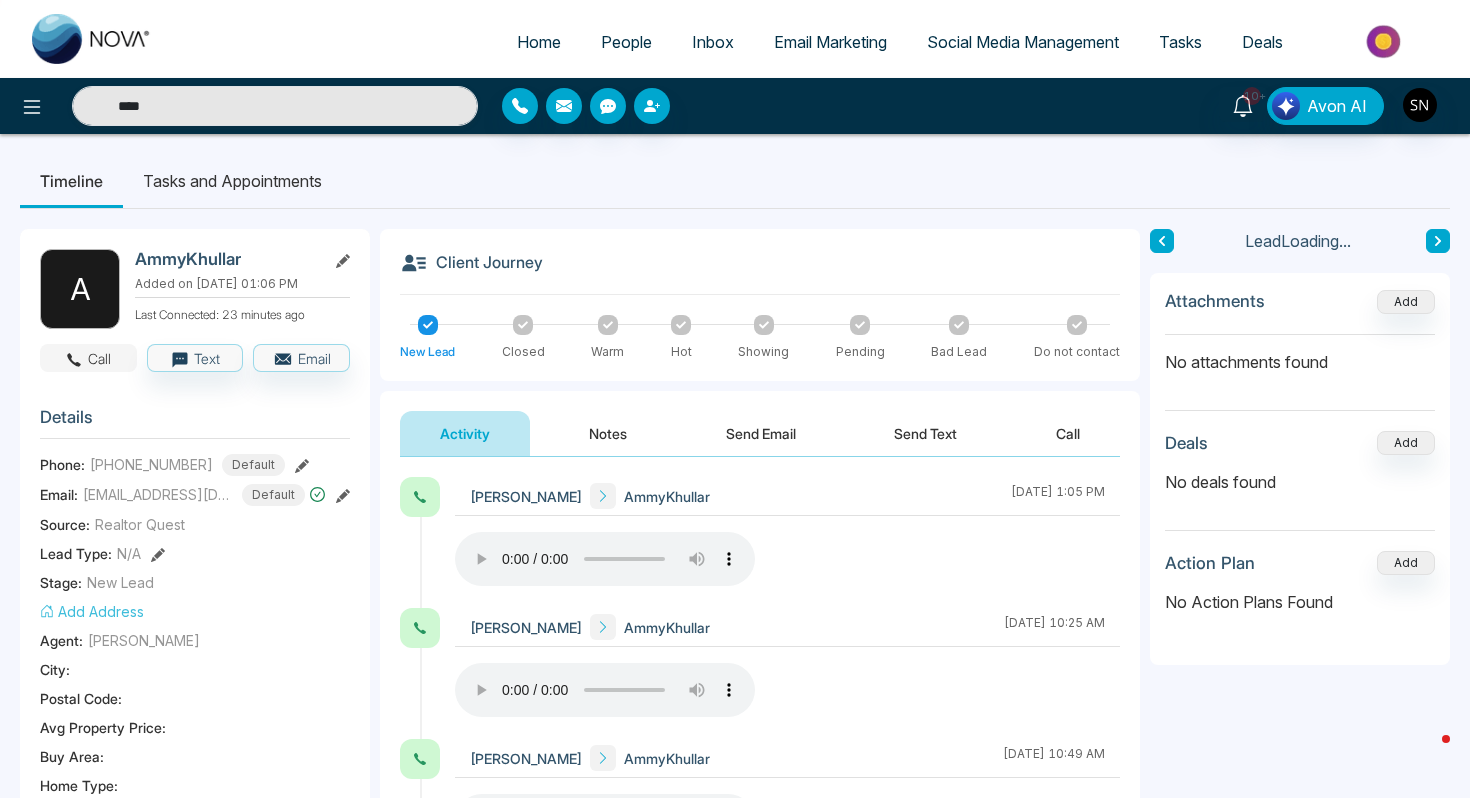 click on "Call" at bounding box center (88, 358) 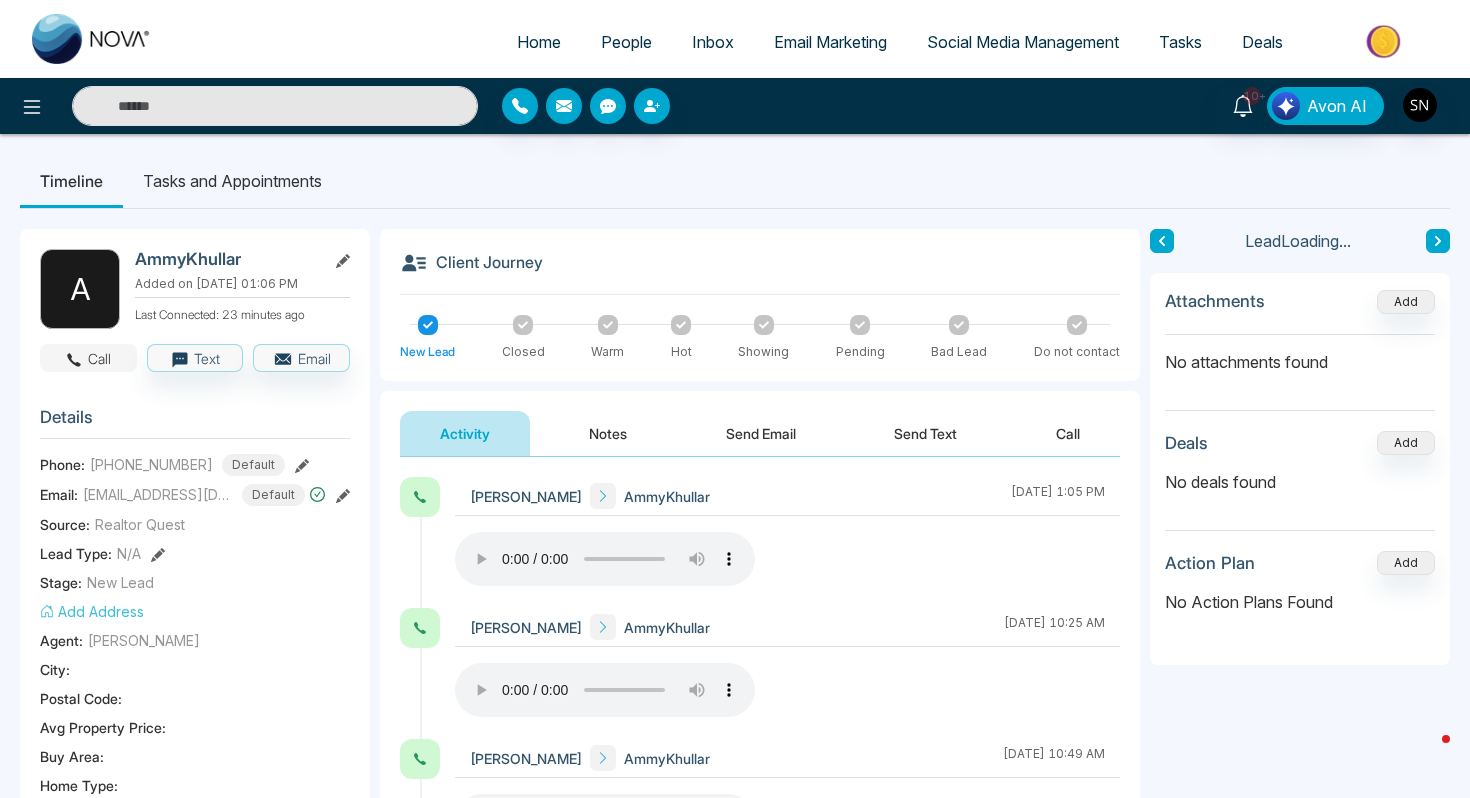 type on "****" 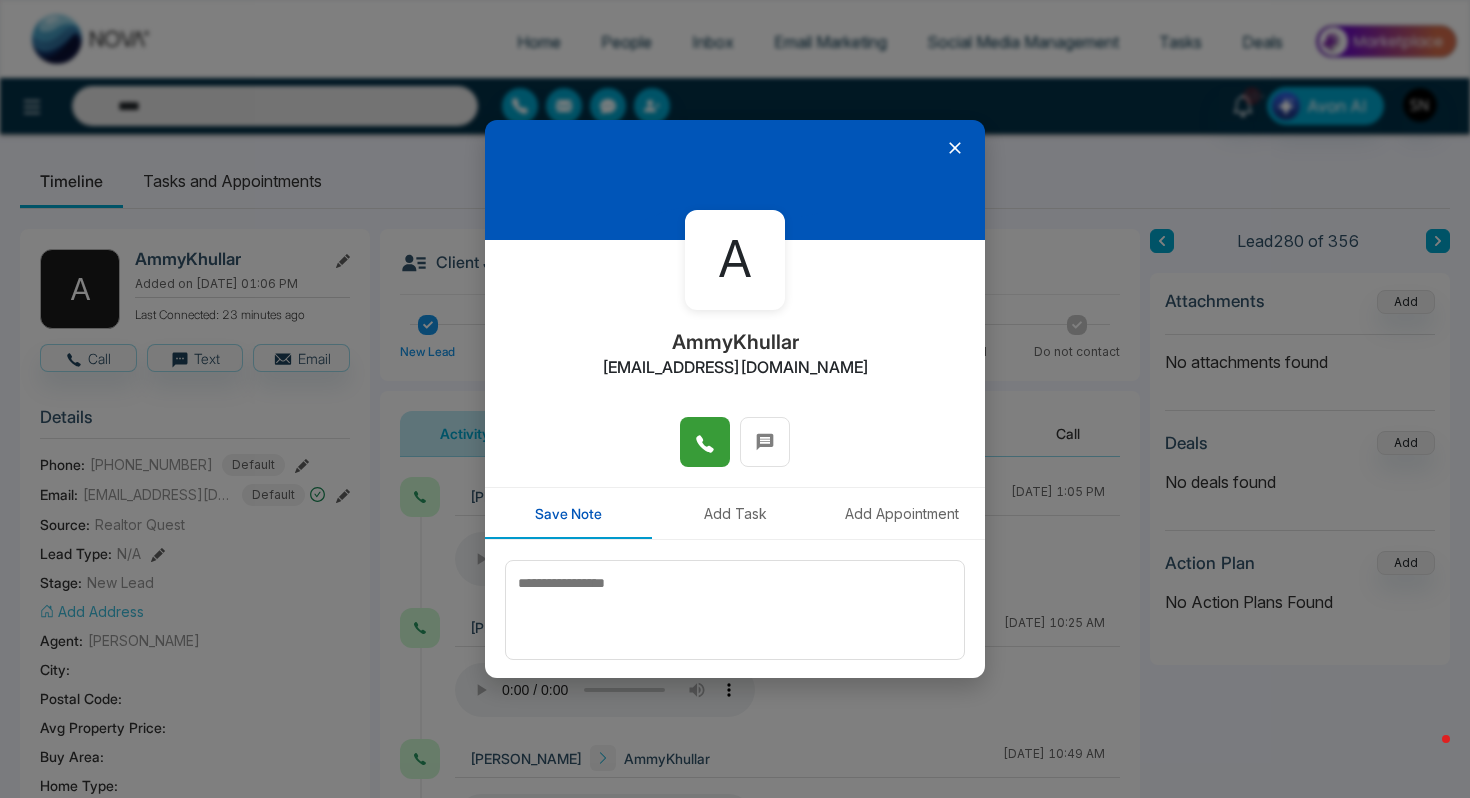 click at bounding box center (705, 442) 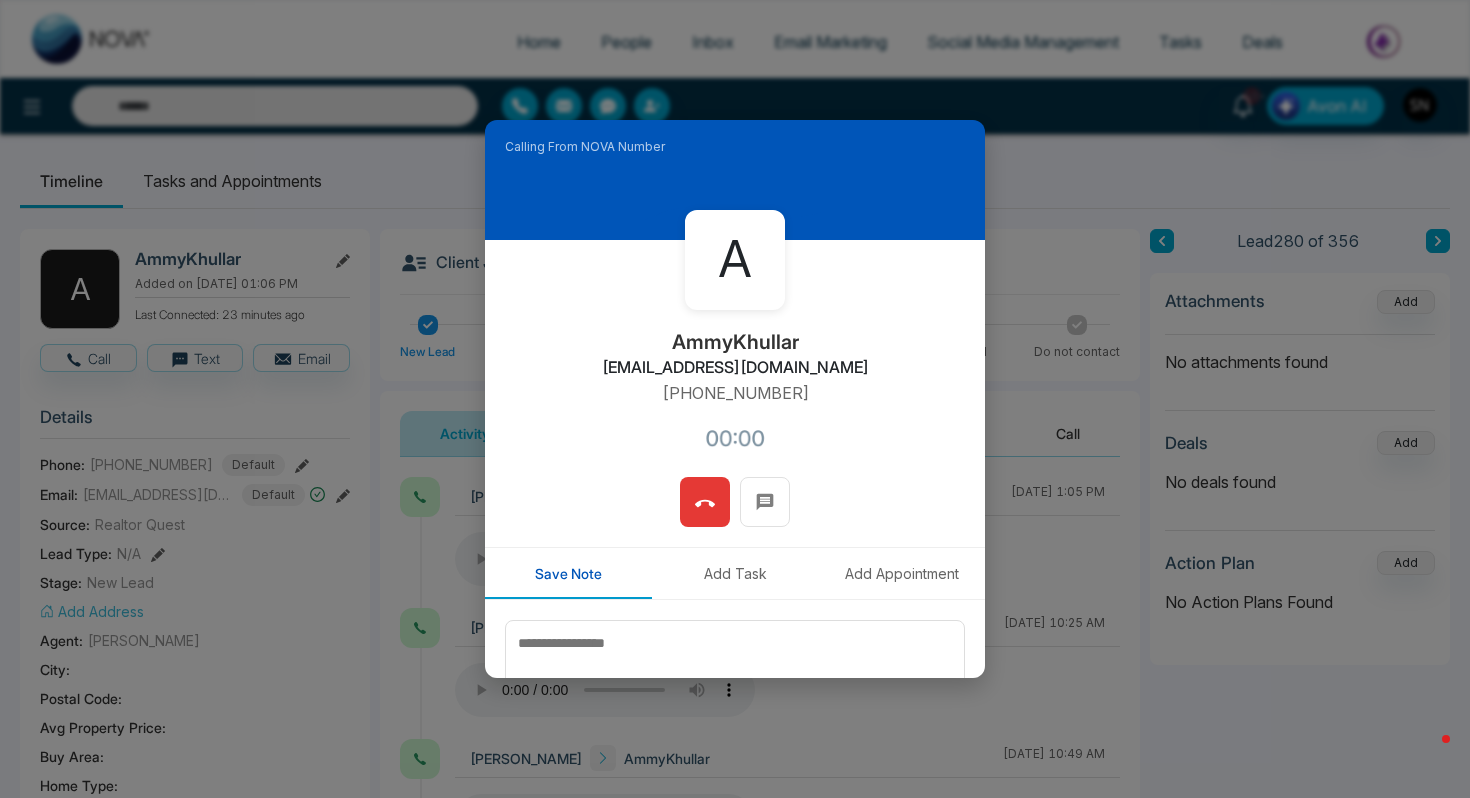 type on "****" 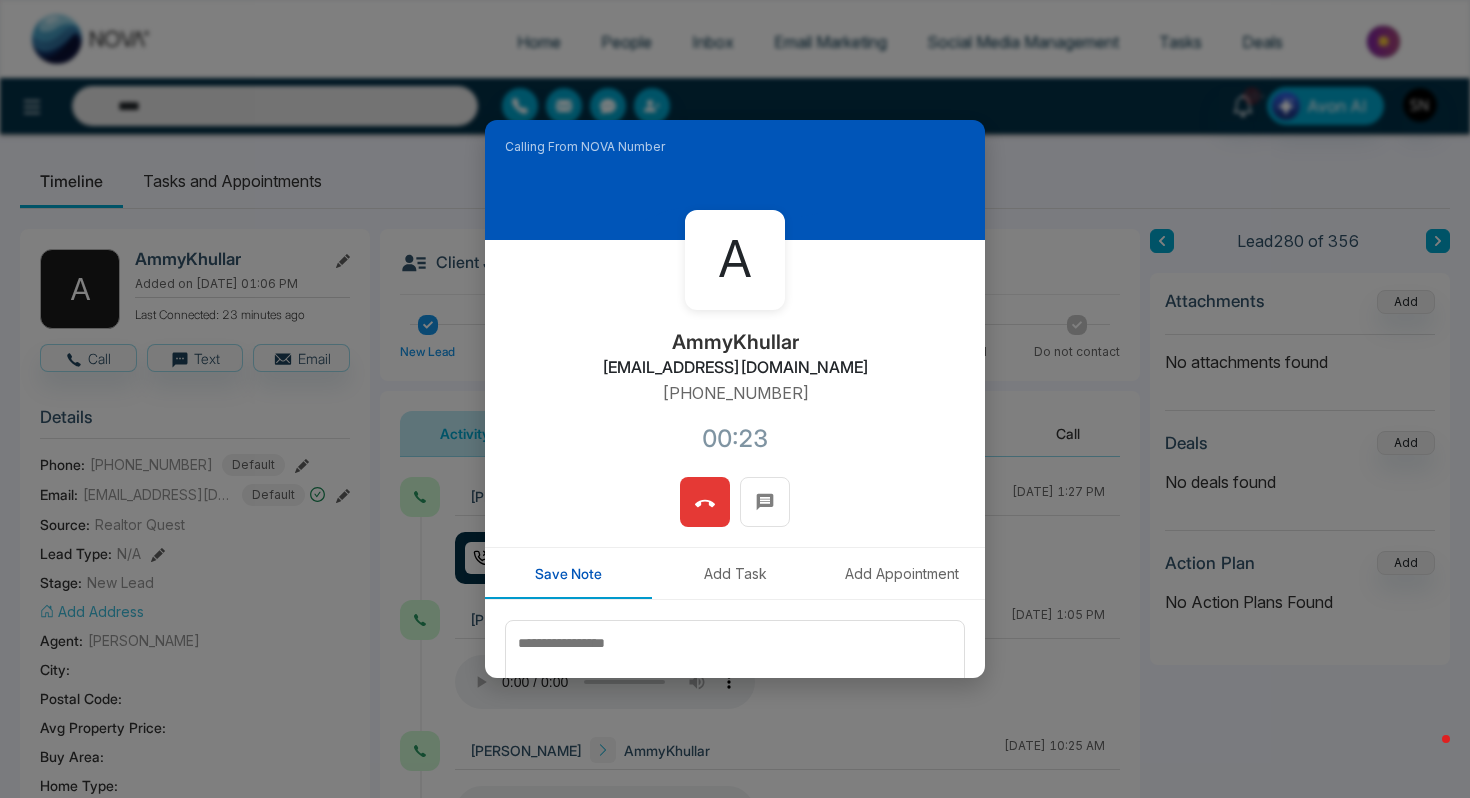 click at bounding box center (705, 502) 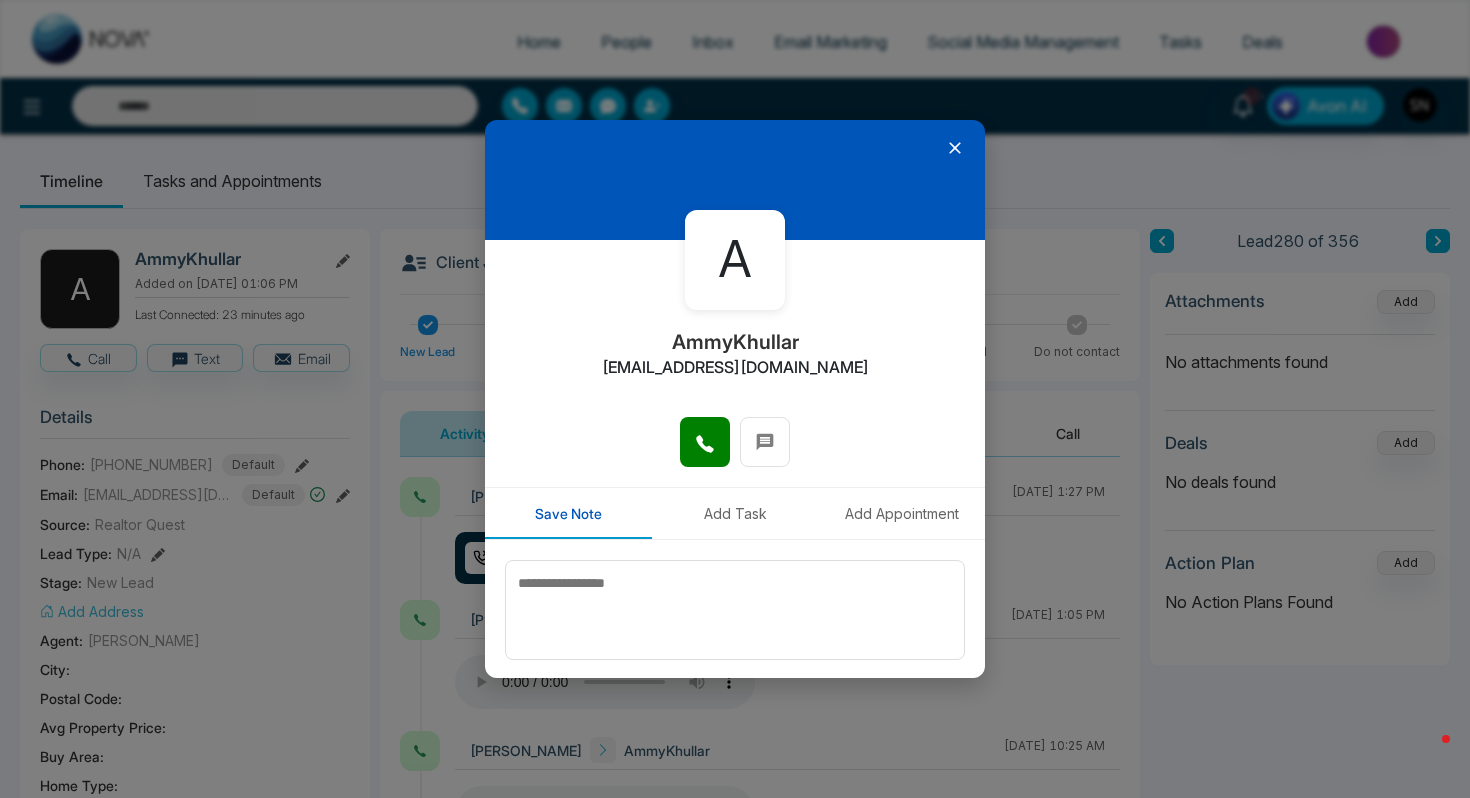 click 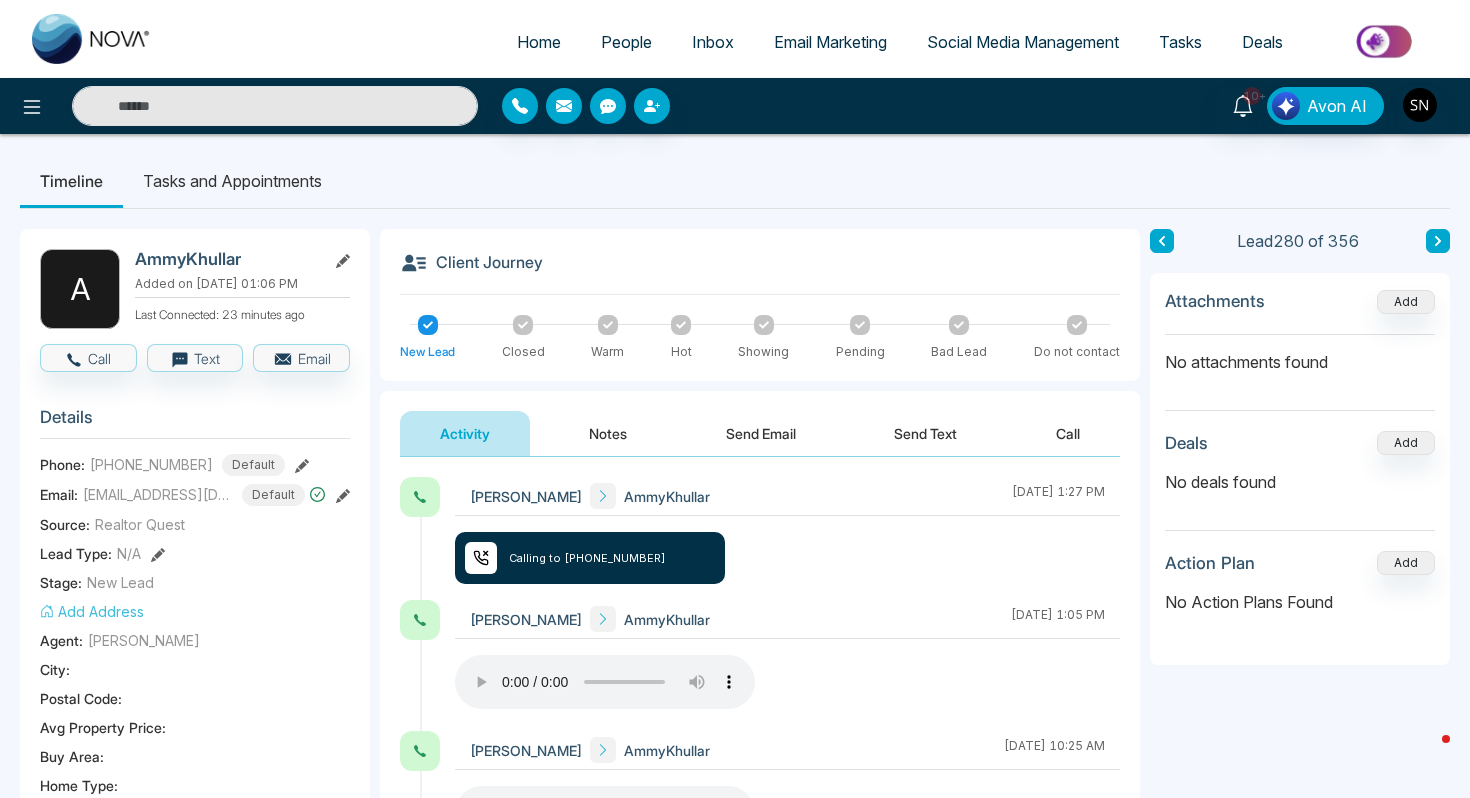type on "****" 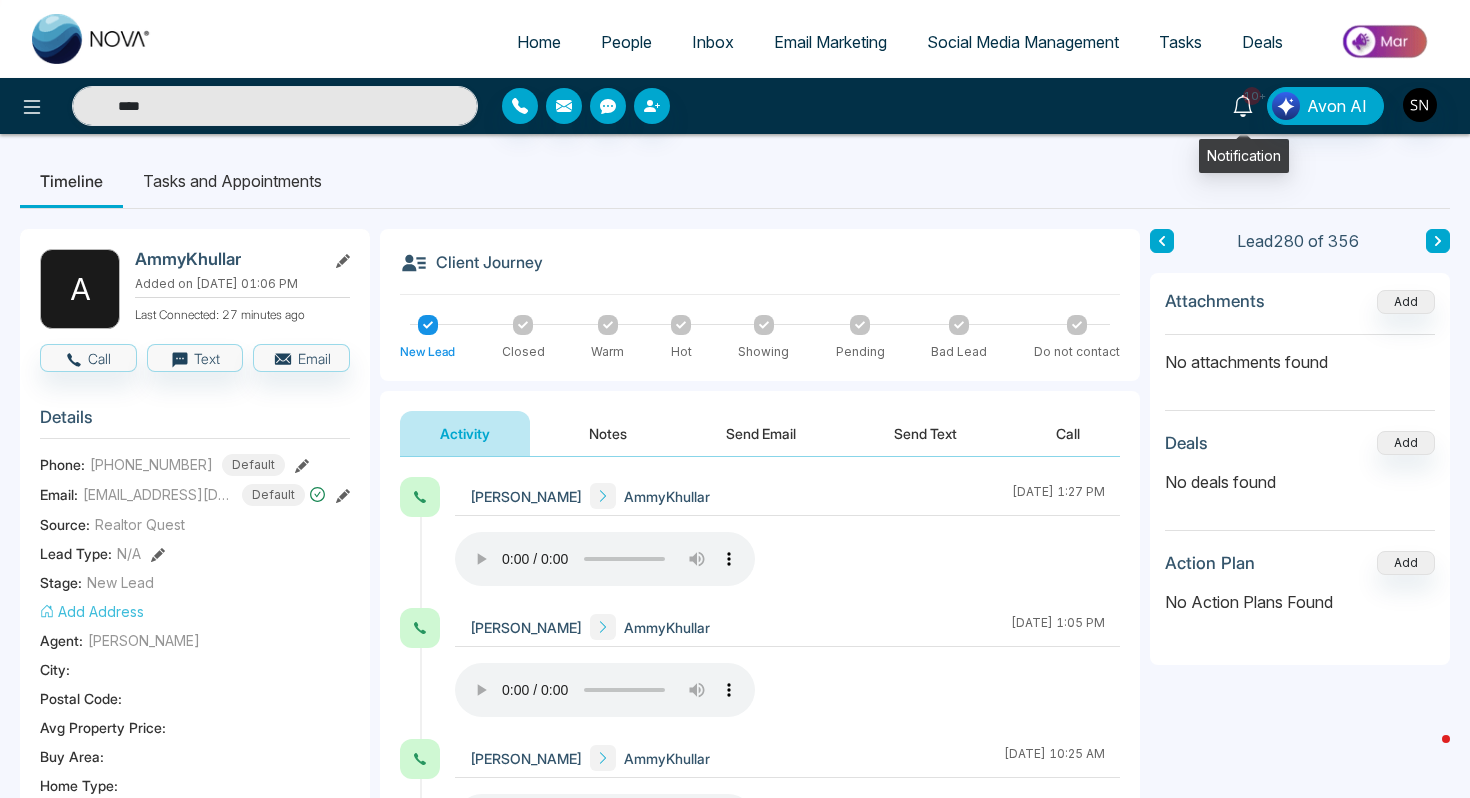 click on "10+" at bounding box center [1252, 96] 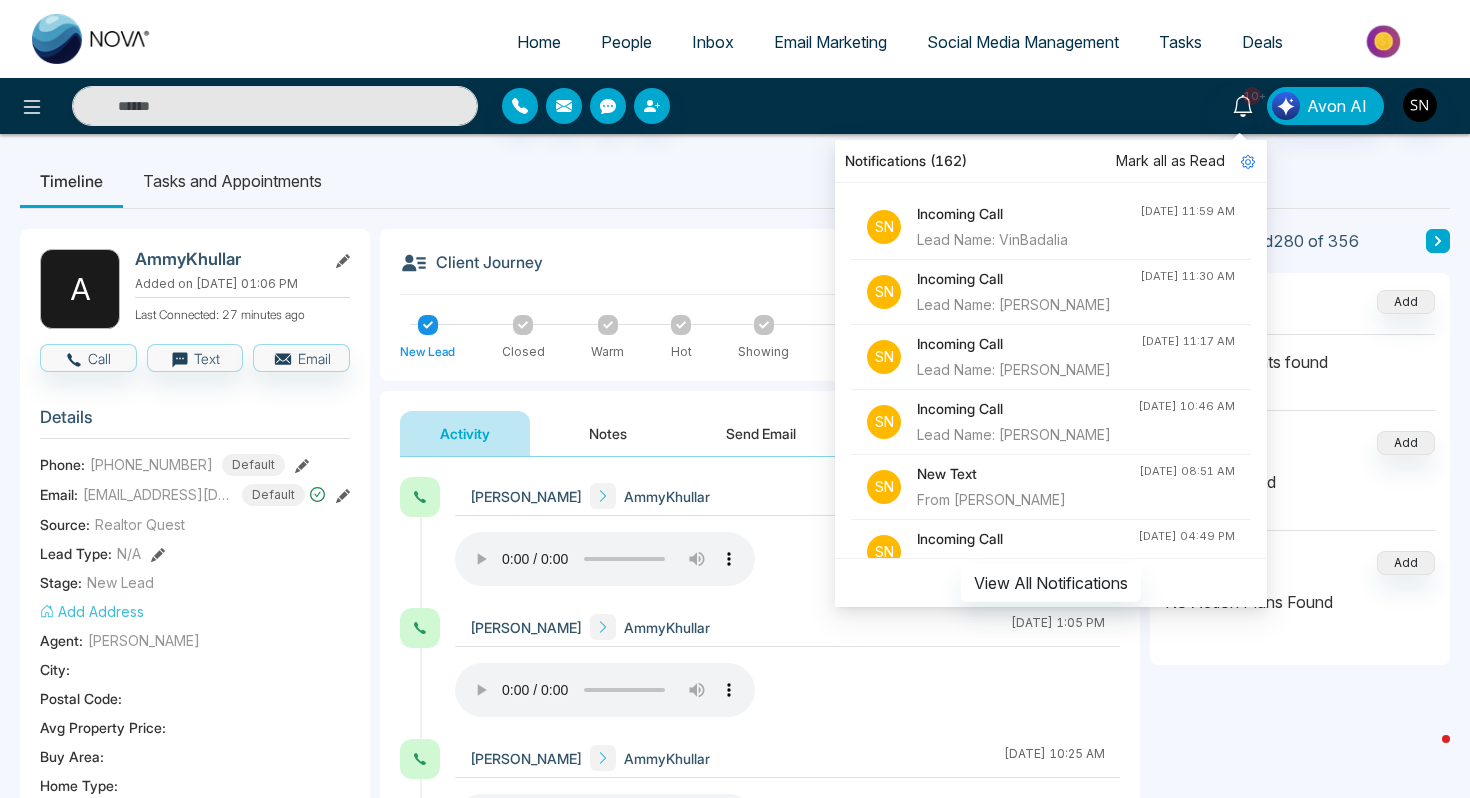 click on "Timeline Tasks and Appointments" at bounding box center [735, 181] 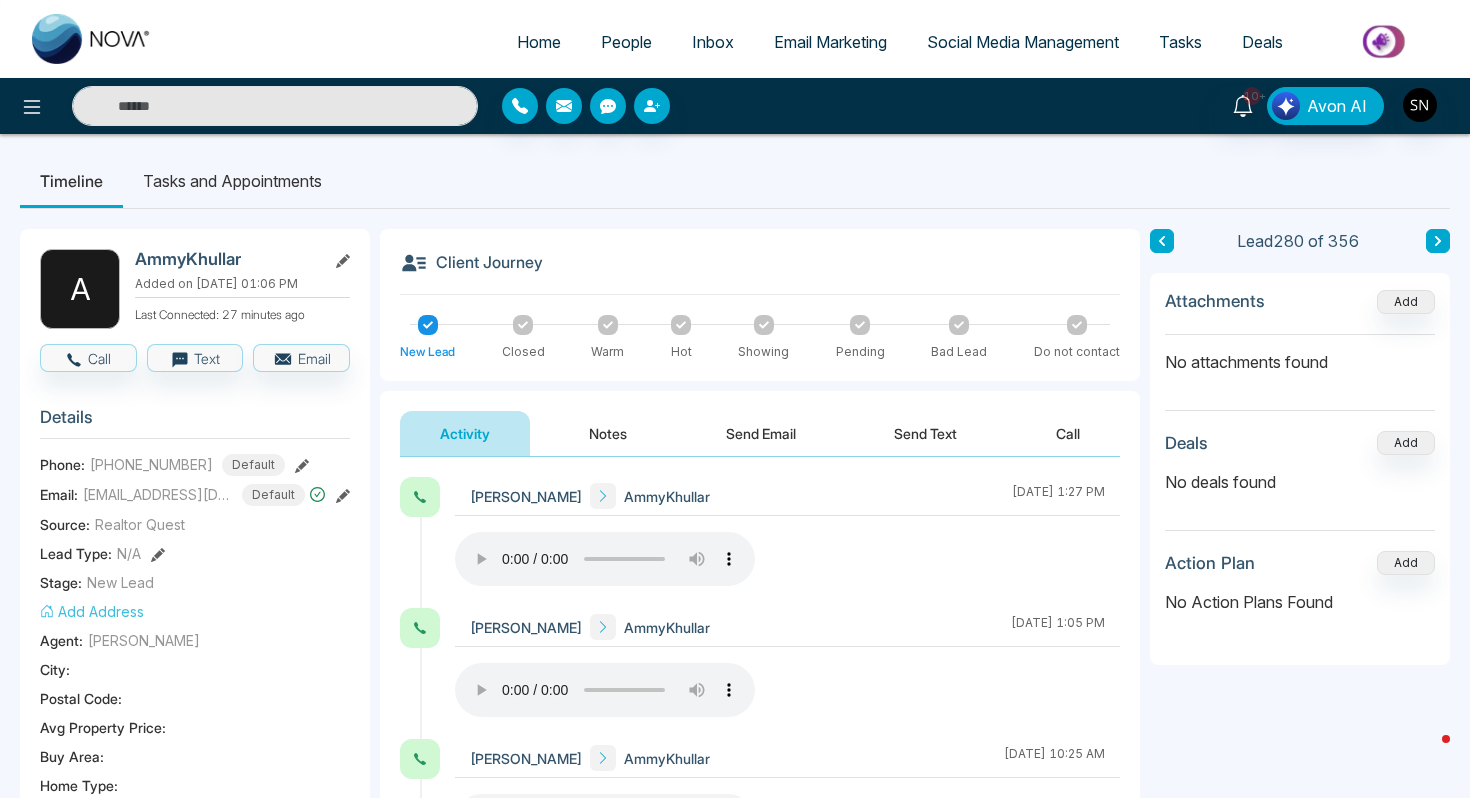 type on "****" 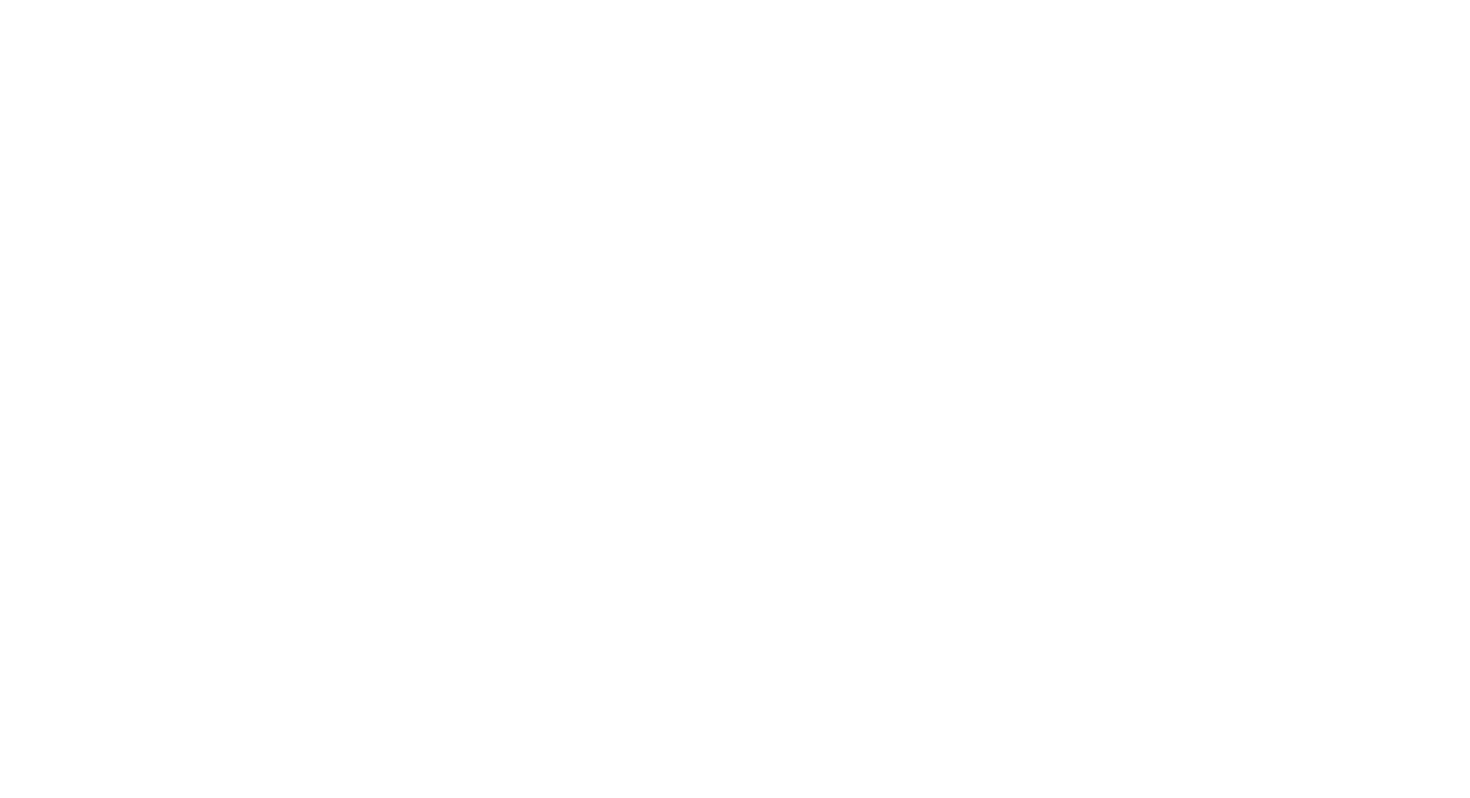 scroll, scrollTop: 0, scrollLeft: 0, axis: both 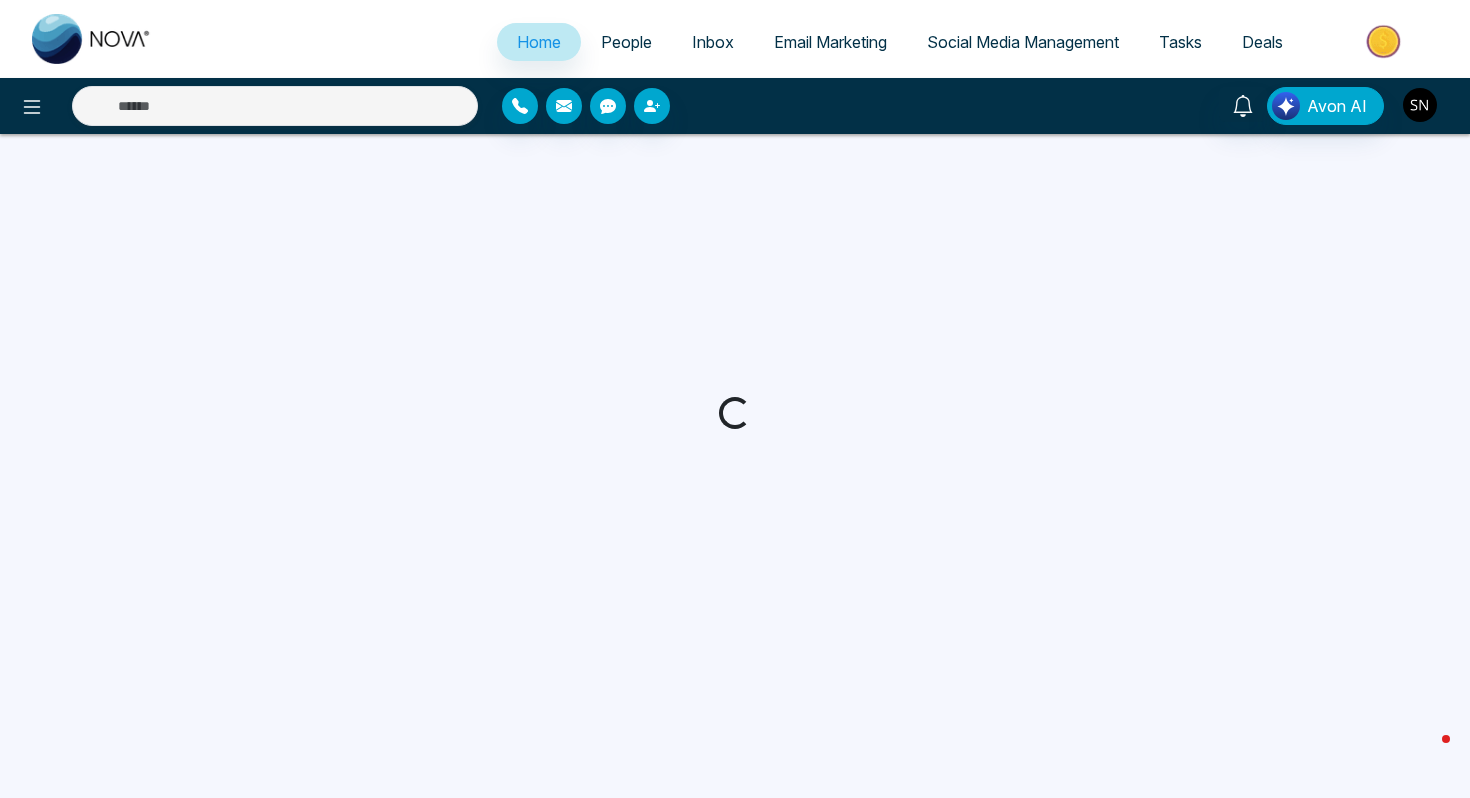 click at bounding box center [1420, 105] 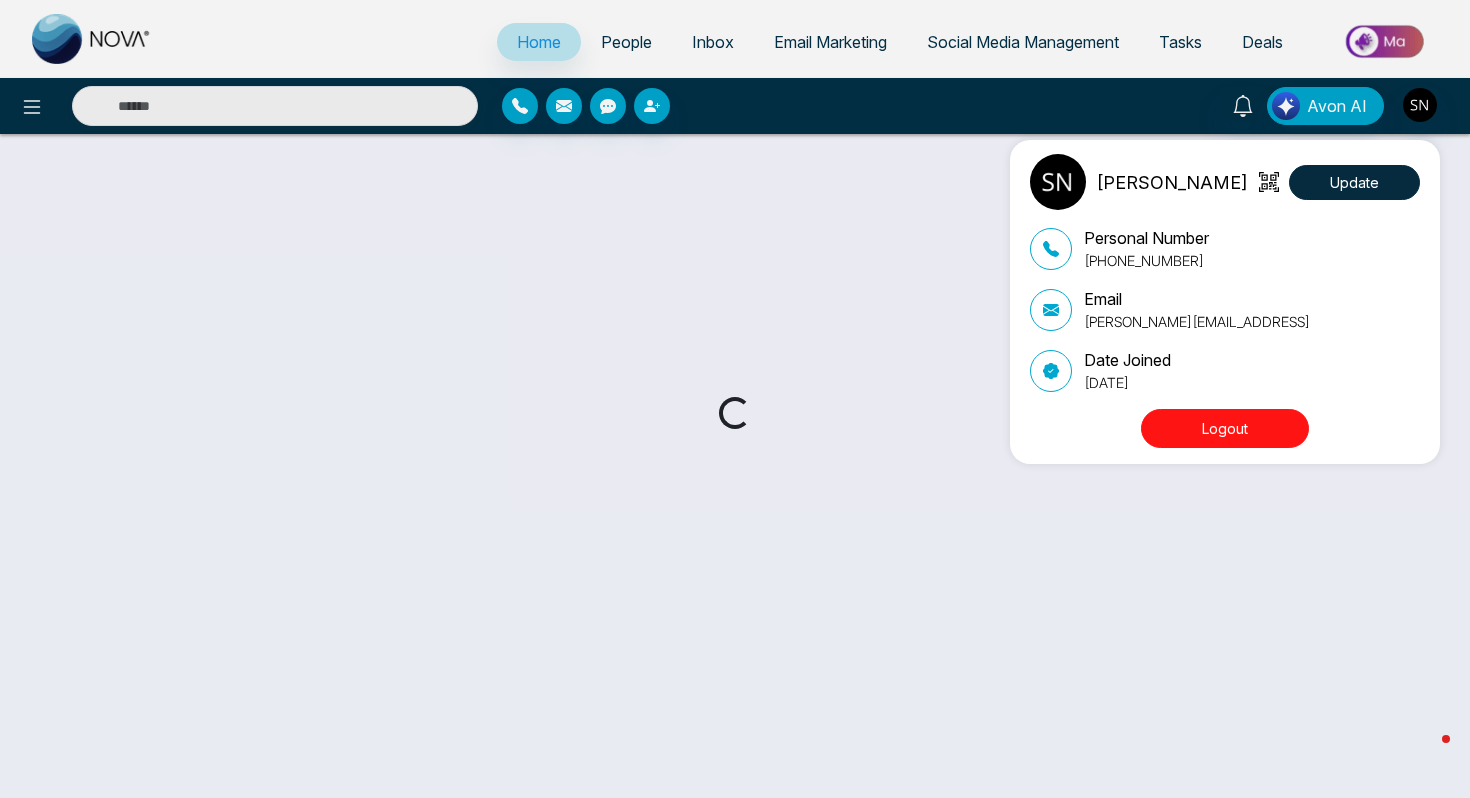 click on "Logout" at bounding box center [1225, 428] 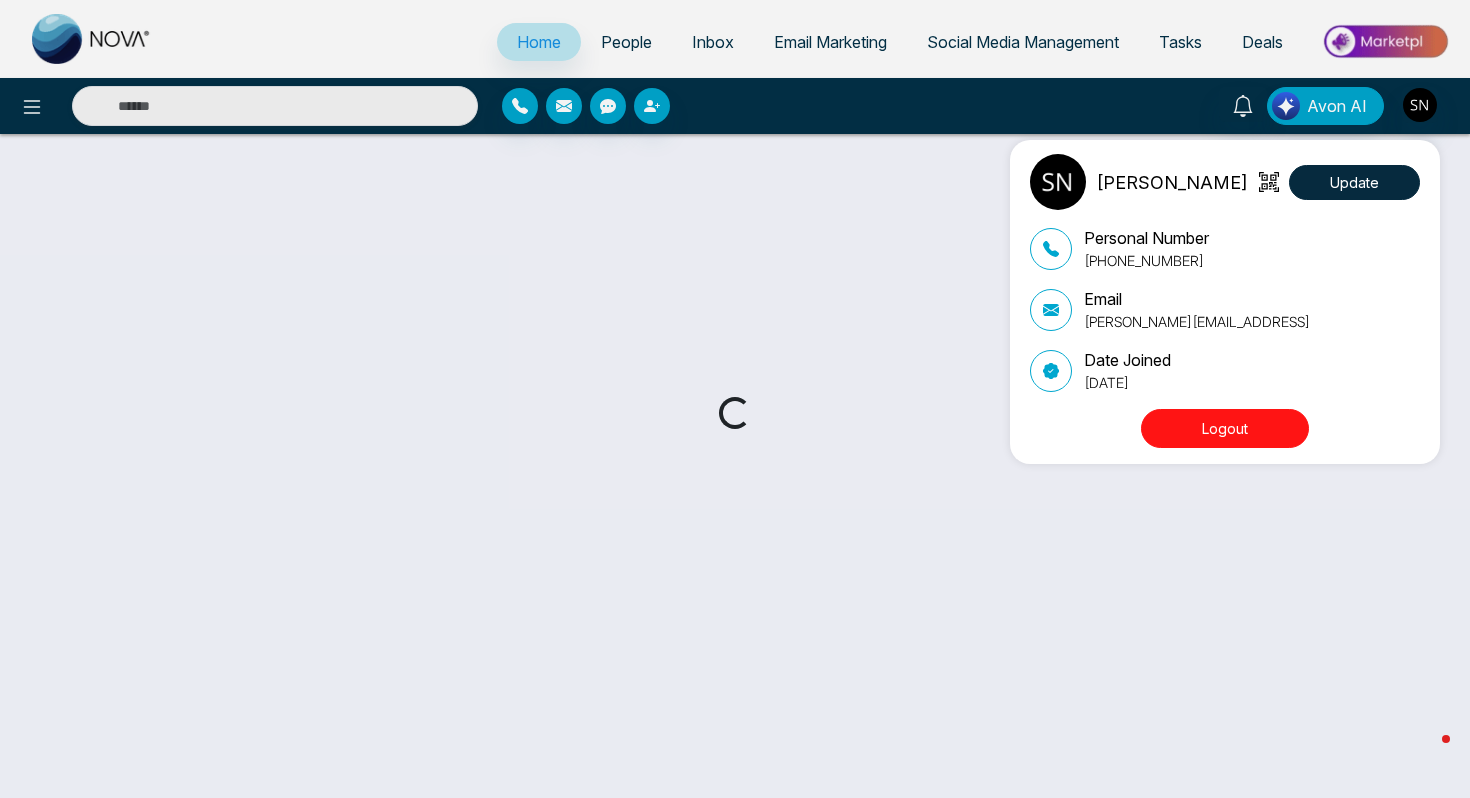 select on "*" 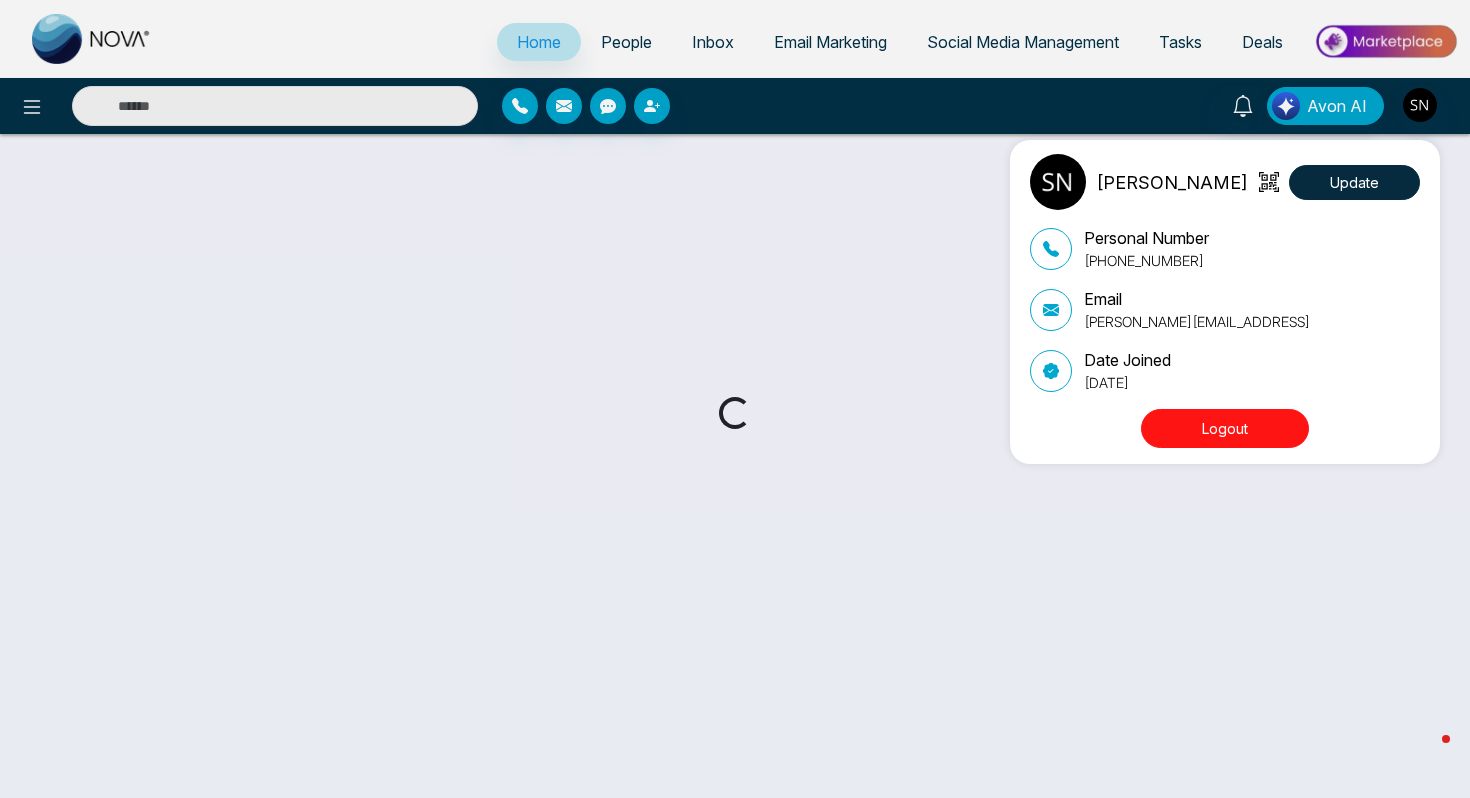 select on "*" 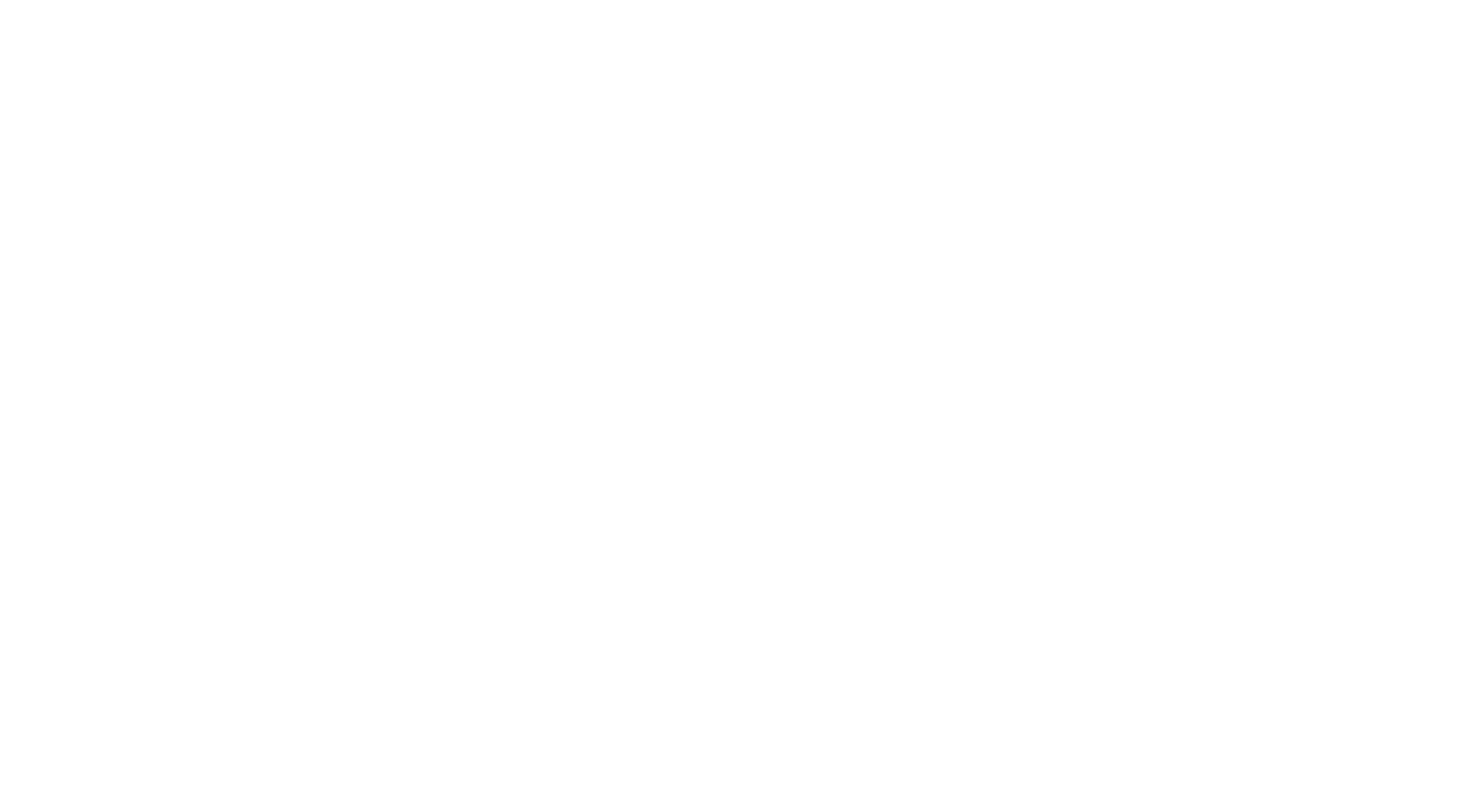 scroll, scrollTop: 0, scrollLeft: 0, axis: both 